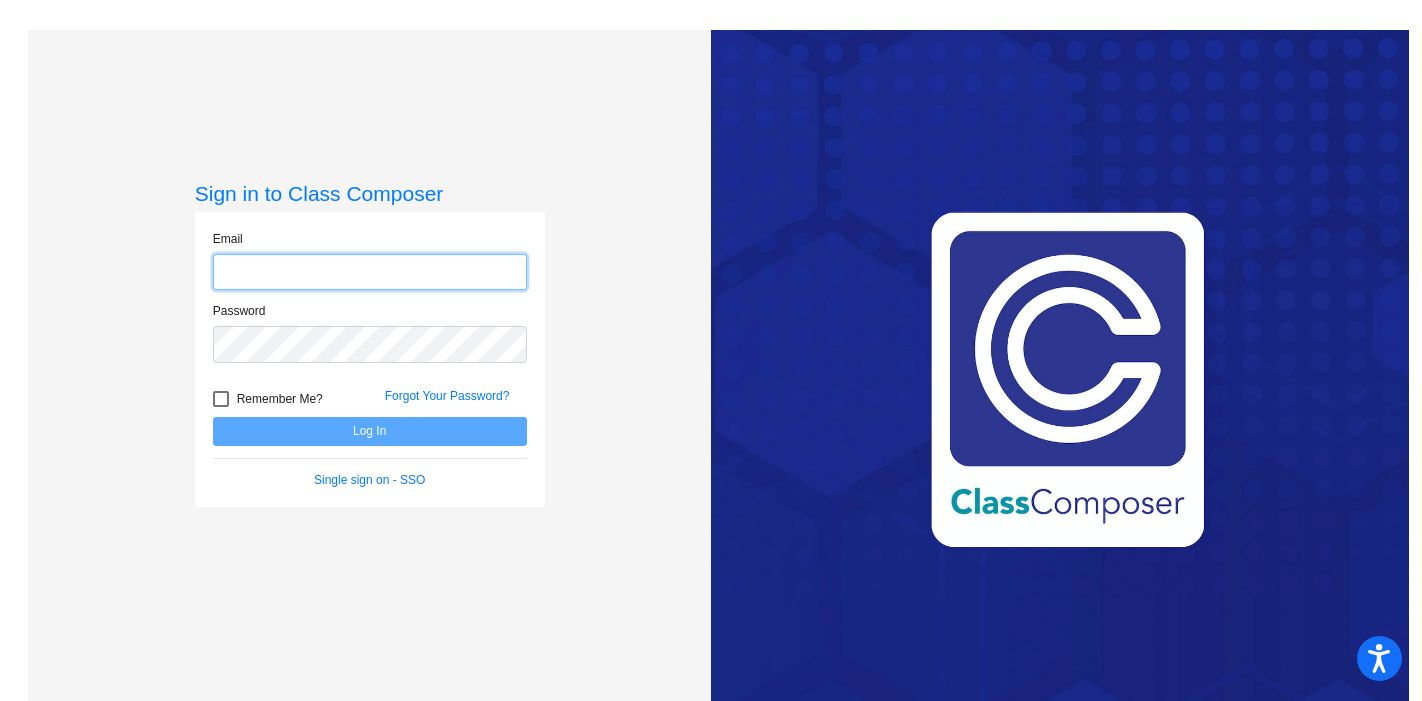scroll, scrollTop: 0, scrollLeft: 0, axis: both 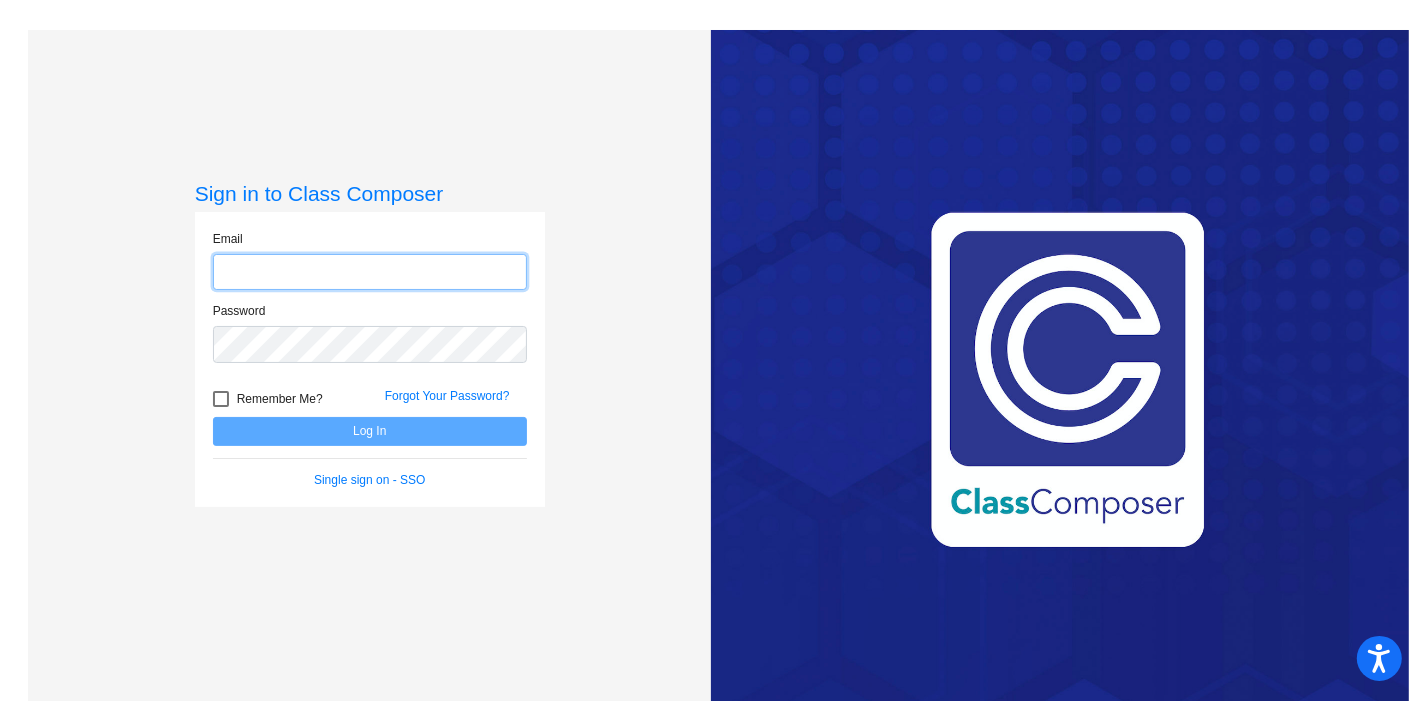 type on "[EMAIL]" 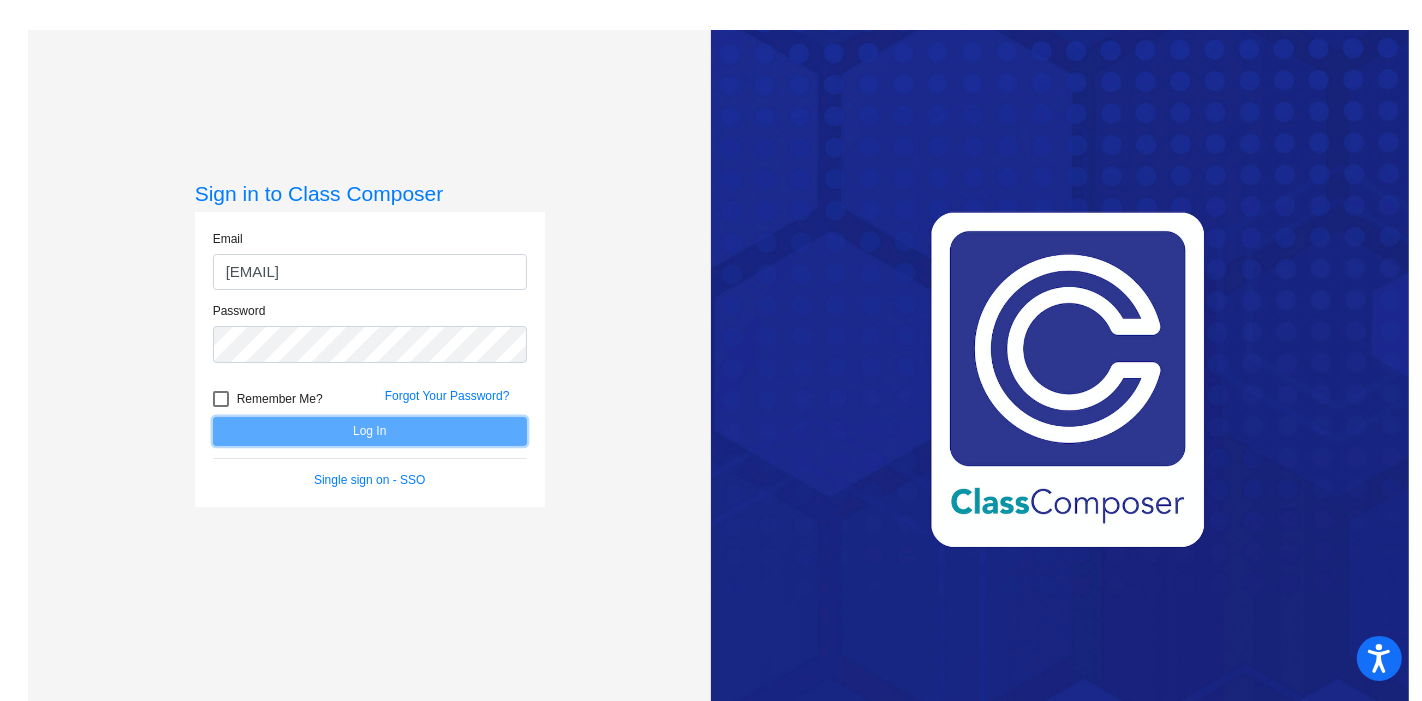 click on "Log In" 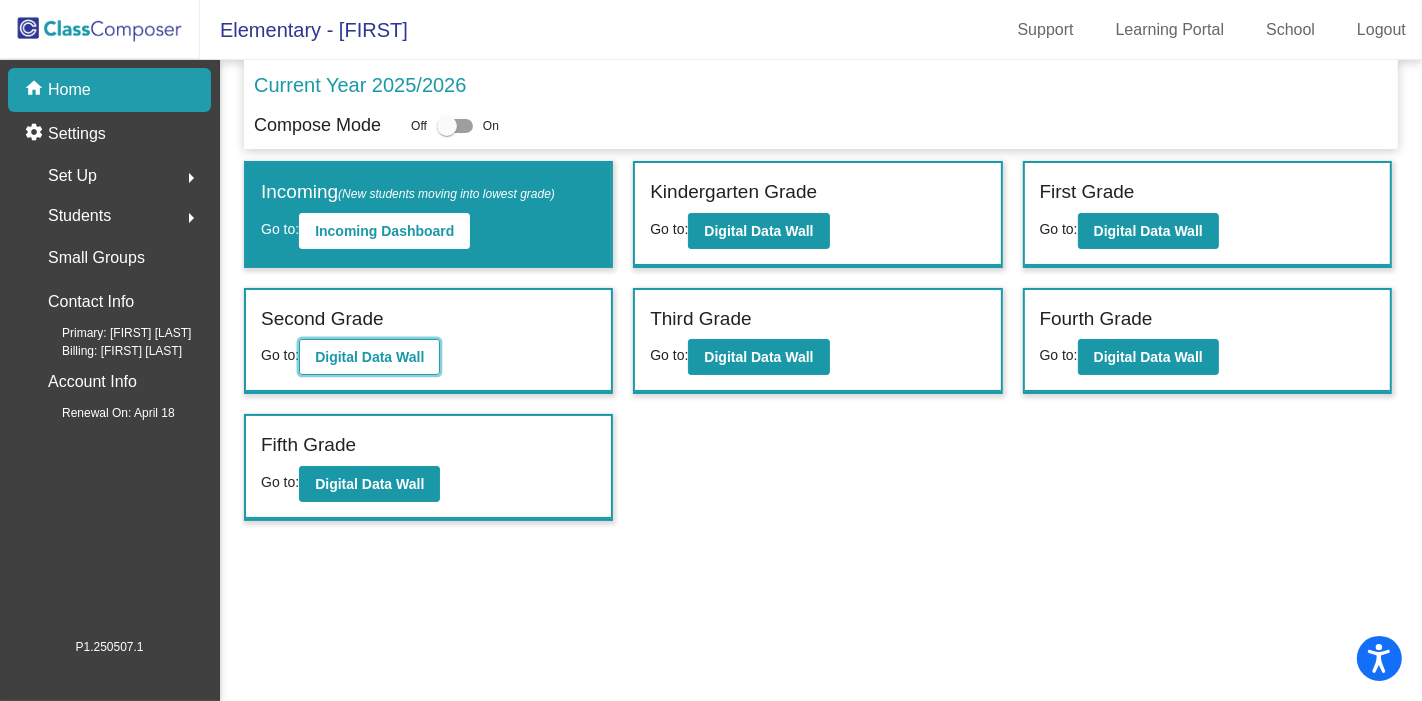 click on "Digital Data Wall" 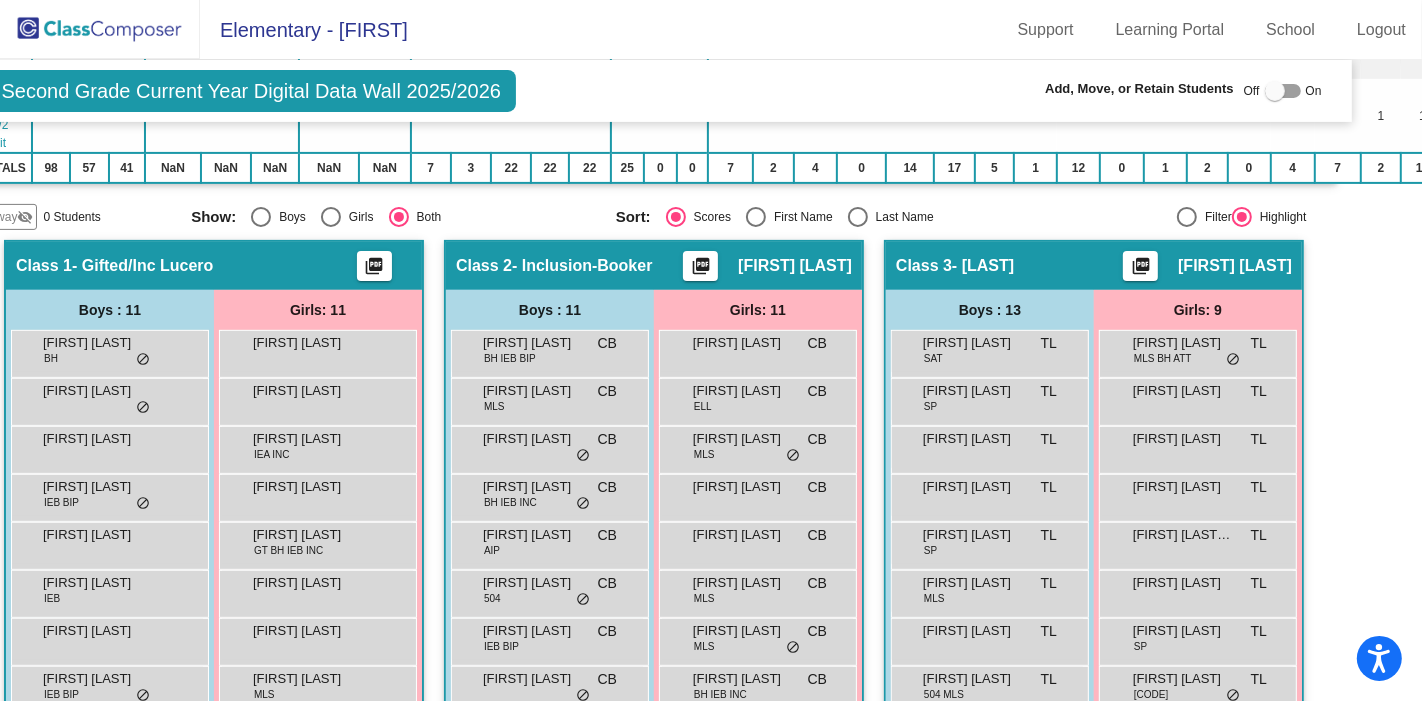 scroll, scrollTop: 384, scrollLeft: 57, axis: both 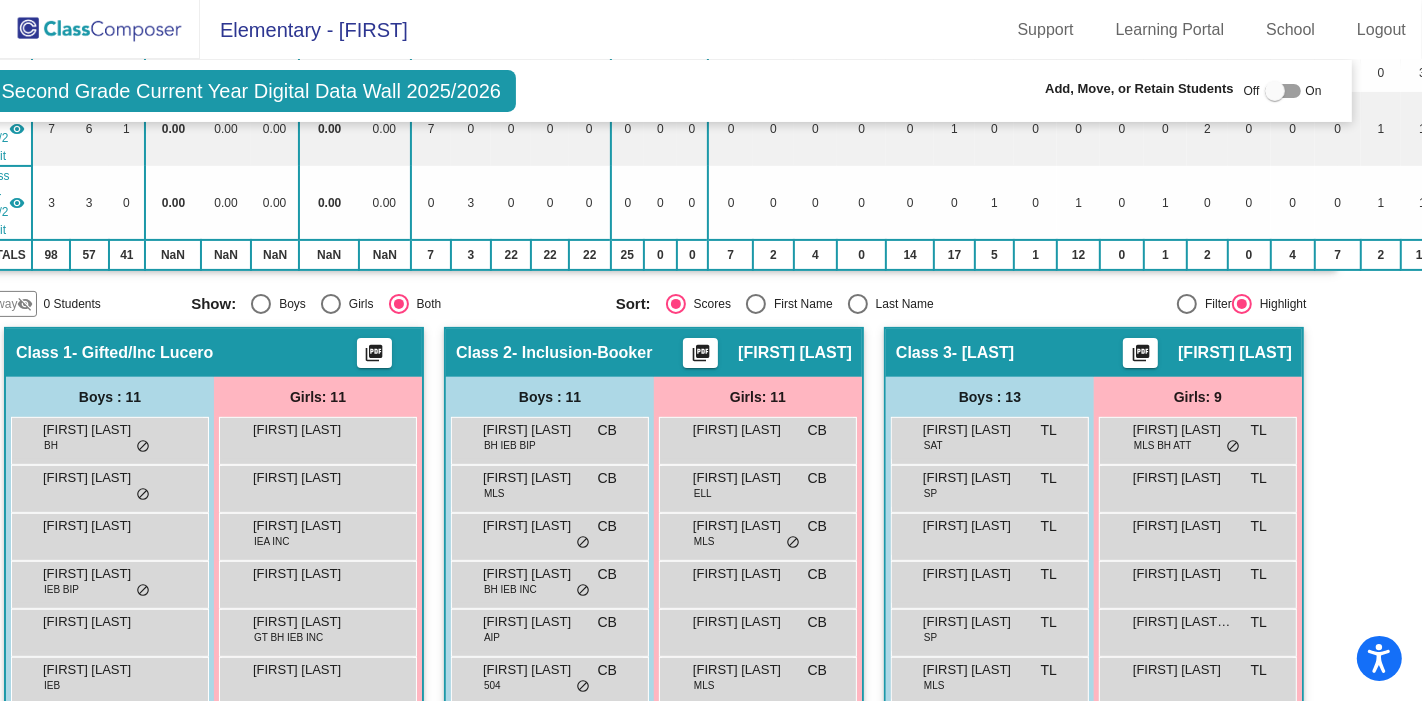 click 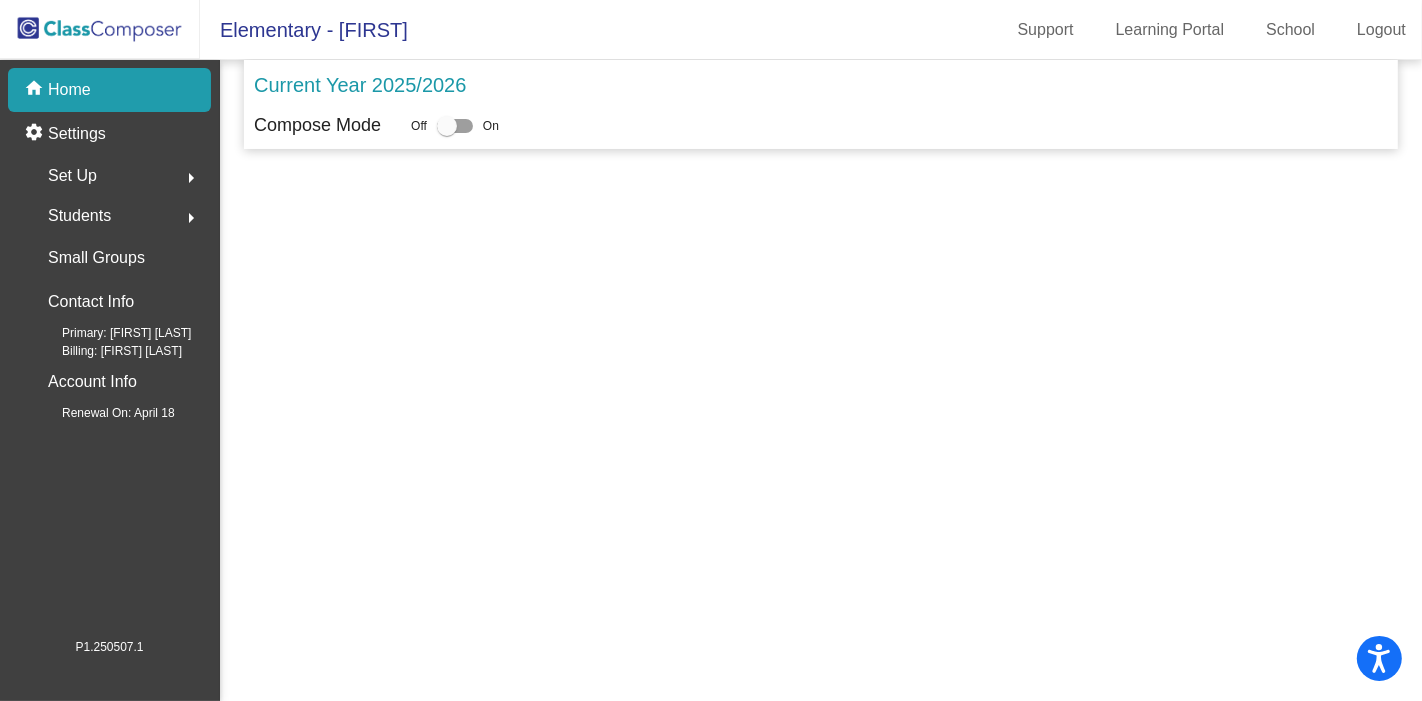scroll, scrollTop: 0, scrollLeft: 0, axis: both 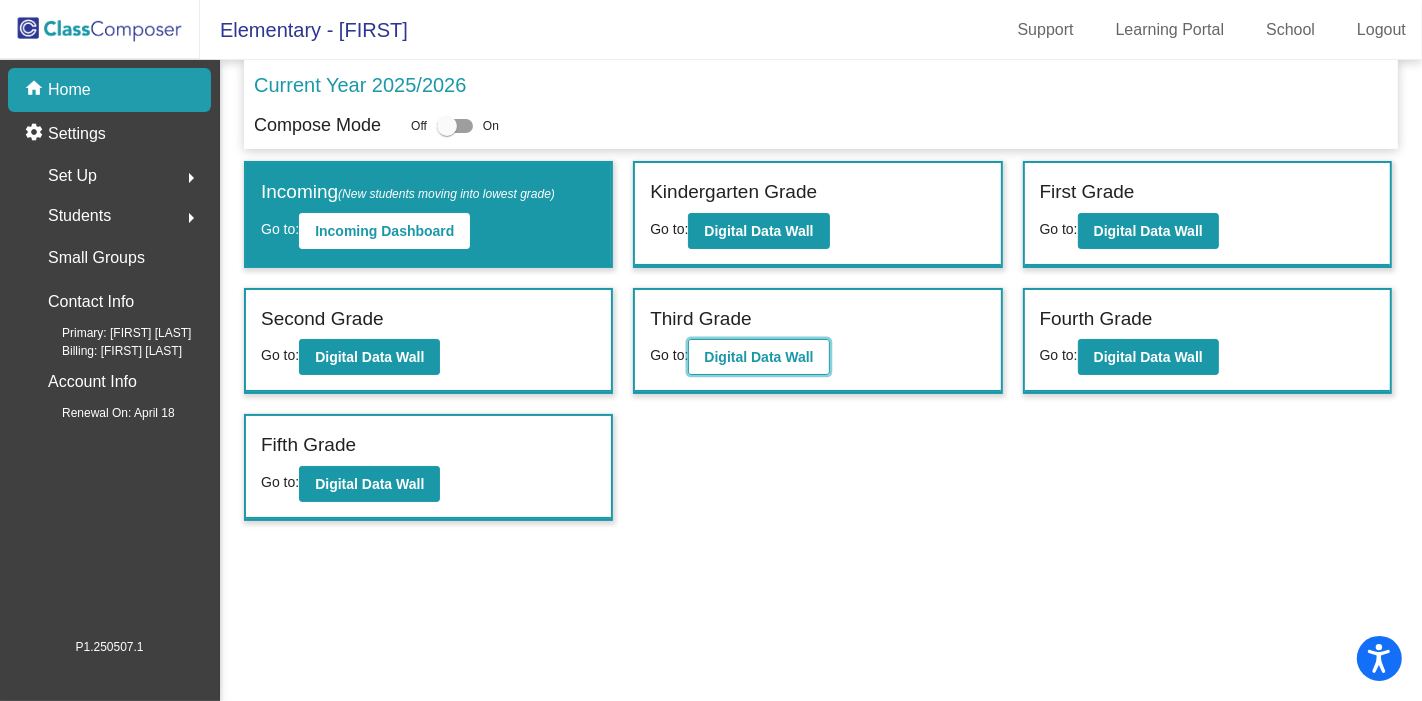 click on "Digital Data Wall" 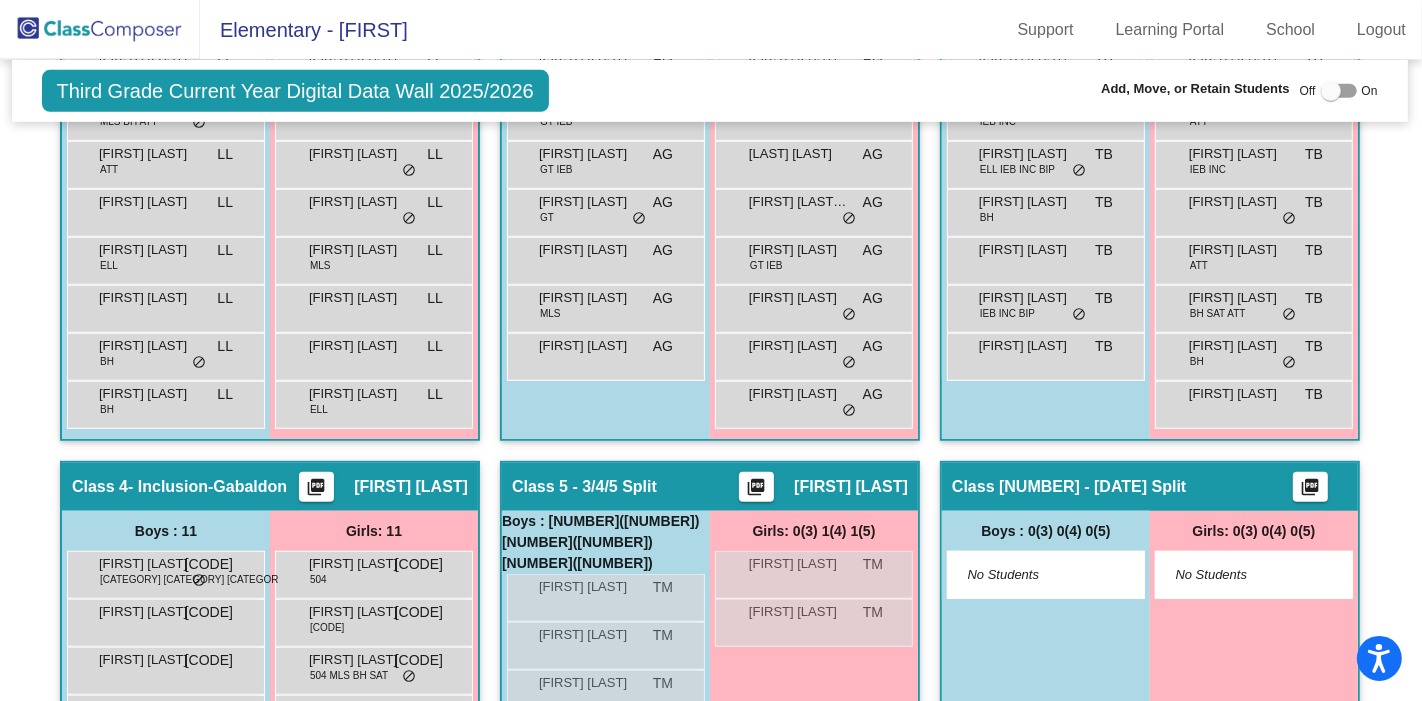 scroll, scrollTop: 880, scrollLeft: 1, axis: both 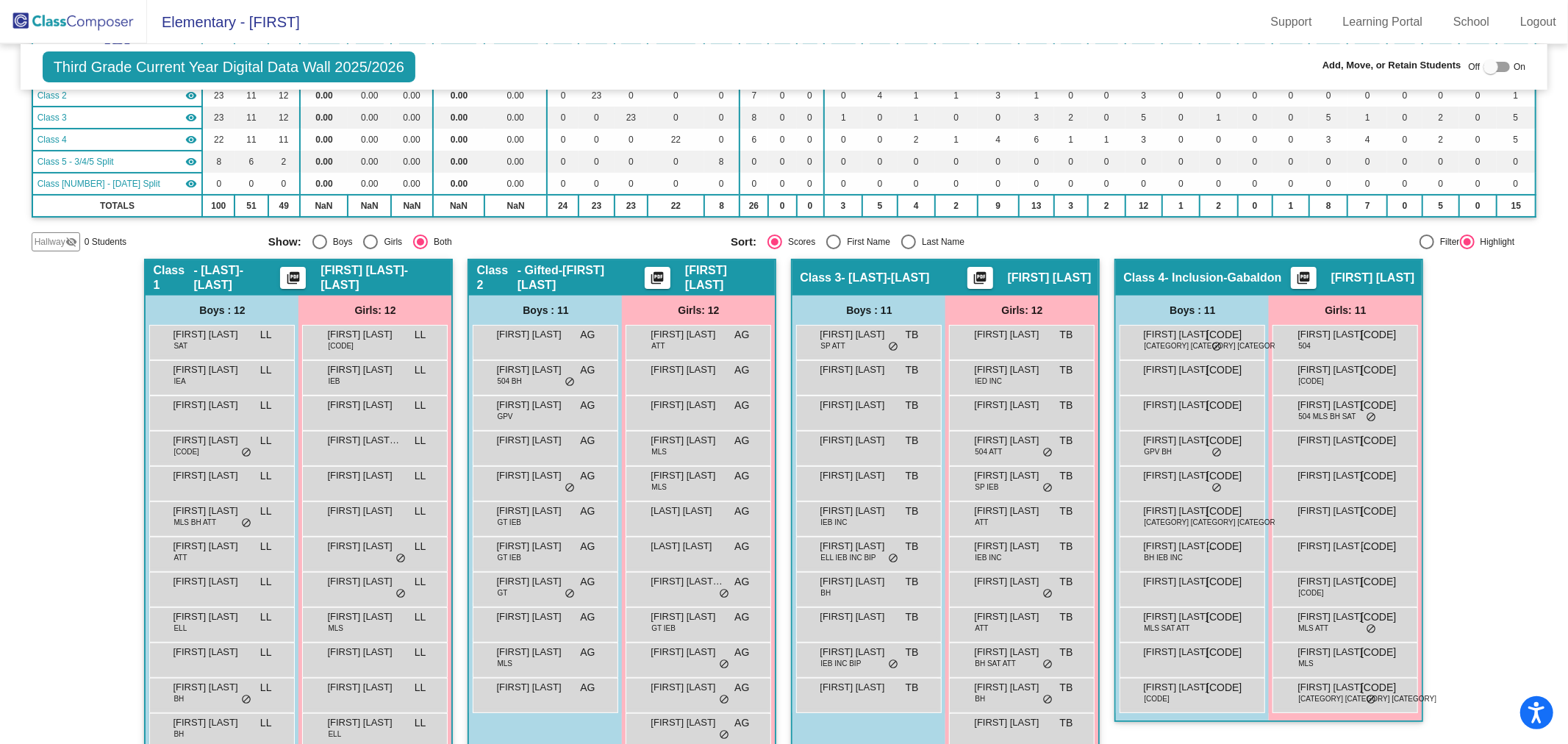 click on "Boys : 11" at bounding box center (0, 0) 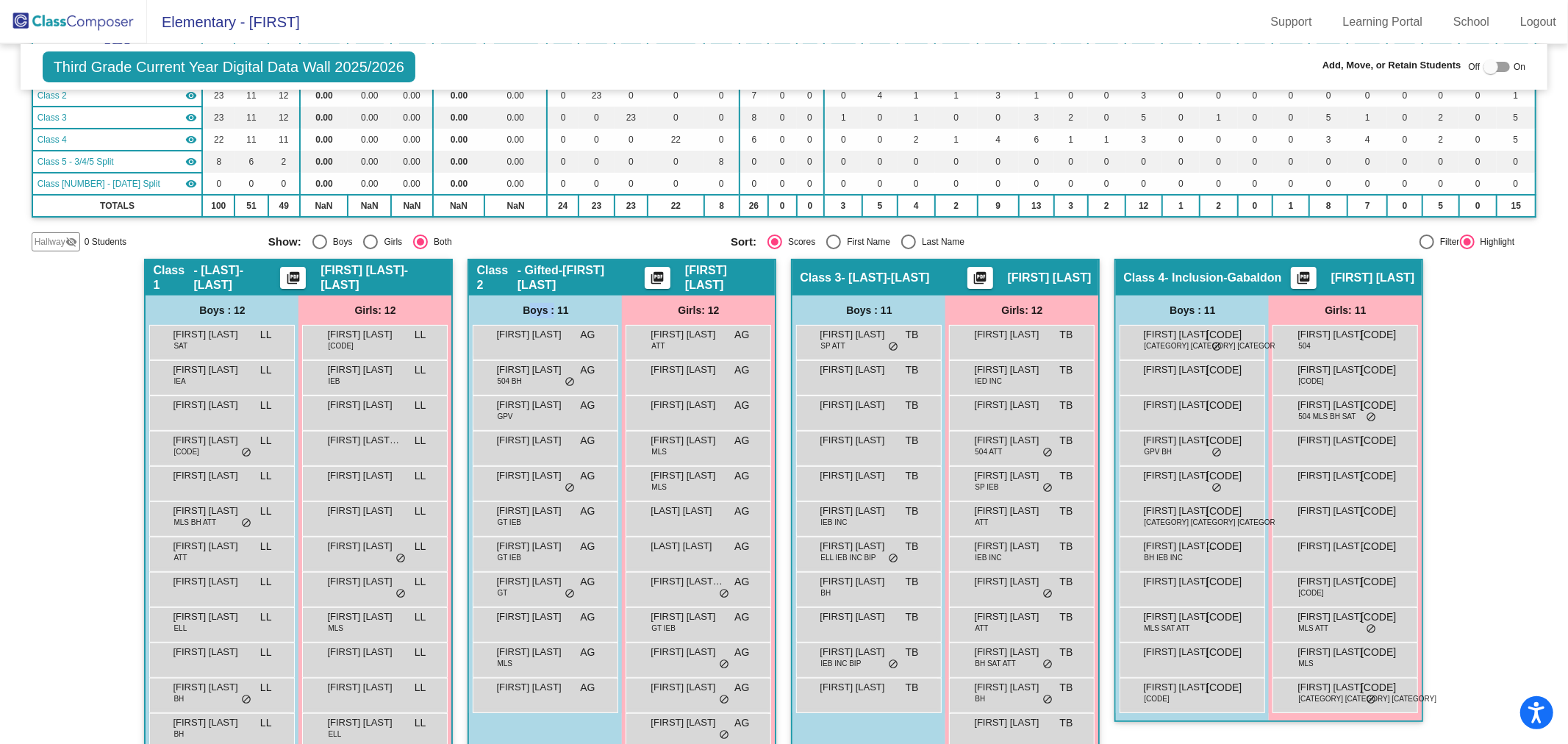 click on "Boys : 11" at bounding box center (0, 0) 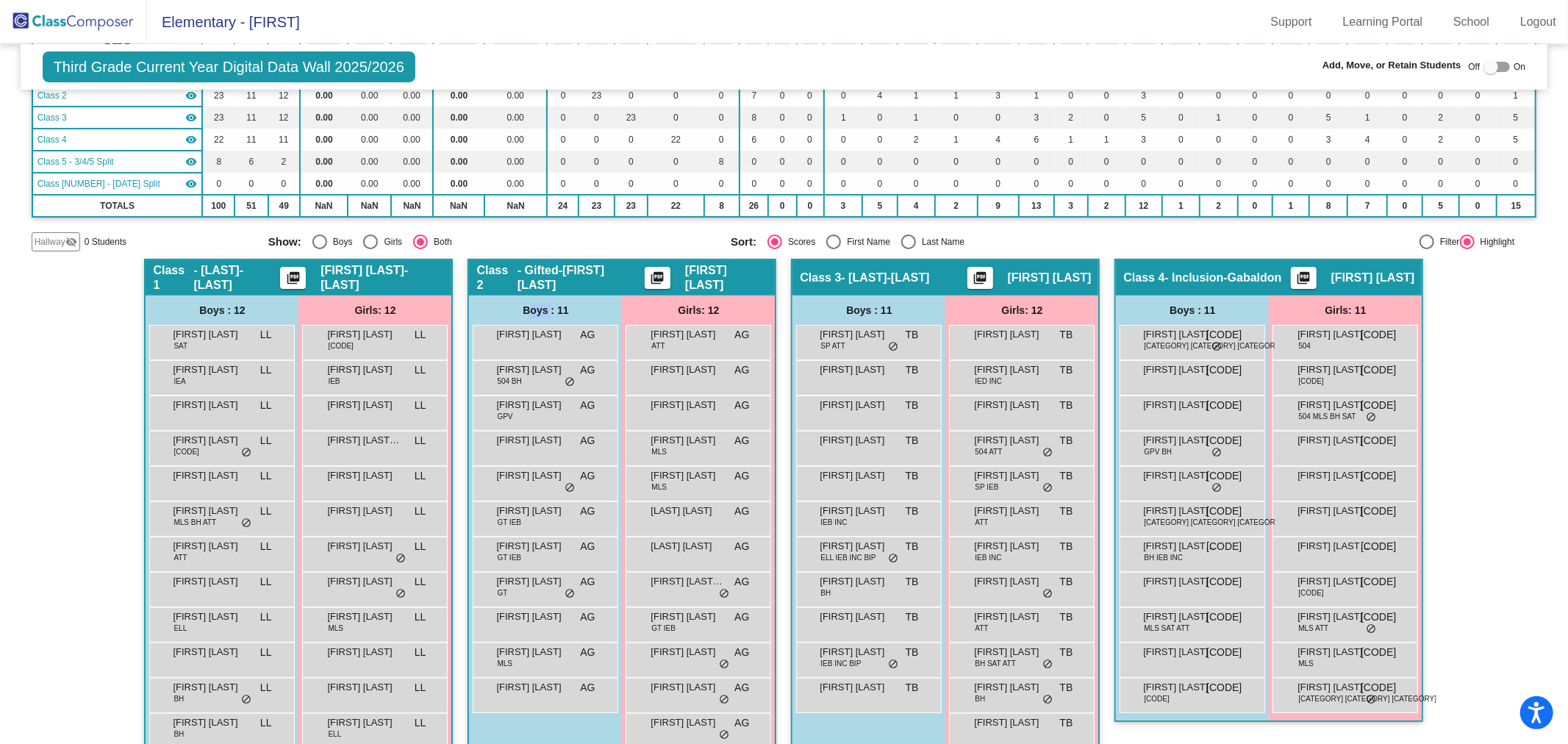 click 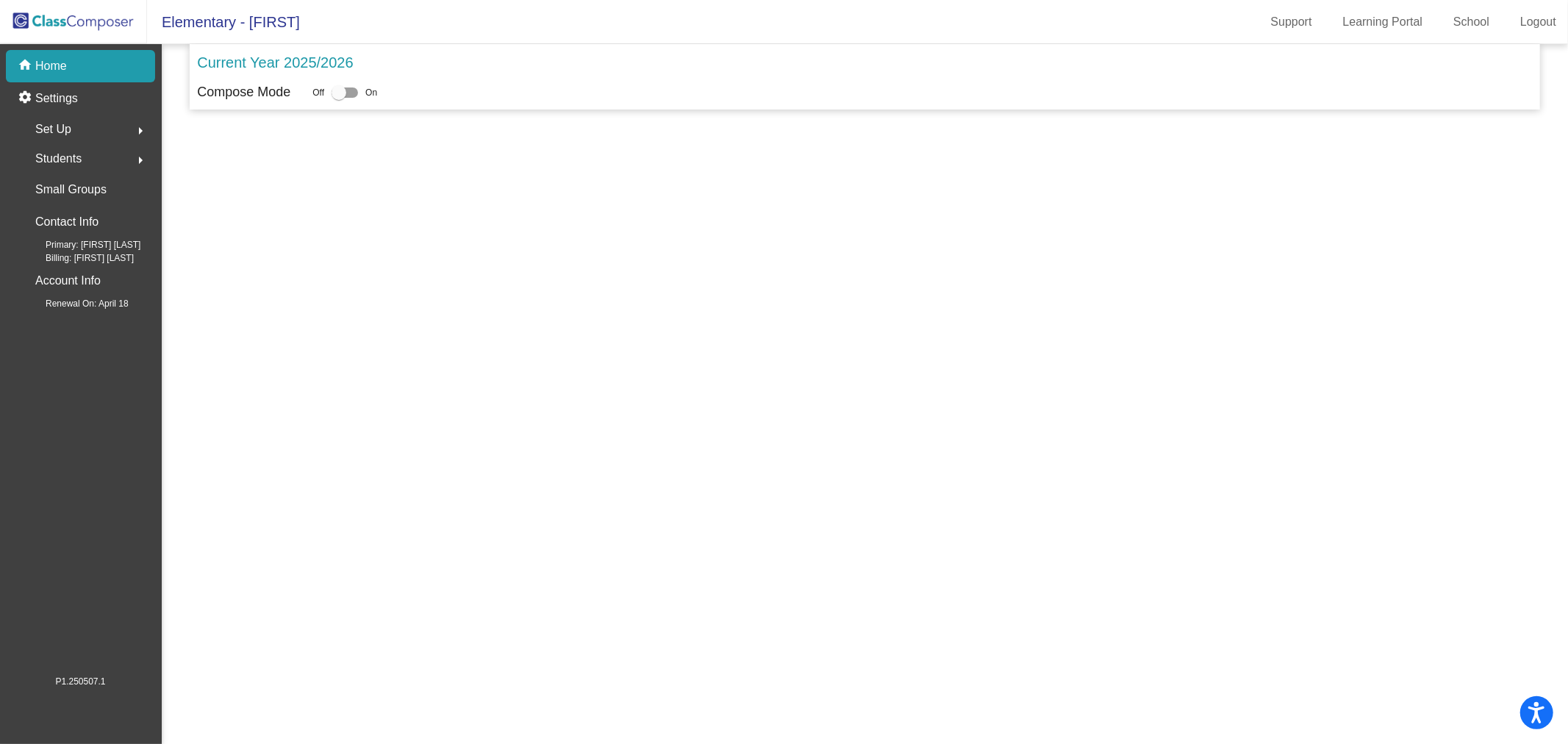 scroll, scrollTop: 0, scrollLeft: 0, axis: both 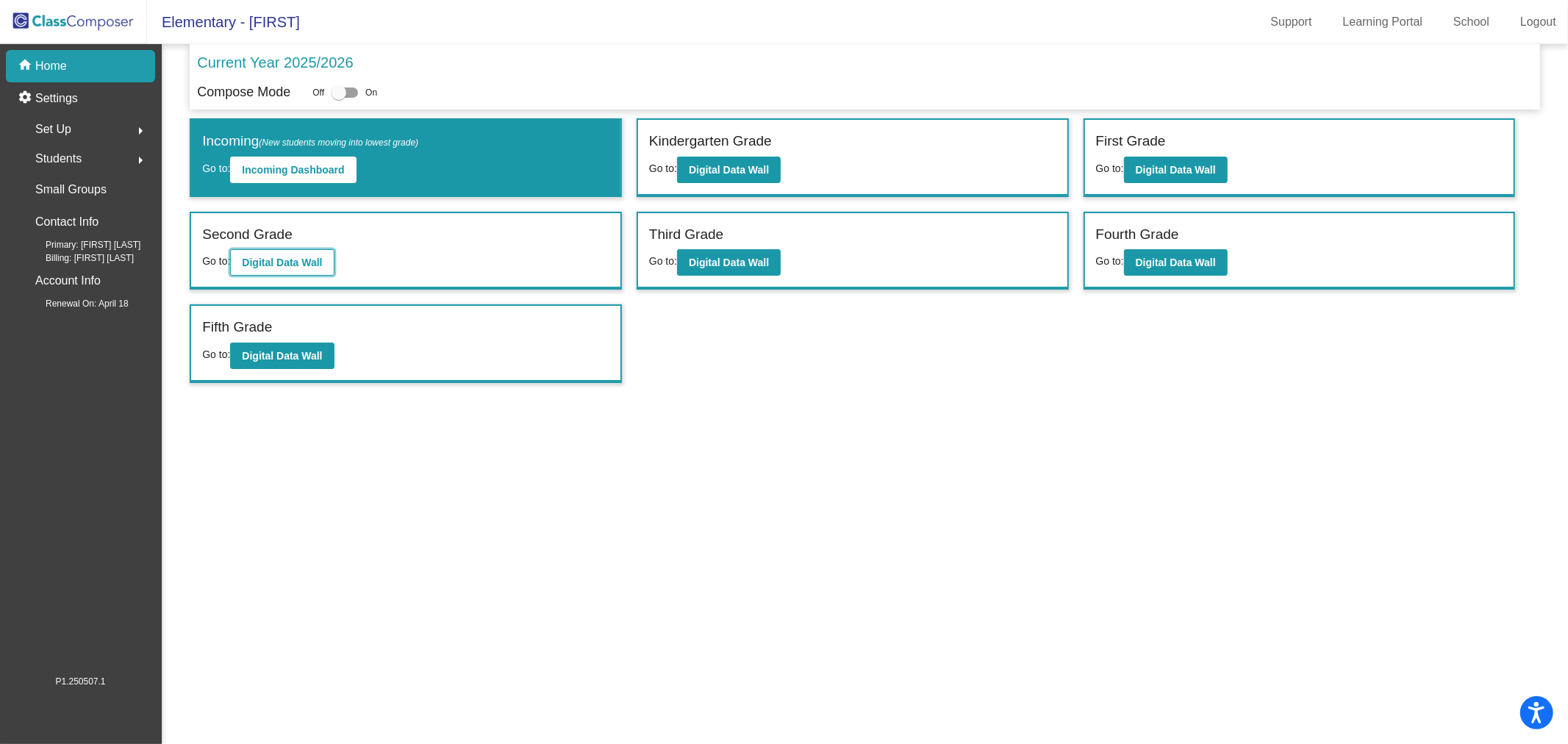 drag, startPoint x: 296, startPoint y: 260, endPoint x: 303, endPoint y: 254, distance: 9.219544 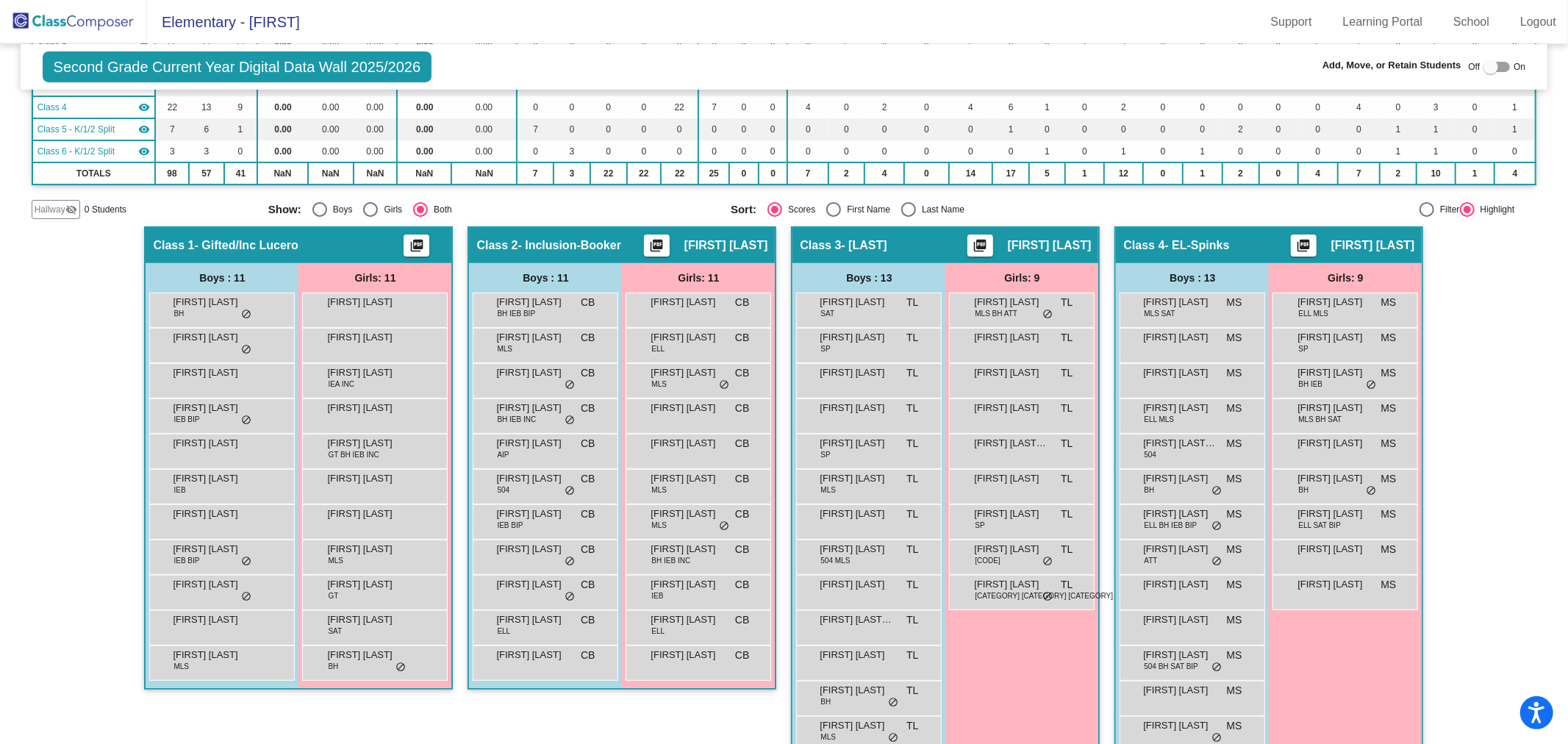 scroll, scrollTop: 276, scrollLeft: 0, axis: vertical 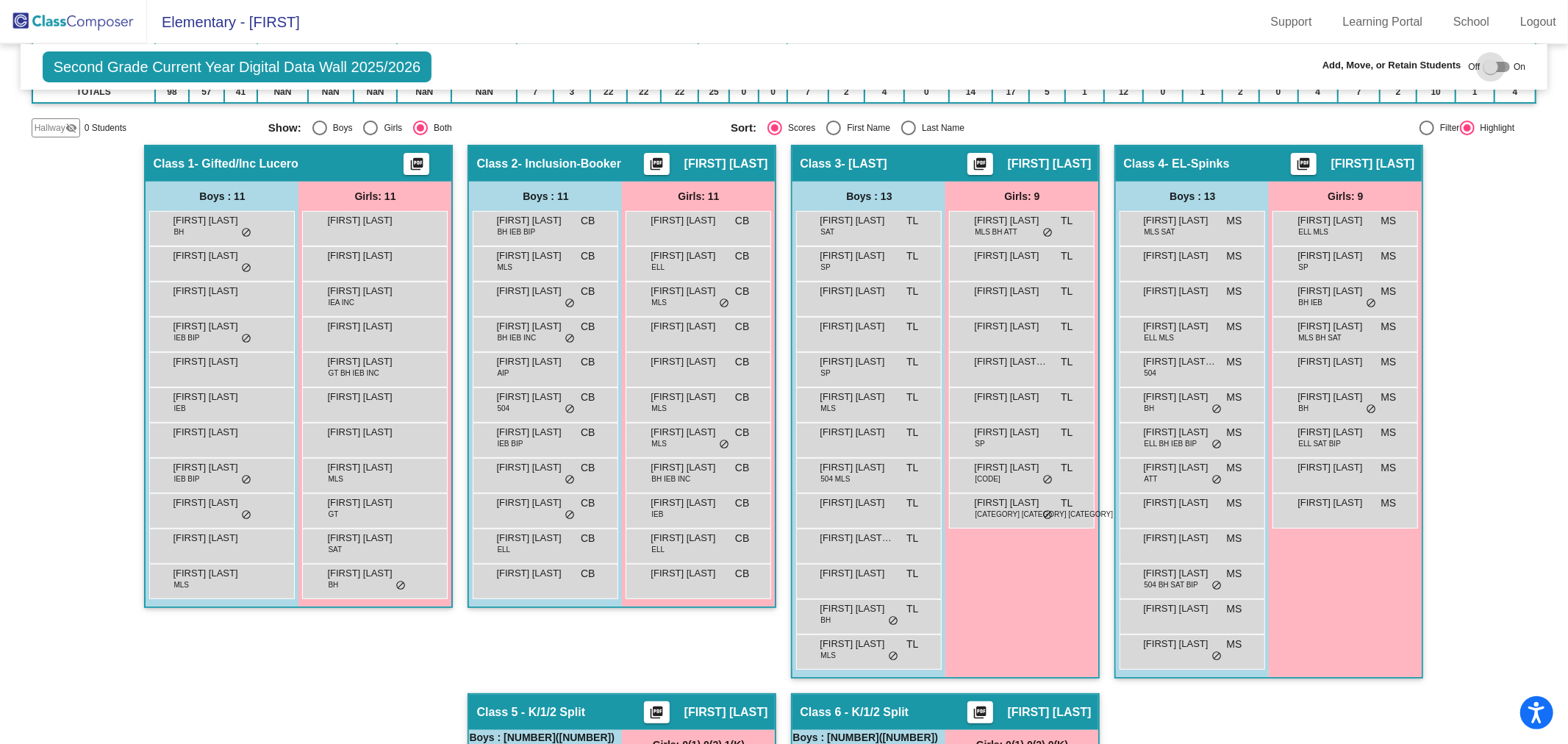 click at bounding box center (1491, 67) 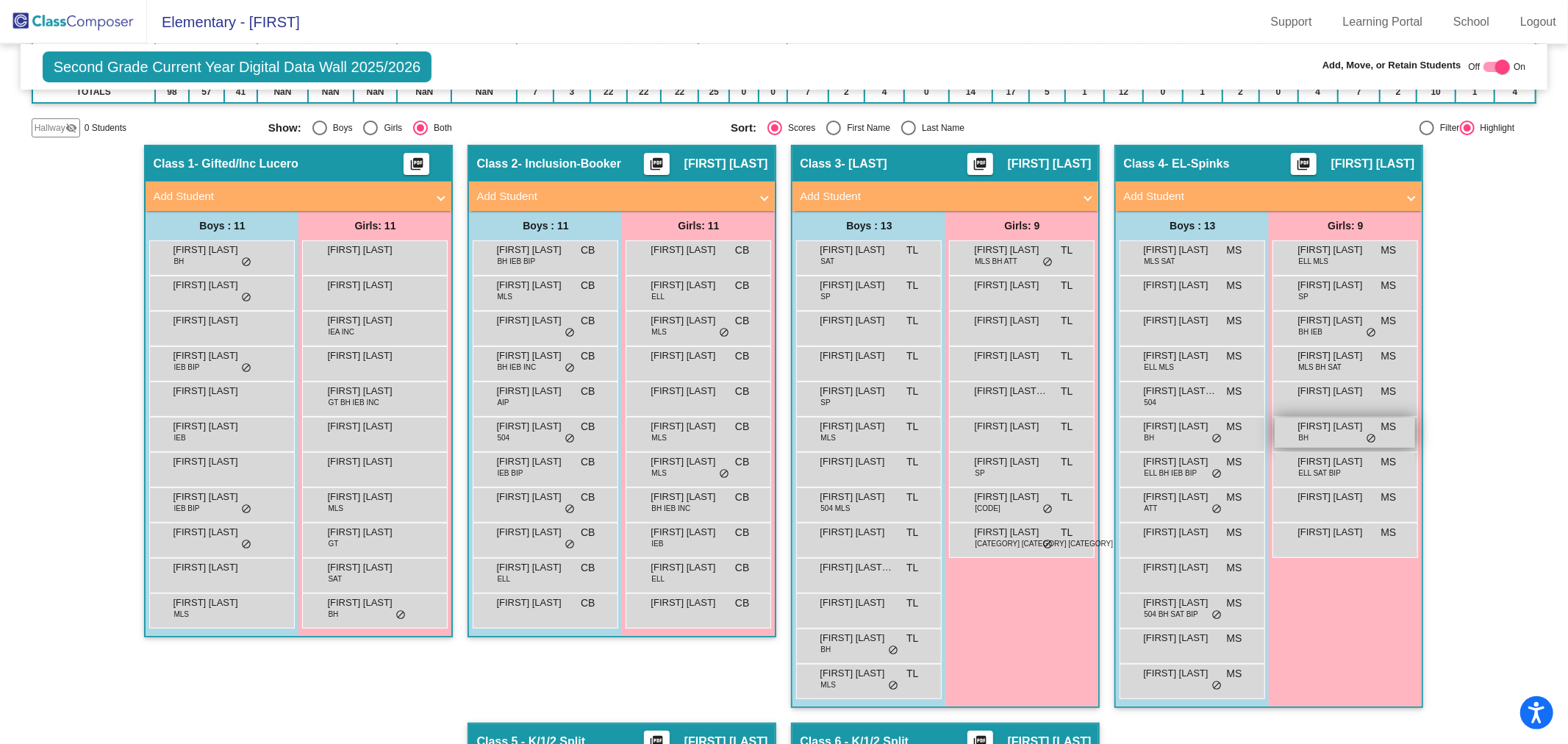 click on "[FIRST] [LAST]" at bounding box center (1334, 426) 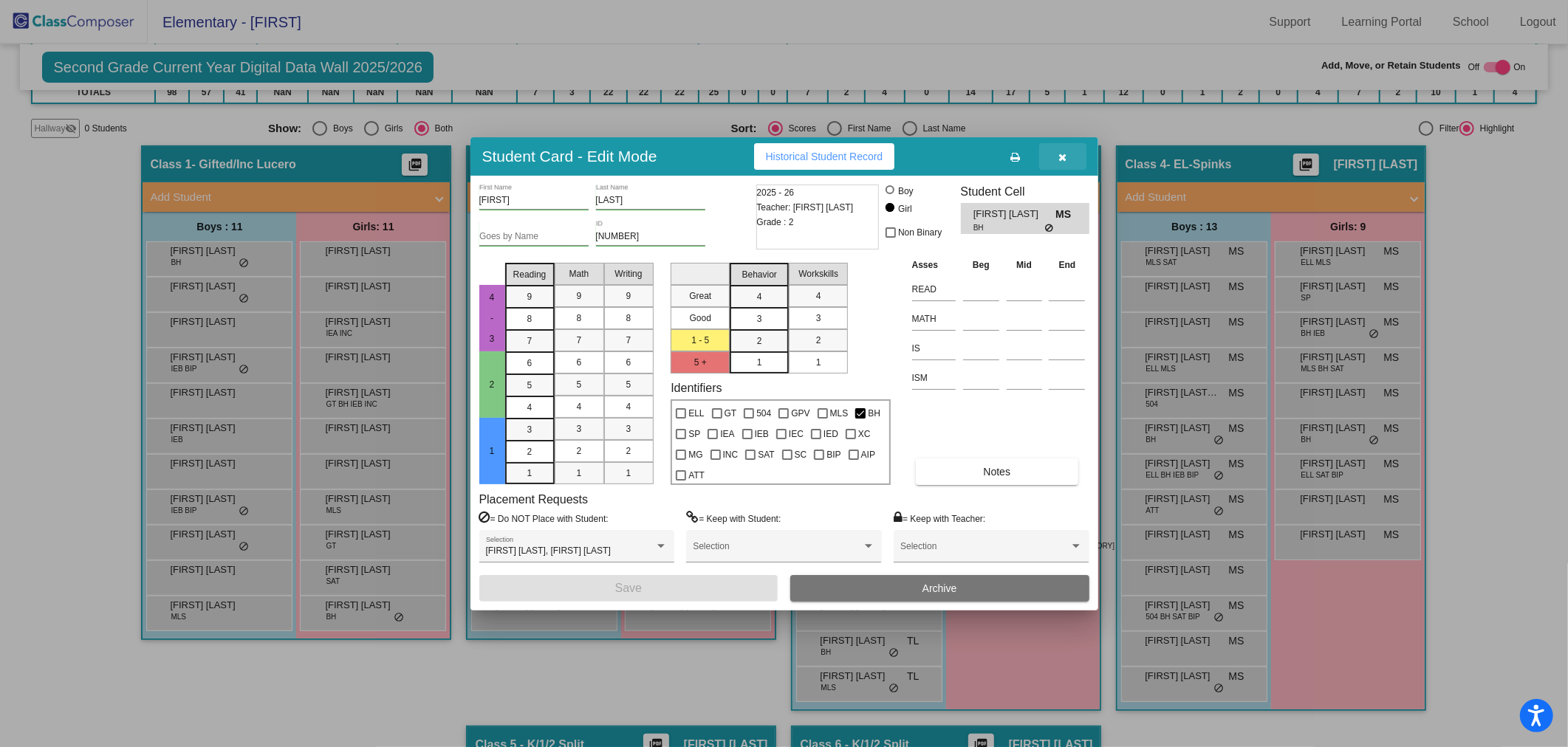 click at bounding box center [1062, 157] 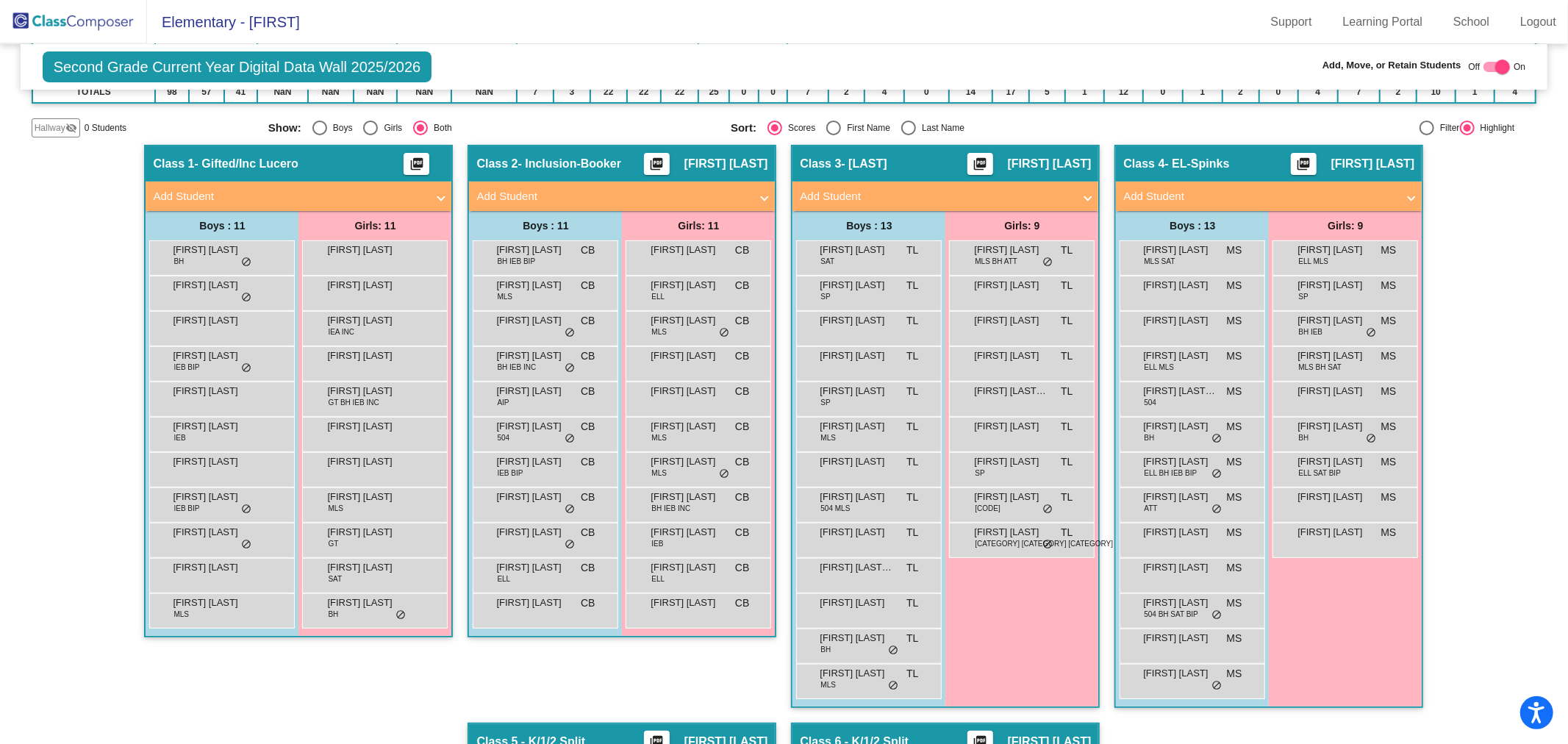 click 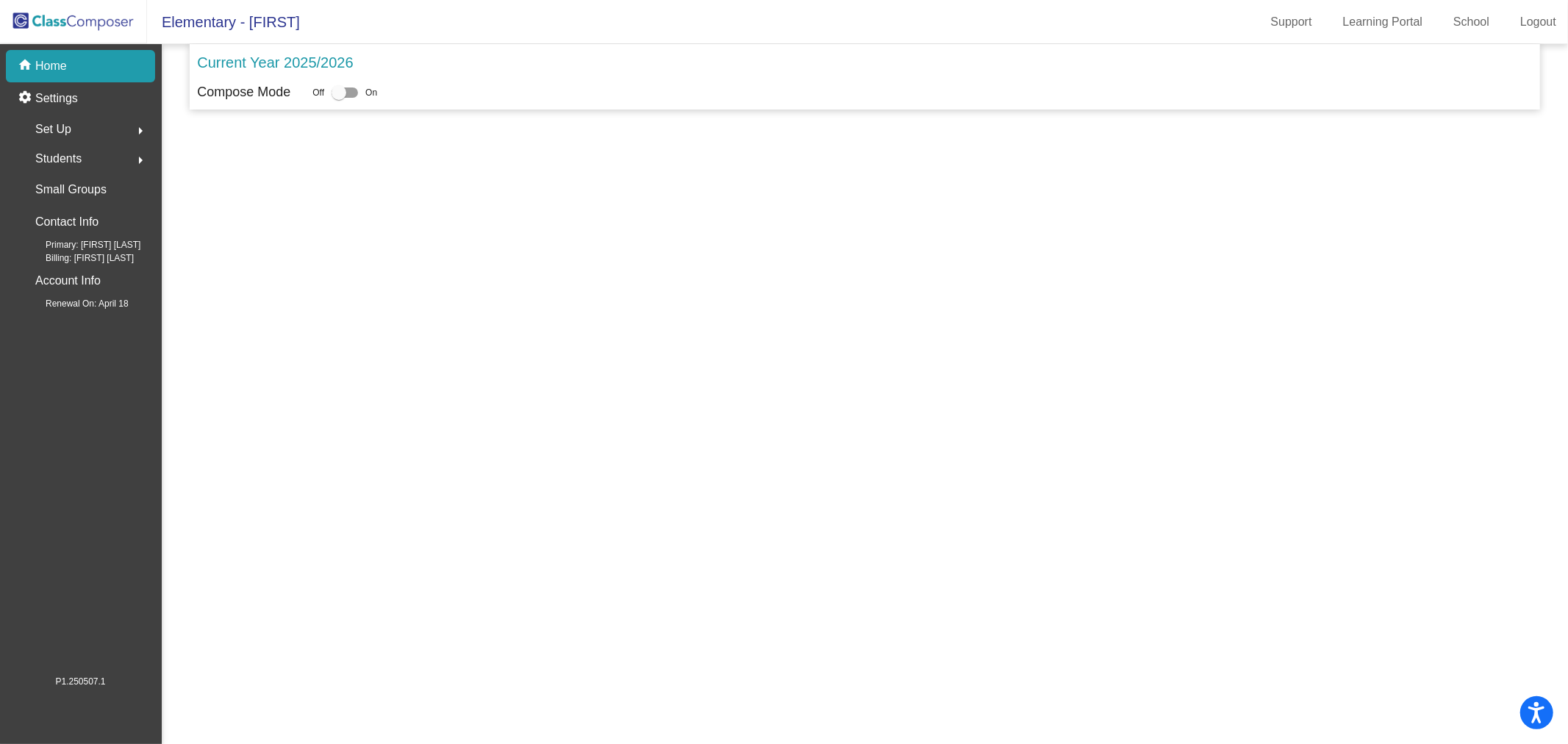 scroll, scrollTop: 0, scrollLeft: 0, axis: both 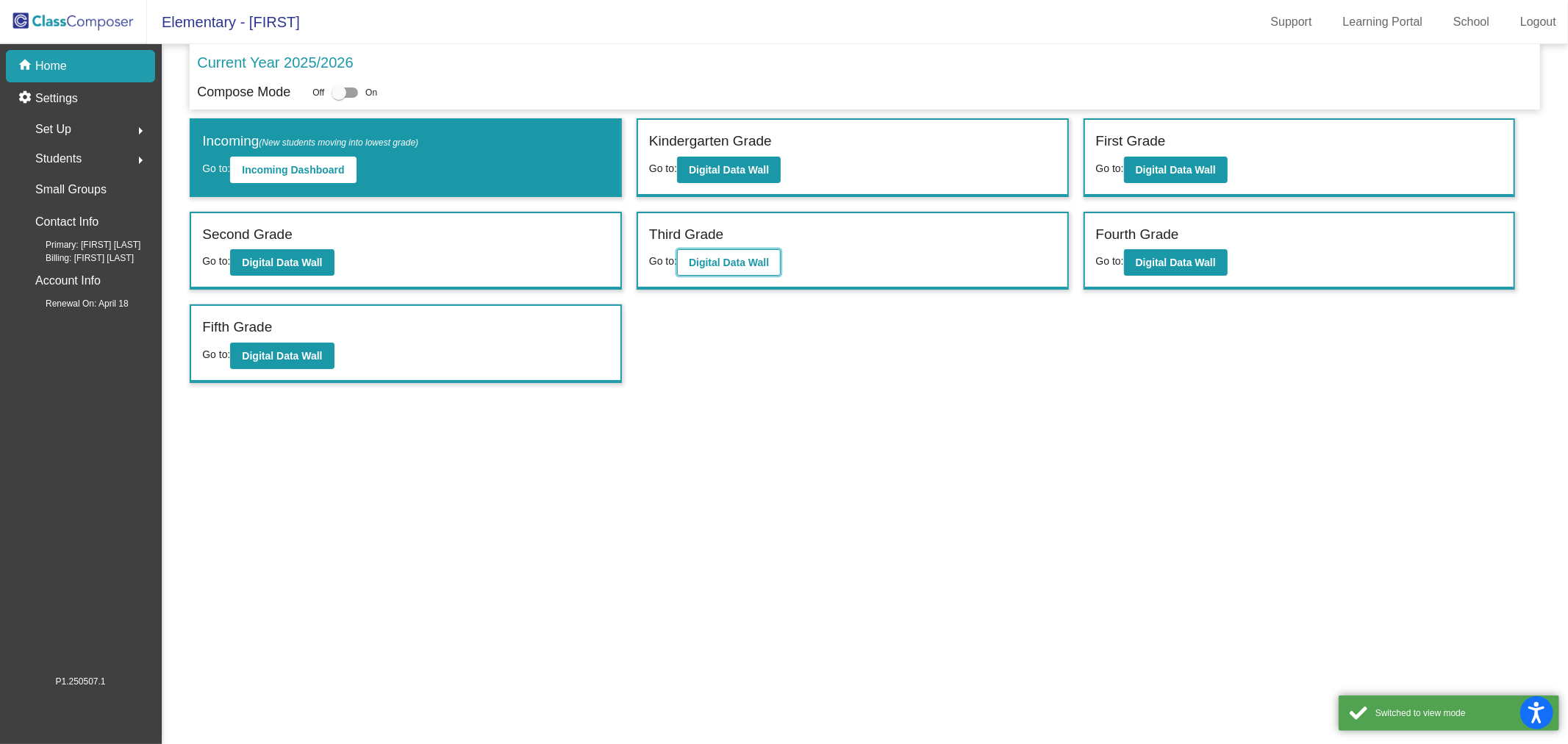 click on "Digital Data Wall" 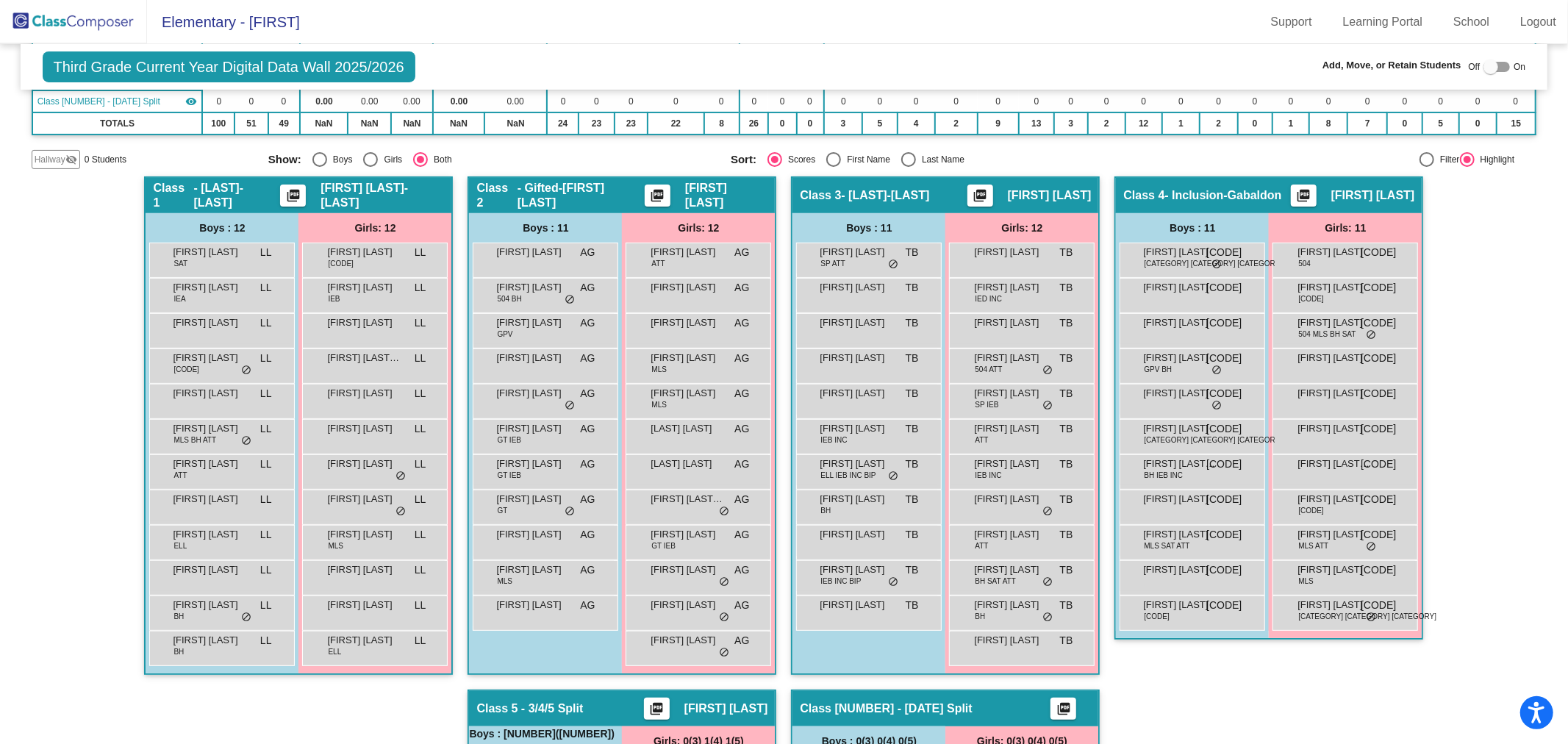 scroll, scrollTop: 326, scrollLeft: 0, axis: vertical 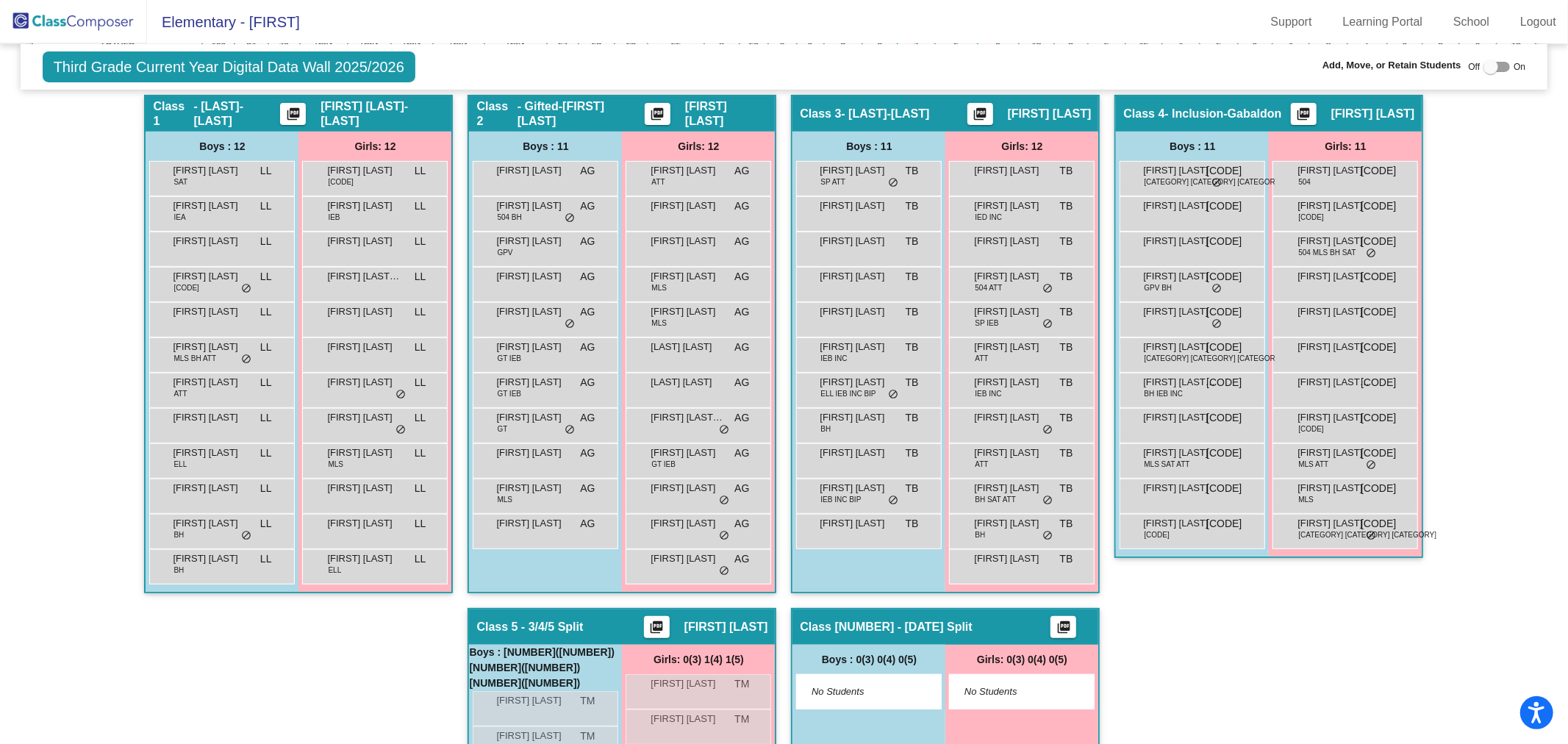 click at bounding box center (1491, 67) 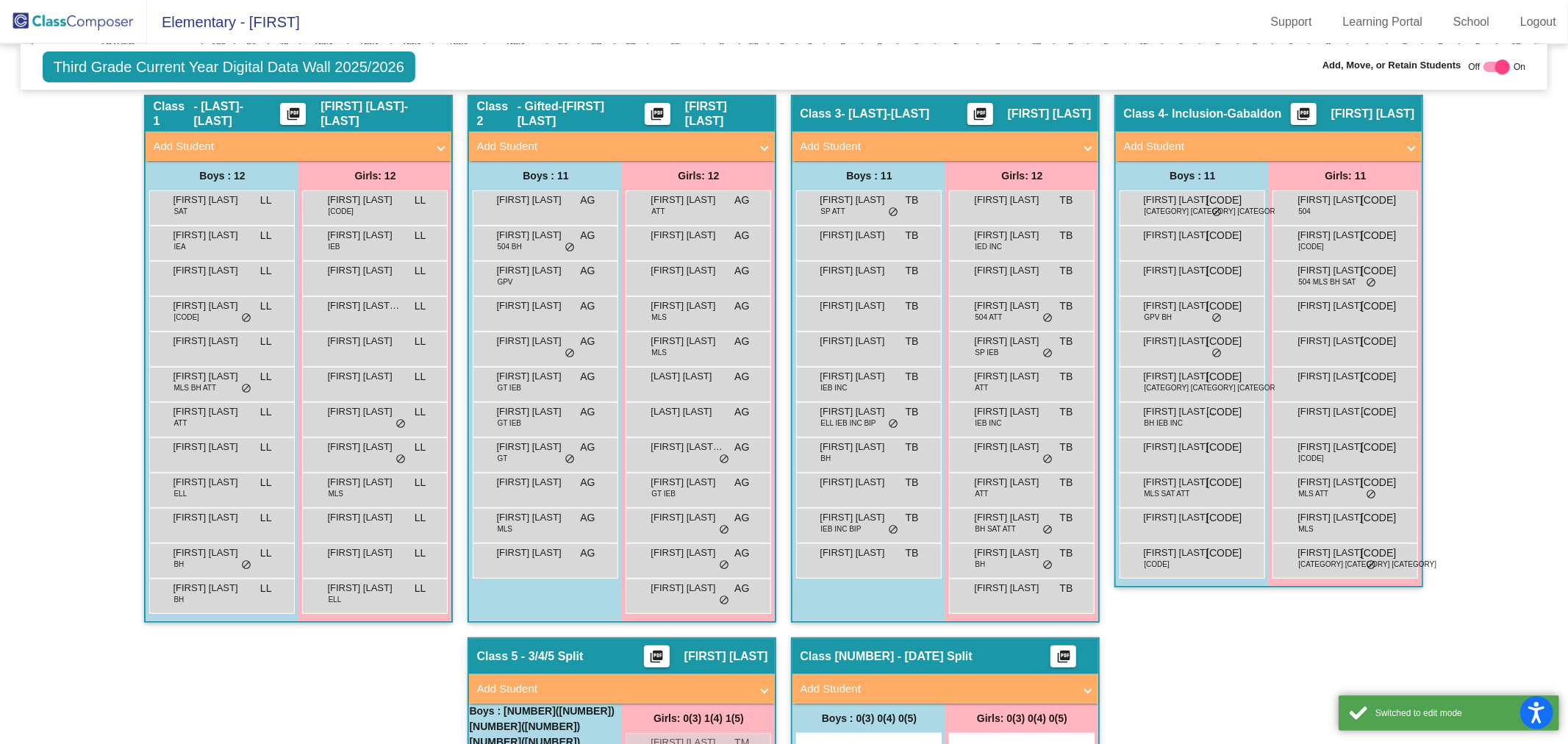 click at bounding box center (1411, 146) 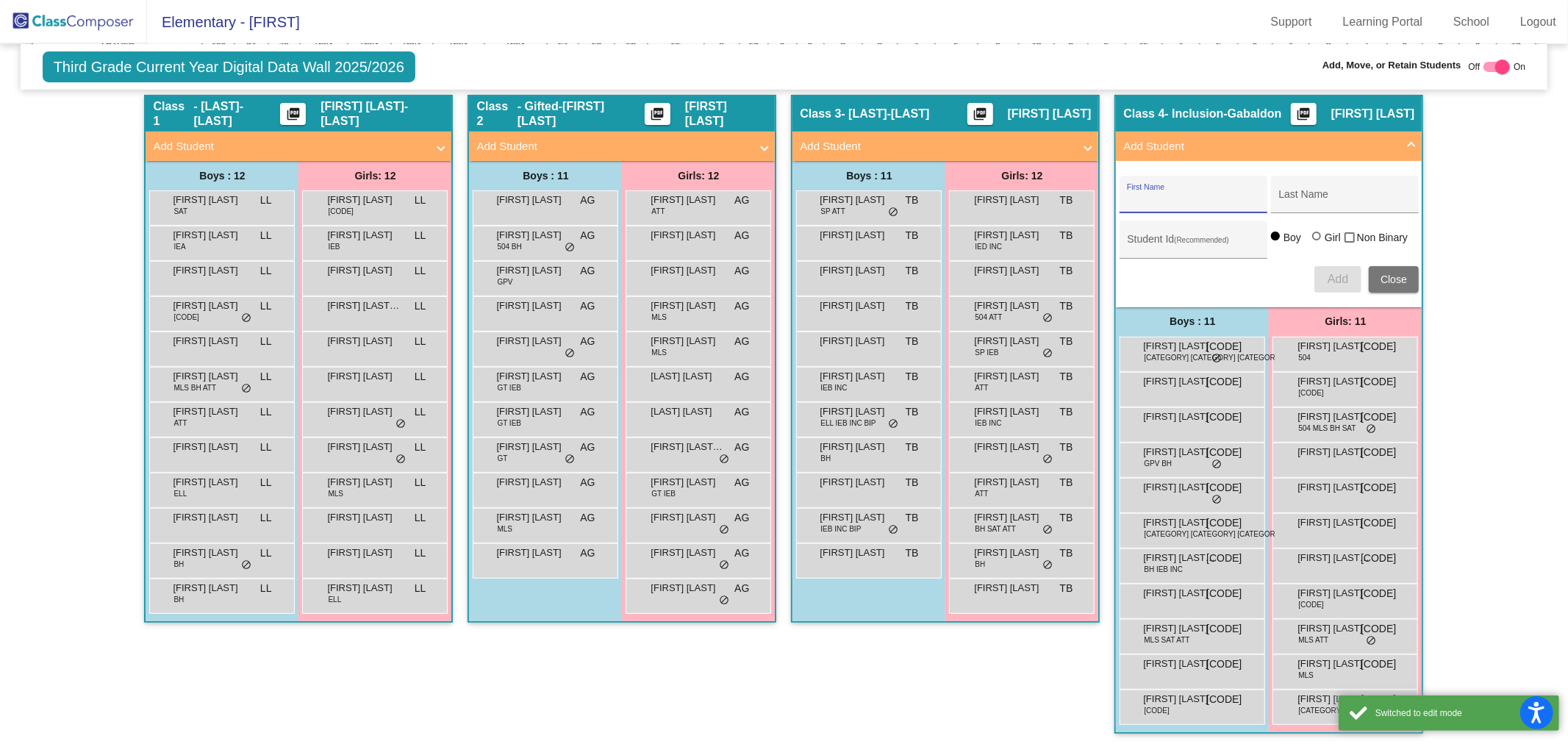 click on "First Name" at bounding box center (1193, 200) 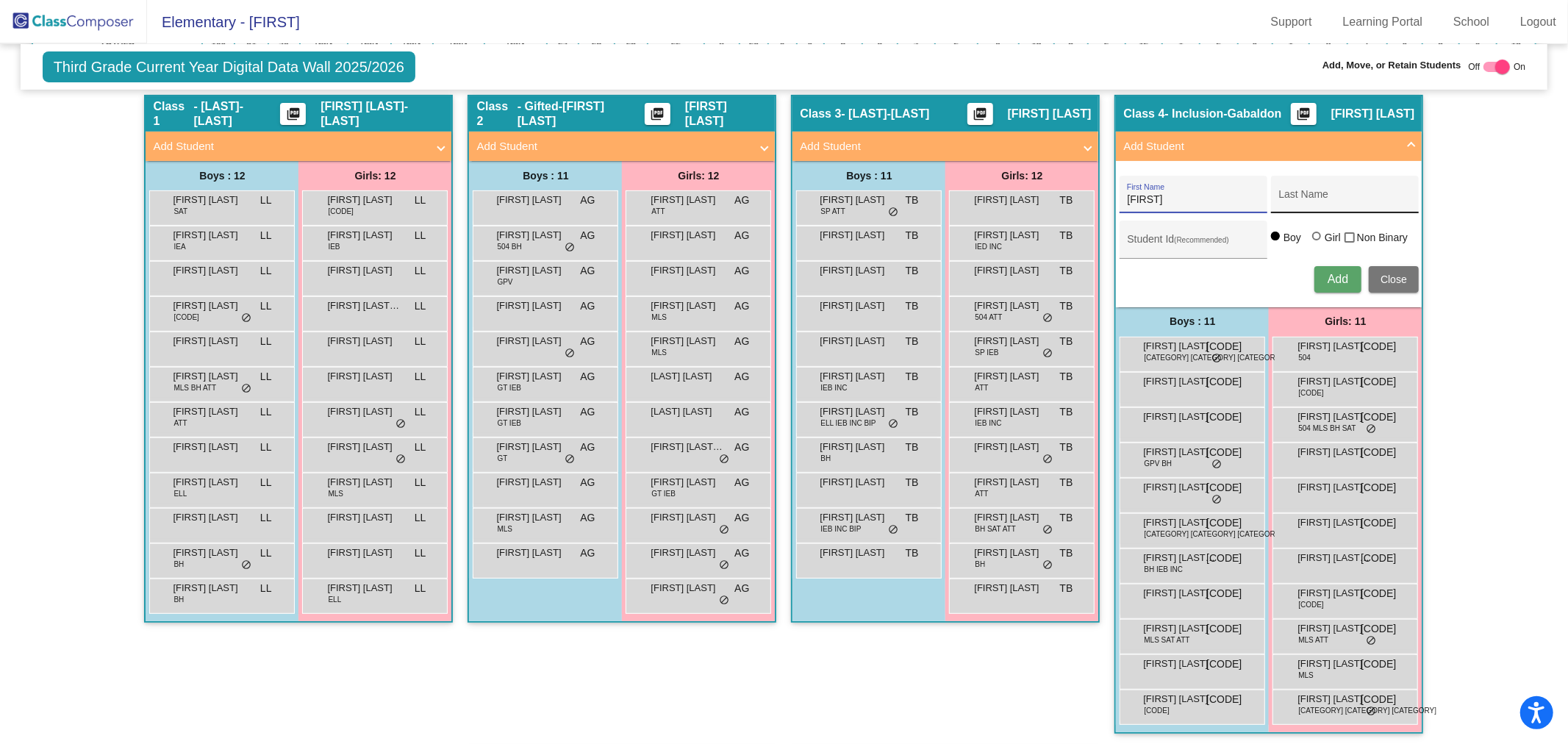 type on "[FIRST]" 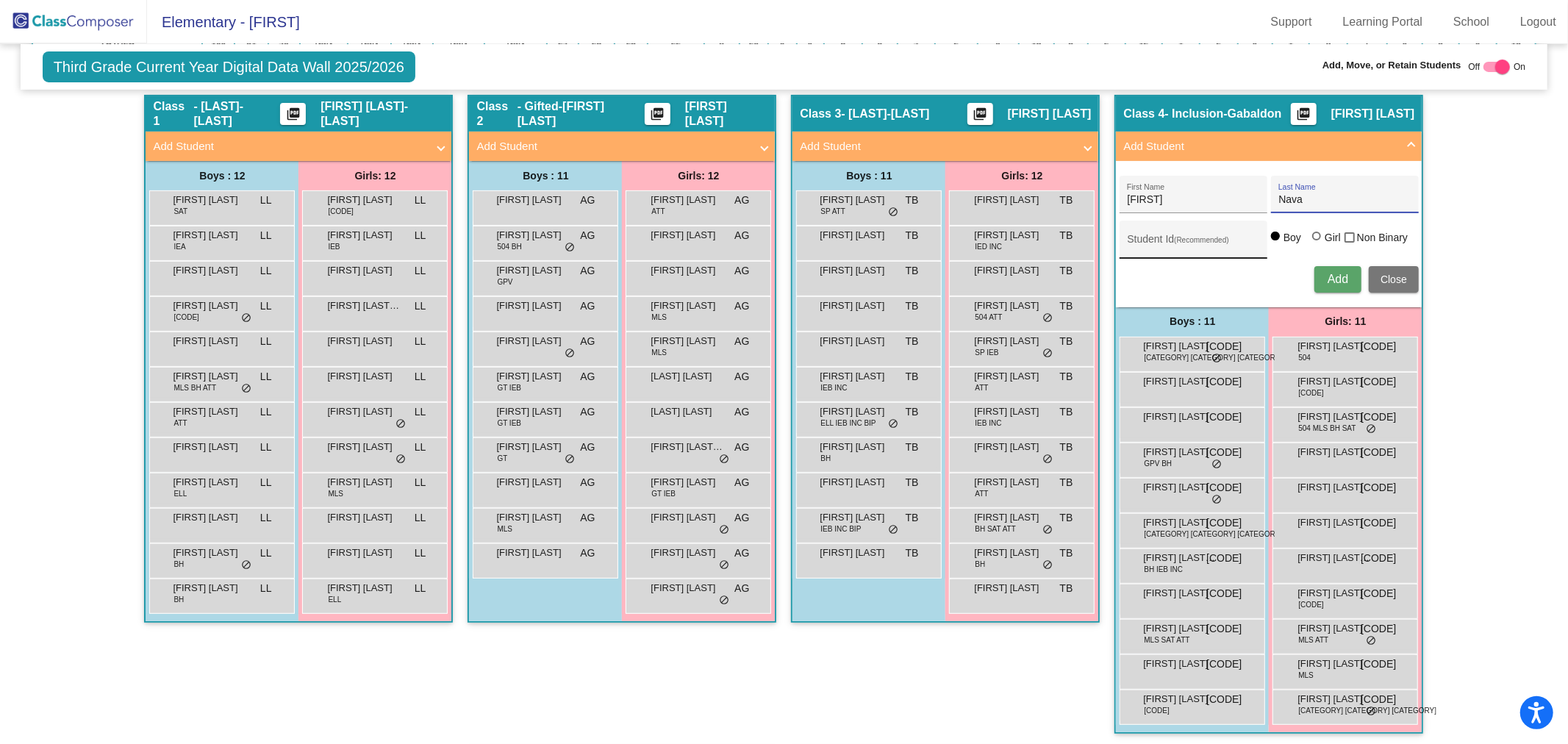 type on "Nava" 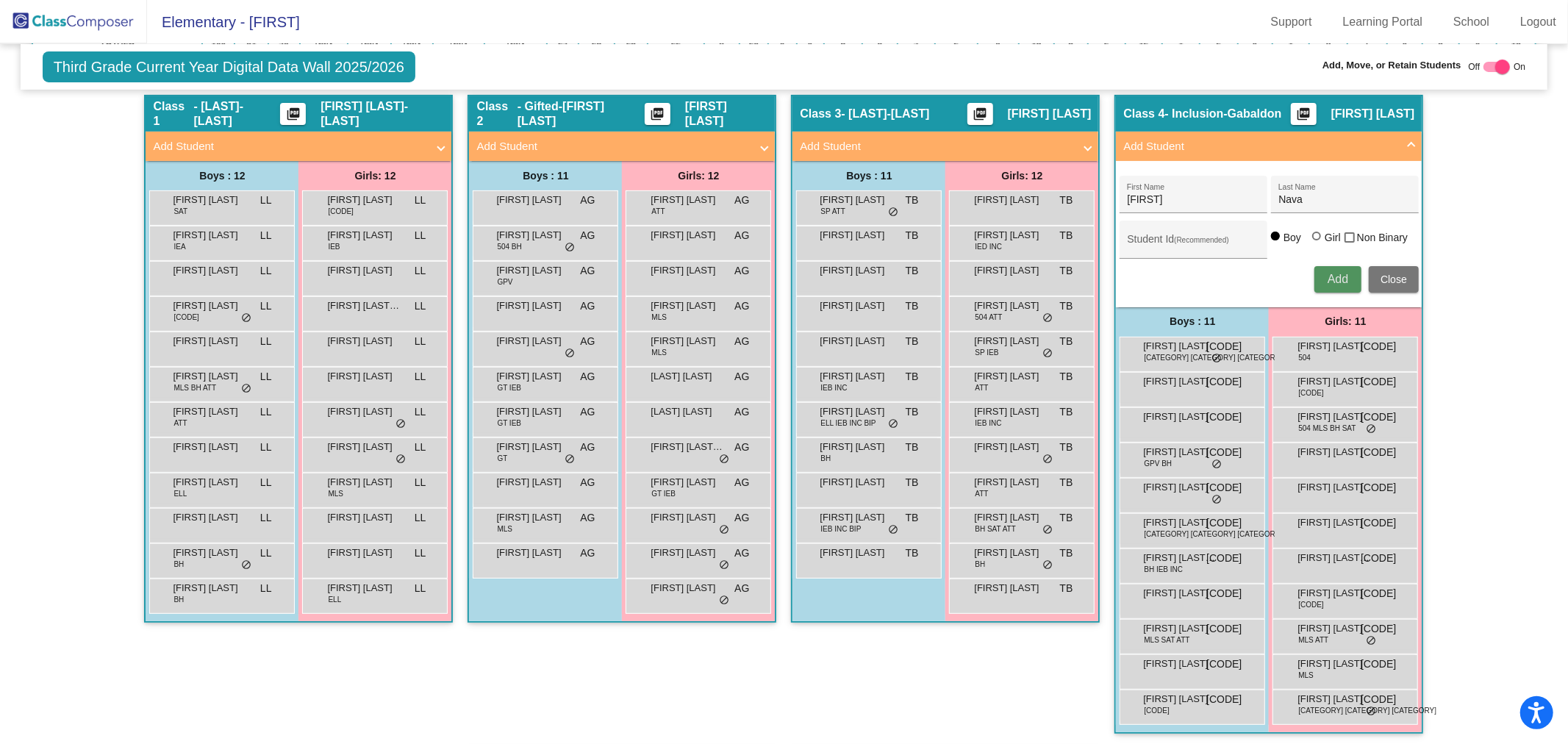 click on "Add" at bounding box center [1338, 279] 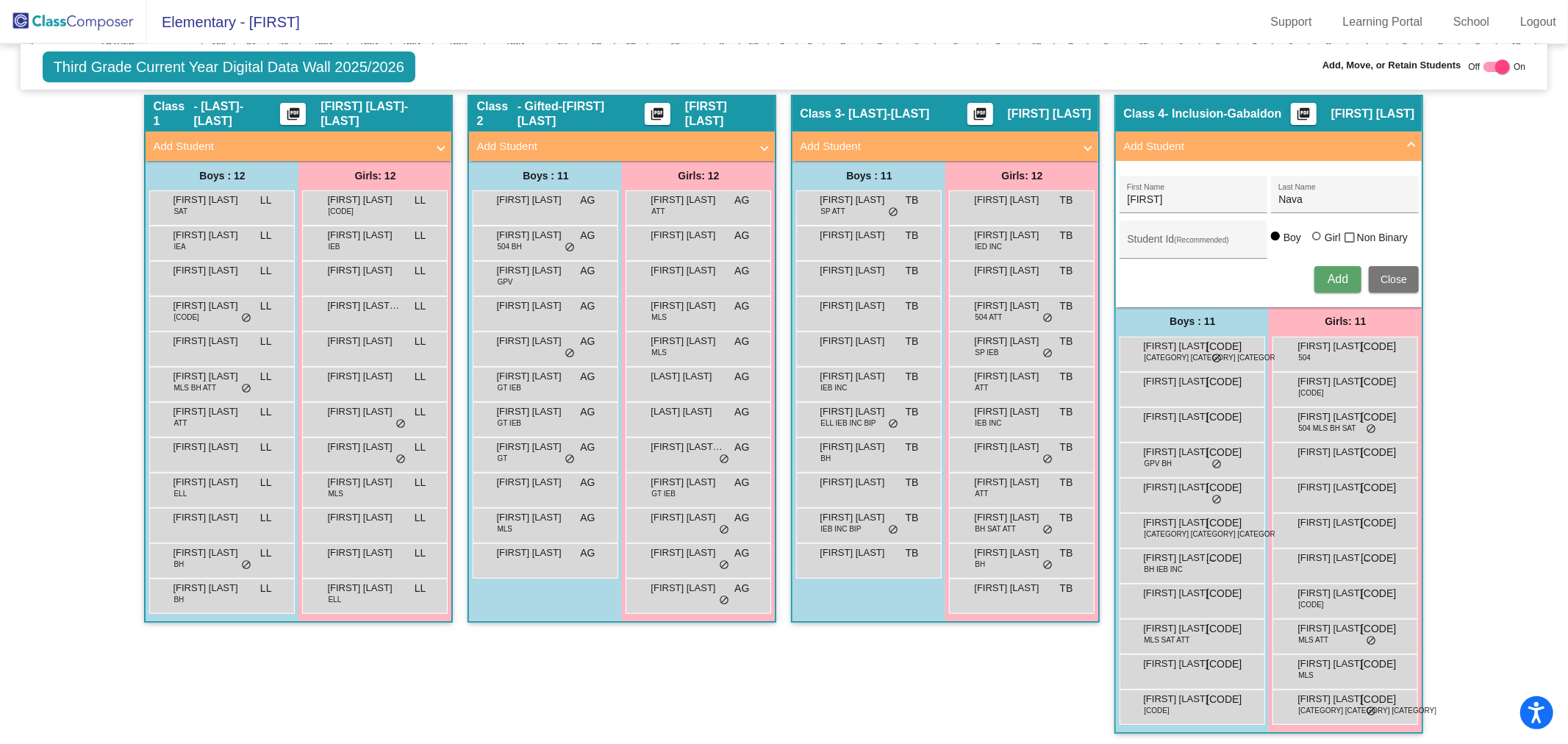 type 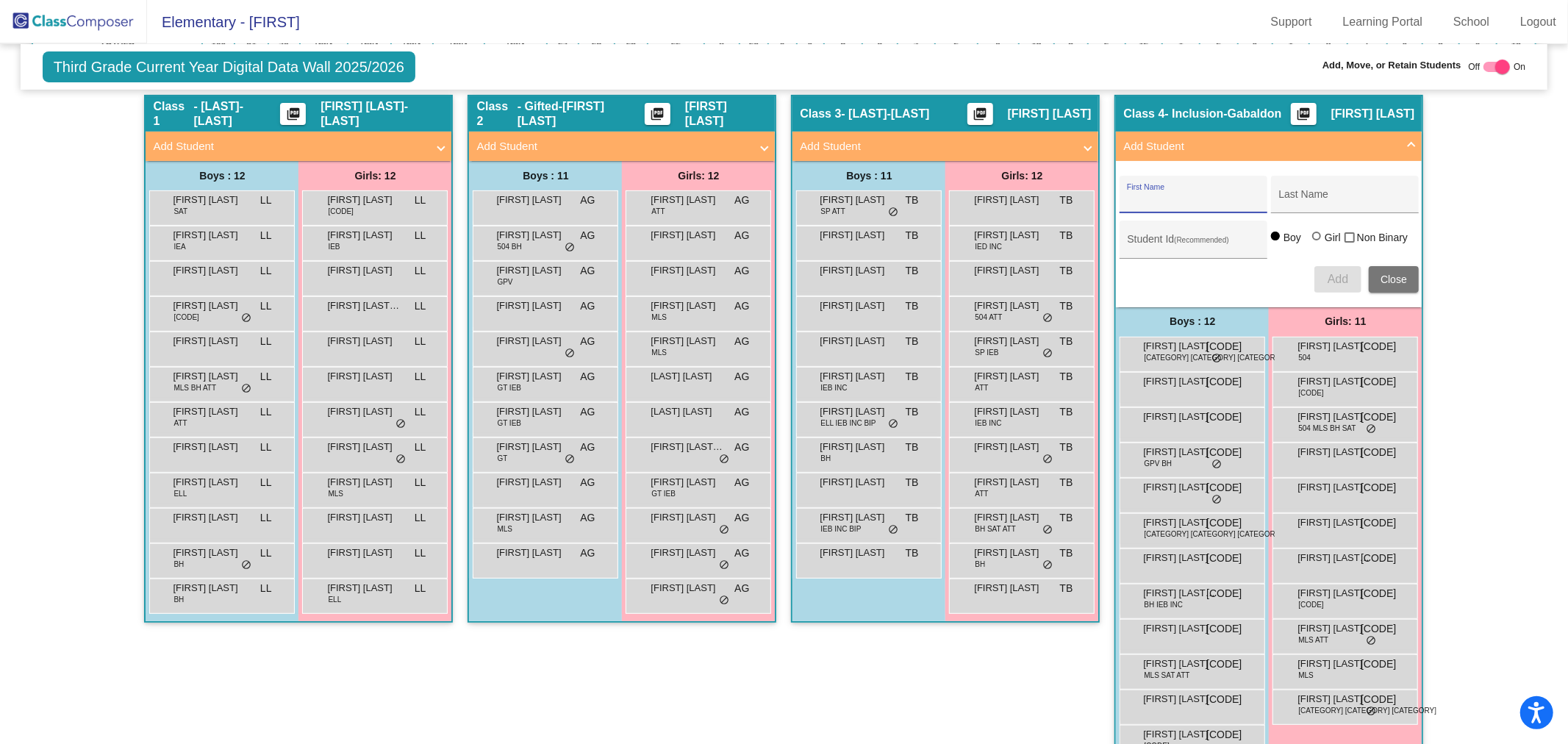 click 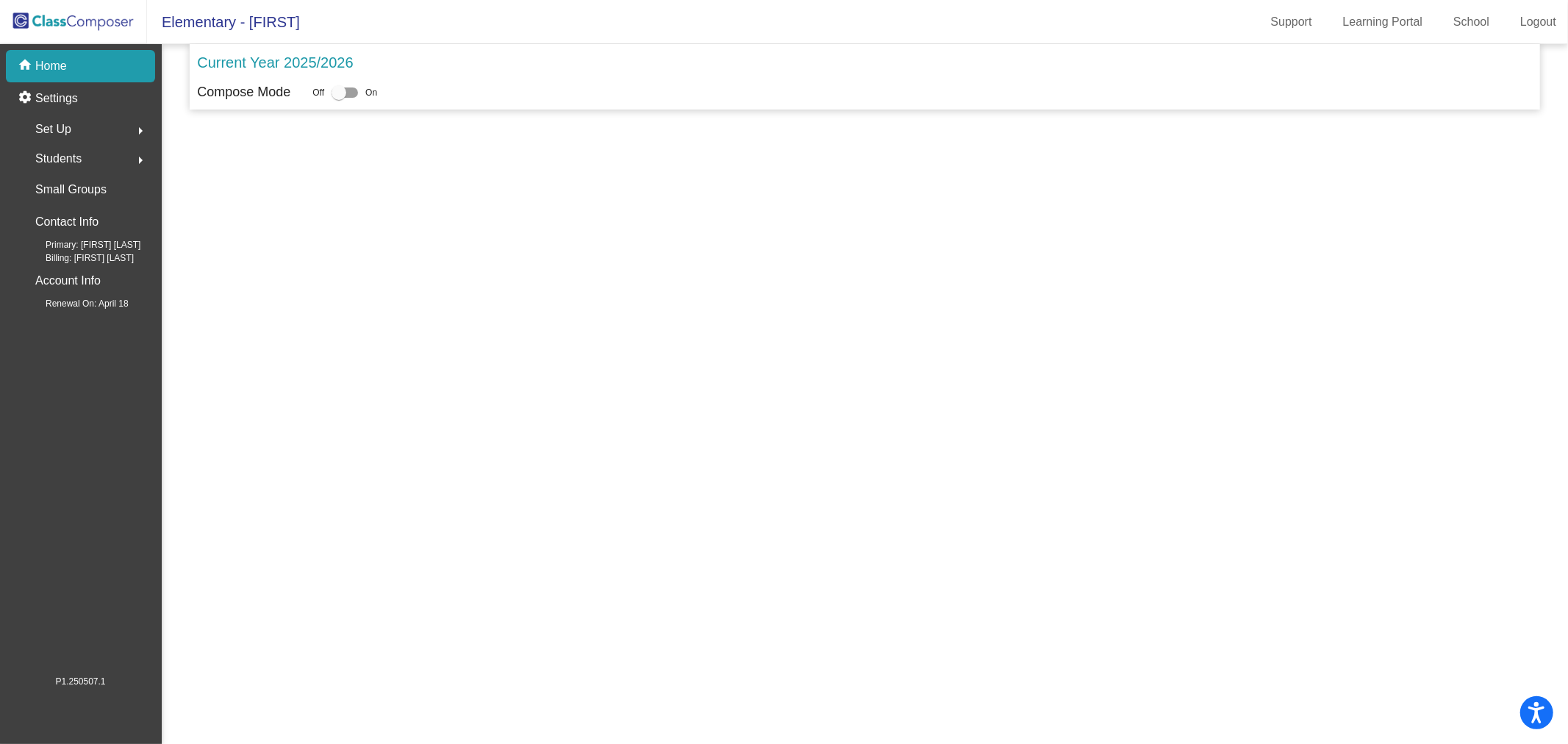 scroll, scrollTop: 0, scrollLeft: 0, axis: both 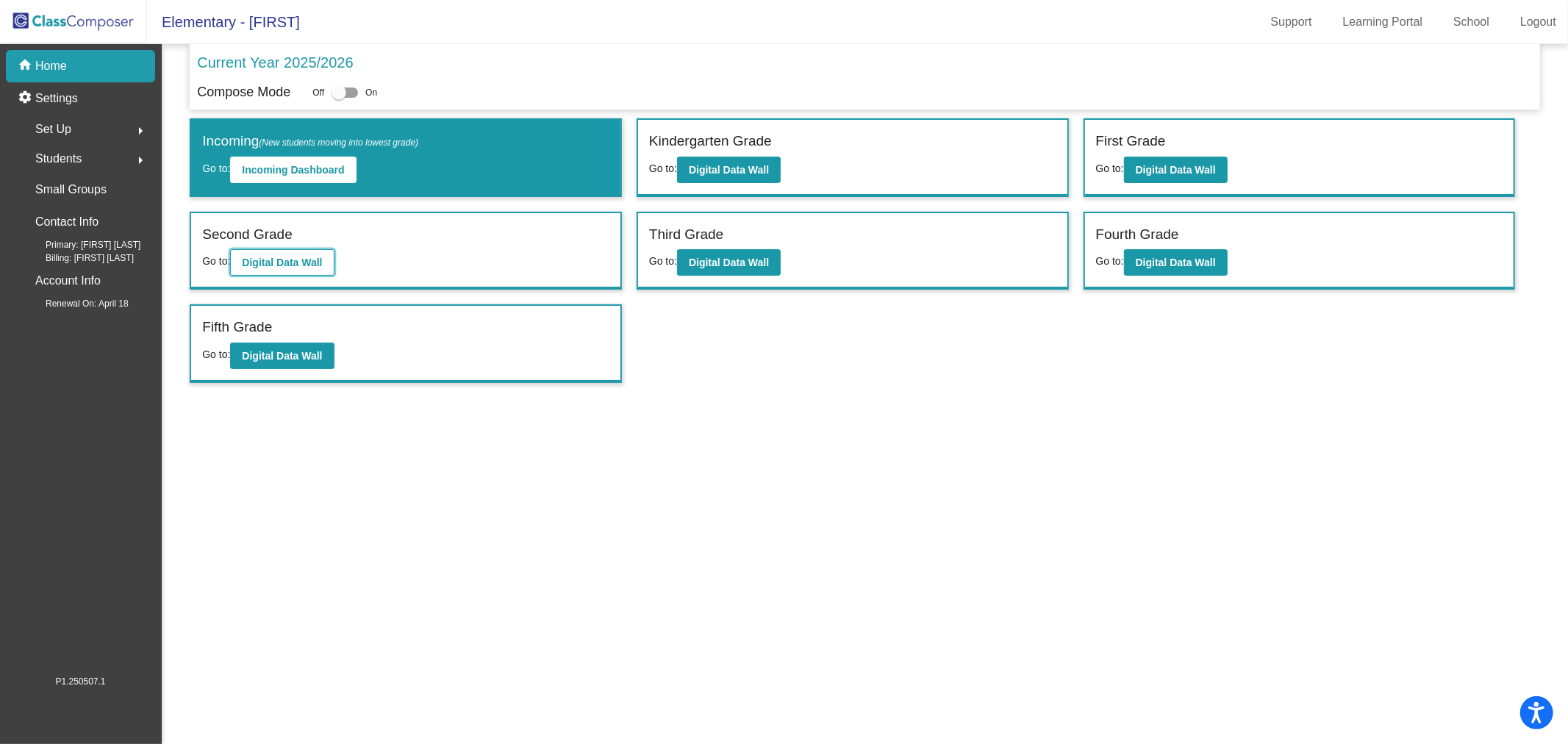 click on "Digital Data Wall" 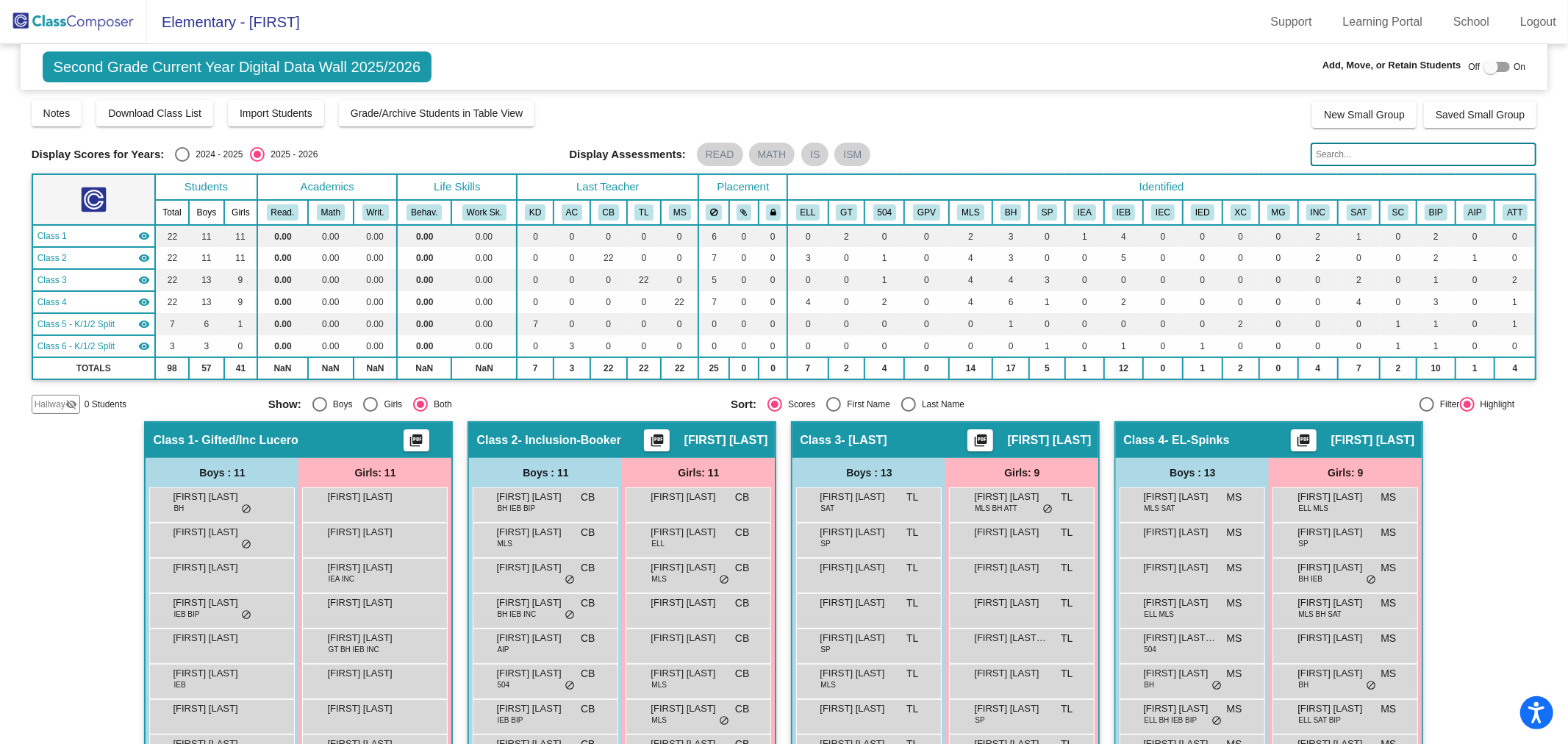 scroll, scrollTop: 245, scrollLeft: 0, axis: vertical 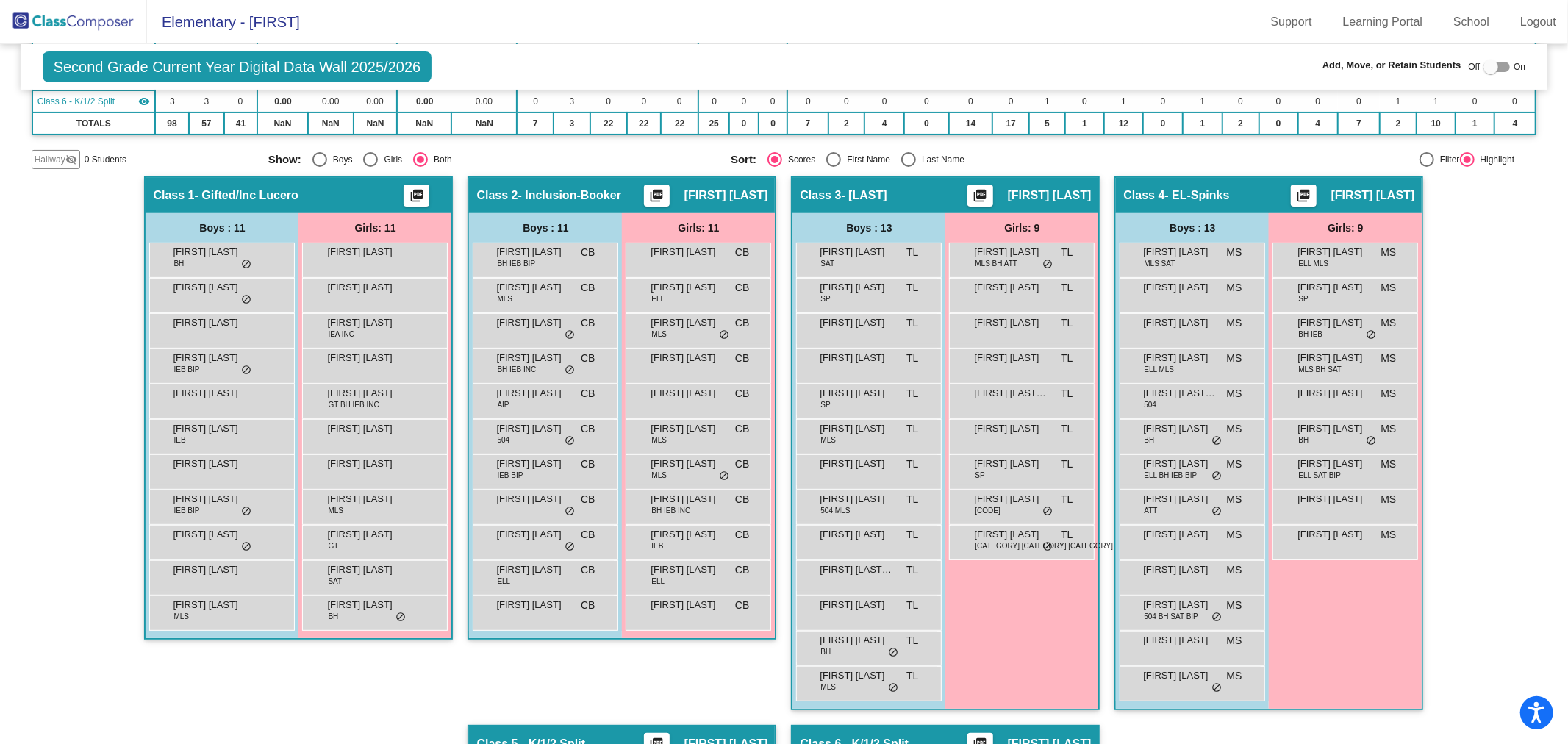 click at bounding box center (1491, 67) 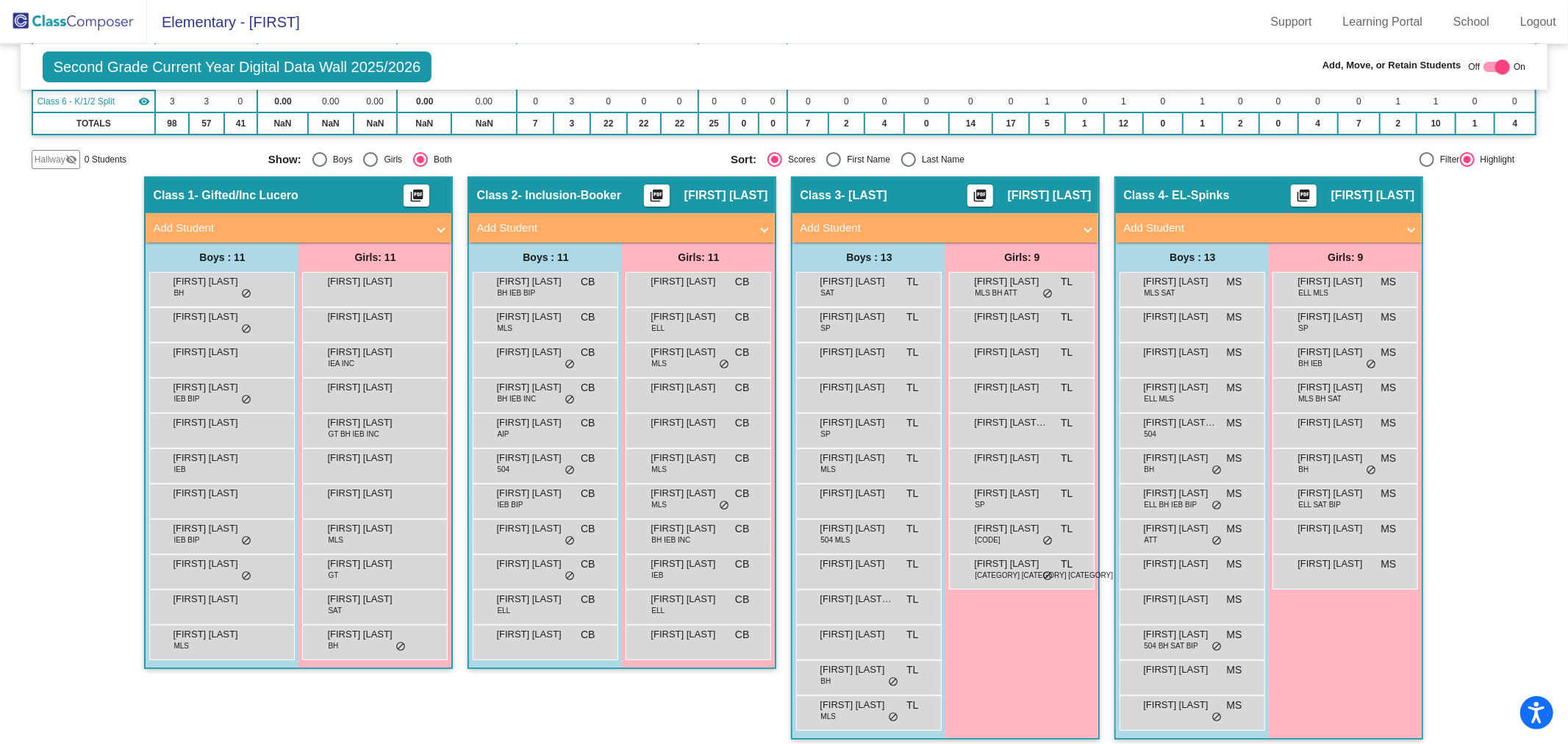 click 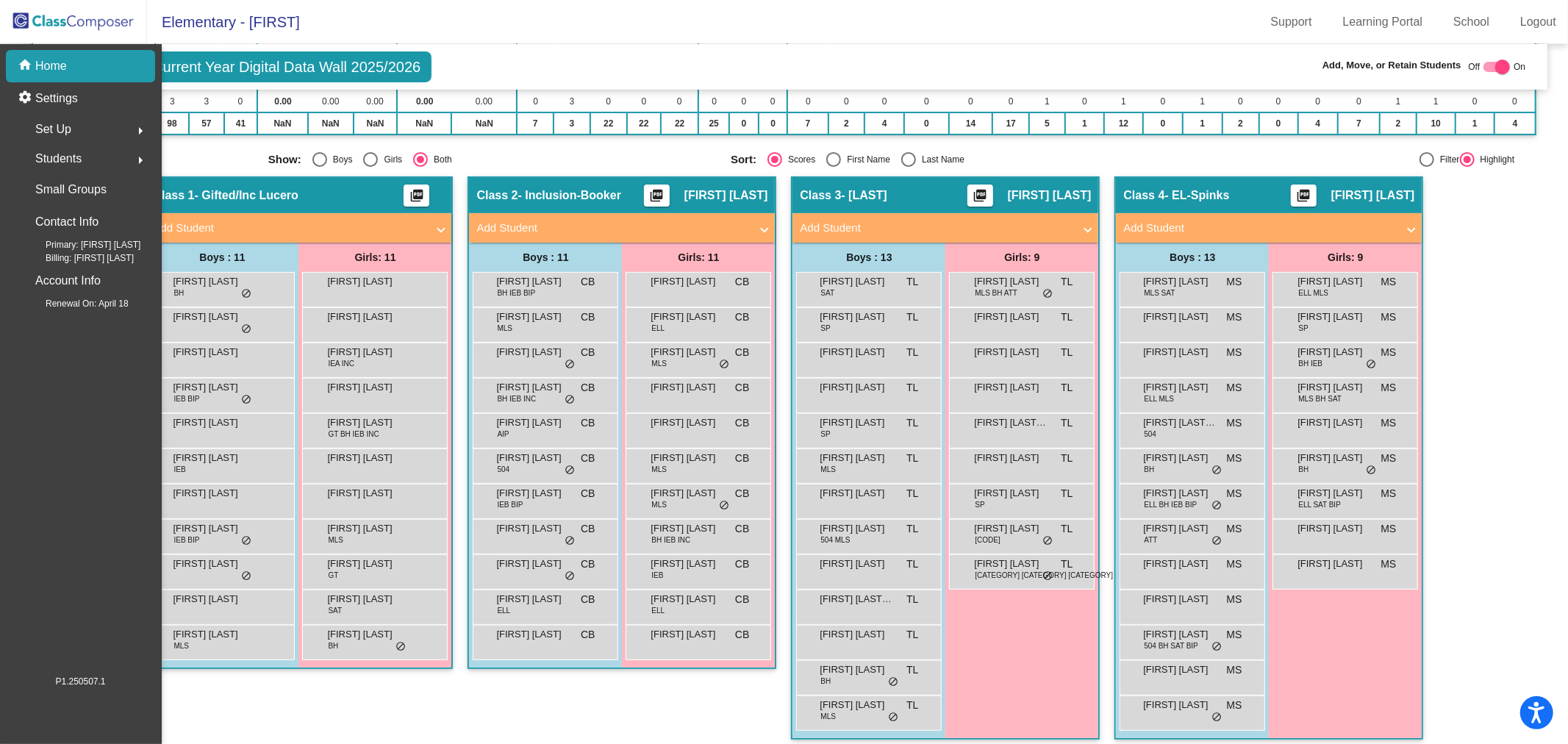 scroll, scrollTop: 0, scrollLeft: 0, axis: both 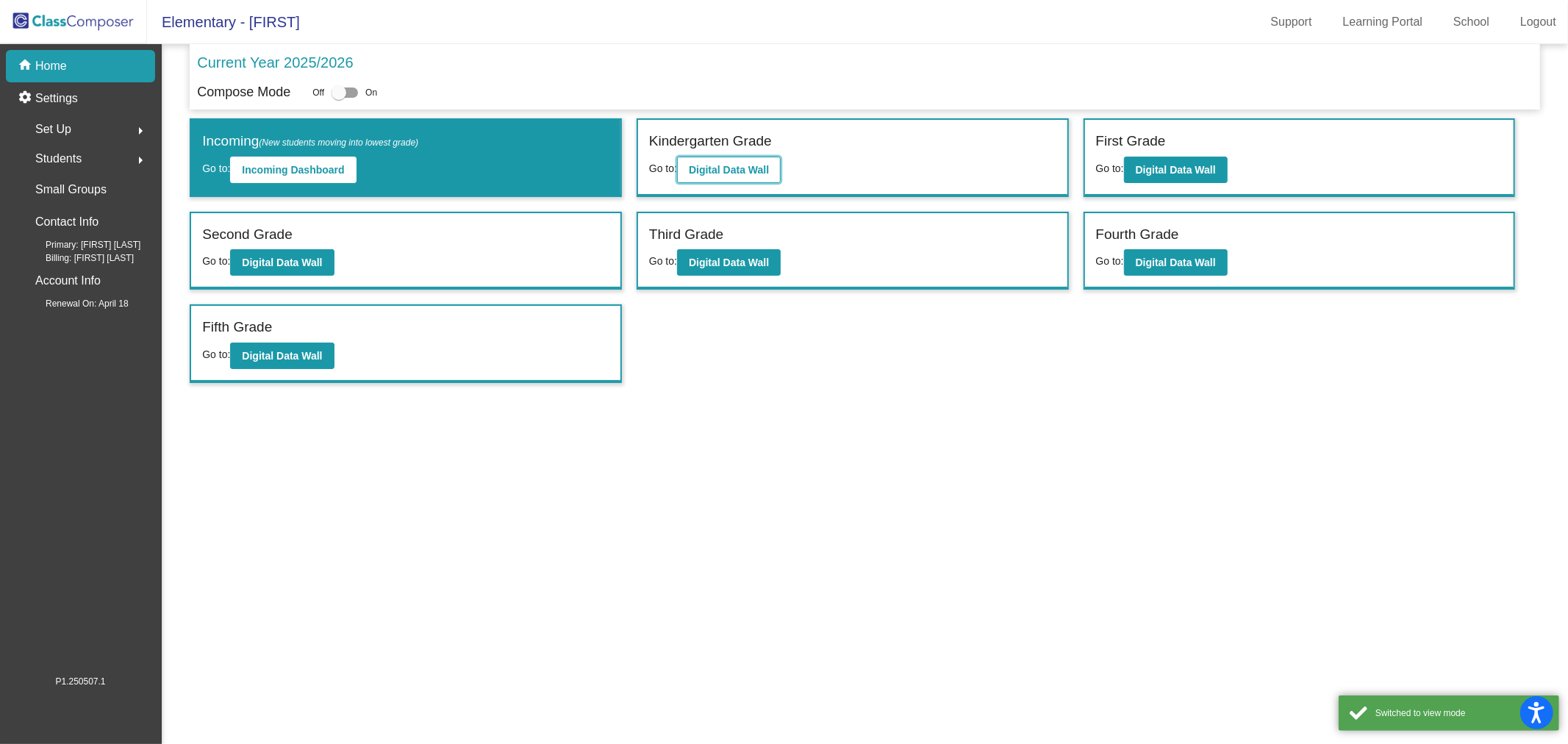 click on "Digital Data Wall" 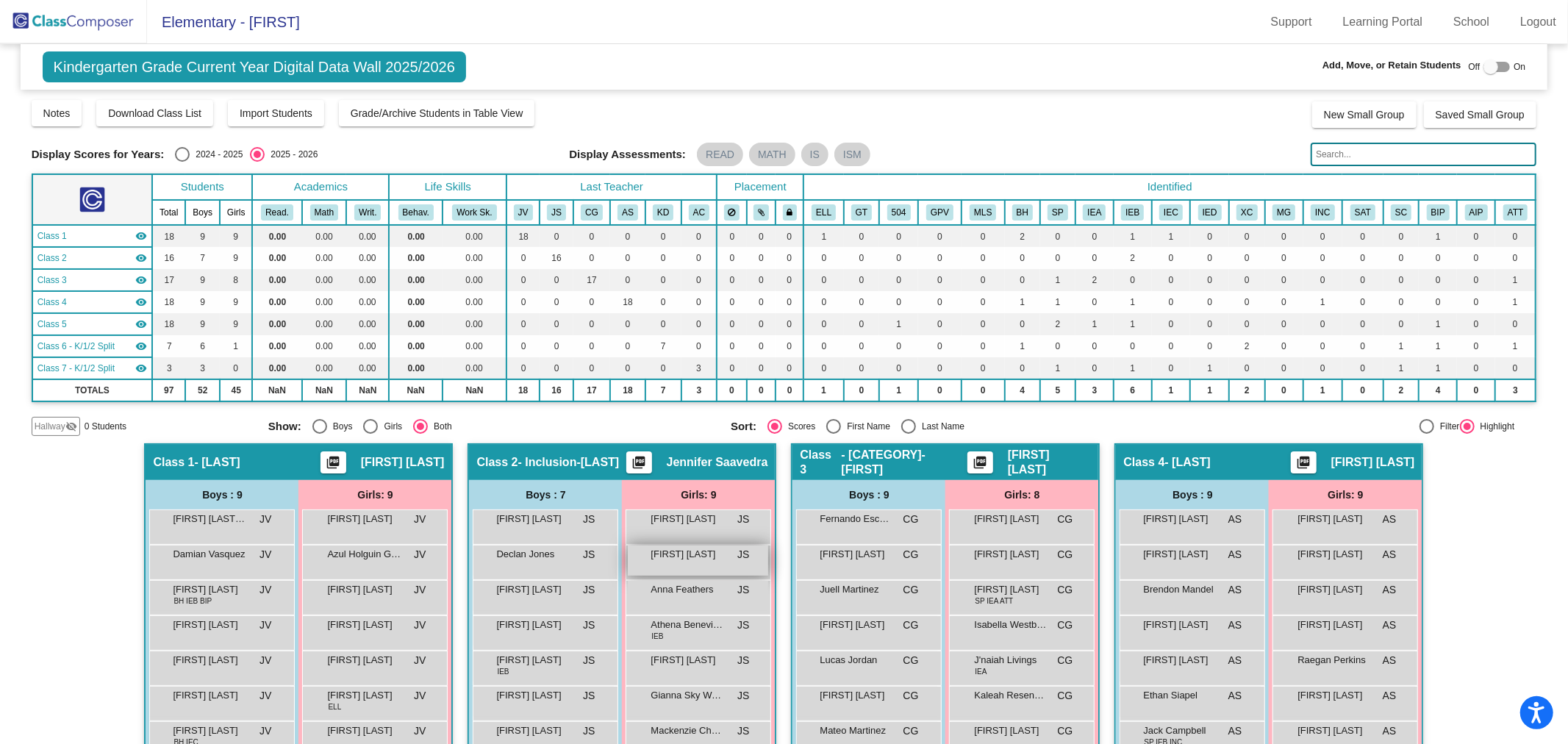 click on "[FIRST] [LAST]" at bounding box center [687, 554] 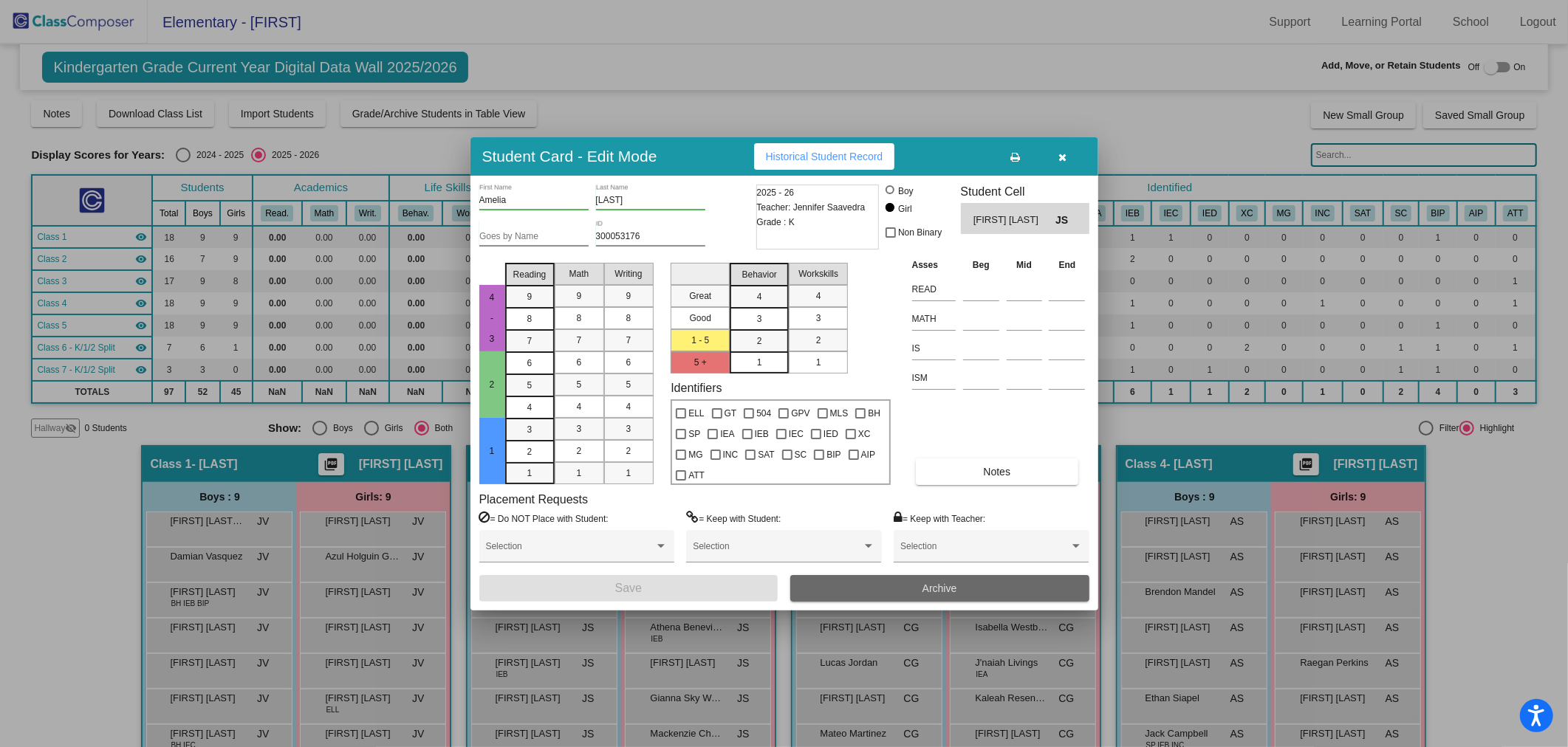click on "Archive" at bounding box center (939, 588) 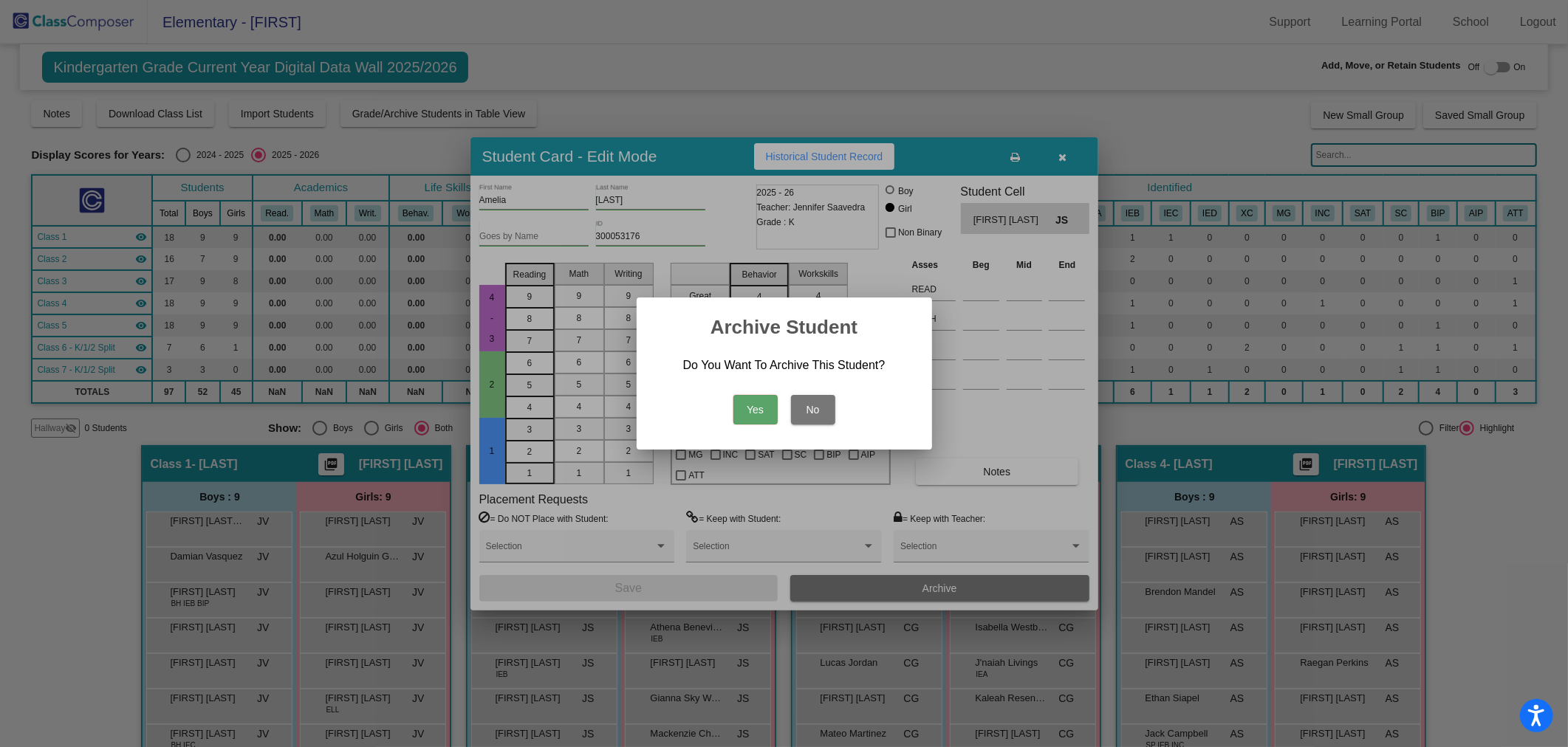 click on "Yes" at bounding box center (756, 410) 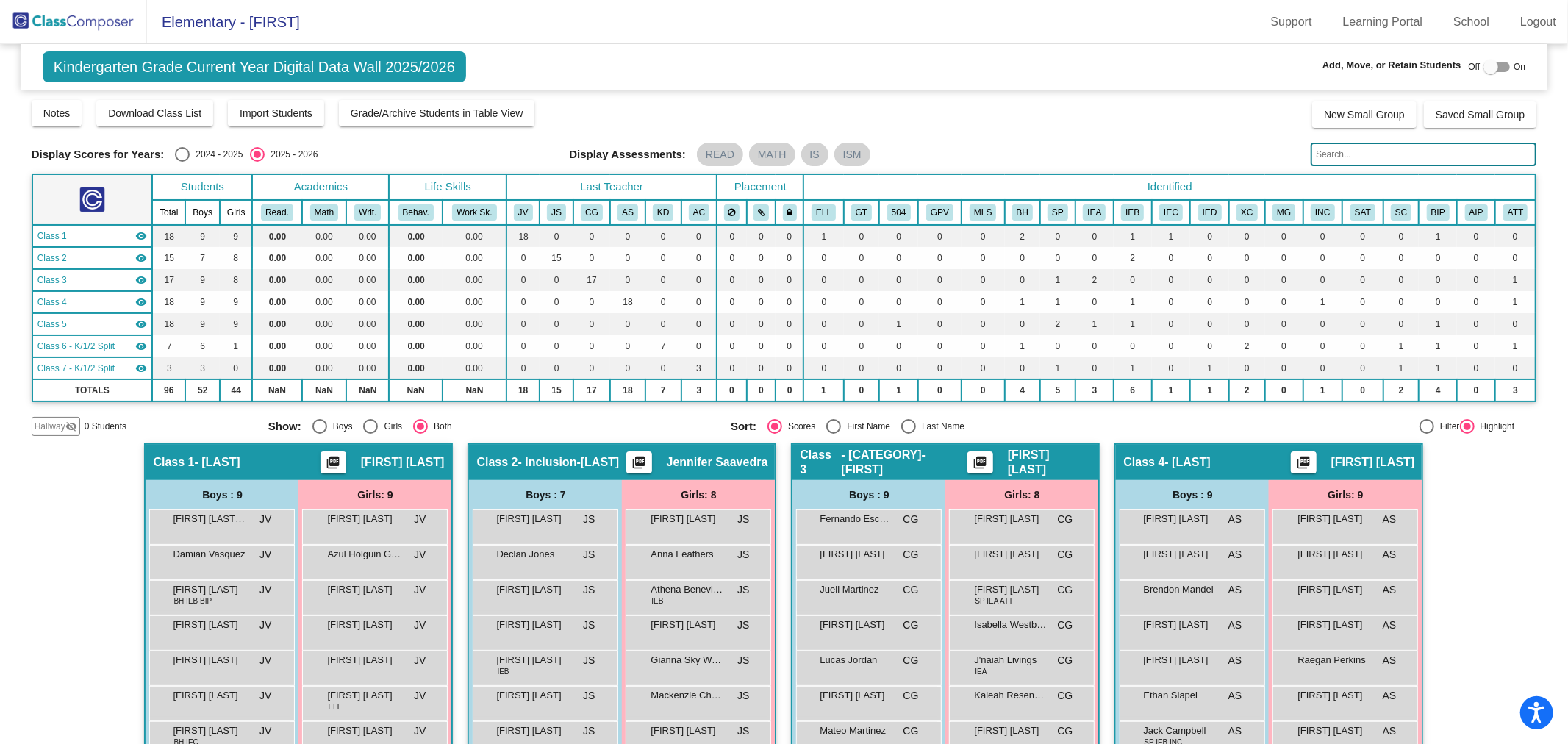 click 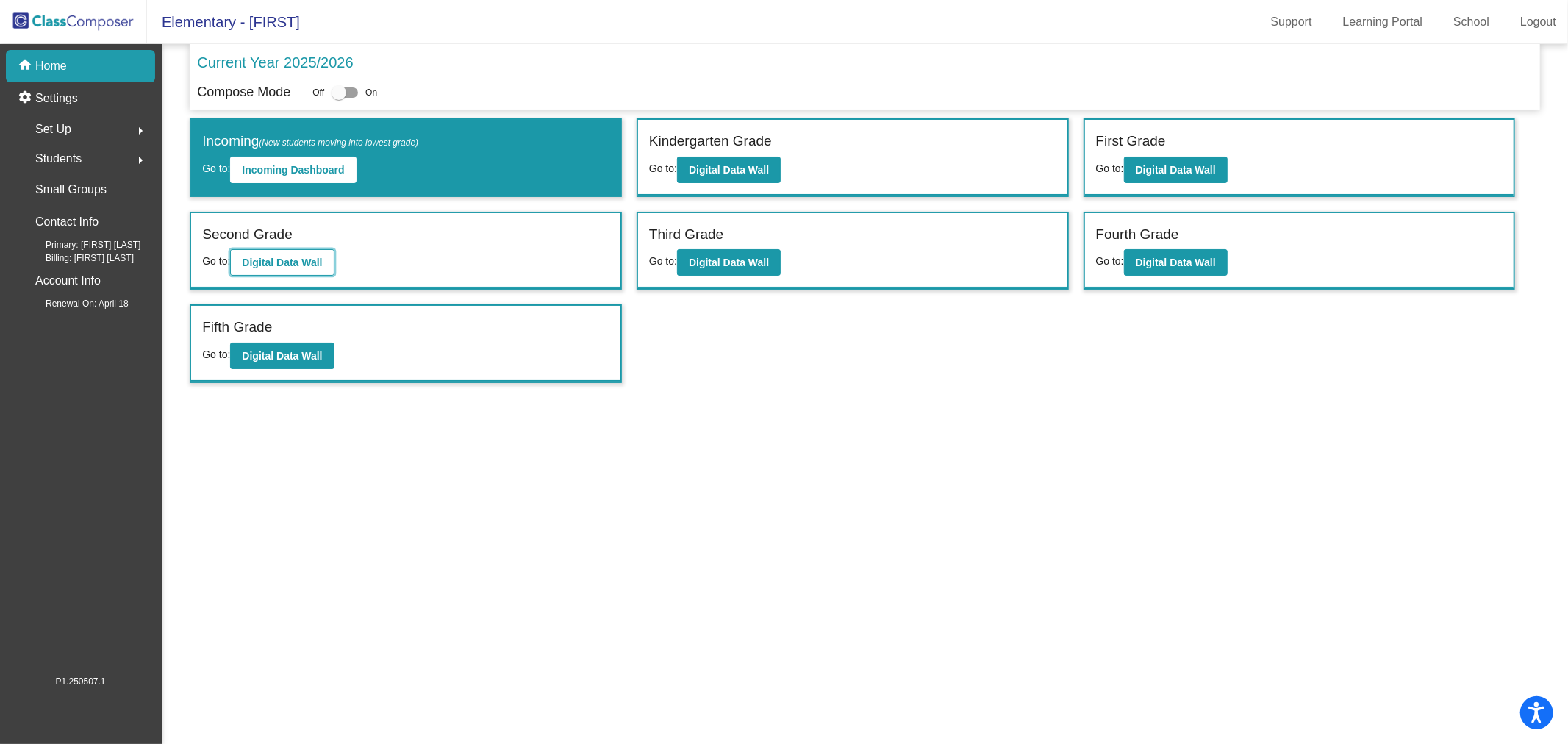 click on "Digital Data Wall" 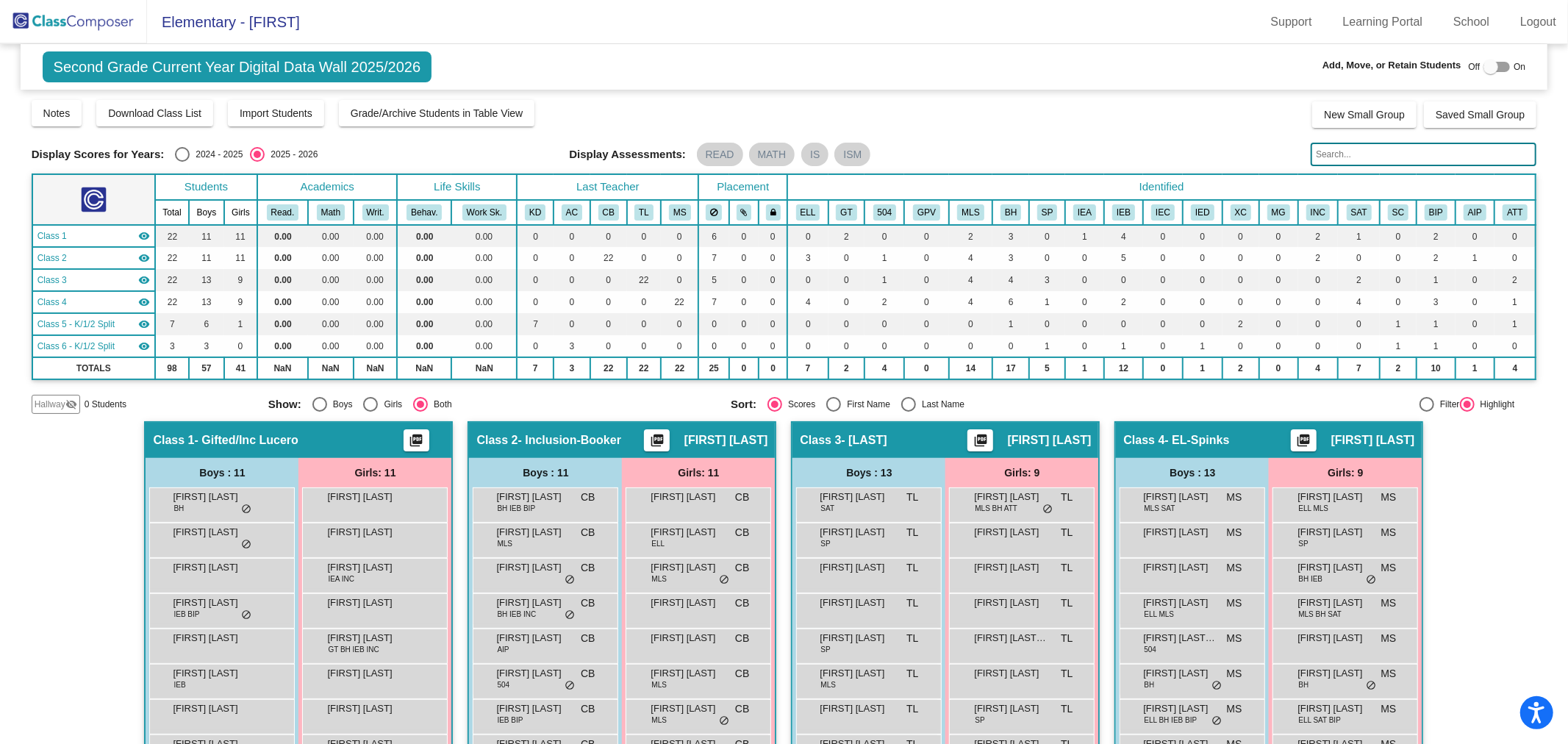 scroll, scrollTop: 82, scrollLeft: 0, axis: vertical 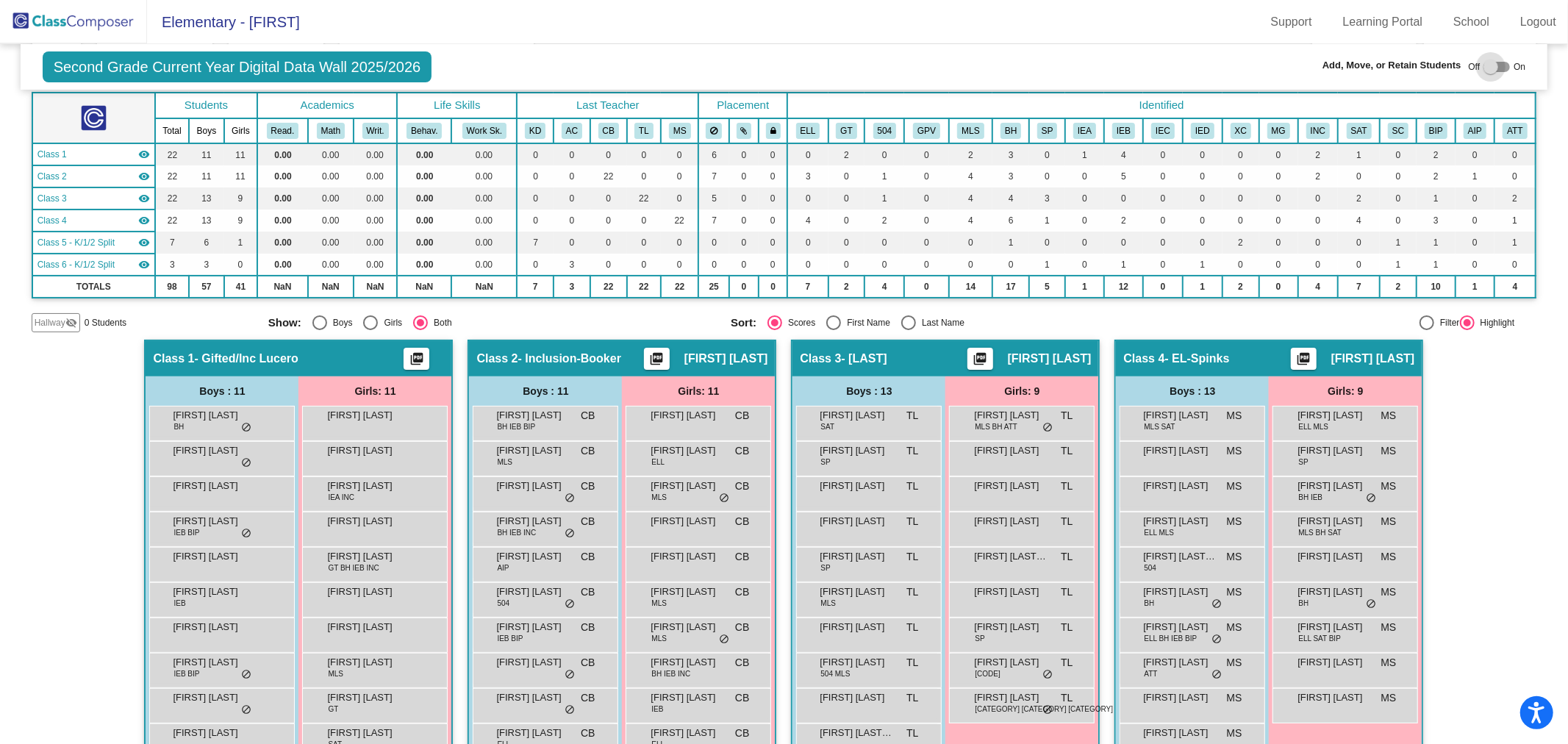 click at bounding box center (1491, 67) 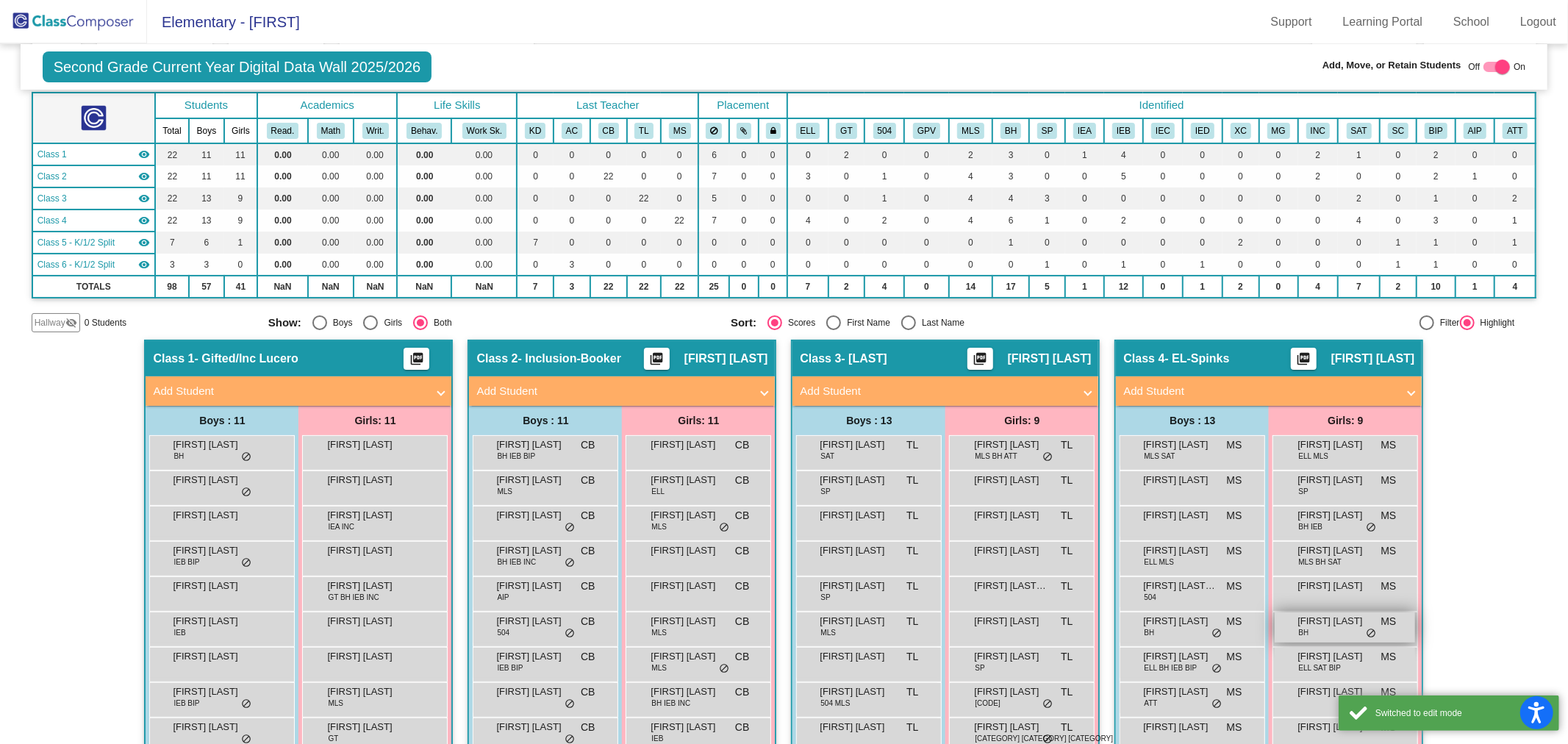 click on "[FIRST] [LAST]" at bounding box center [1334, 621] 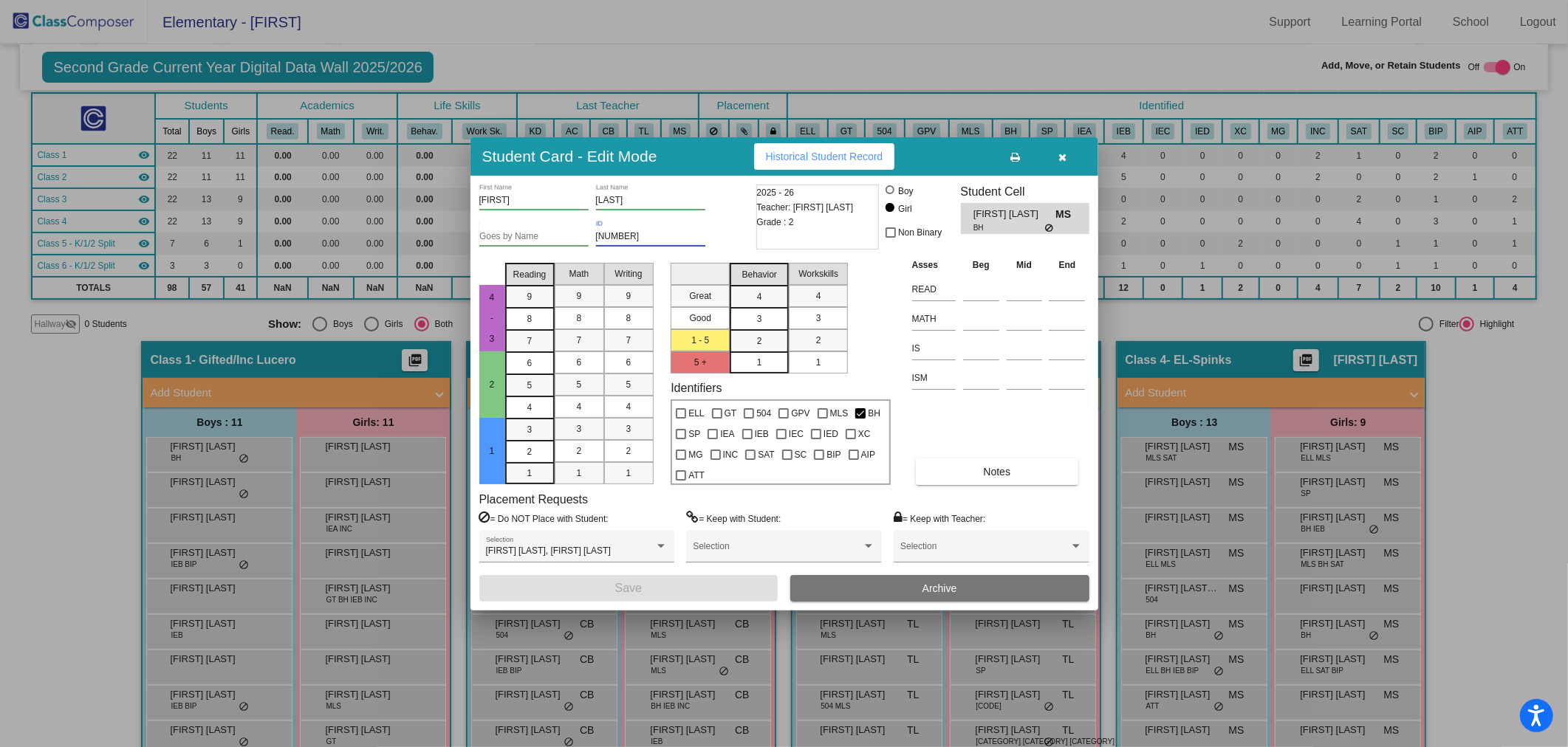 drag, startPoint x: 646, startPoint y: 237, endPoint x: 596, endPoint y: 237, distance: 50 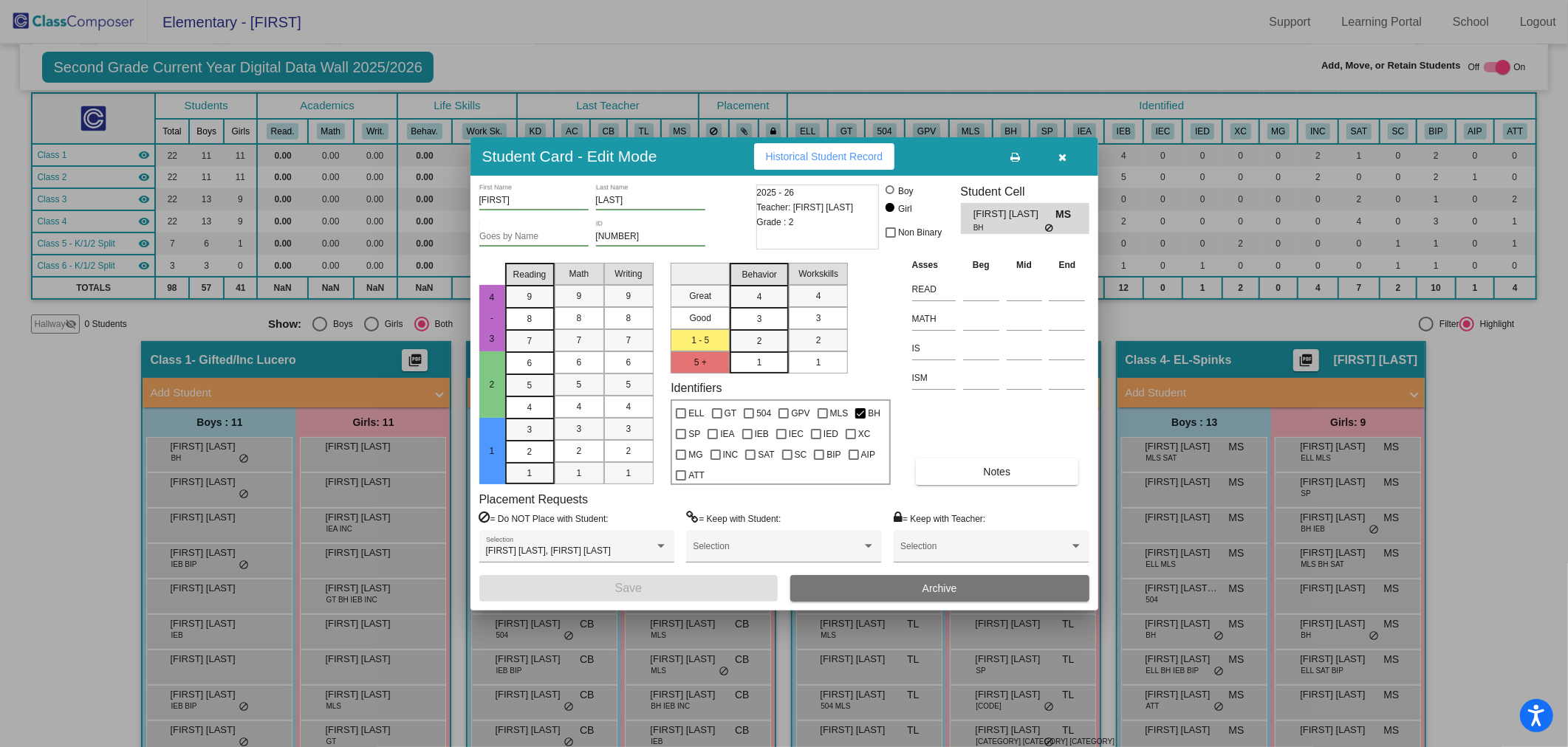 click at bounding box center [1062, 157] 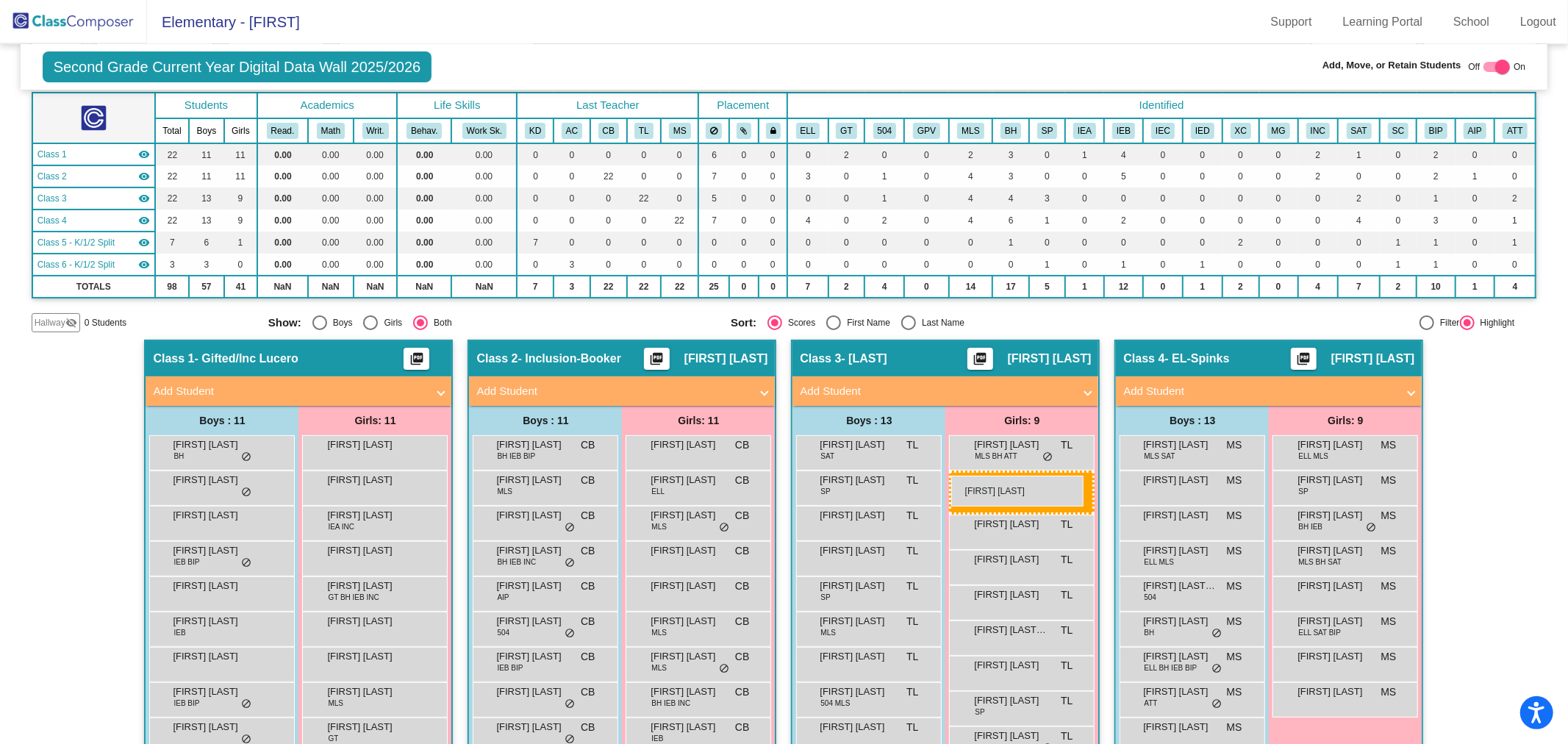 drag, startPoint x: 1355, startPoint y: 623, endPoint x: 951, endPoint y: 476, distance: 429.9128 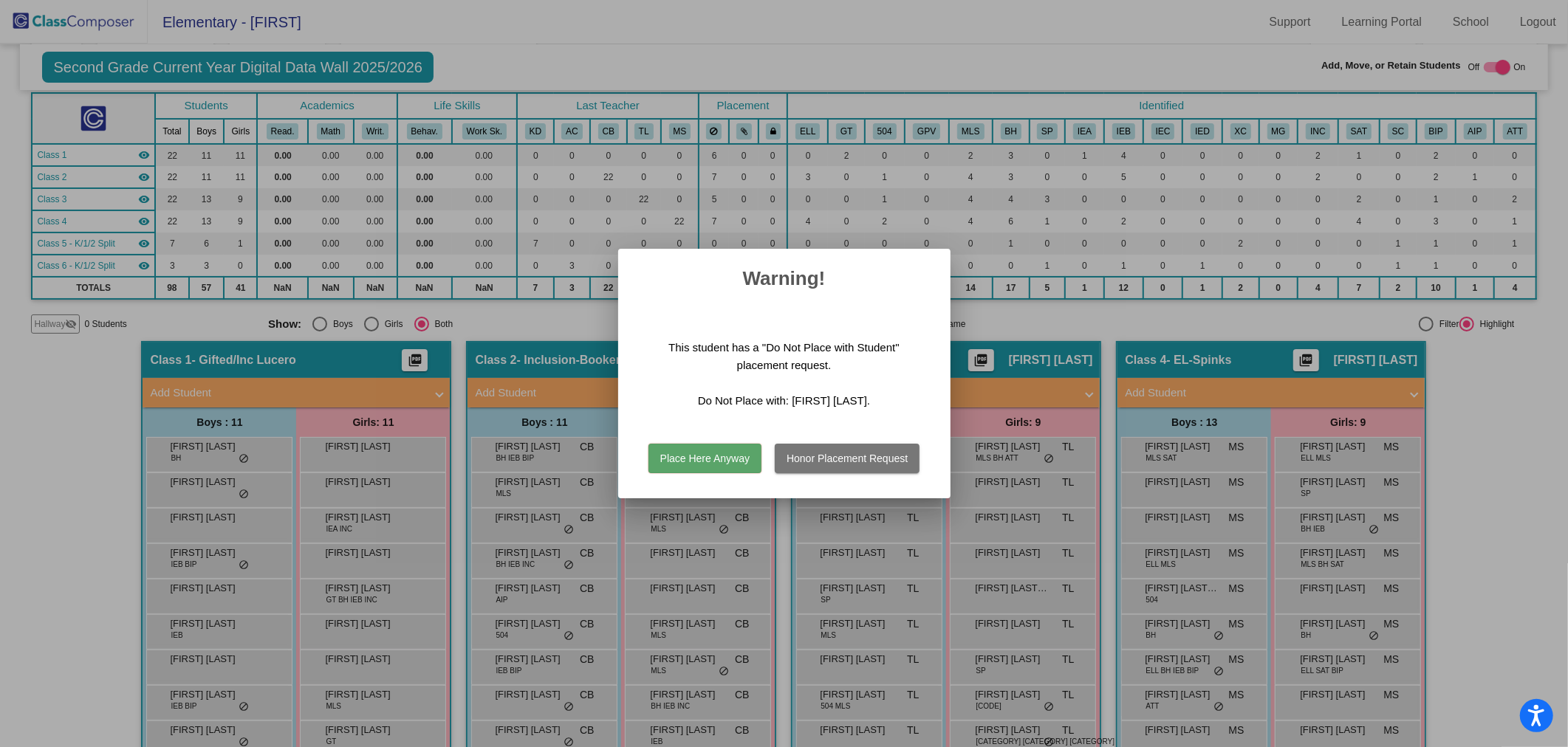 click on "Place Here Anyway" at bounding box center [705, 458] 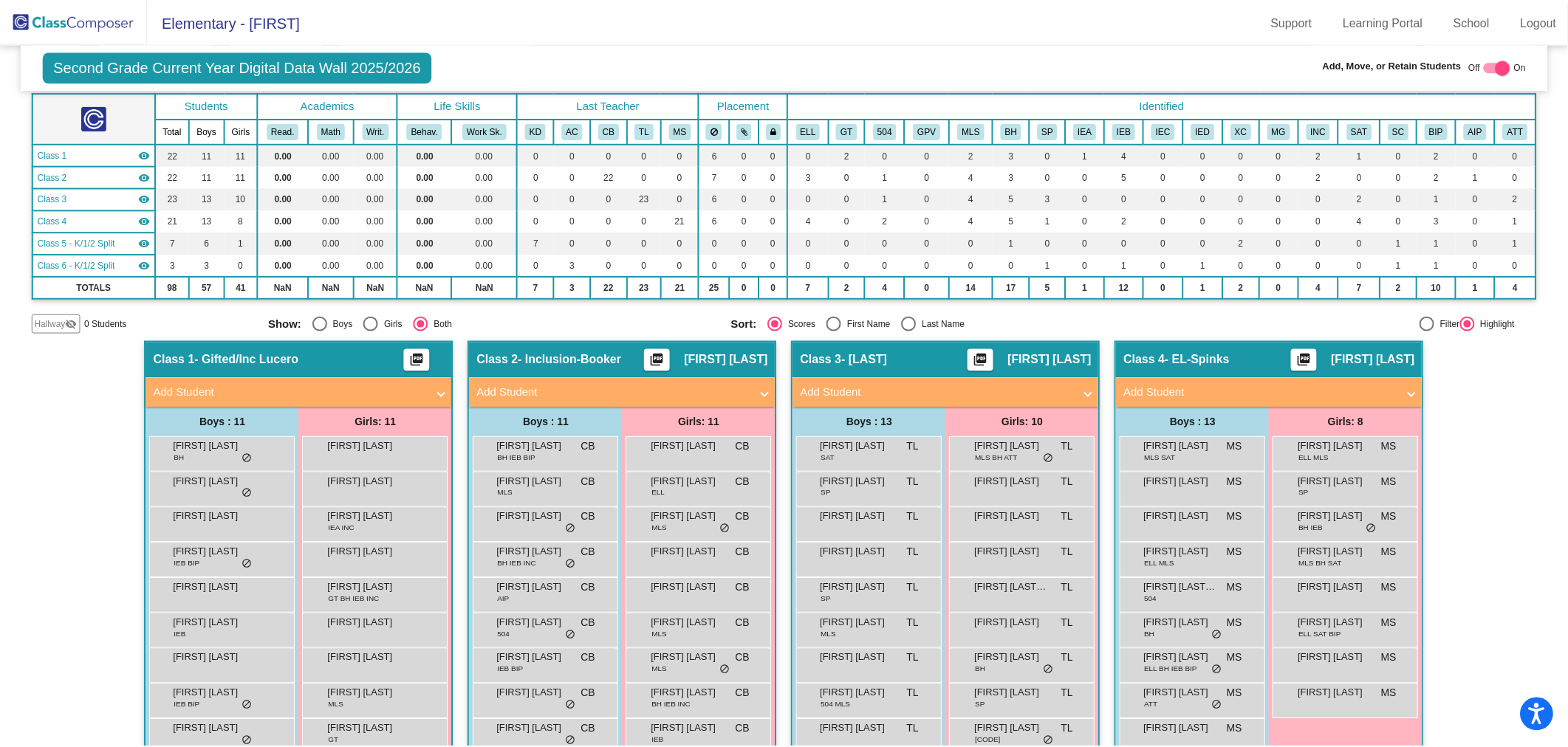 scroll, scrollTop: 246, scrollLeft: 0, axis: vertical 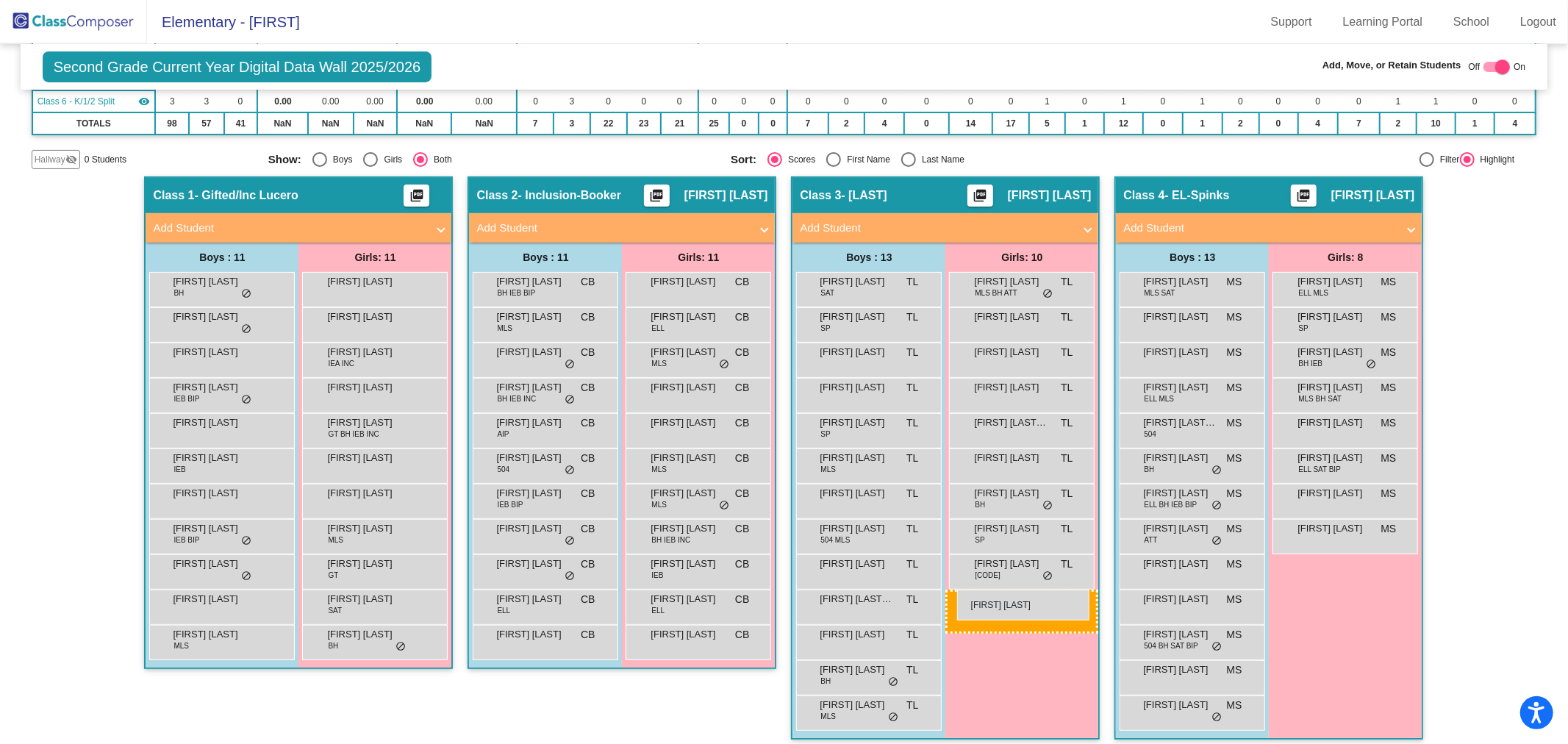 drag, startPoint x: 1012, startPoint y: 603, endPoint x: 956, endPoint y: 590, distance: 57.48913 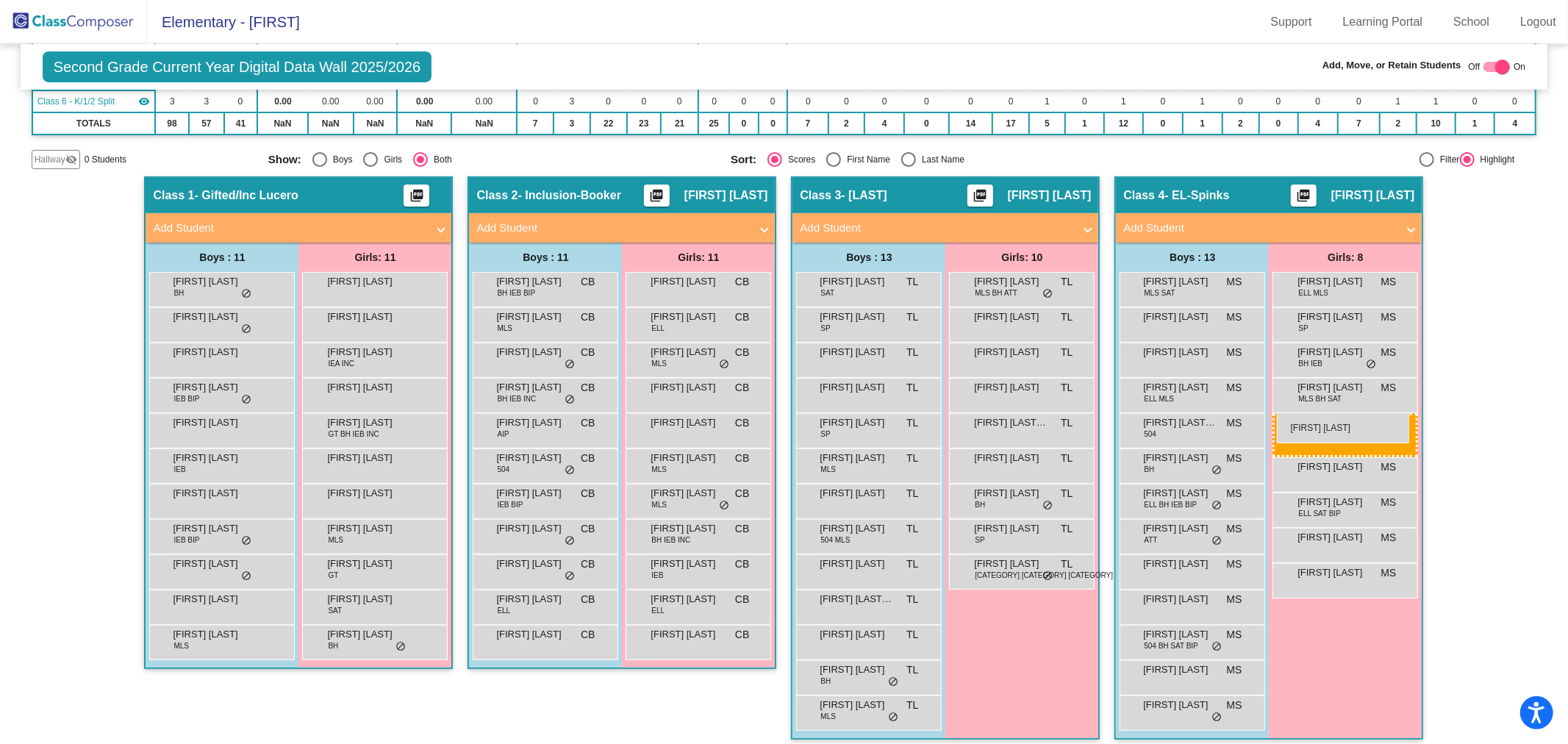 drag, startPoint x: 991, startPoint y: 562, endPoint x: 1277, endPoint y: 412, distance: 322.94891 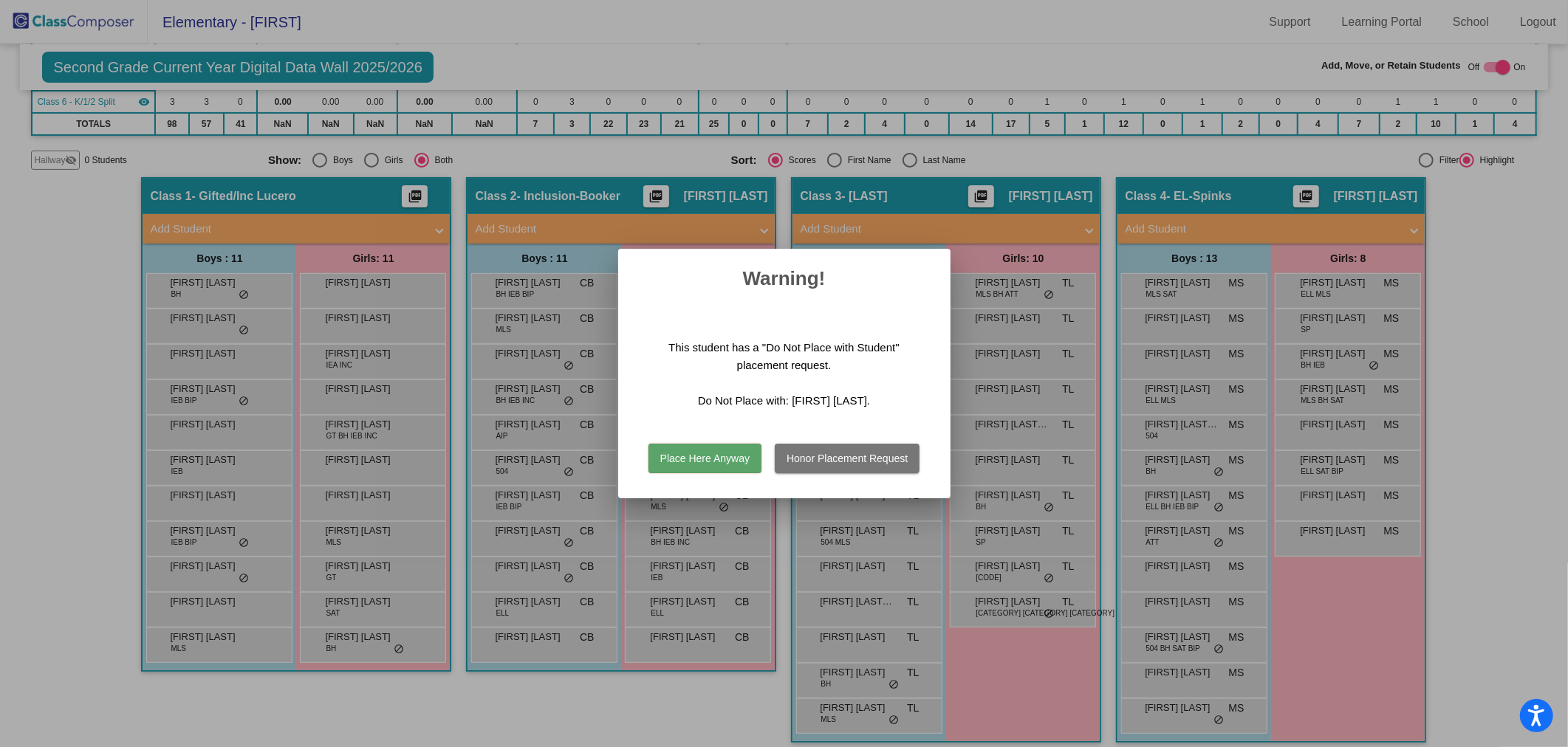 click on "Honor Placement Request" at bounding box center [847, 458] 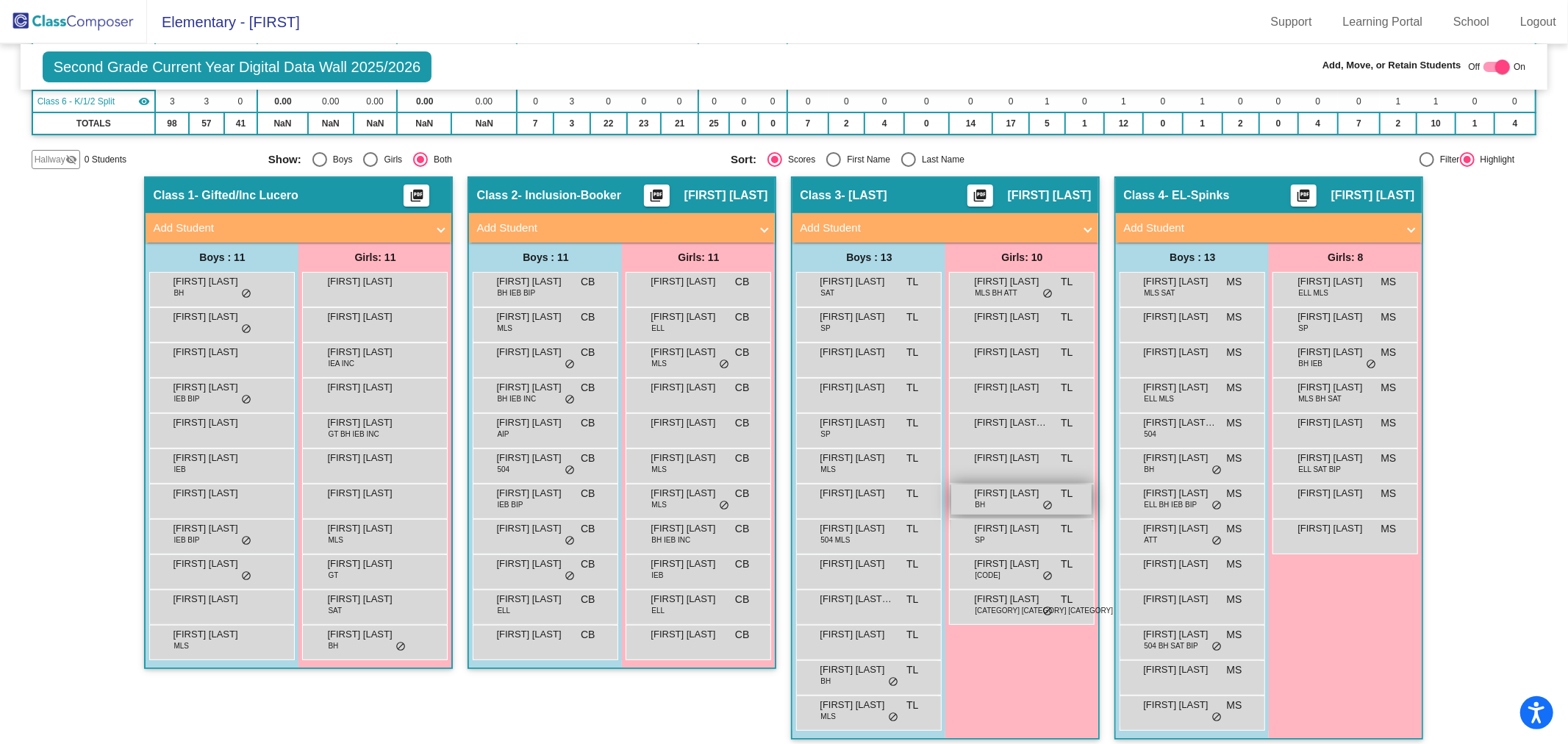 click on "do_not_disturb_alt" at bounding box center [1048, 506] 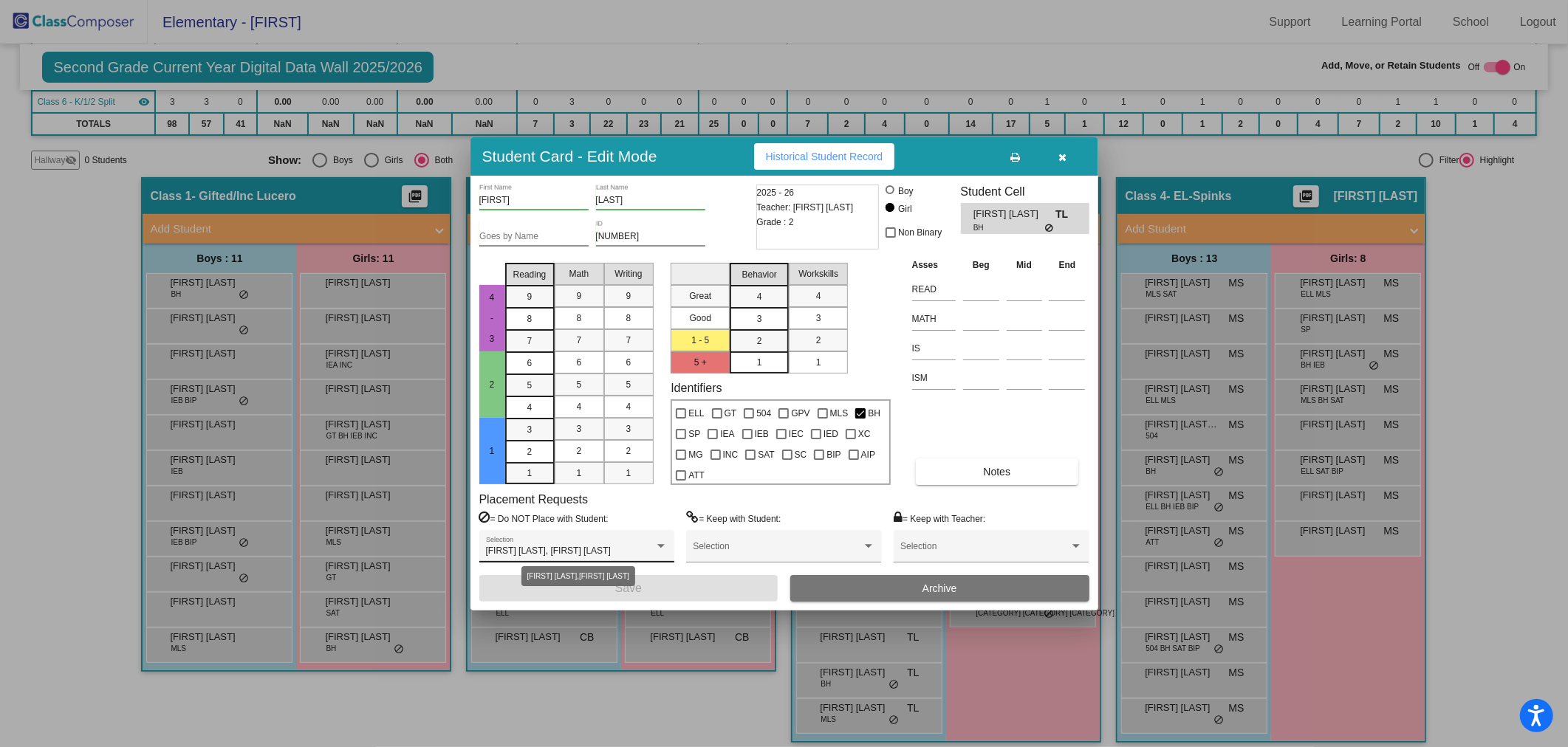 click at bounding box center (661, 546) 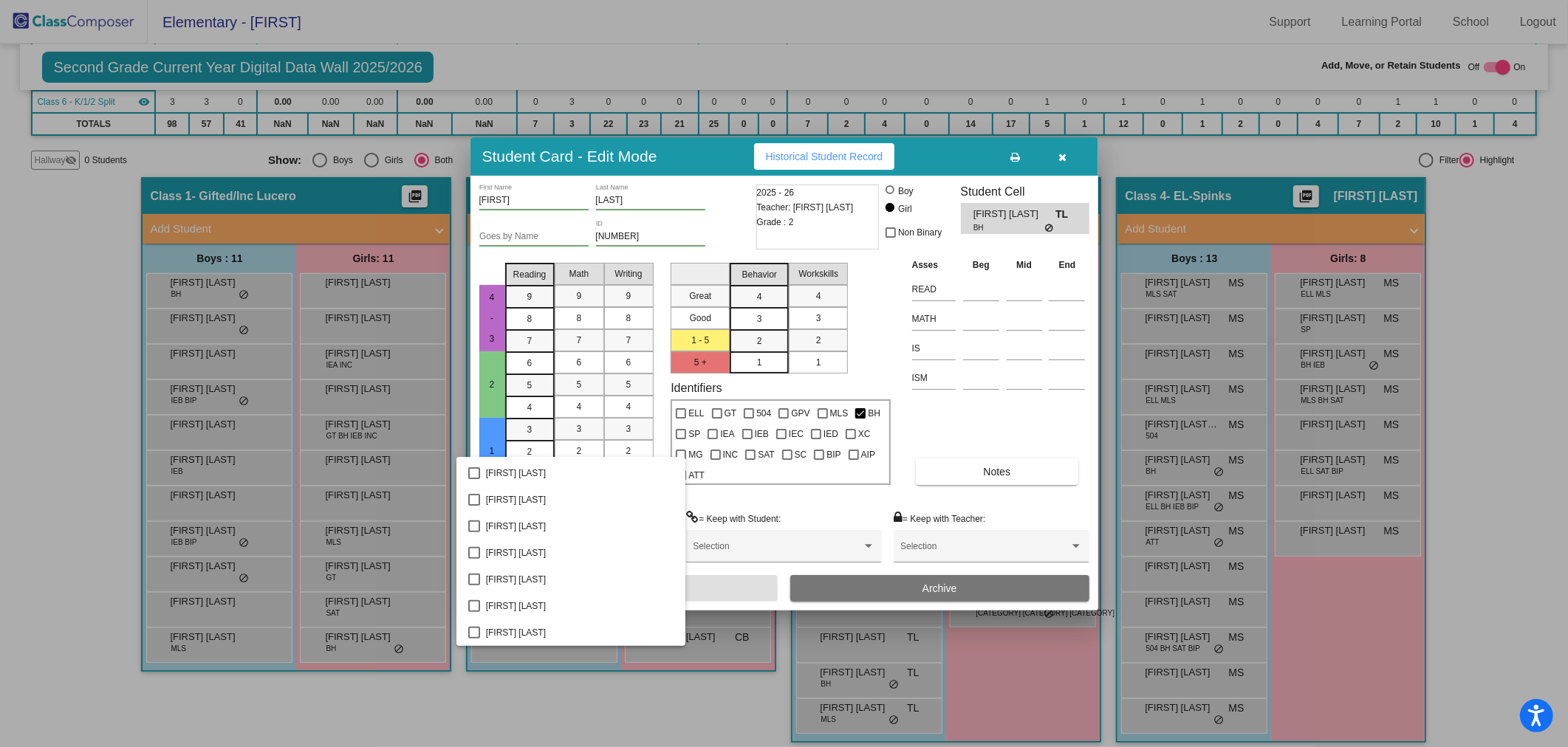 scroll, scrollTop: 447, scrollLeft: 0, axis: vertical 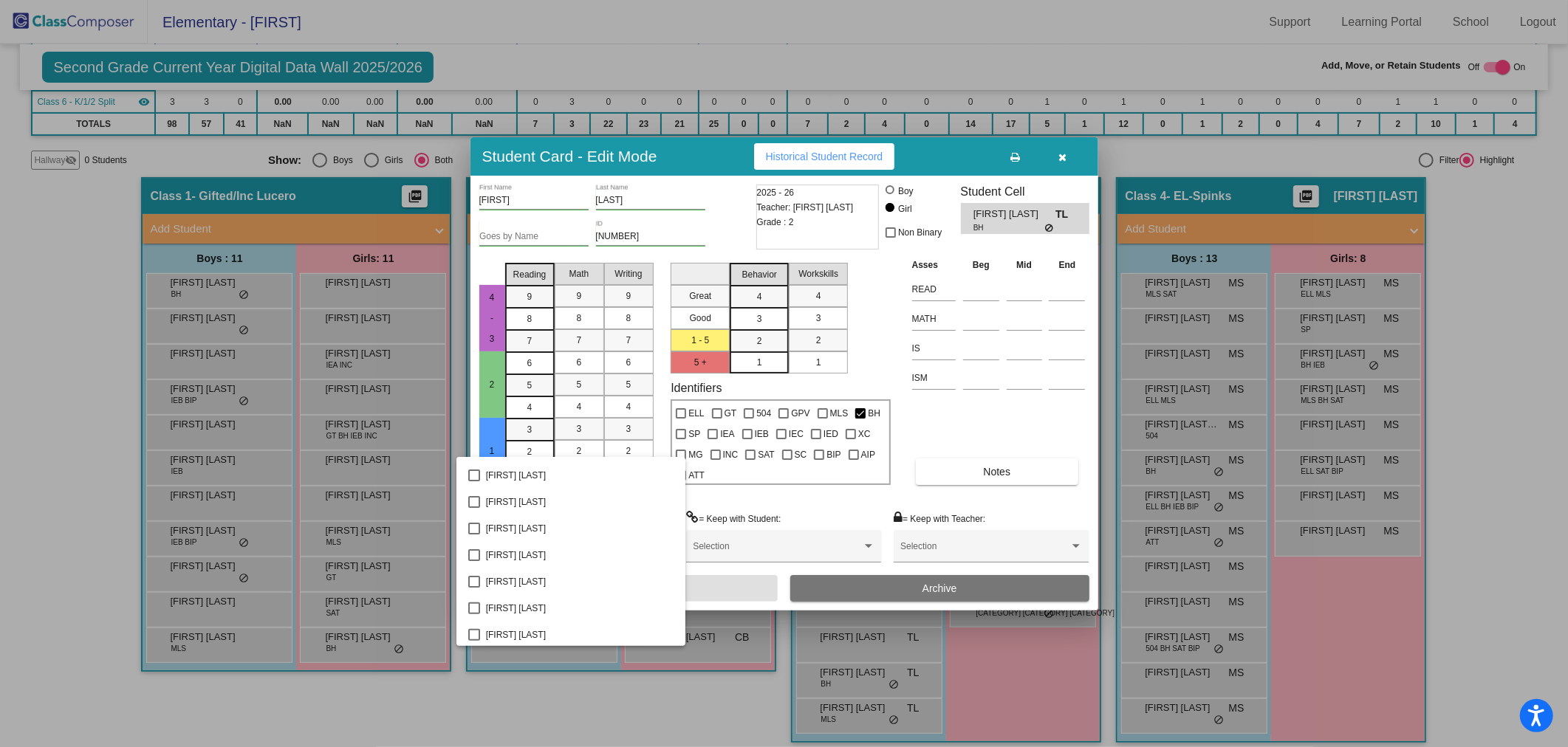 click at bounding box center [784, 374] 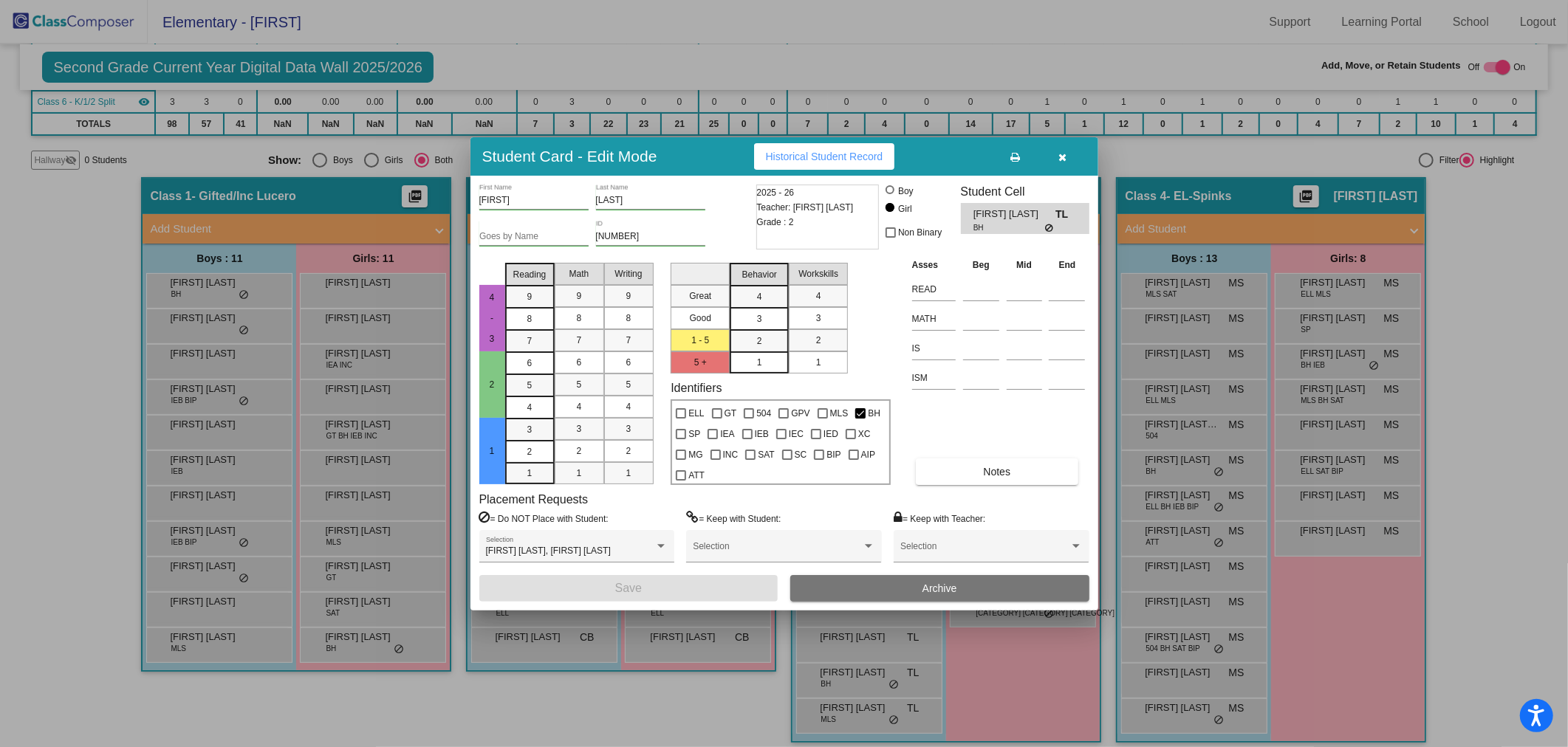 click at bounding box center [1063, 156] 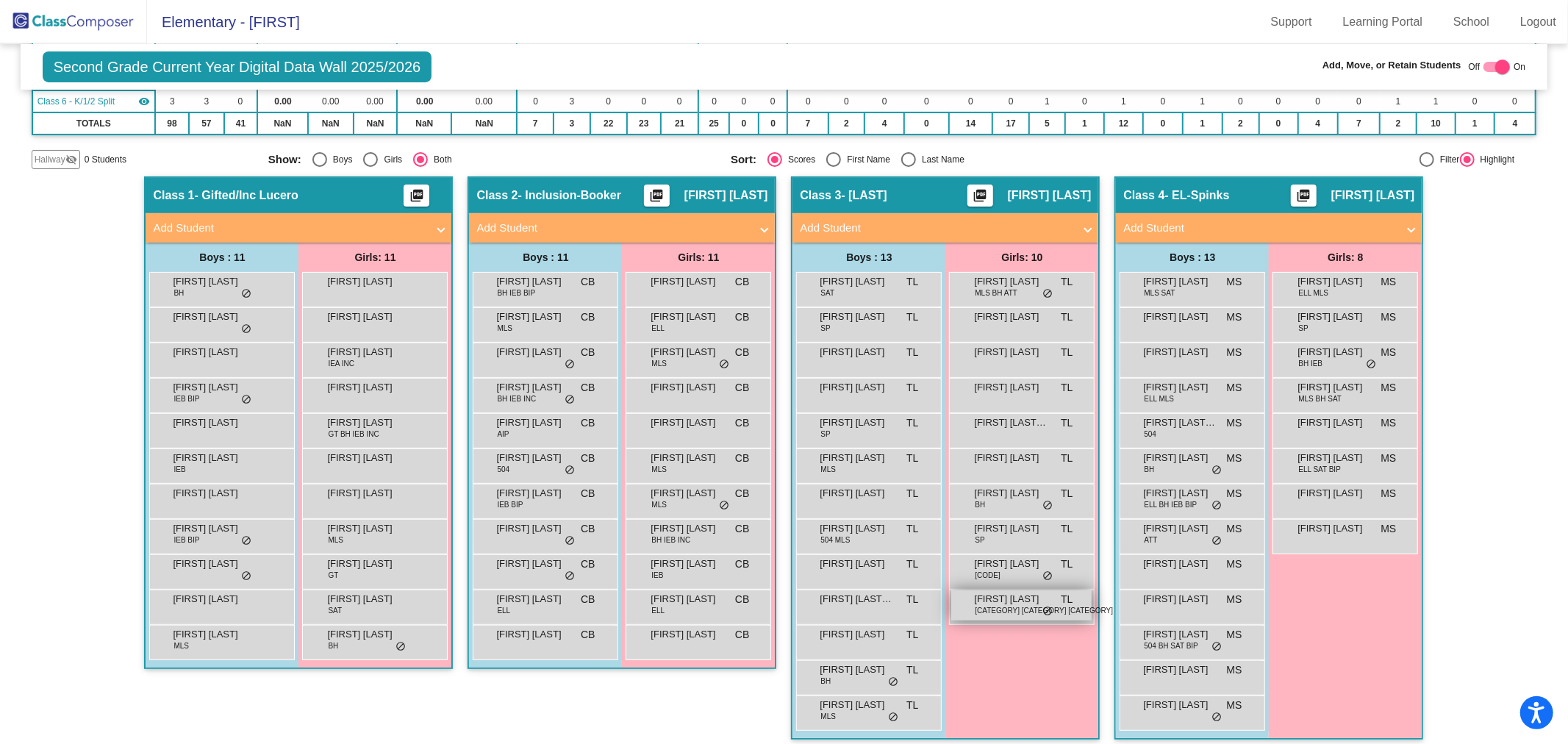 click on "[FIRST] [LAST] BH SAT BIP TL lock do_not_disturb_alt" at bounding box center [1021, 605] 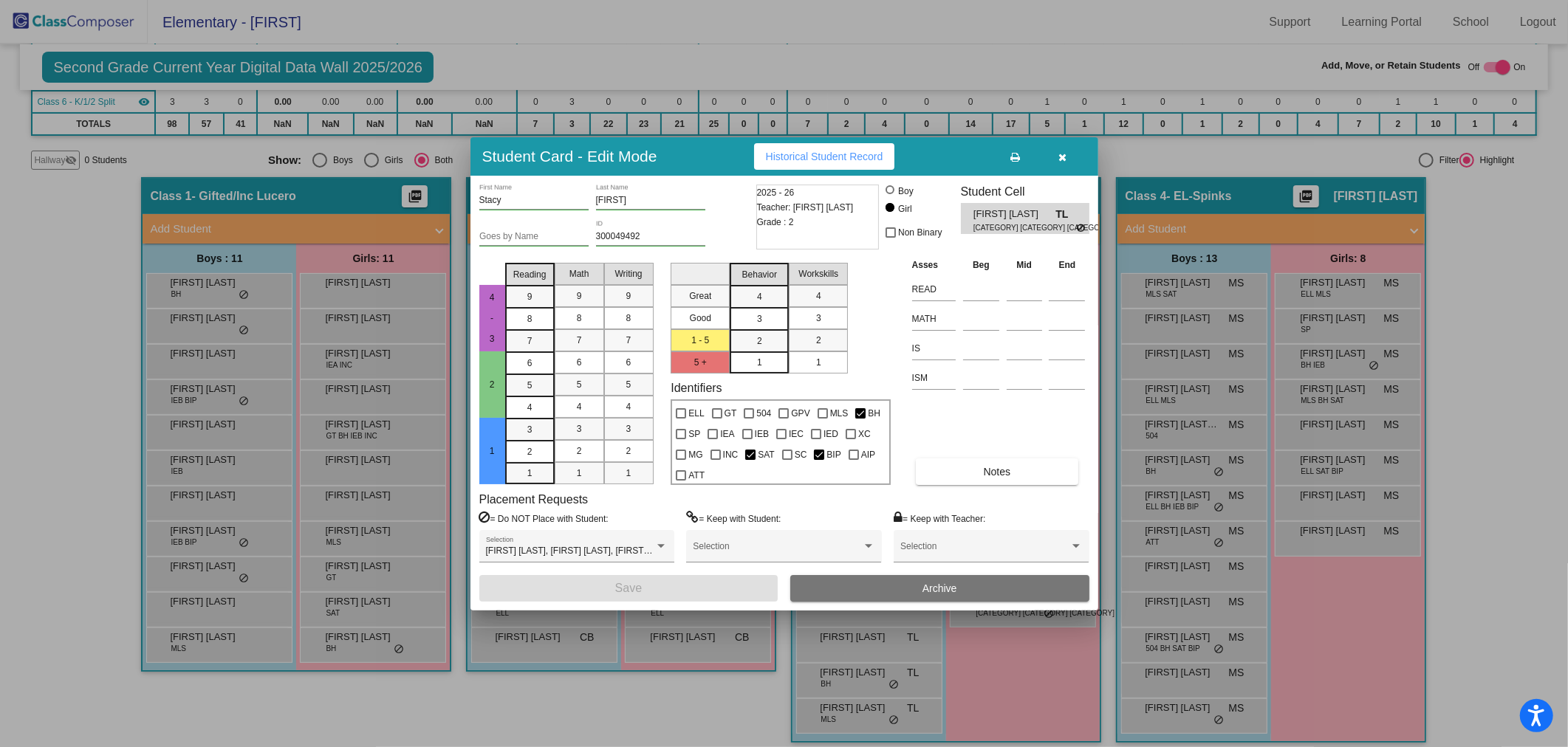 click at bounding box center (1062, 157) 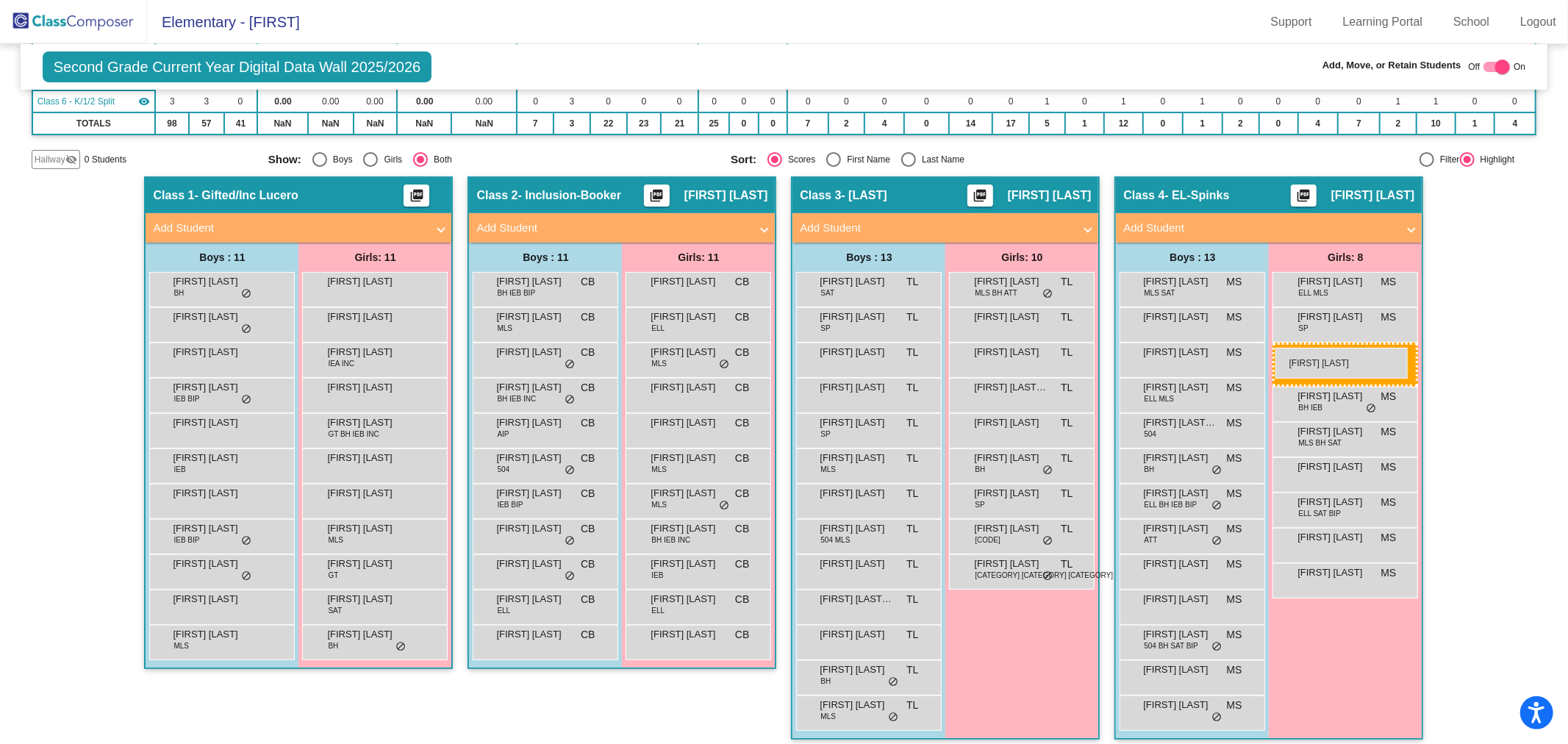 drag, startPoint x: 989, startPoint y: 387, endPoint x: 1275, endPoint y: 348, distance: 288.6468 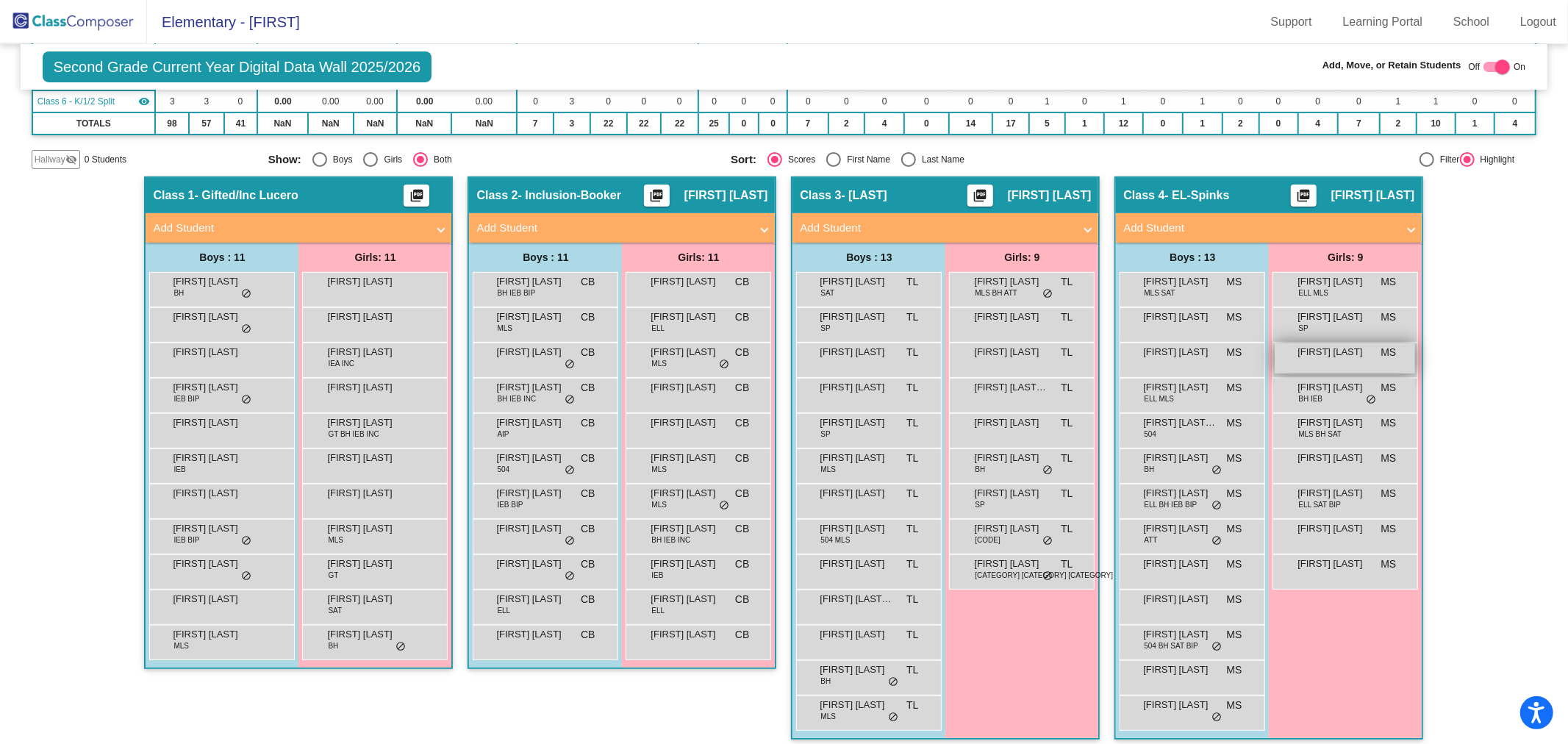 click on "[FIRST] [LAST] MS lock do_not_disturb_alt" at bounding box center (1345, 358) 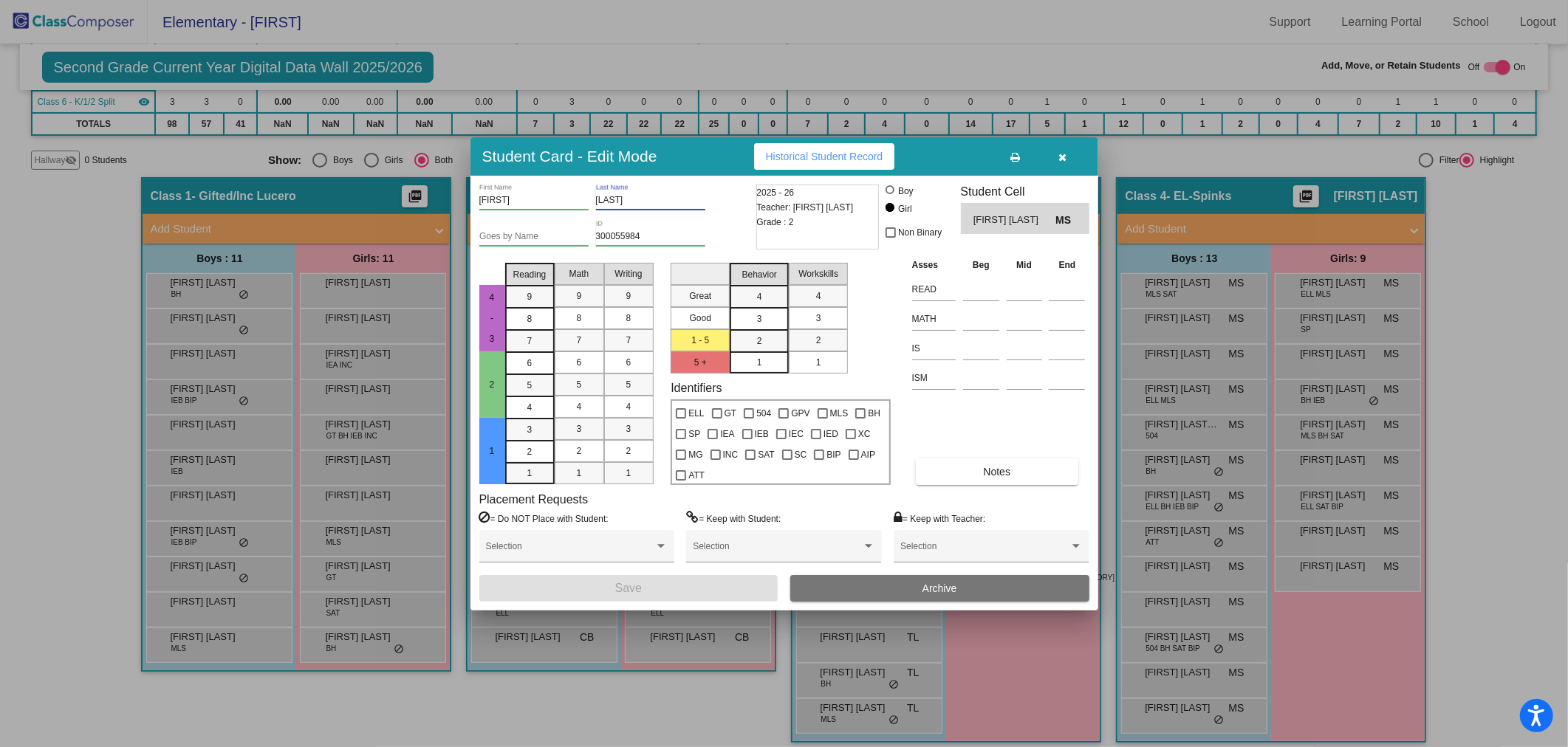 drag, startPoint x: 683, startPoint y: 200, endPoint x: 595, endPoint y: 202, distance: 88.02272 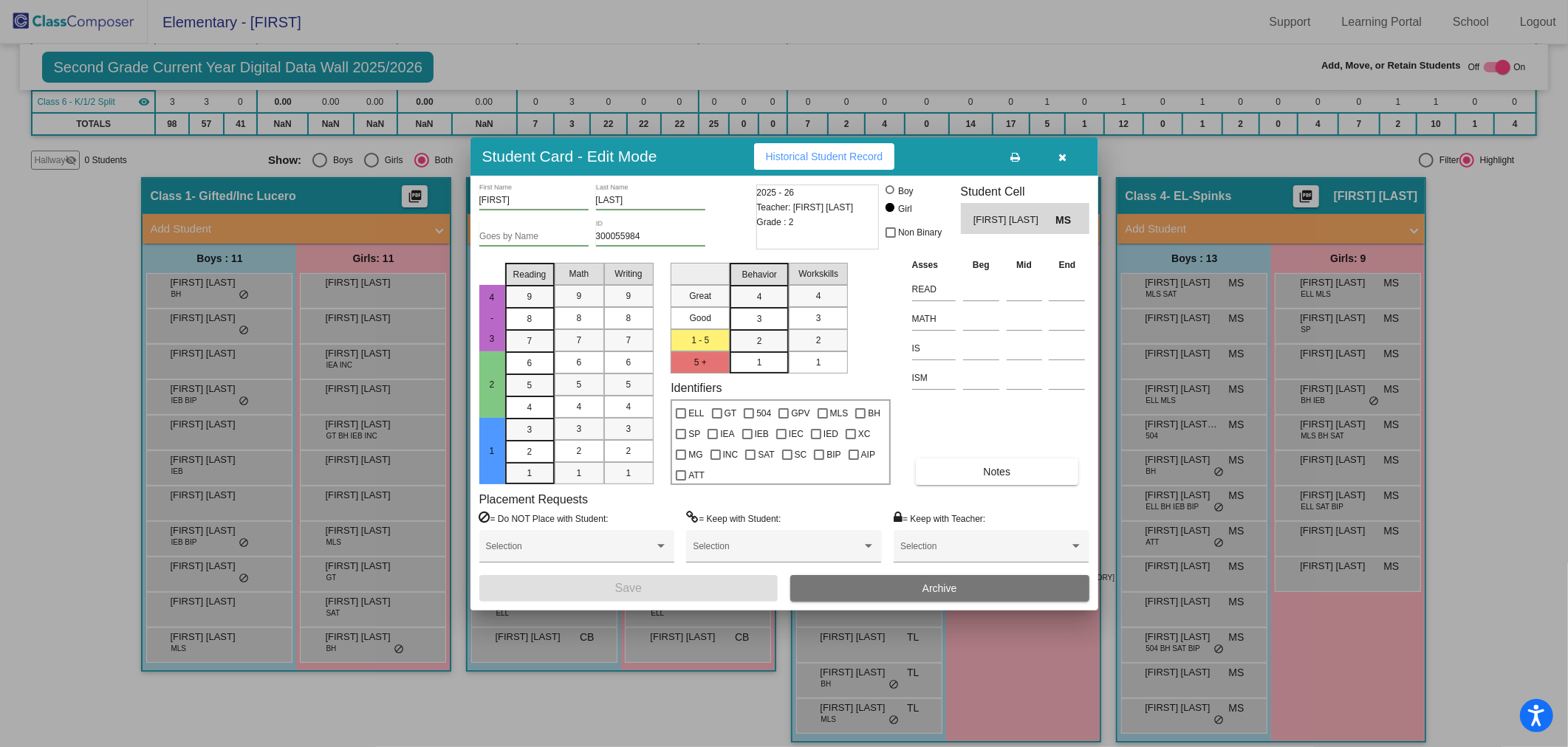 click on "300055984" at bounding box center [651, 237] 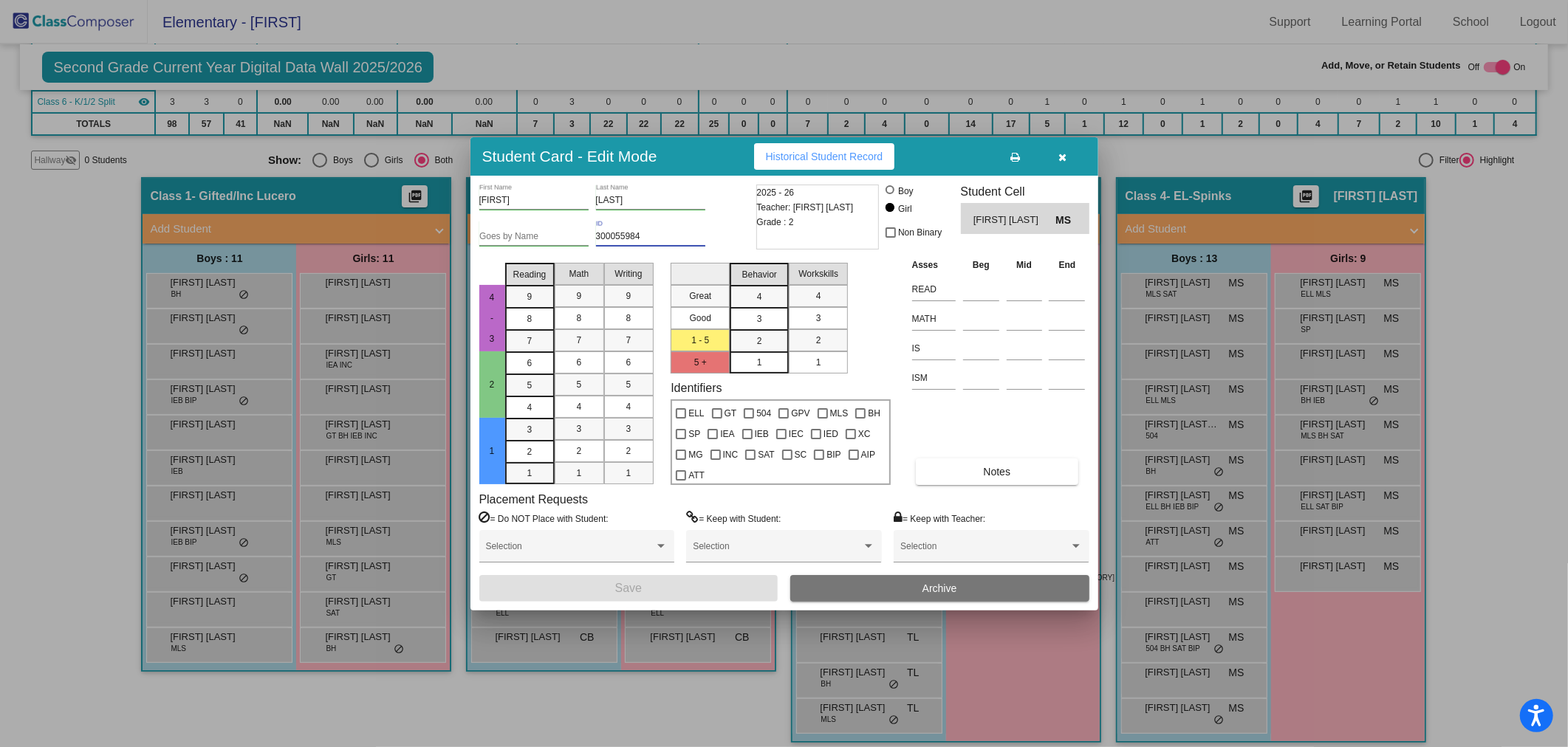 click on "300055984" at bounding box center [651, 237] 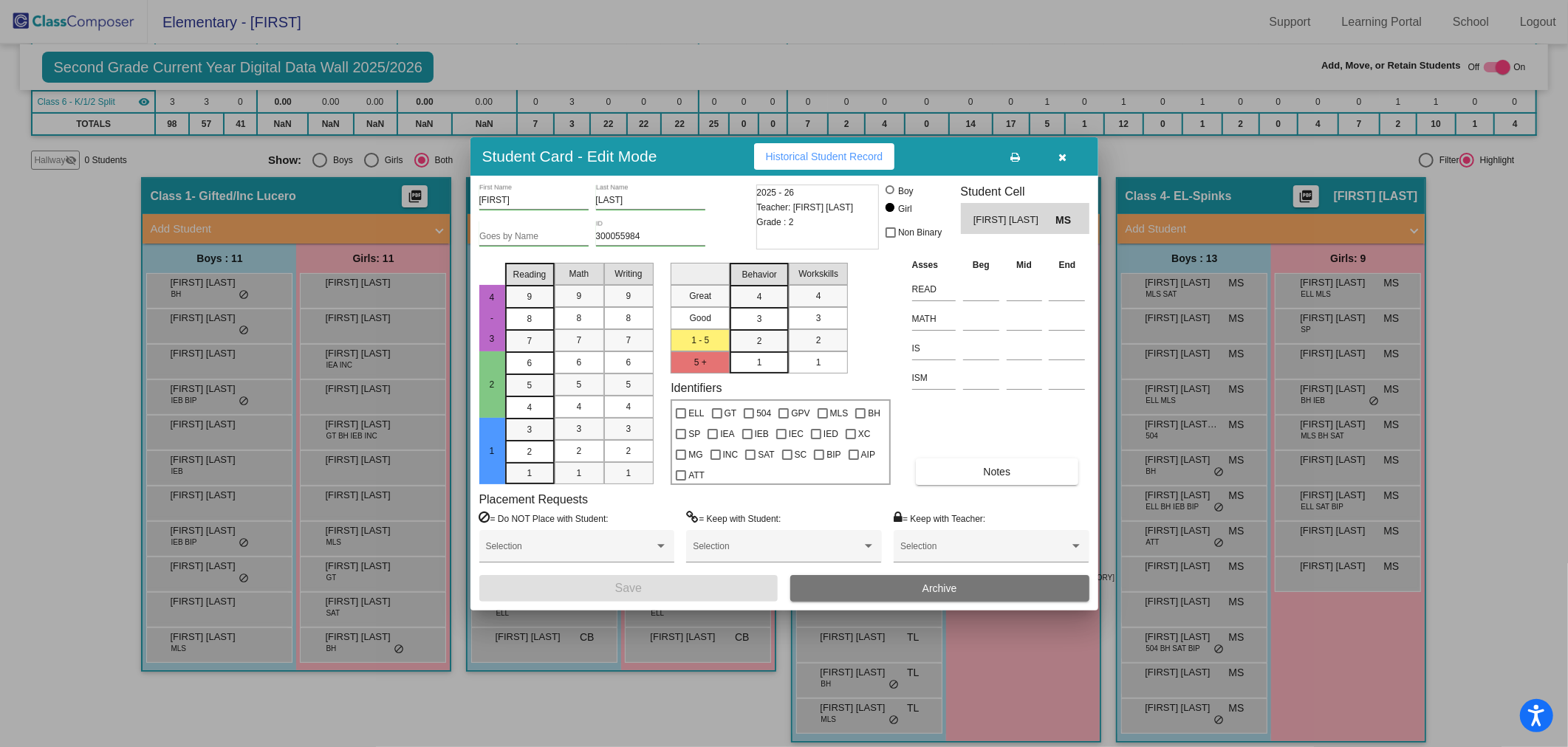 click at bounding box center (1062, 157) 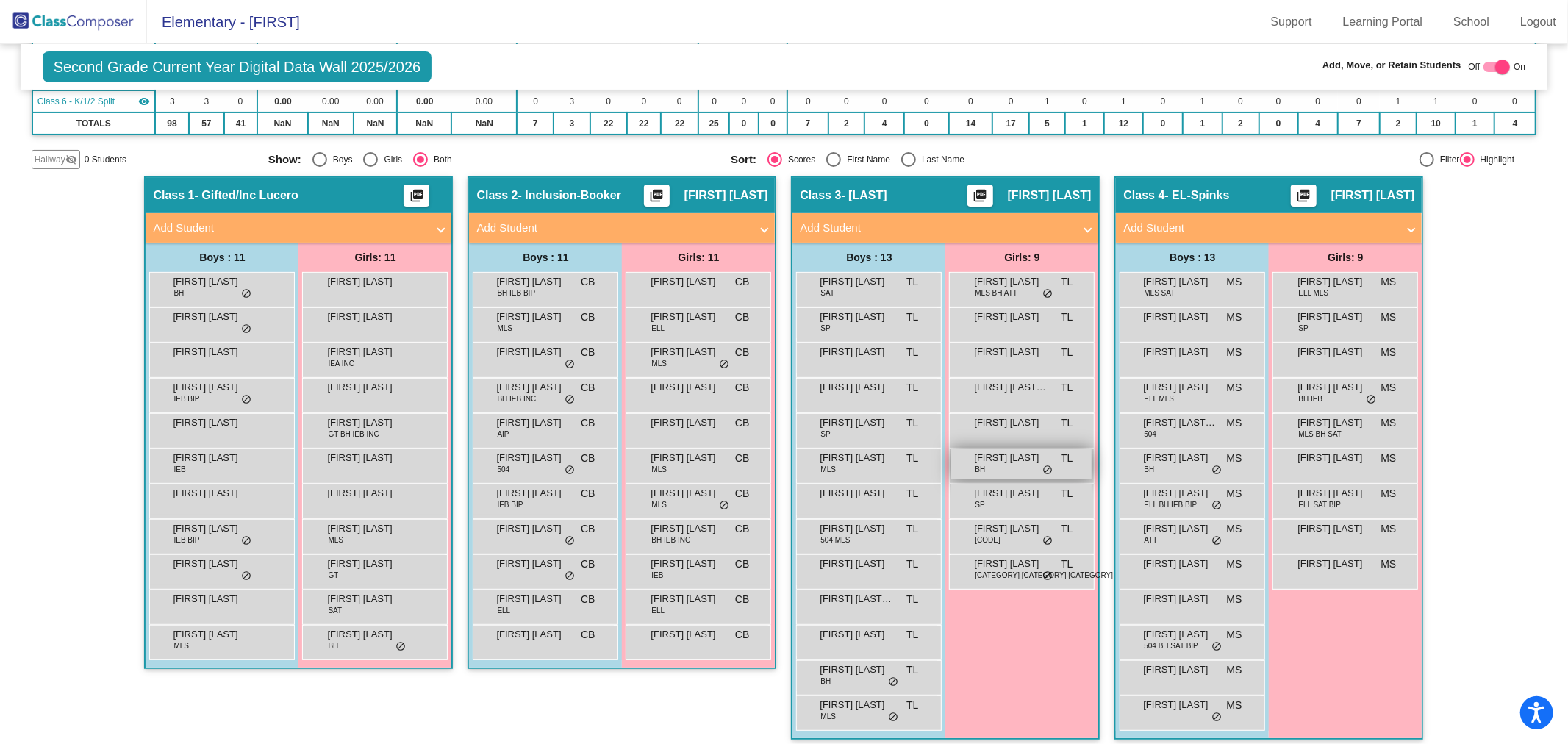 click on "[FIRST] [LAST] [CATEGORY] [CATEGORY]" at bounding box center [1021, 464] 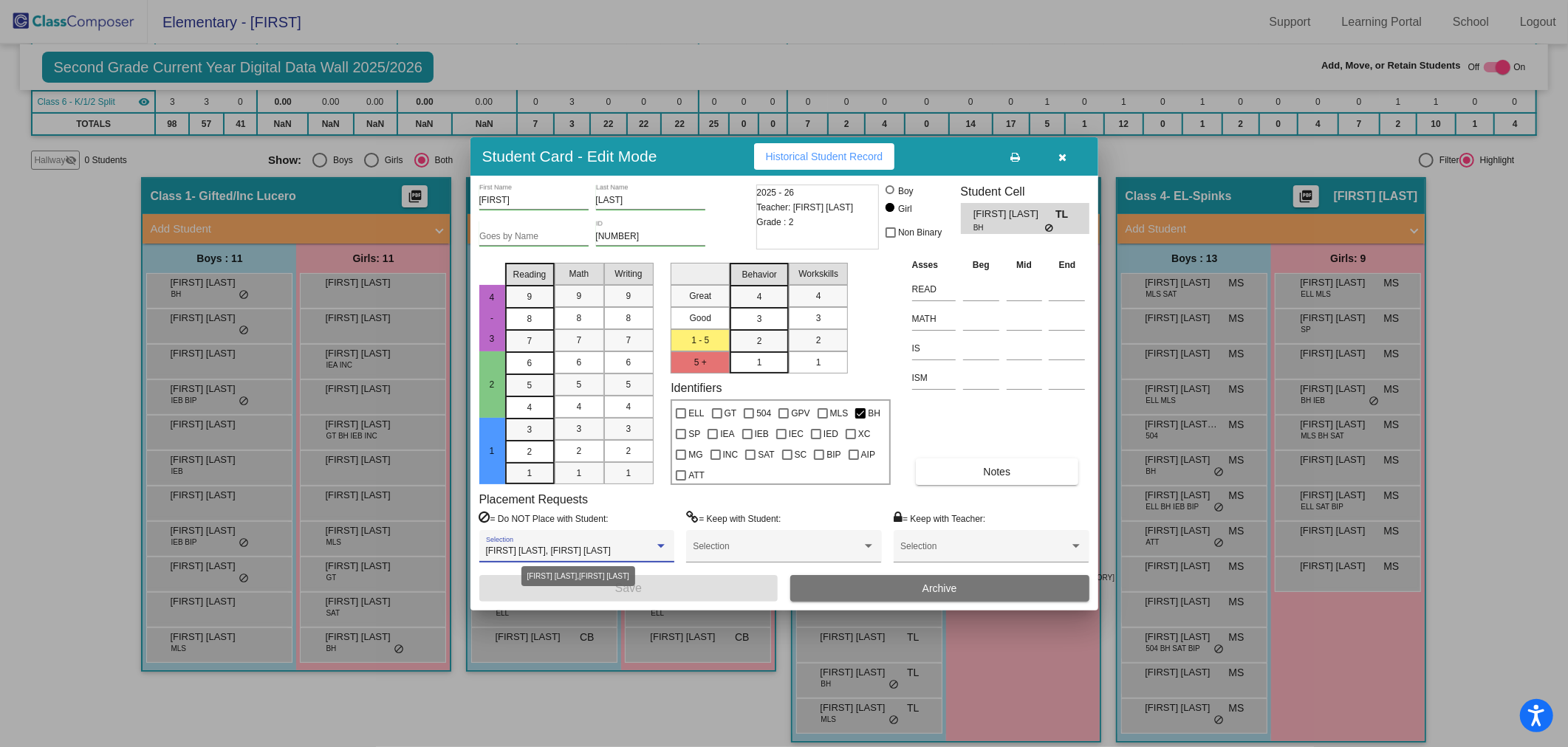 click at bounding box center (661, 545) 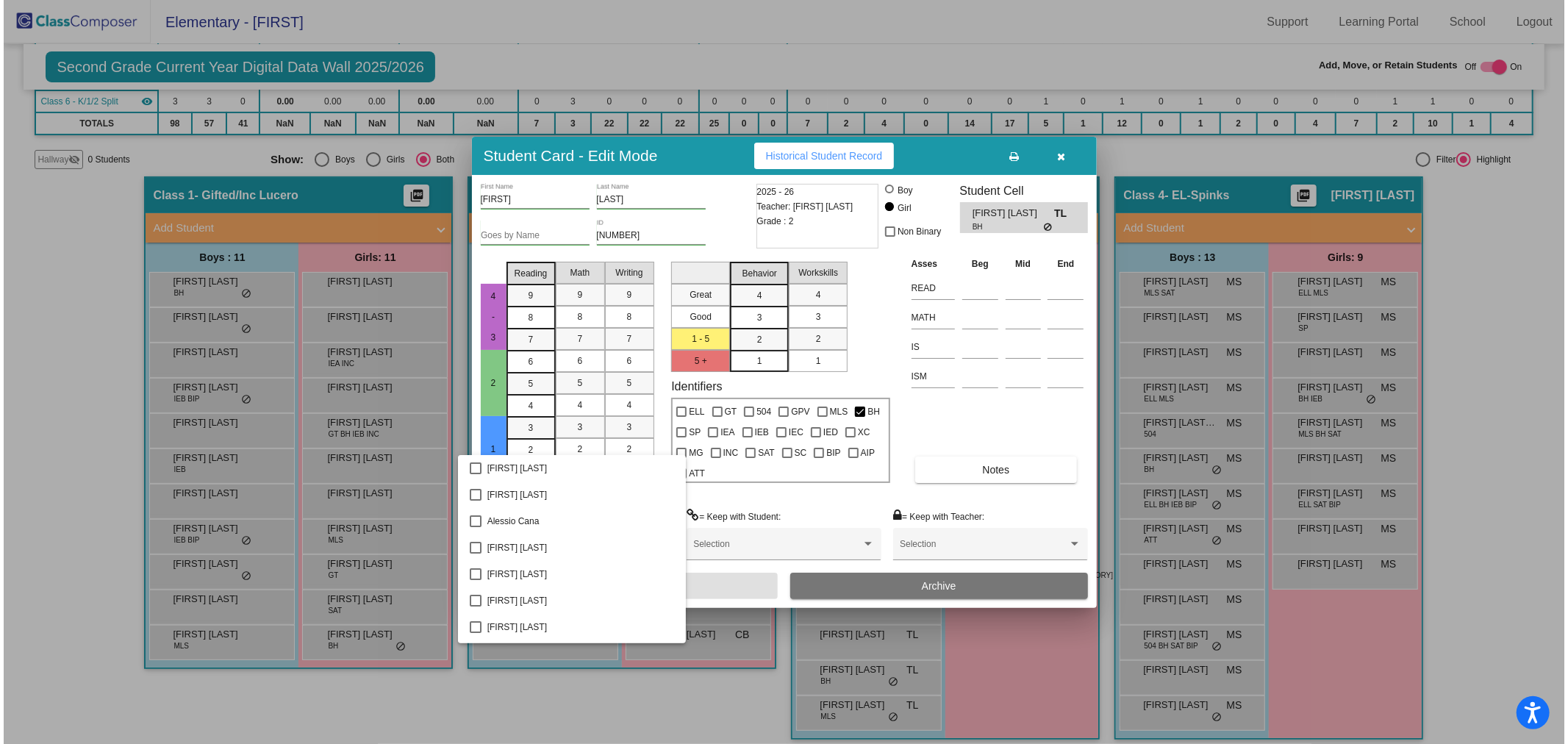 scroll, scrollTop: 1507, scrollLeft: 0, axis: vertical 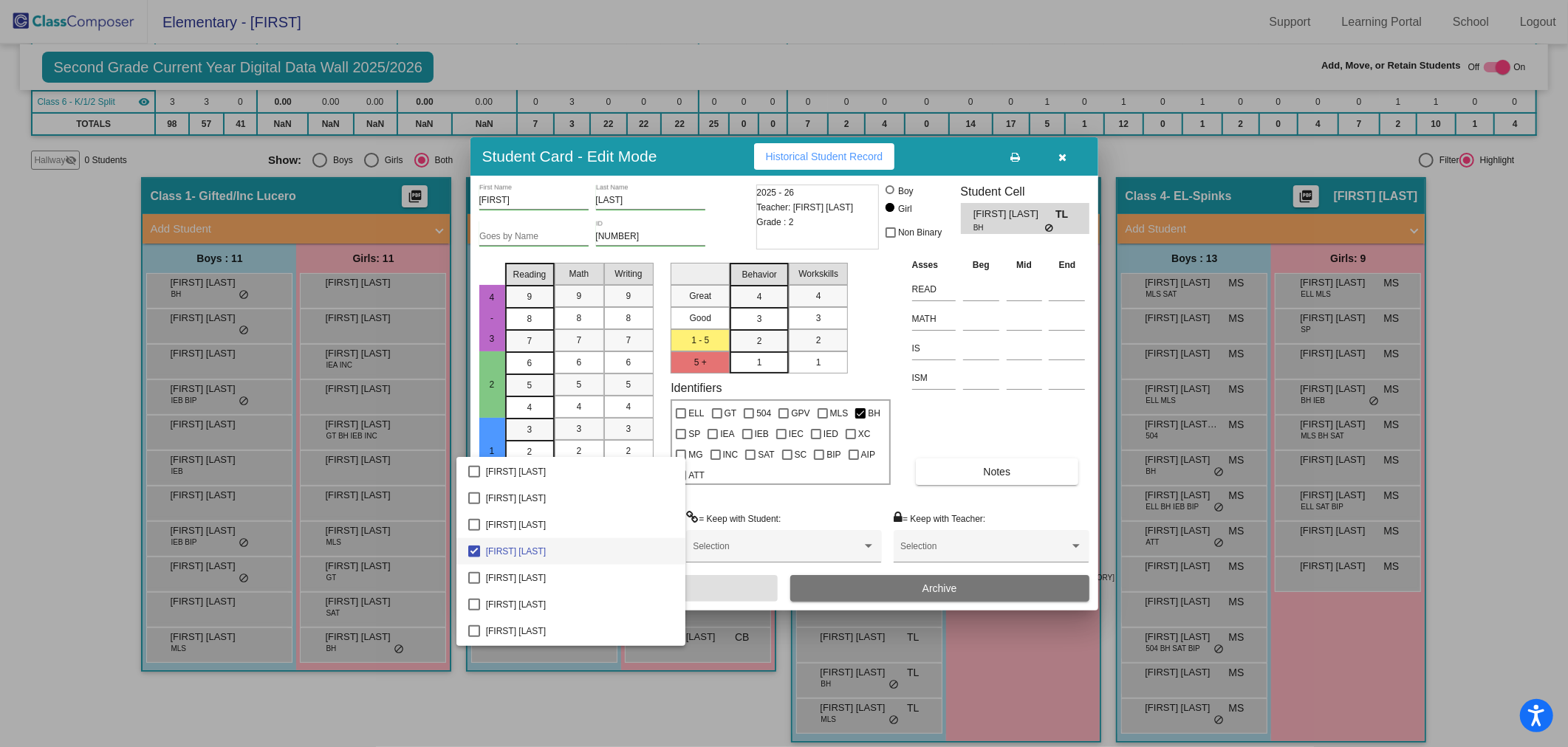 click at bounding box center [784, 374] 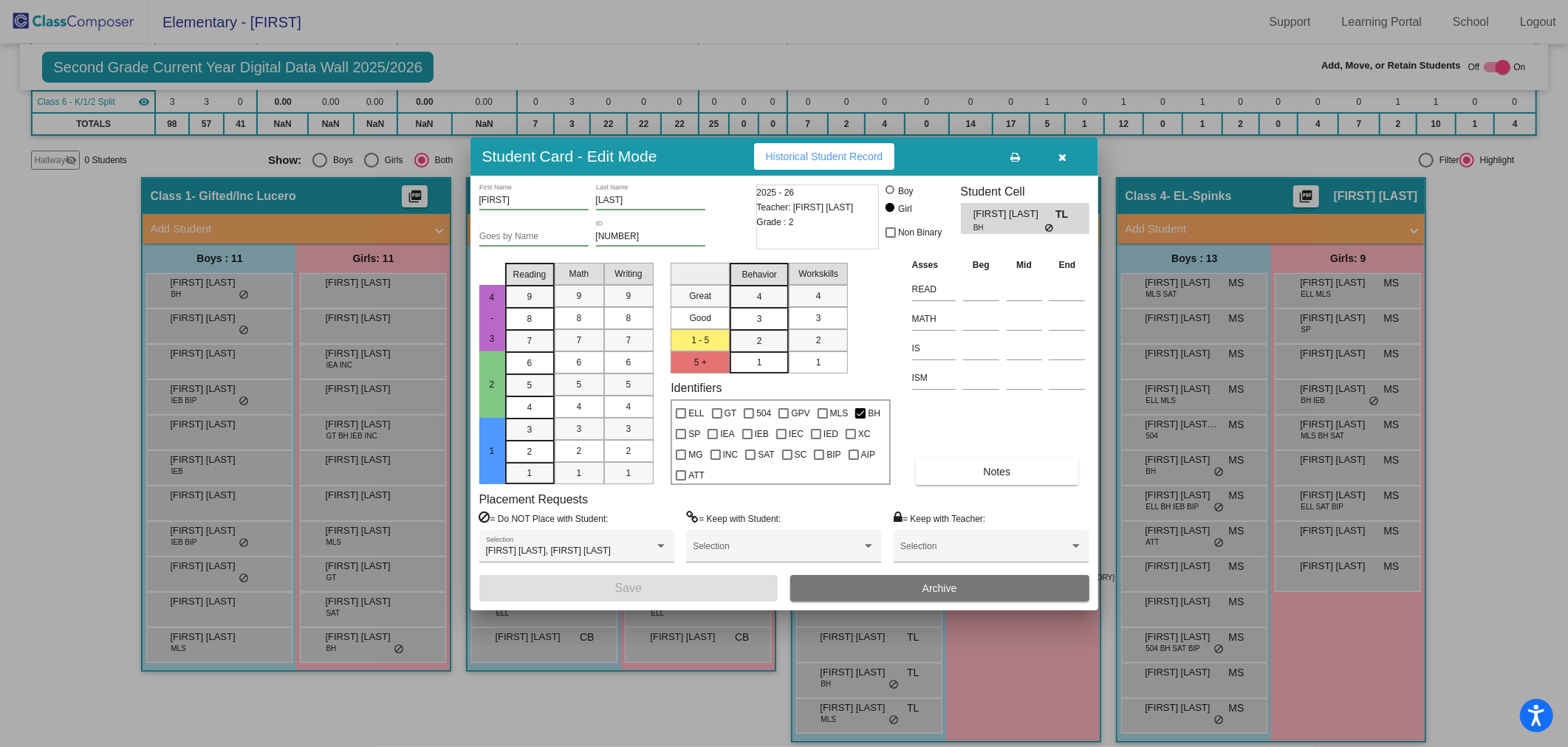 click at bounding box center [1062, 157] 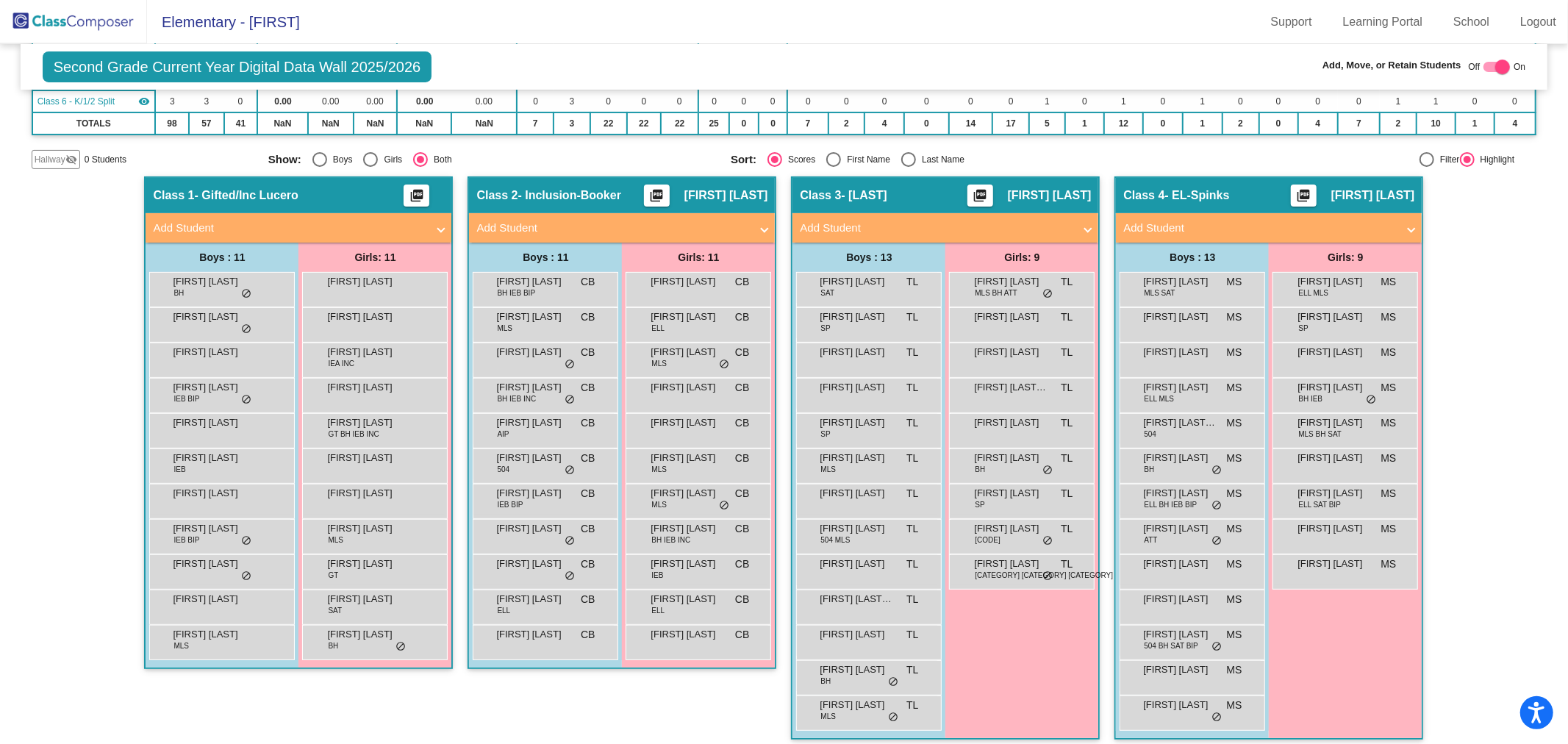 click on "Students: 100
Boys : 11  [NAME] [LAST] IEB BIP lock do_not_disturb_alt [NAME] [LAST] lock do_not_disturb_alt [NAME] [LAST] lock do_not_disturb_alt [NAME] [LAST] IEB BIP lock do_not_disturb_alt [NAME] [LAST] lock do_not_disturb_alt [NAME] [LAST] IEB lock do_not_disturb_alt [NAME] [LAST] lock do_not_disturb_alt [NAME] [LAST] IEB BIP lock do_not_disturb_alt [NAME] [LAST] lock do_not_disturb_alt [NAME] [LAST] lock do_not_disturb_alt [NAME] [LAST] MLS lock do_not_disturb_alt Girls: 11 [NAME] [LAST] lock do_not_disturb_alt [NAME] [LAST] lock do_not_disturb_alt [NAME] [LAST] IEA INC lock do_not_disturb_alt [NAME] [LAST] lock do_not_disturb_alt [NAME] [LAST] GT BH IEB INC lock lock lock GT" 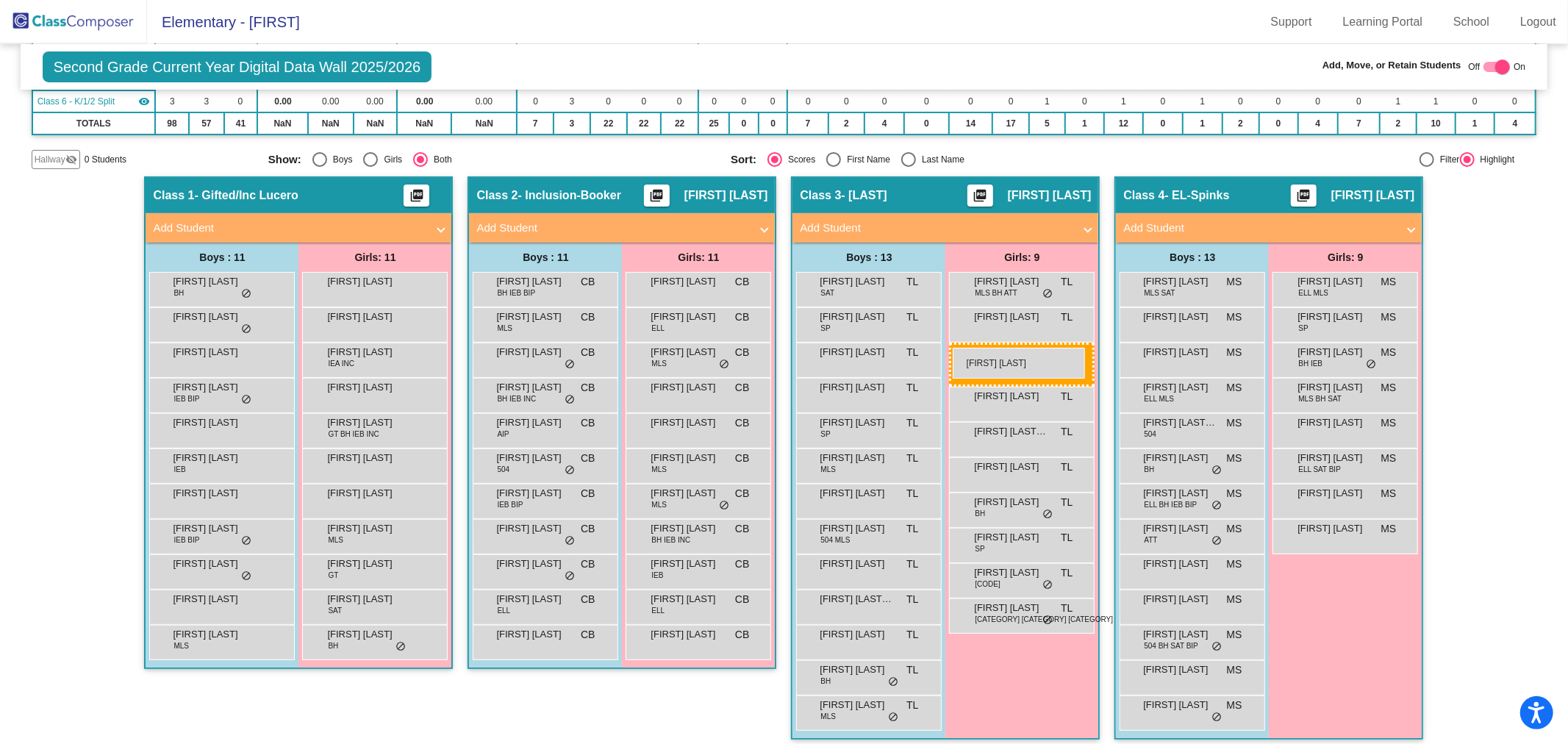 drag, startPoint x: 1361, startPoint y: 358, endPoint x: 953, endPoint y: 348, distance: 408.1225 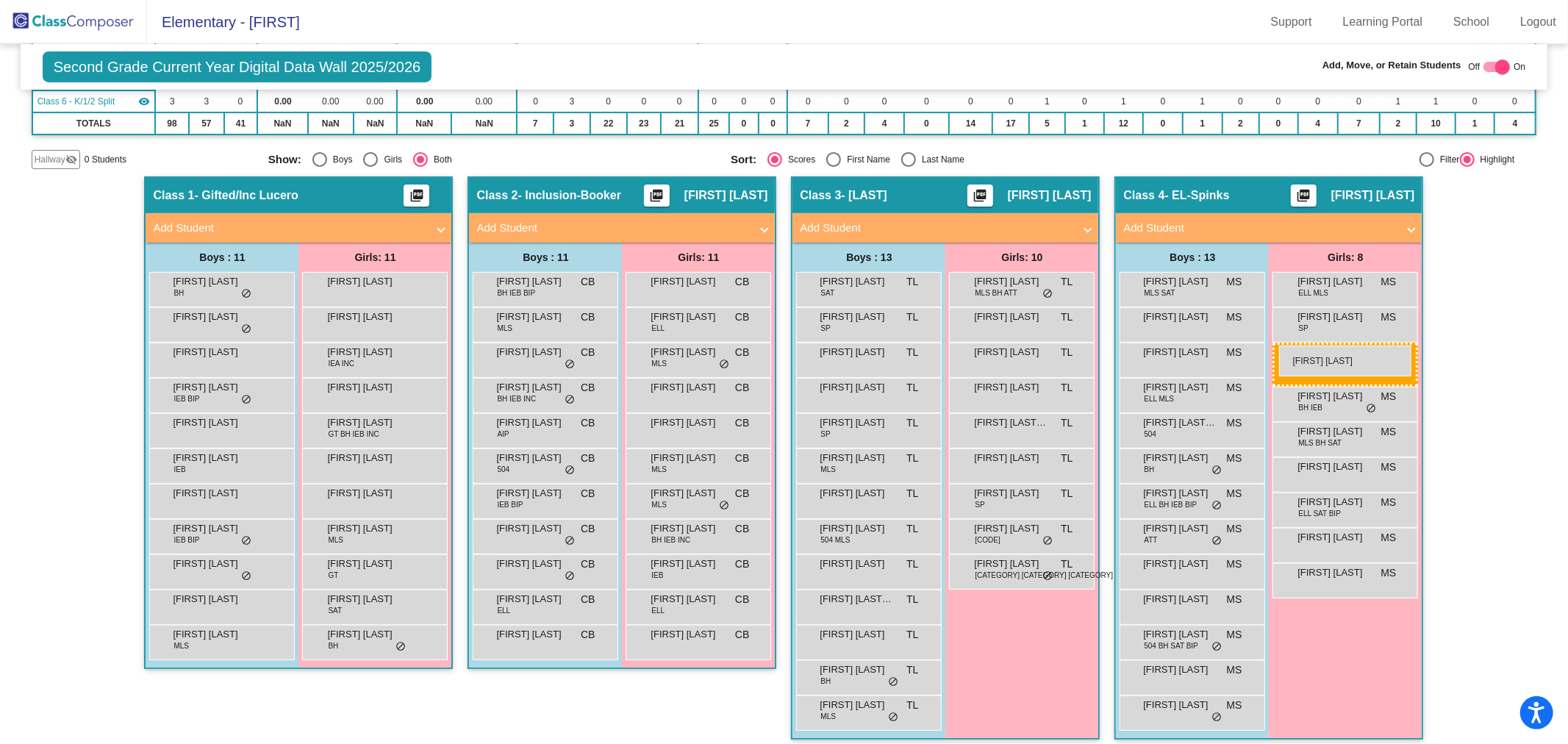 drag, startPoint x: 1013, startPoint y: 496, endPoint x: 1279, endPoint y: 346, distance: 305.37845 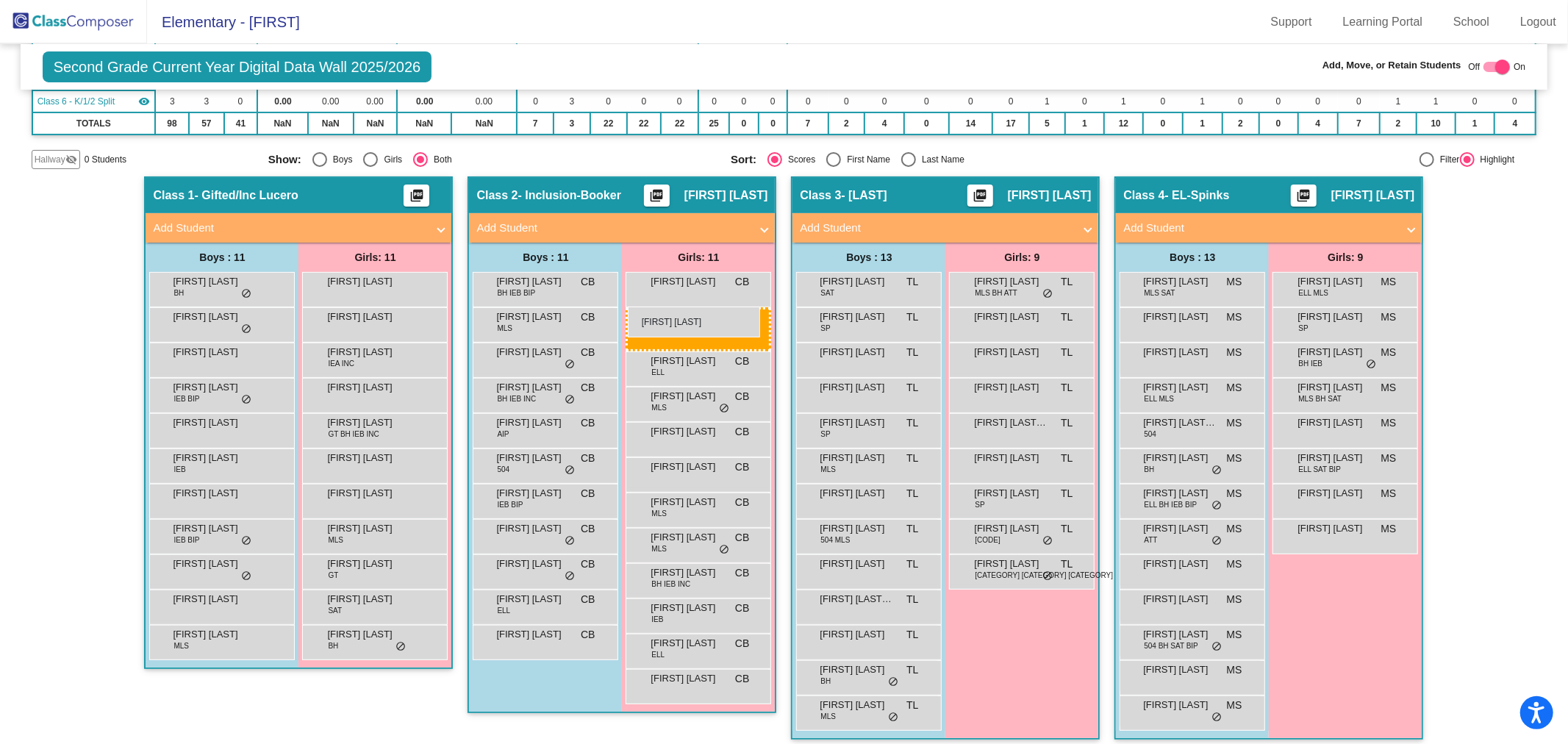 drag, startPoint x: 1342, startPoint y: 459, endPoint x: 628, endPoint y: 307, distance: 730 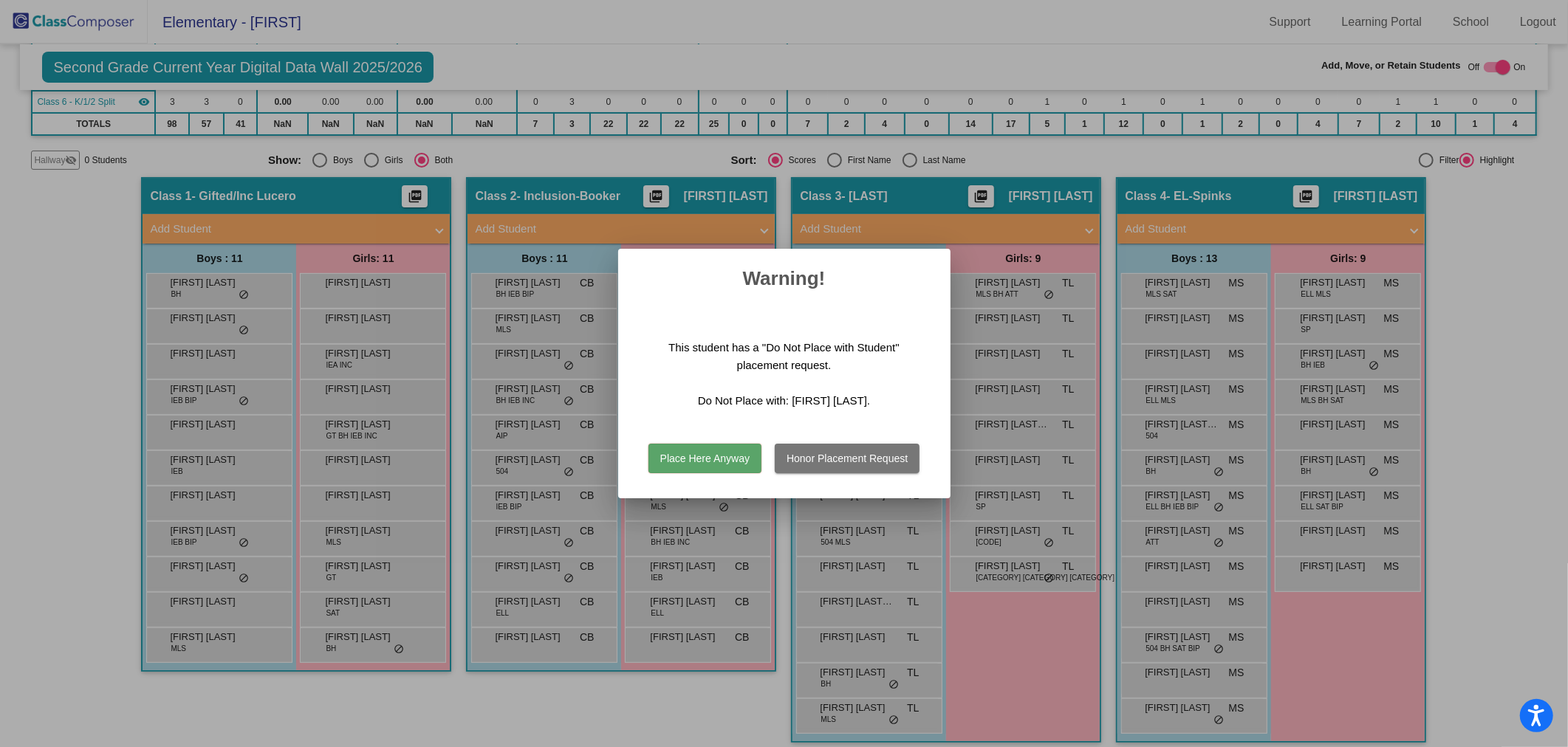 click on "Honor Placement Request" at bounding box center (847, 458) 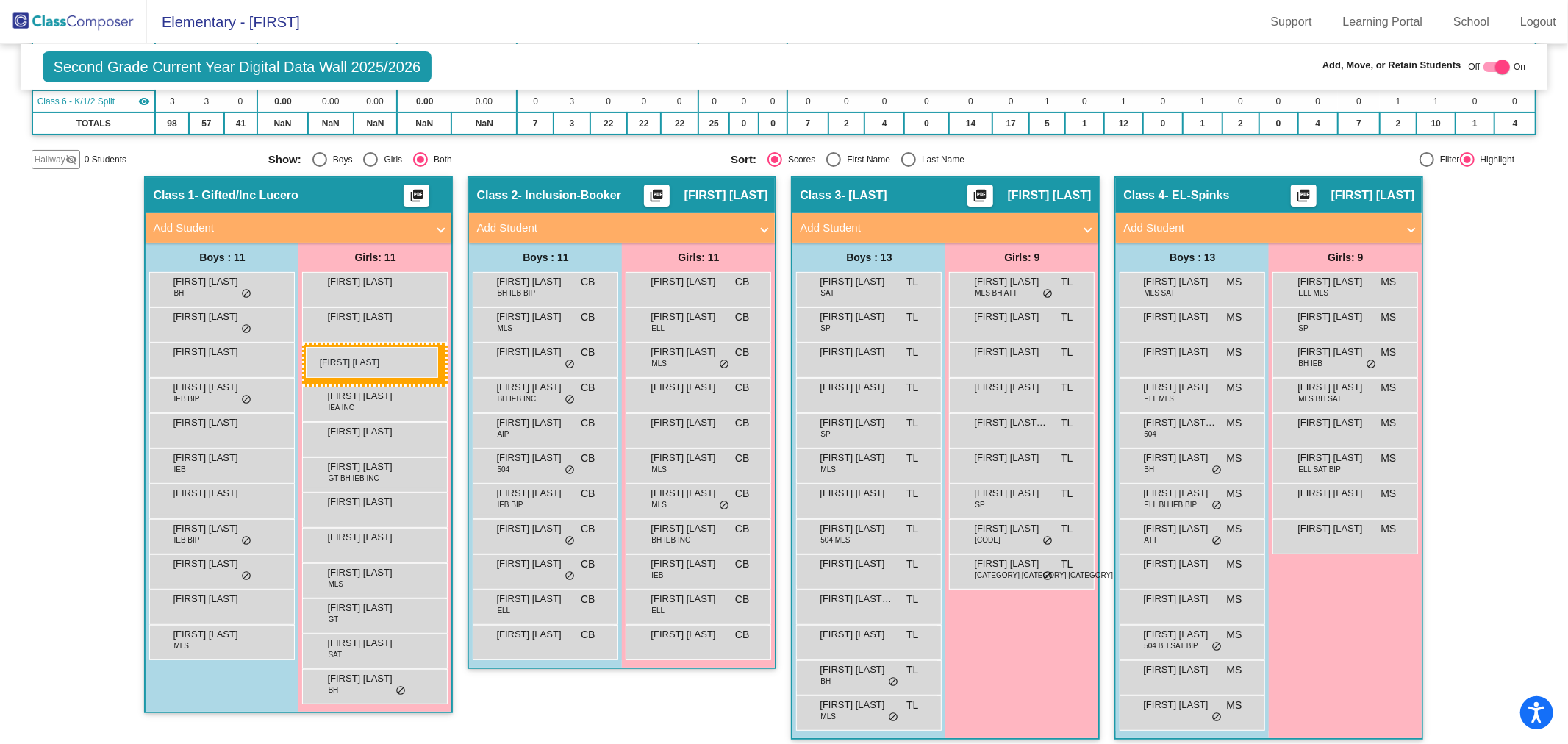 drag, startPoint x: 1356, startPoint y: 464, endPoint x: 306, endPoint y: 347, distance: 1056.4985 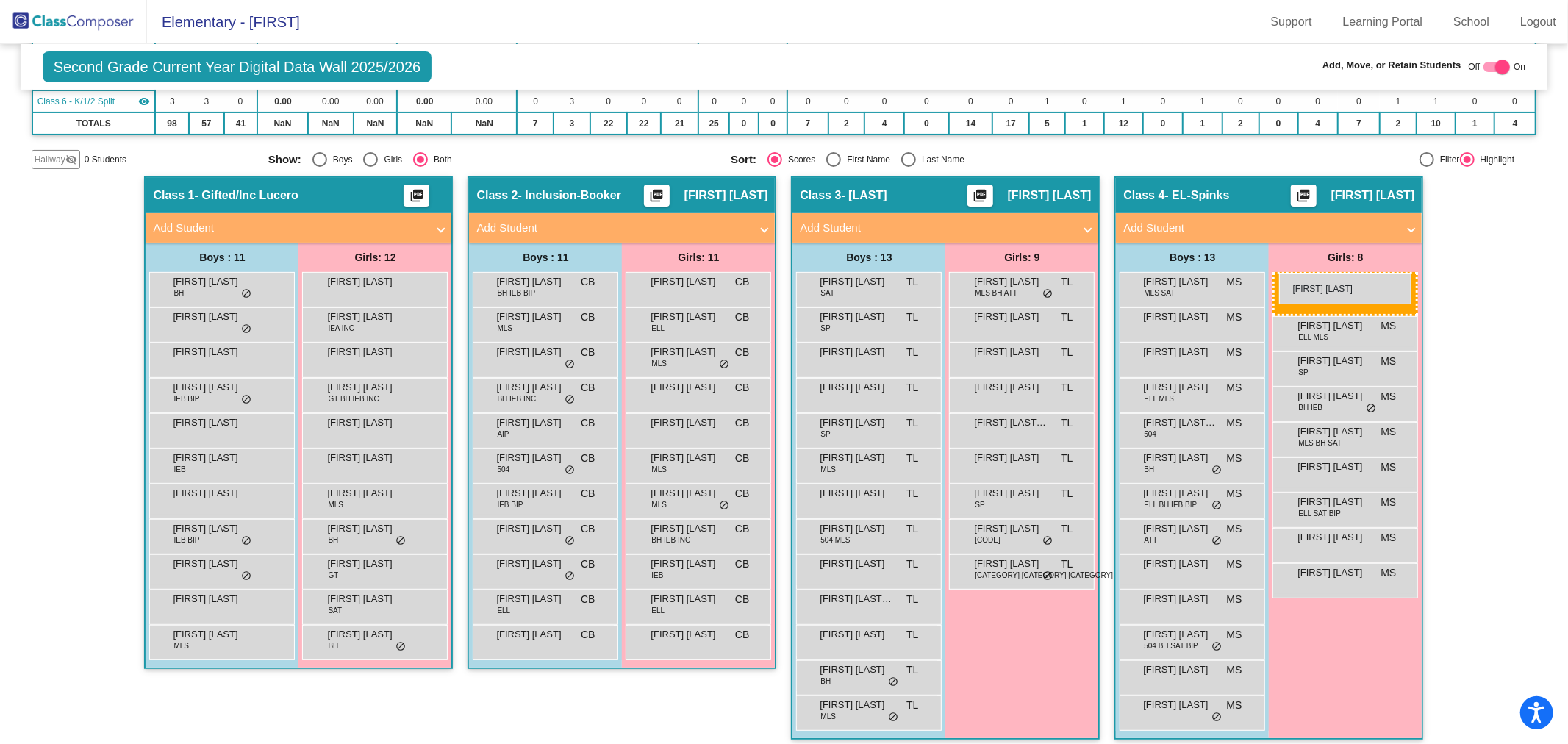 drag, startPoint x: 372, startPoint y: 321, endPoint x: 1279, endPoint y: 273, distance: 908.2692 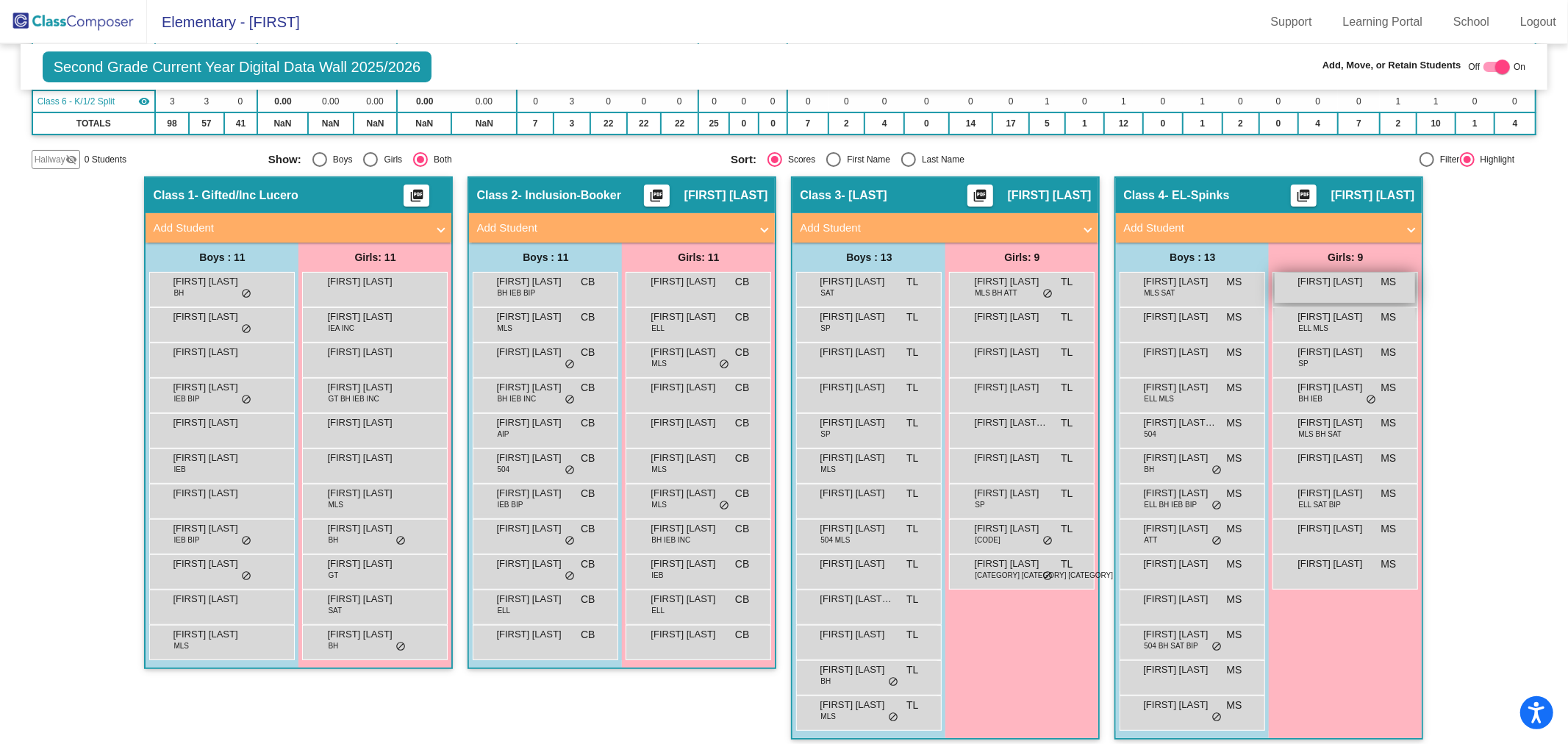 click on "[FIRST]  [LAST]" at bounding box center (1334, 282) 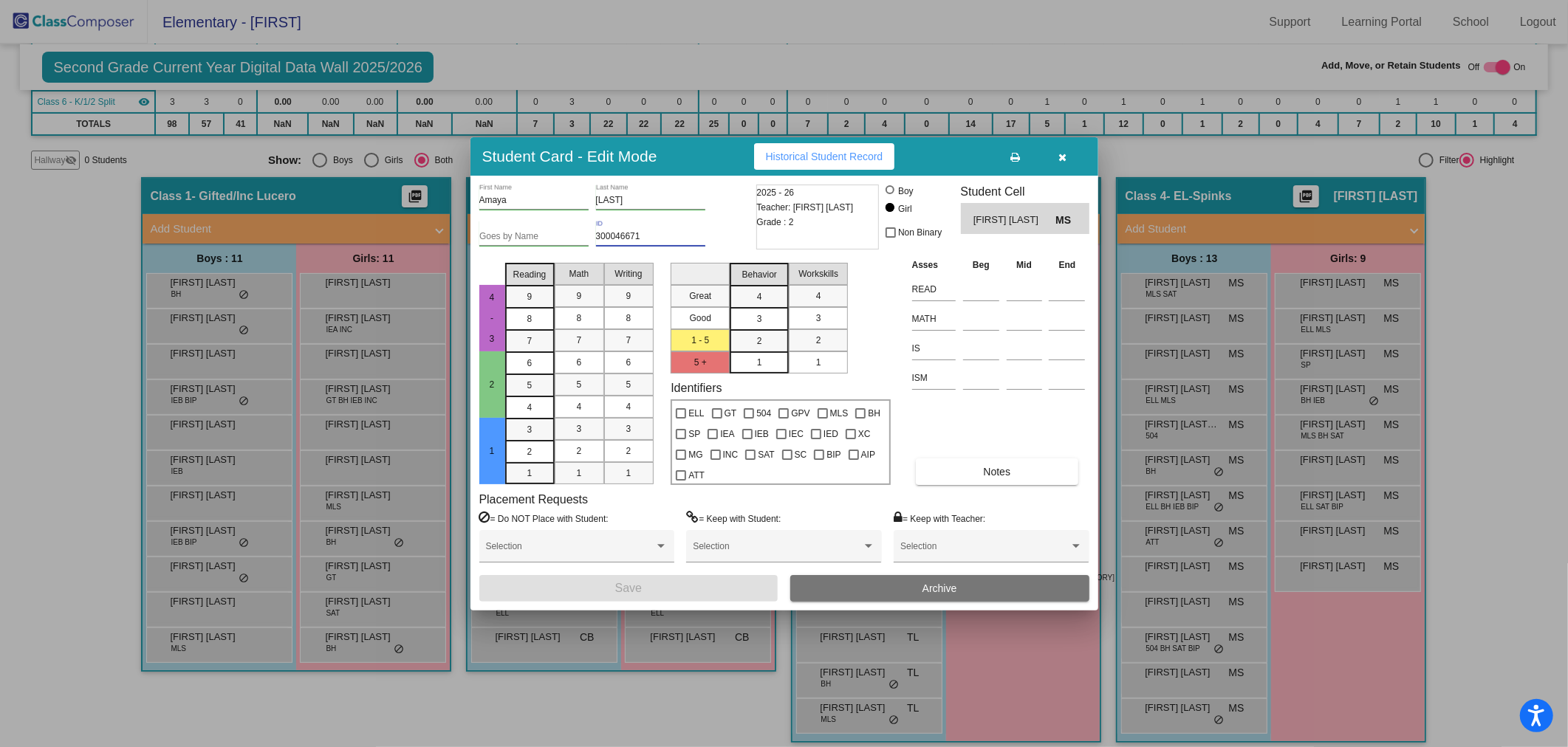 drag, startPoint x: 643, startPoint y: 235, endPoint x: 596, endPoint y: 241, distance: 47.38143 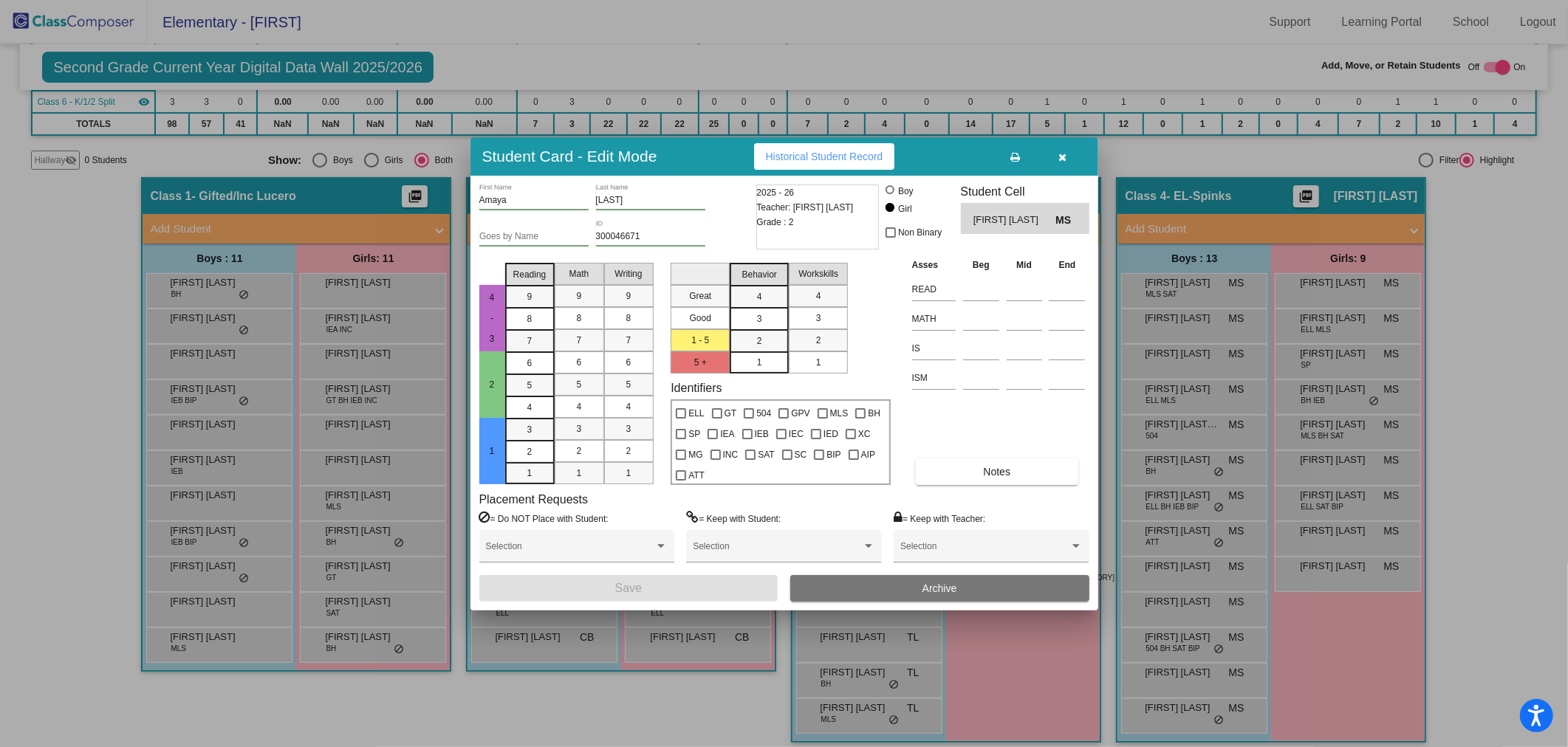 click at bounding box center [1062, 157] 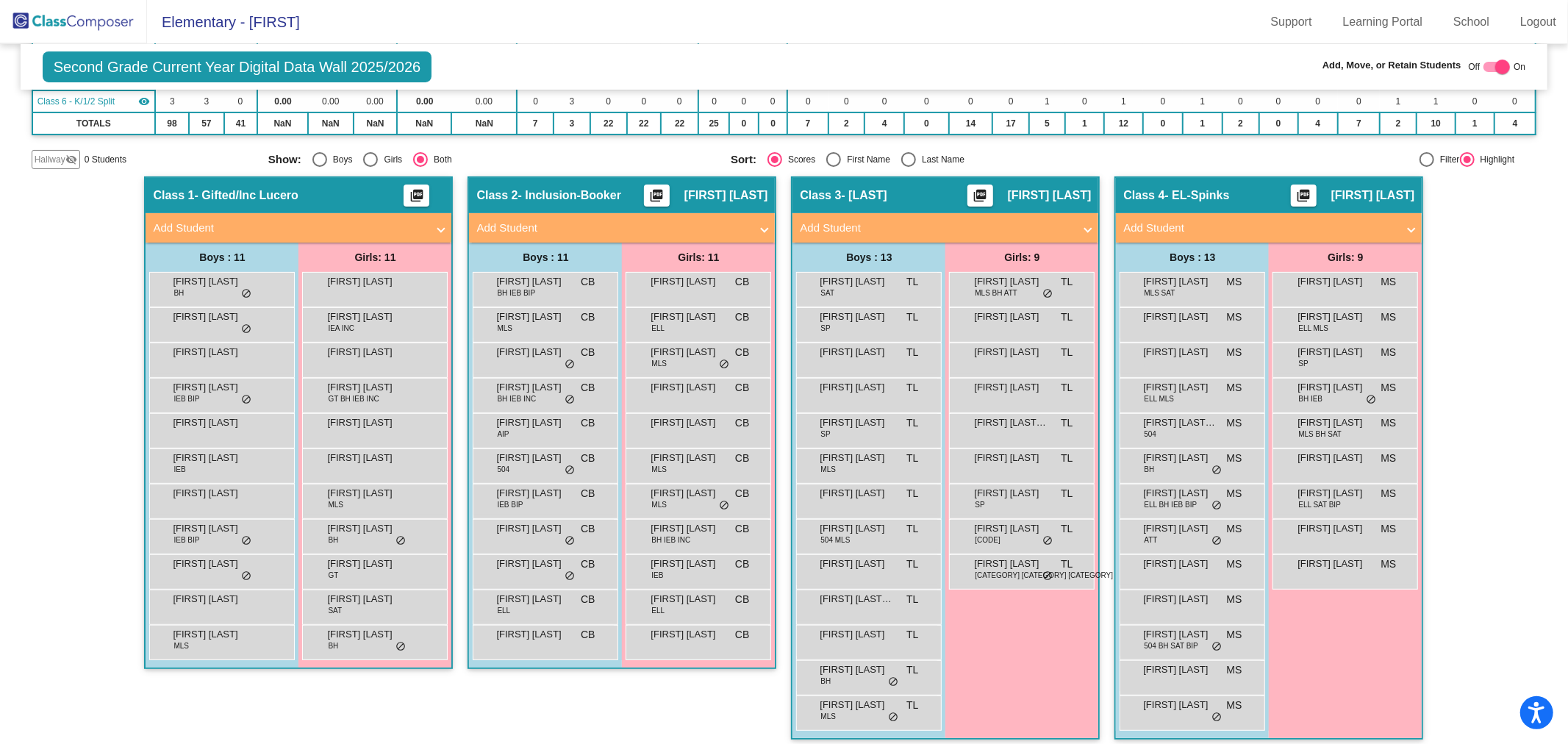 click 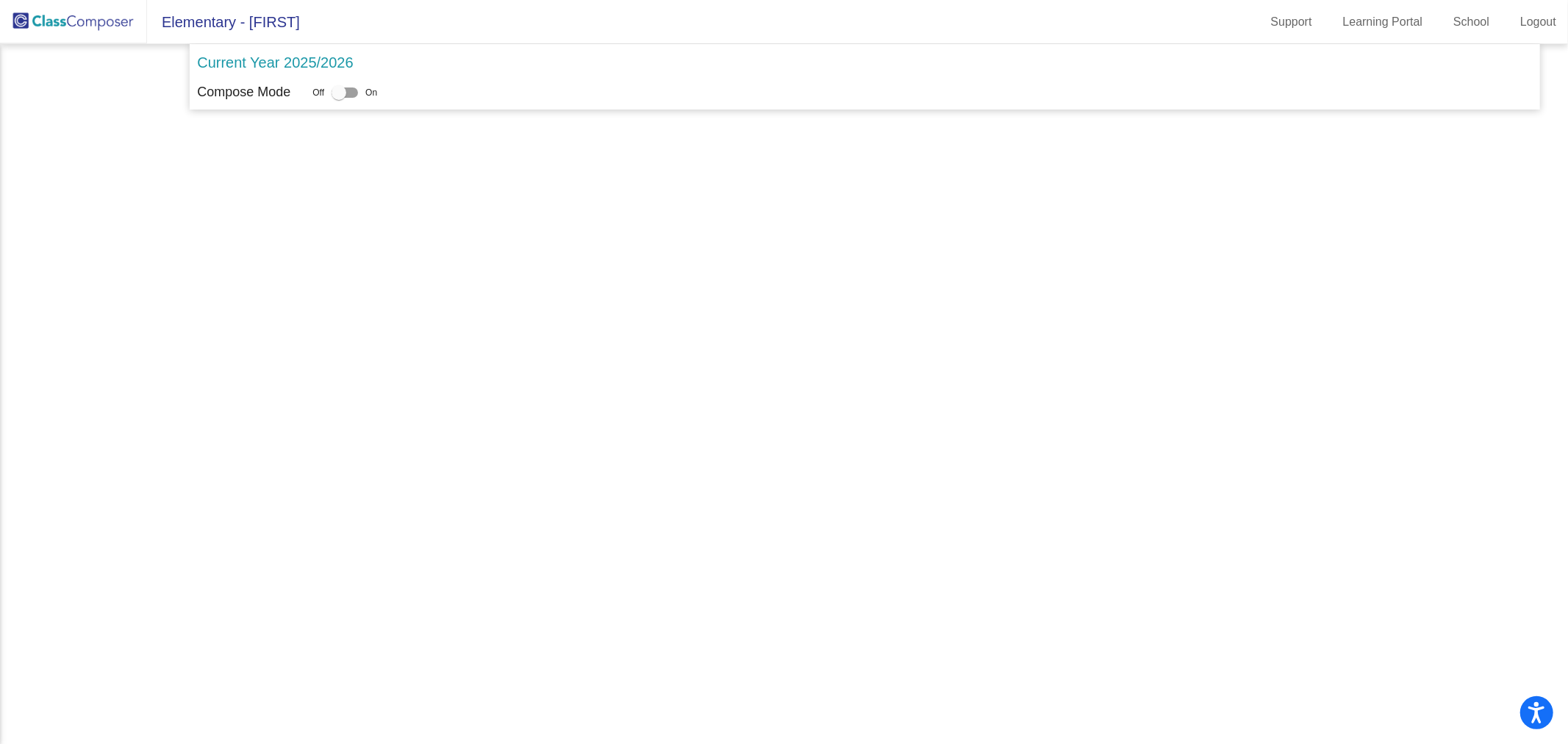 scroll, scrollTop: 0, scrollLeft: 0, axis: both 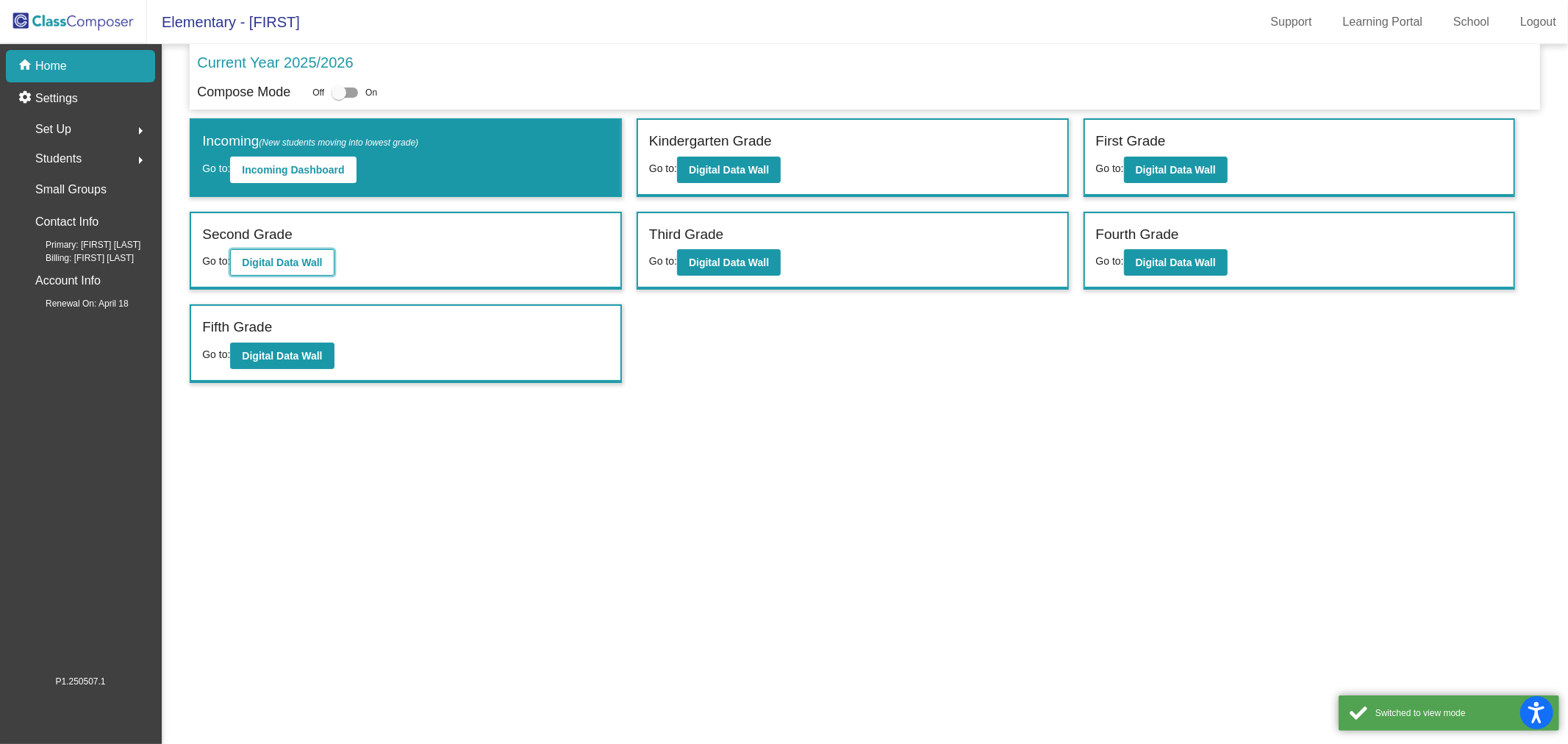 click on "Digital Data Wall" 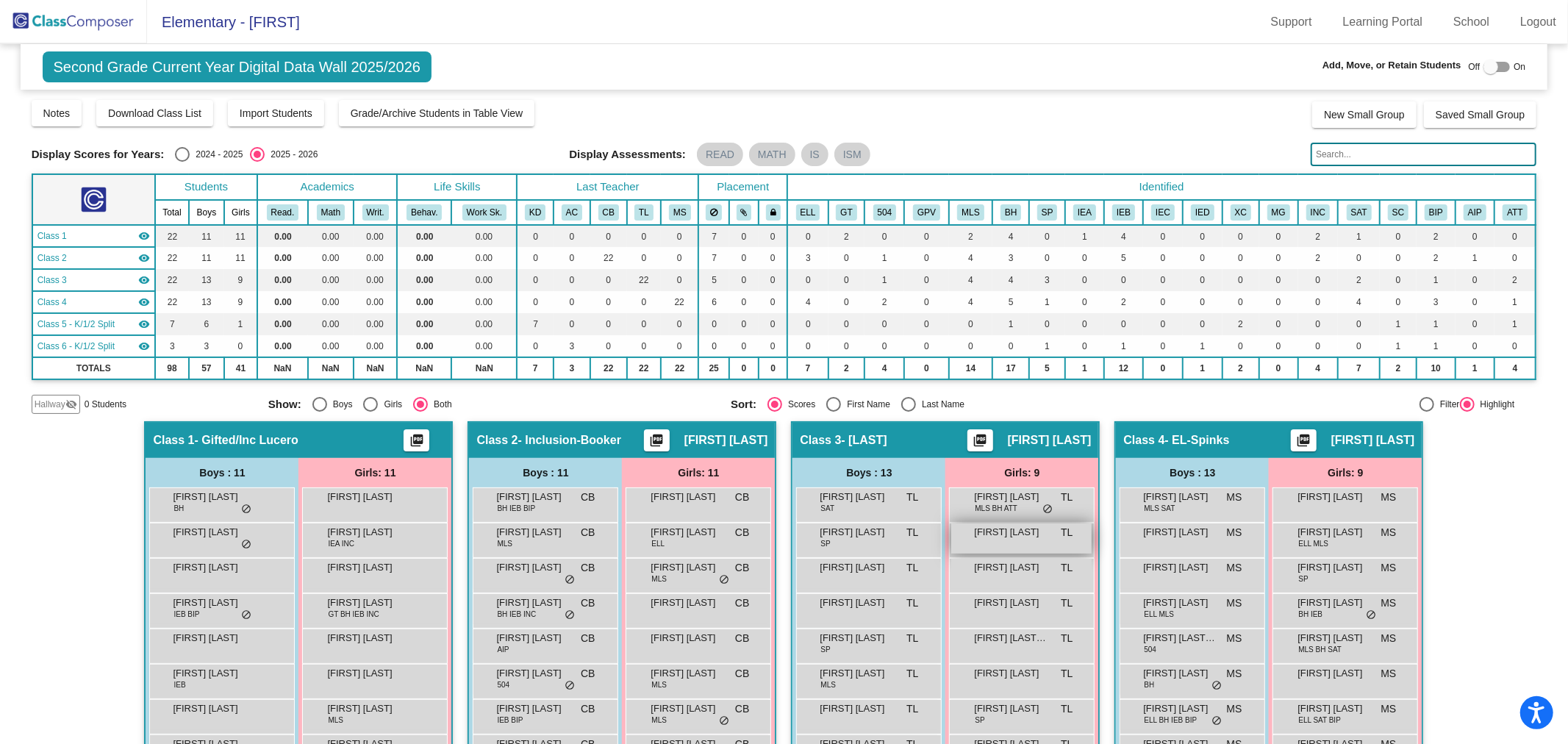scroll, scrollTop: 82, scrollLeft: 0, axis: vertical 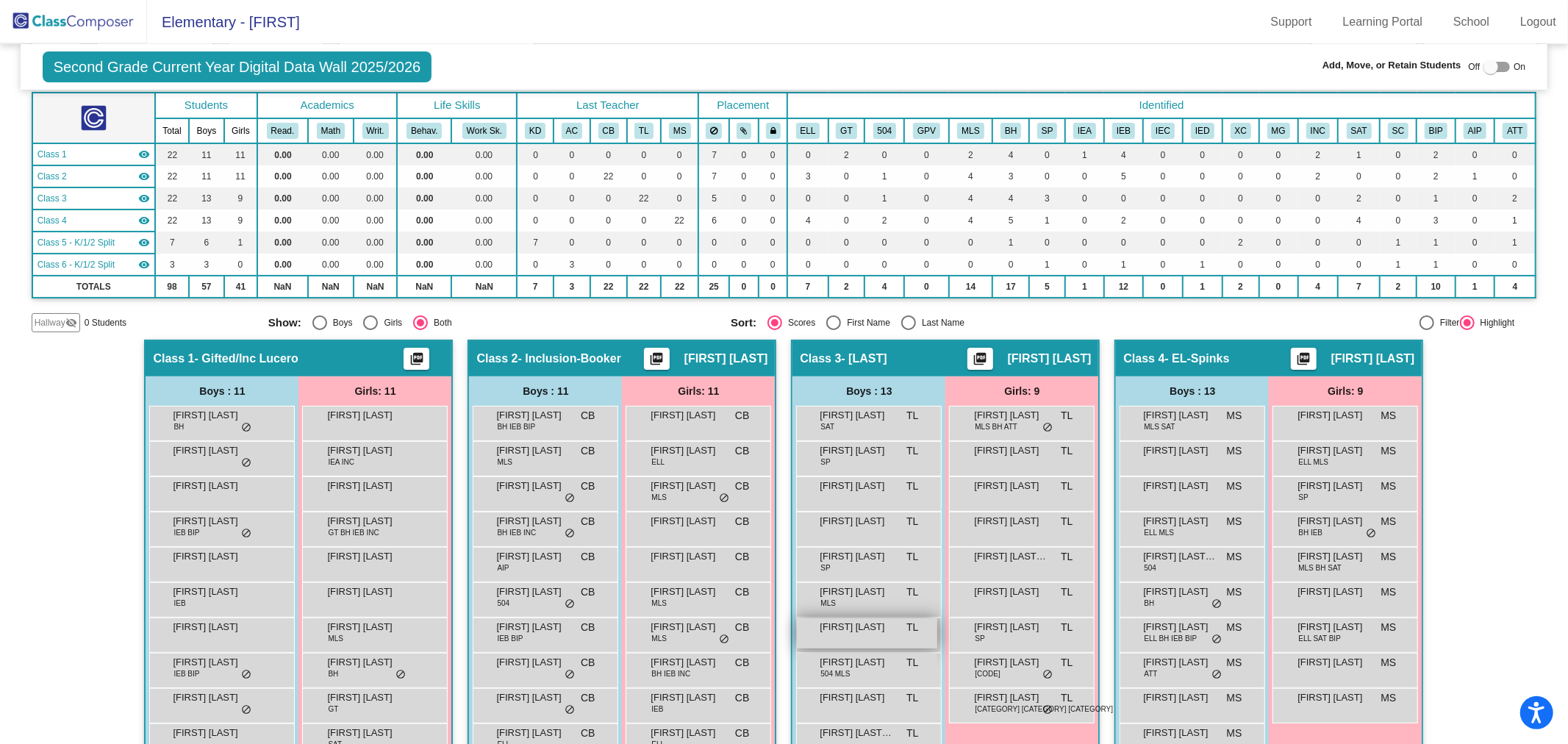 click on "[FIRST] [LAST] [CATEGORY] [CATEGORY]" at bounding box center (867, 633) 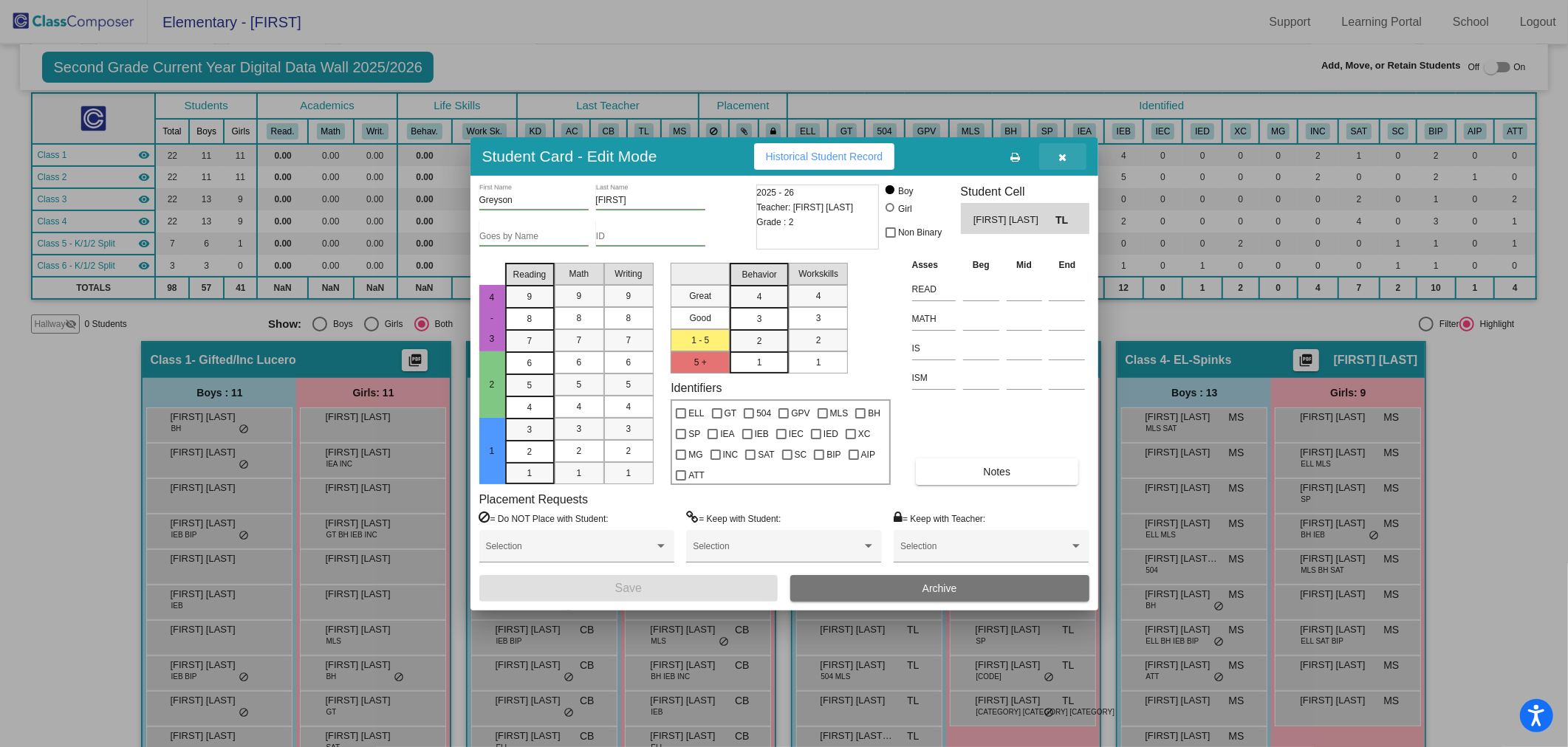 click at bounding box center [1062, 157] 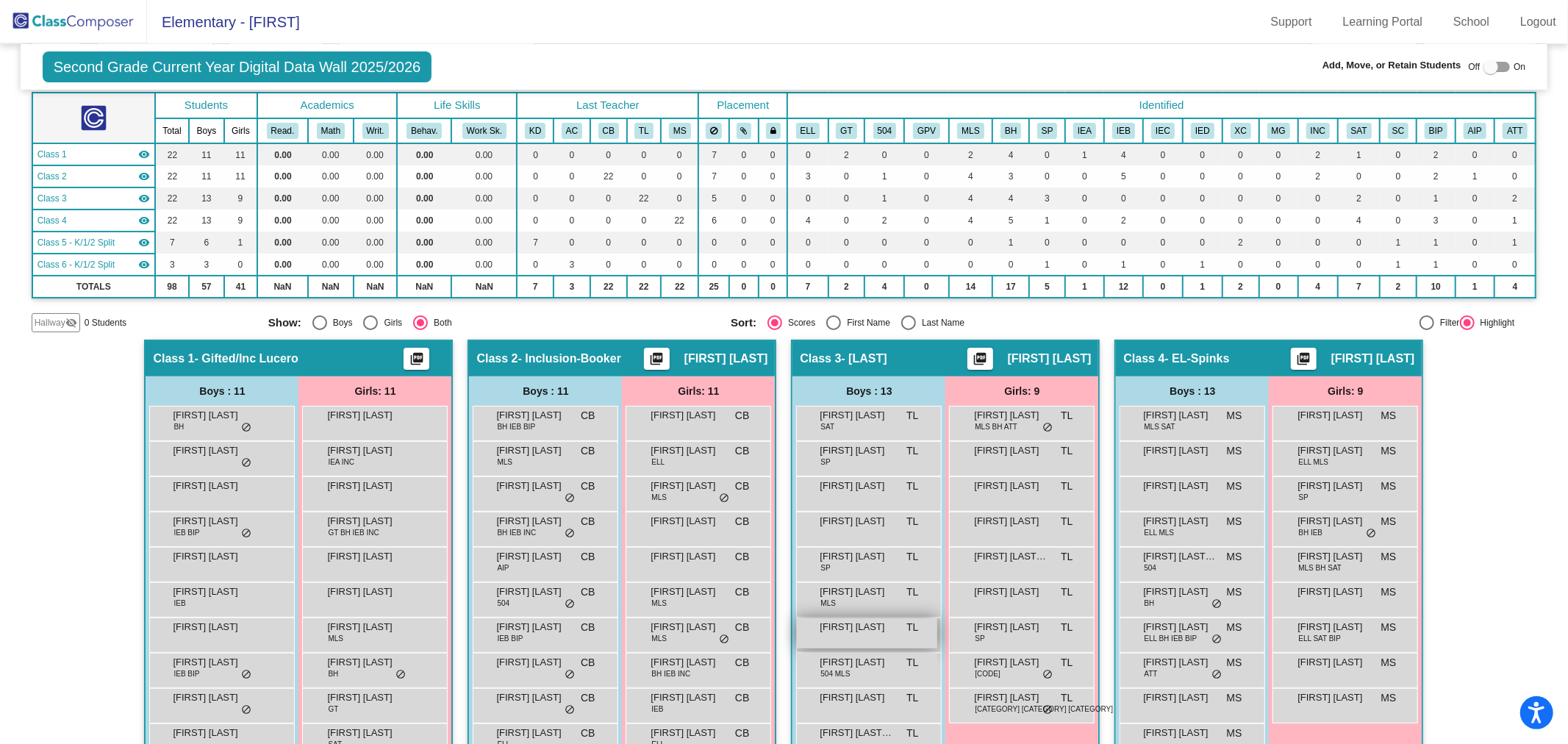 click on "[FIRST] [LAST] [CATEGORY] [CATEGORY]" at bounding box center [867, 633] 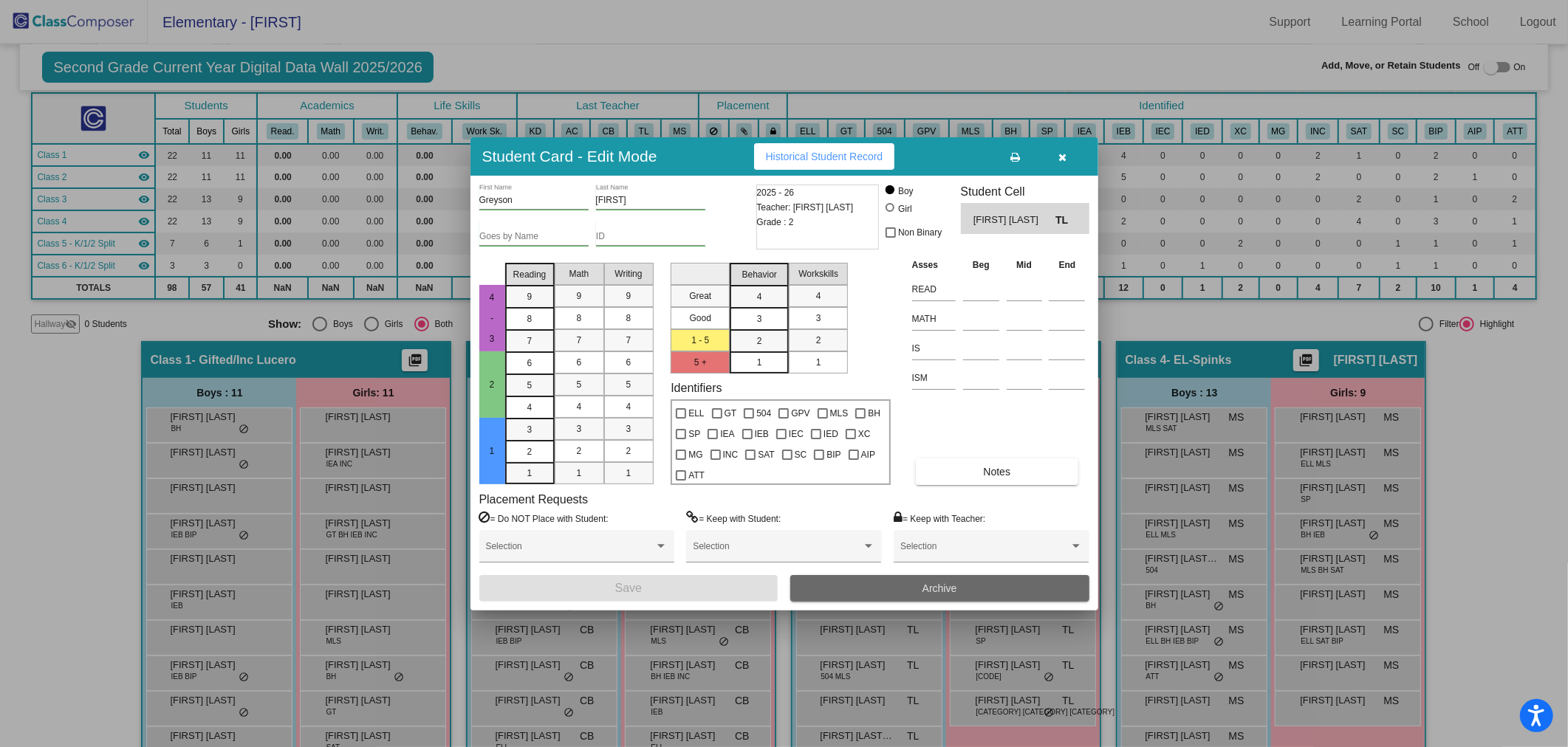 click on "Archive" at bounding box center [939, 588] 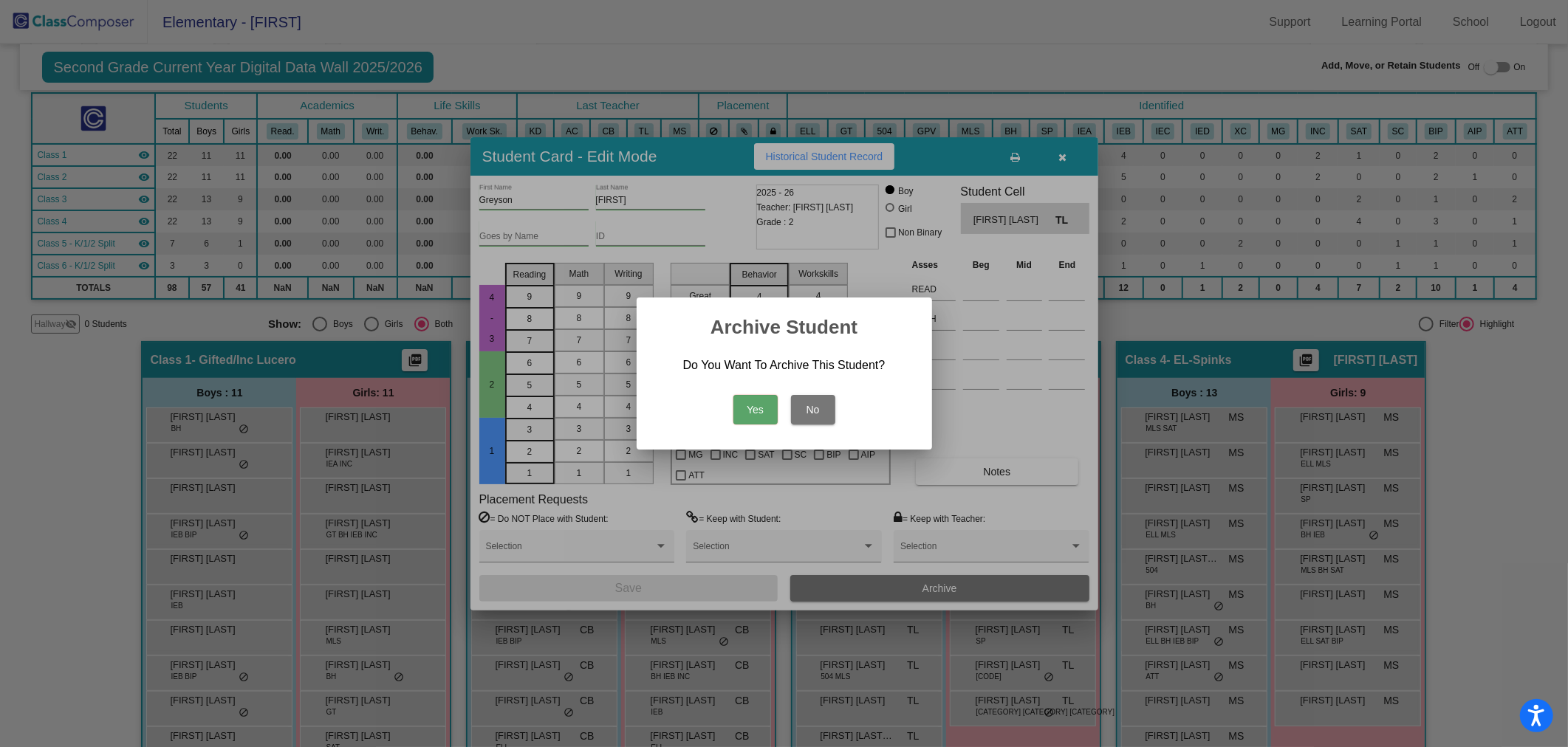 click on "Yes" at bounding box center [756, 410] 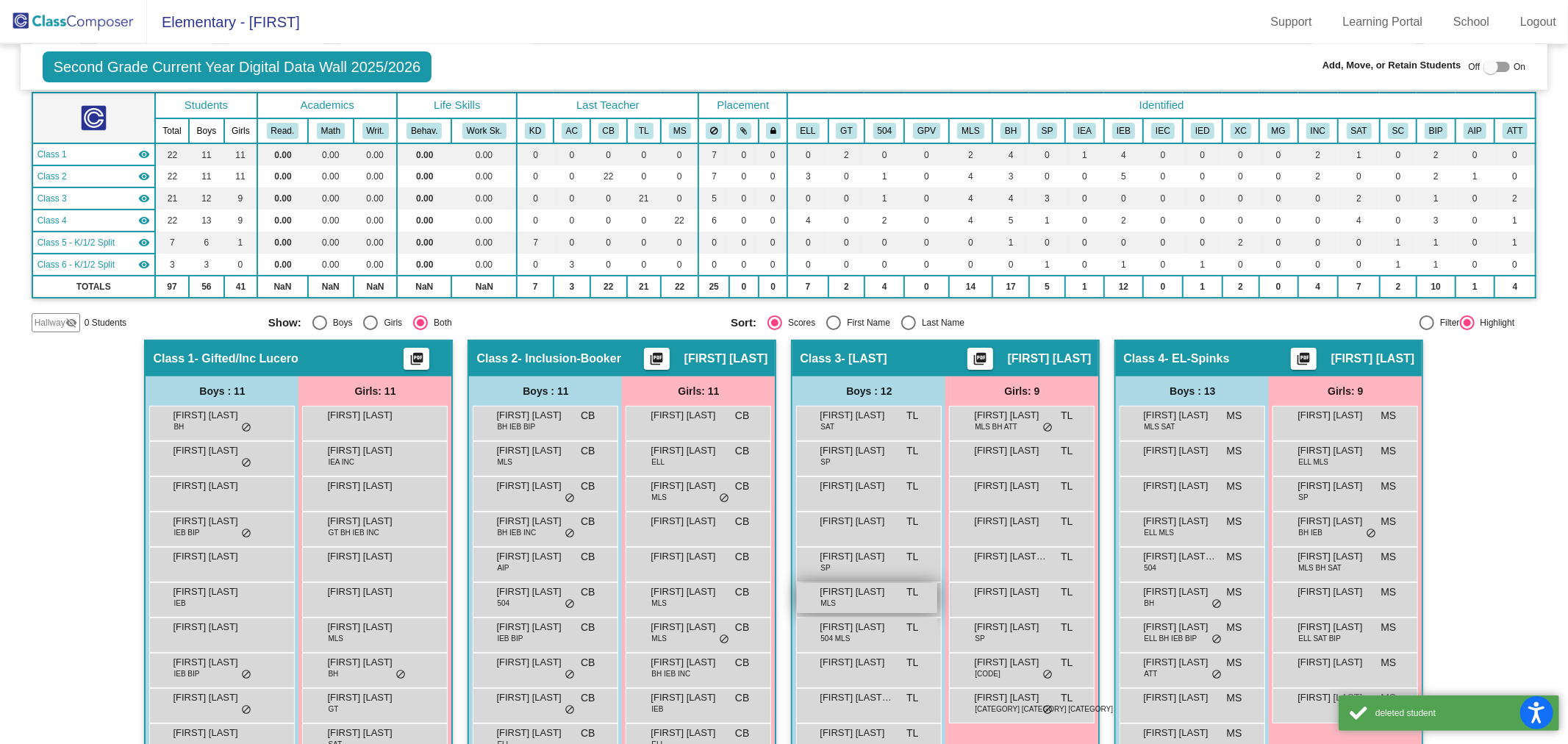 click on "[FIRST] [LAST] [CATEGORY] [CATEGORY]" at bounding box center (867, 598) 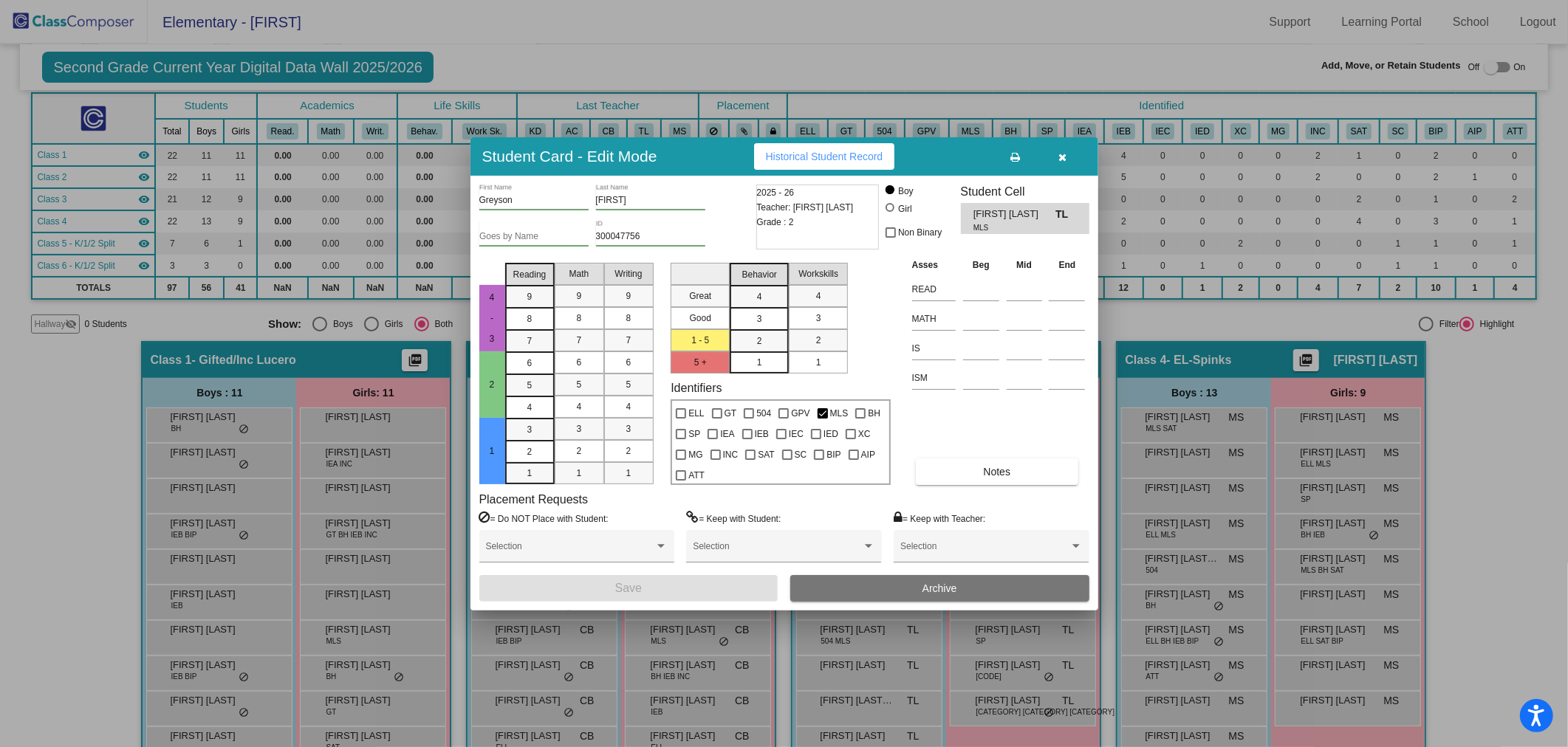 click at bounding box center [1062, 157] 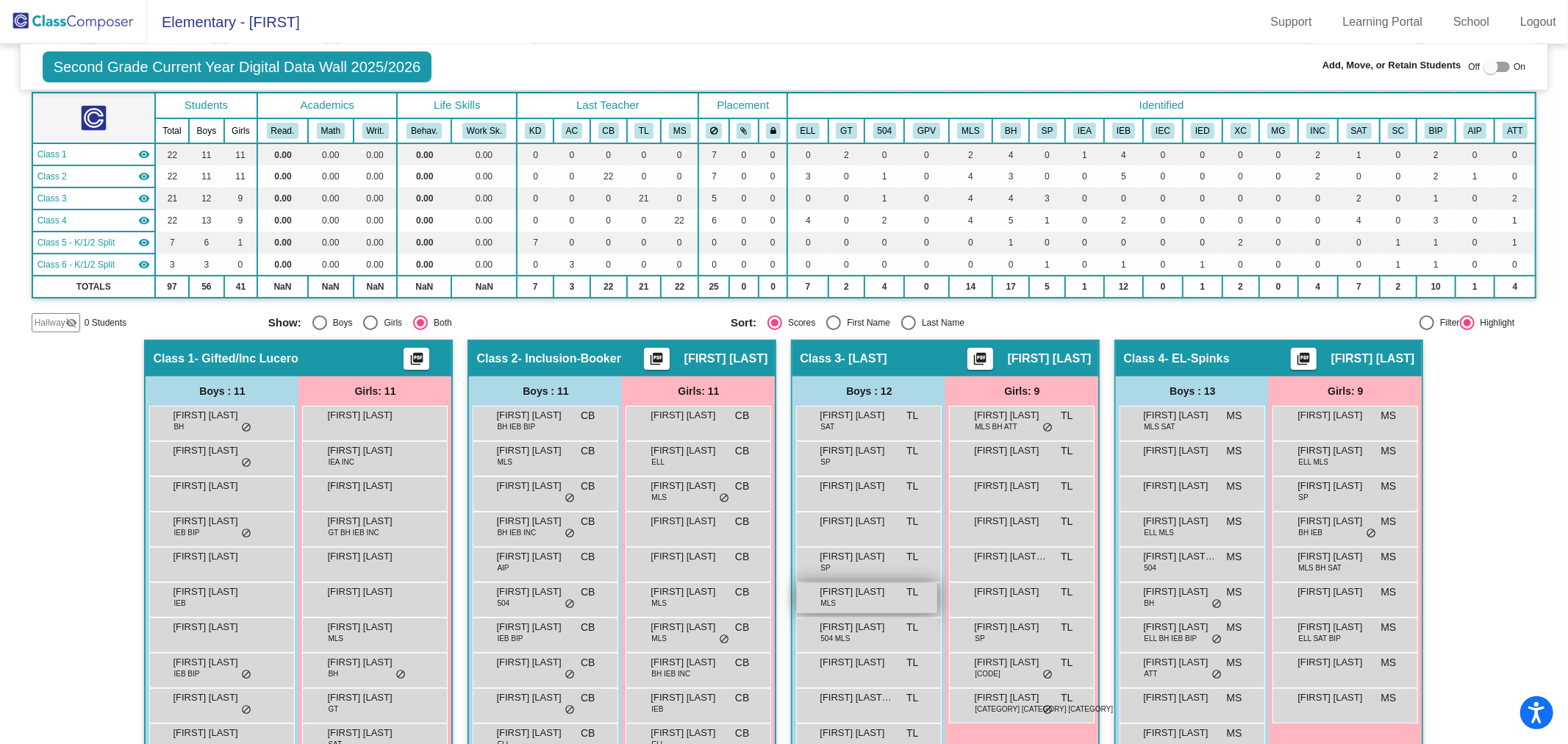 scroll, scrollTop: 245, scrollLeft: 0, axis: vertical 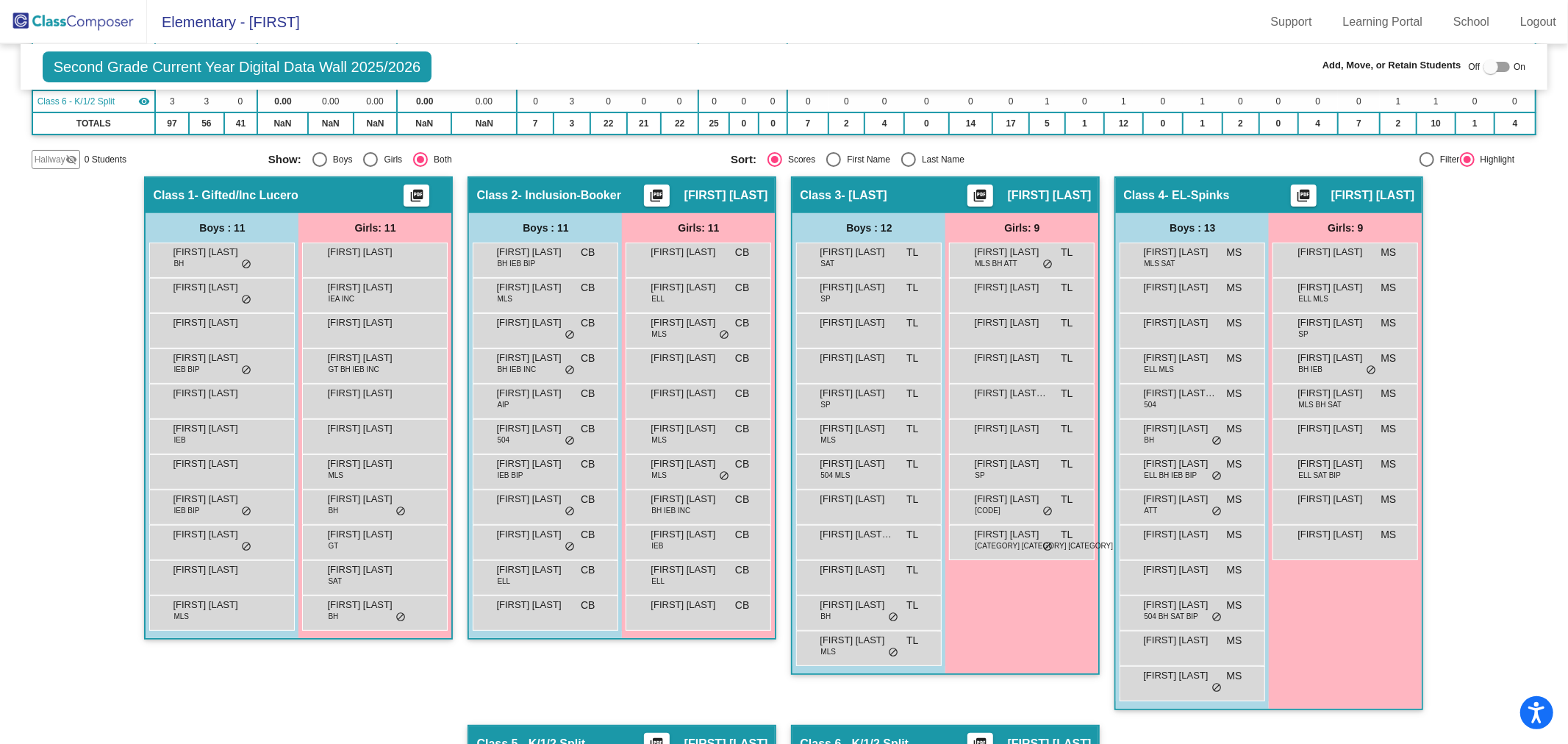 click 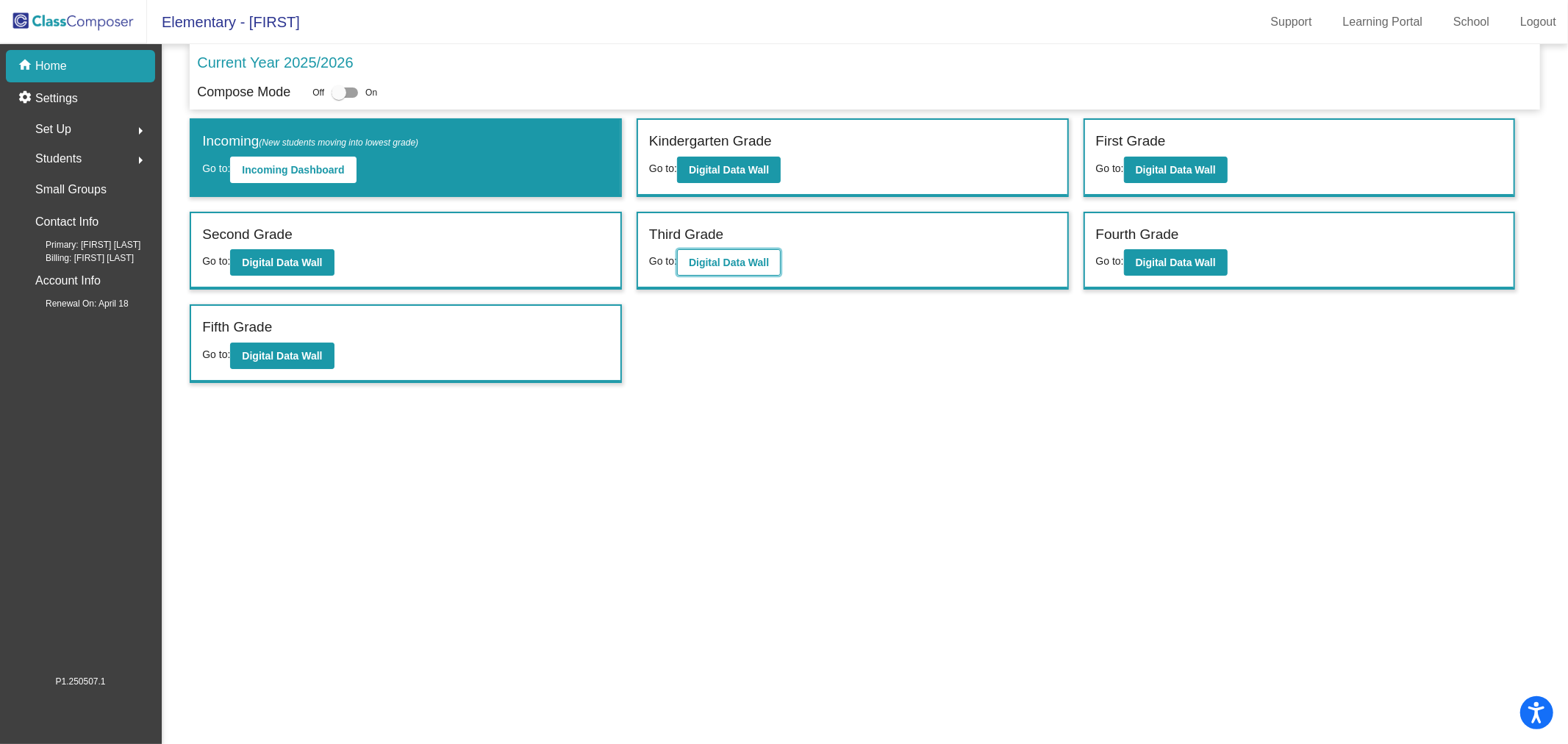 click on "Digital Data Wall" 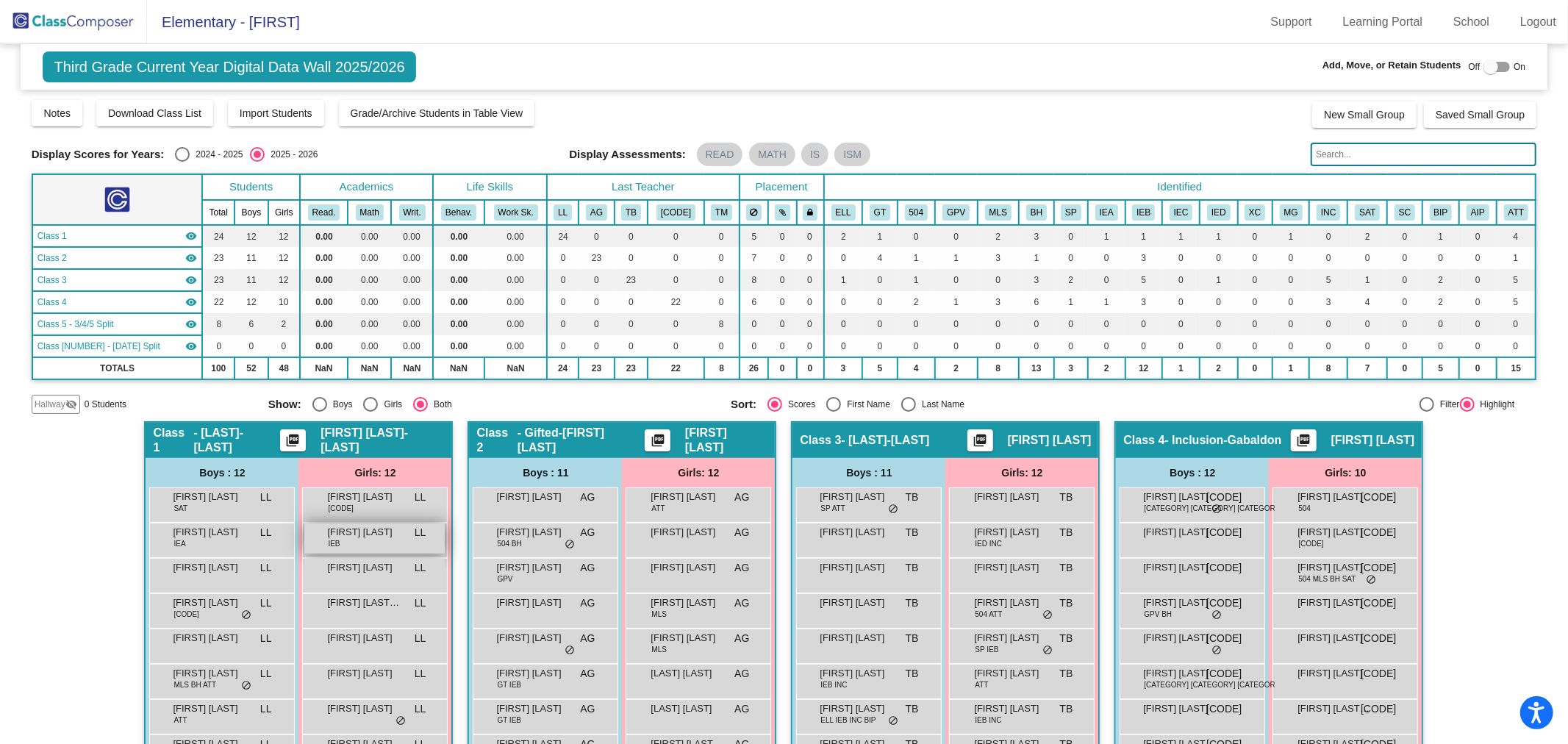 scroll, scrollTop: 163, scrollLeft: 0, axis: vertical 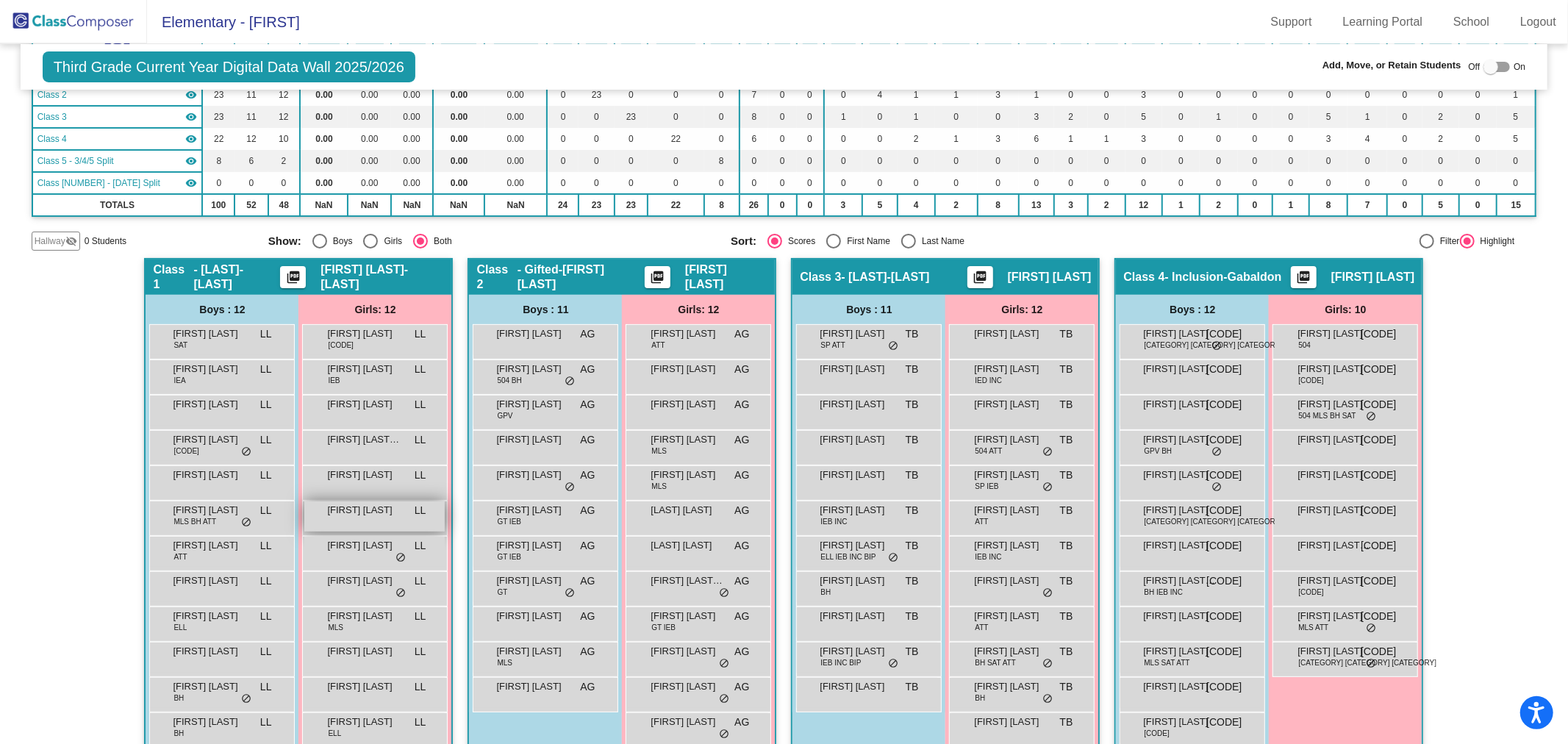 click on "[FIRST] [LAST]" at bounding box center (364, 510) 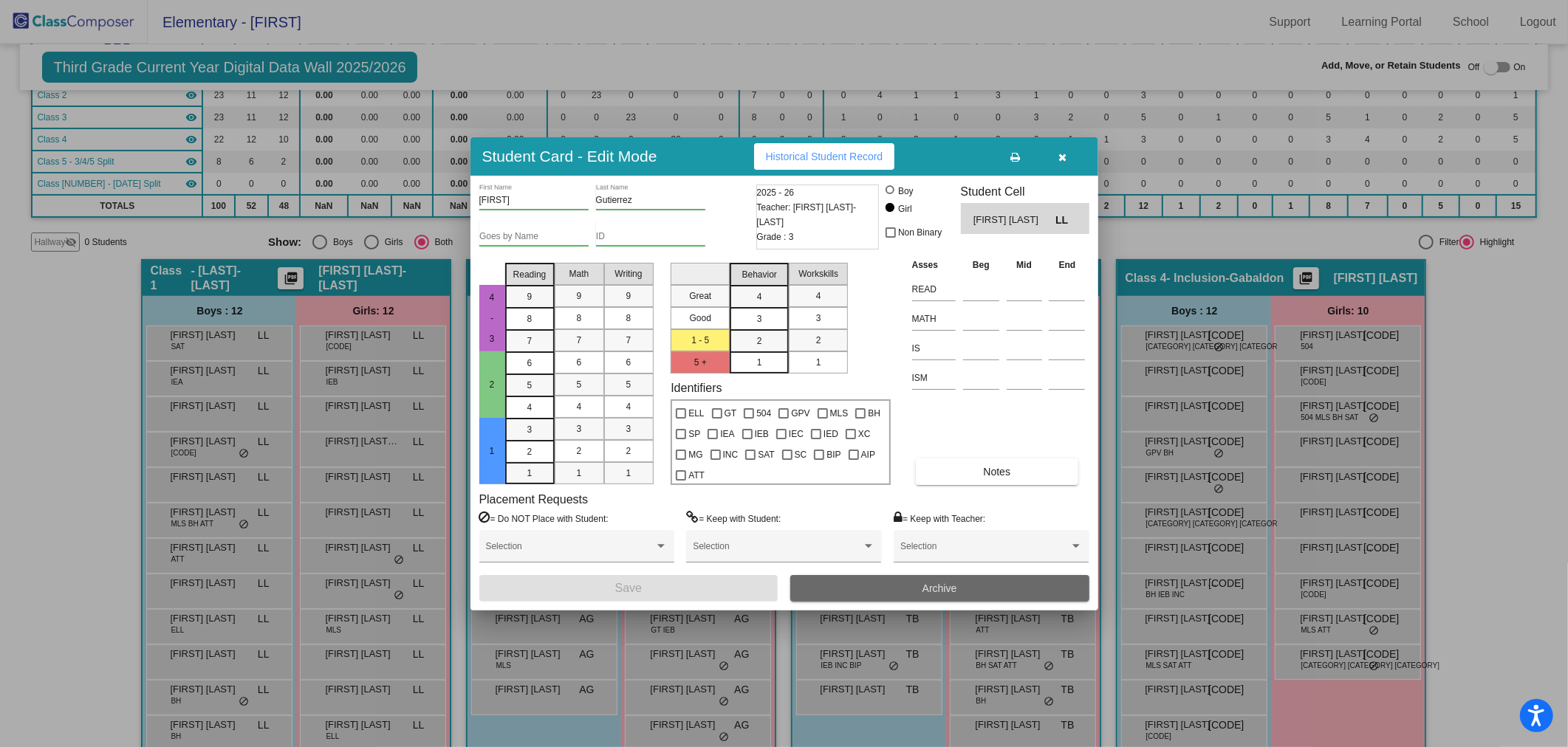 click on "Archive" at bounding box center [939, 588] 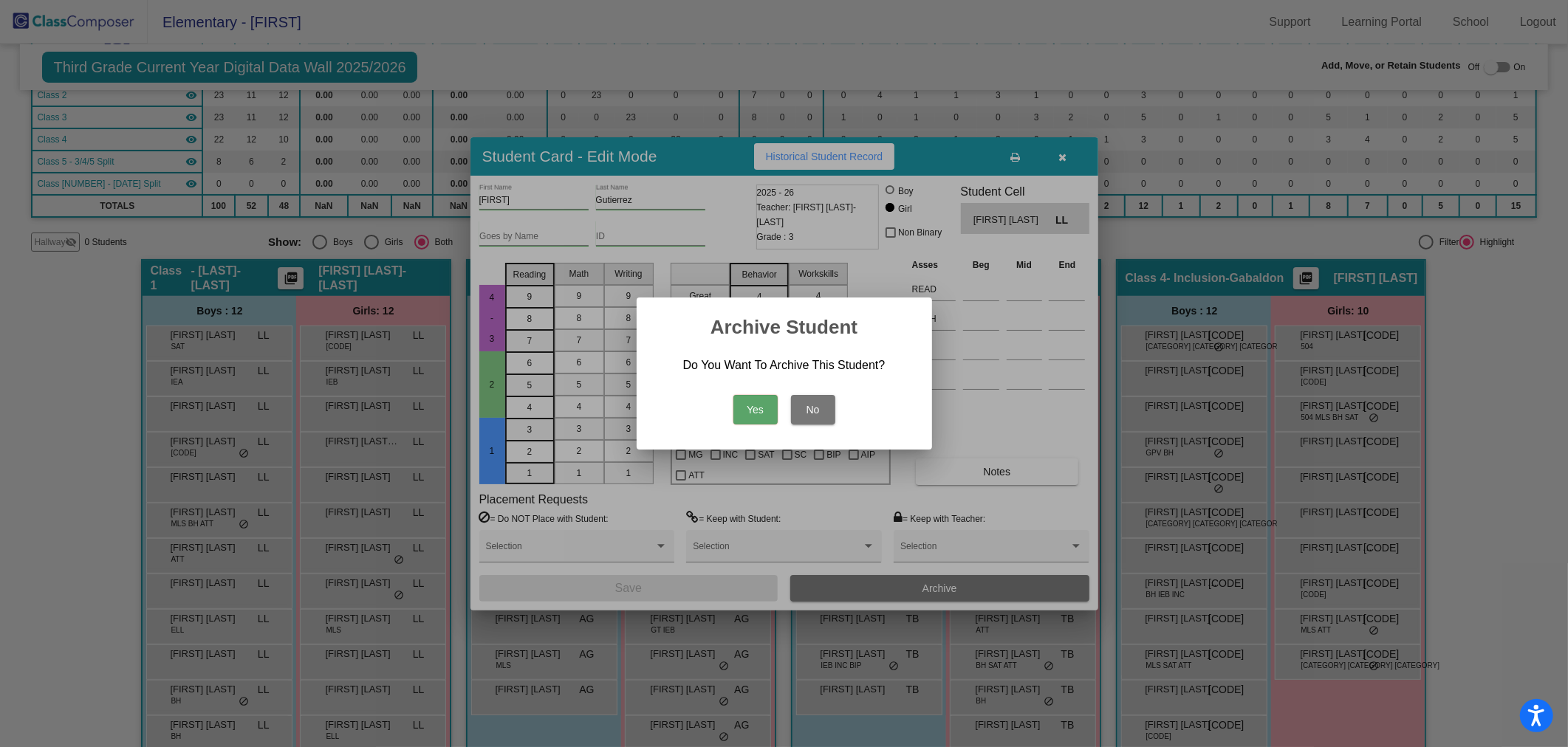 click on "Yes" at bounding box center (756, 410) 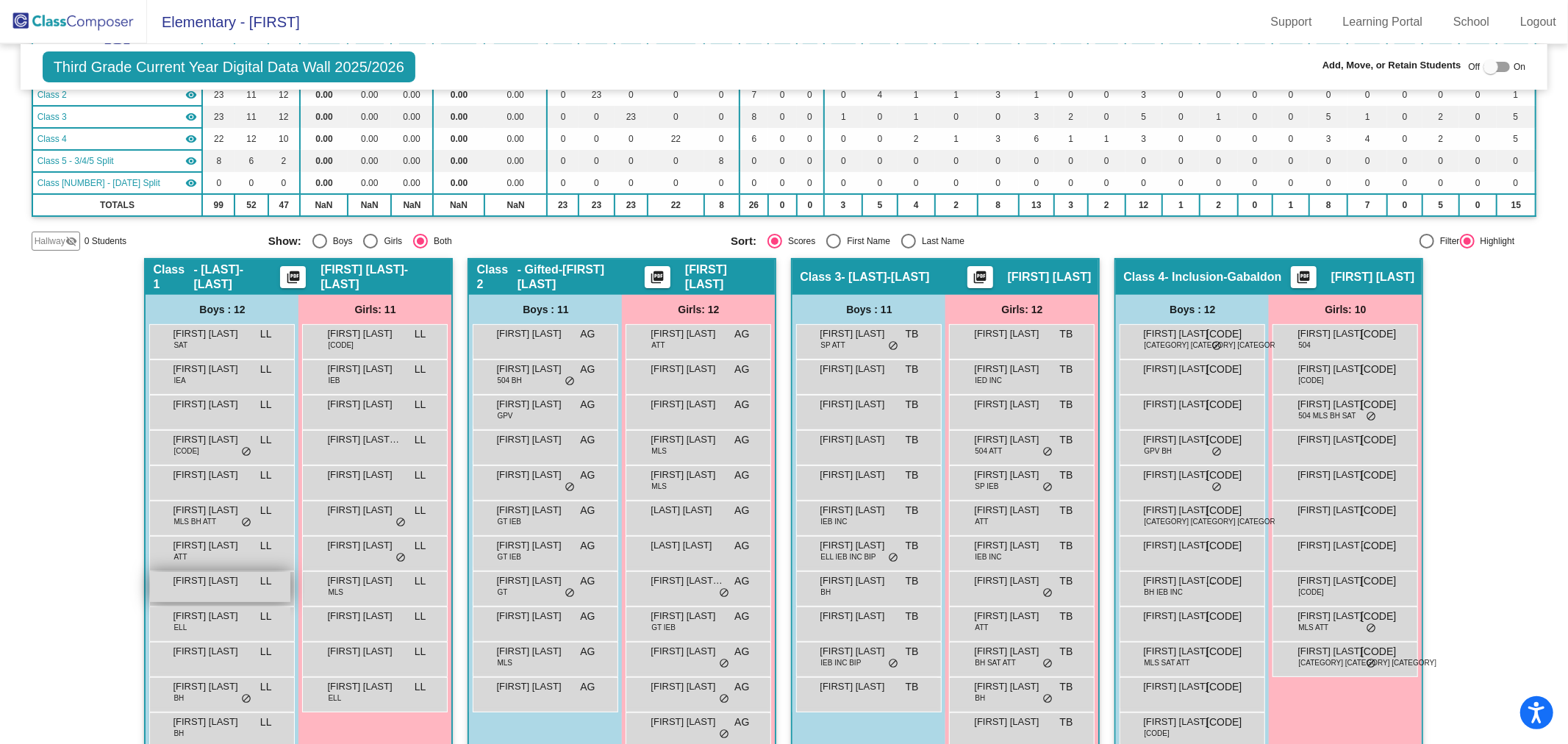 click on "[FIRST] [LAST]" at bounding box center [210, 581] 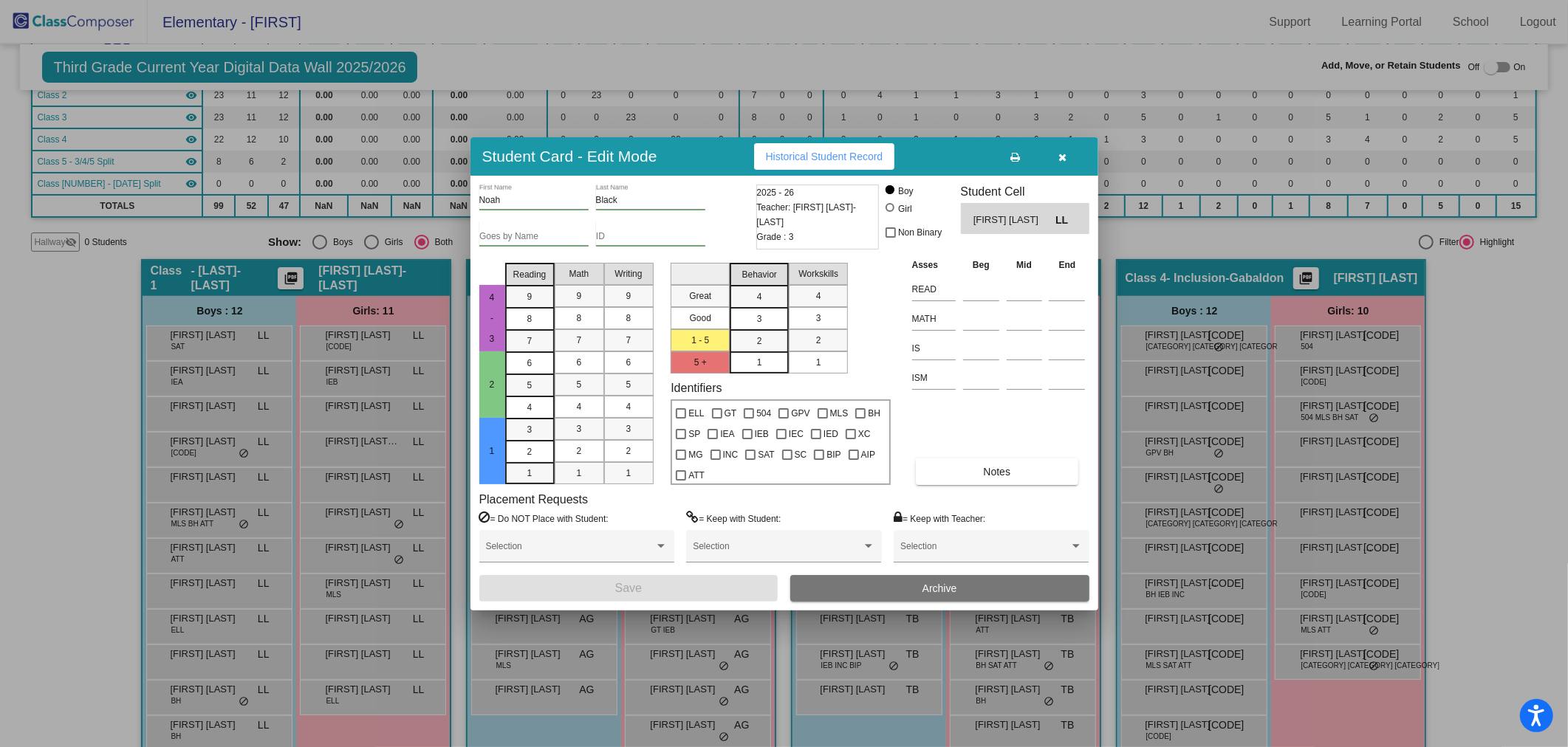 click on "Archive" at bounding box center (939, 588) 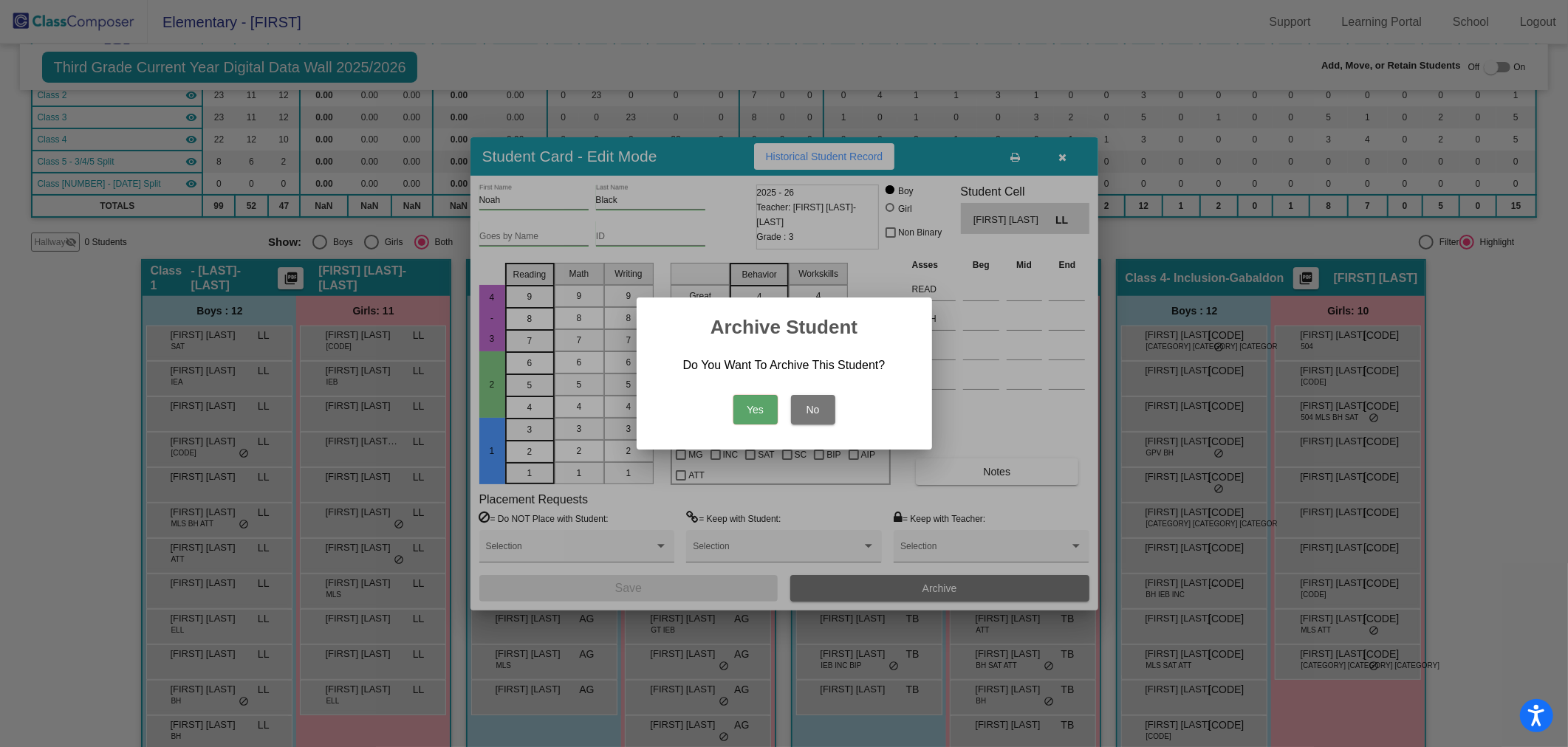 click on "Yes" at bounding box center [756, 410] 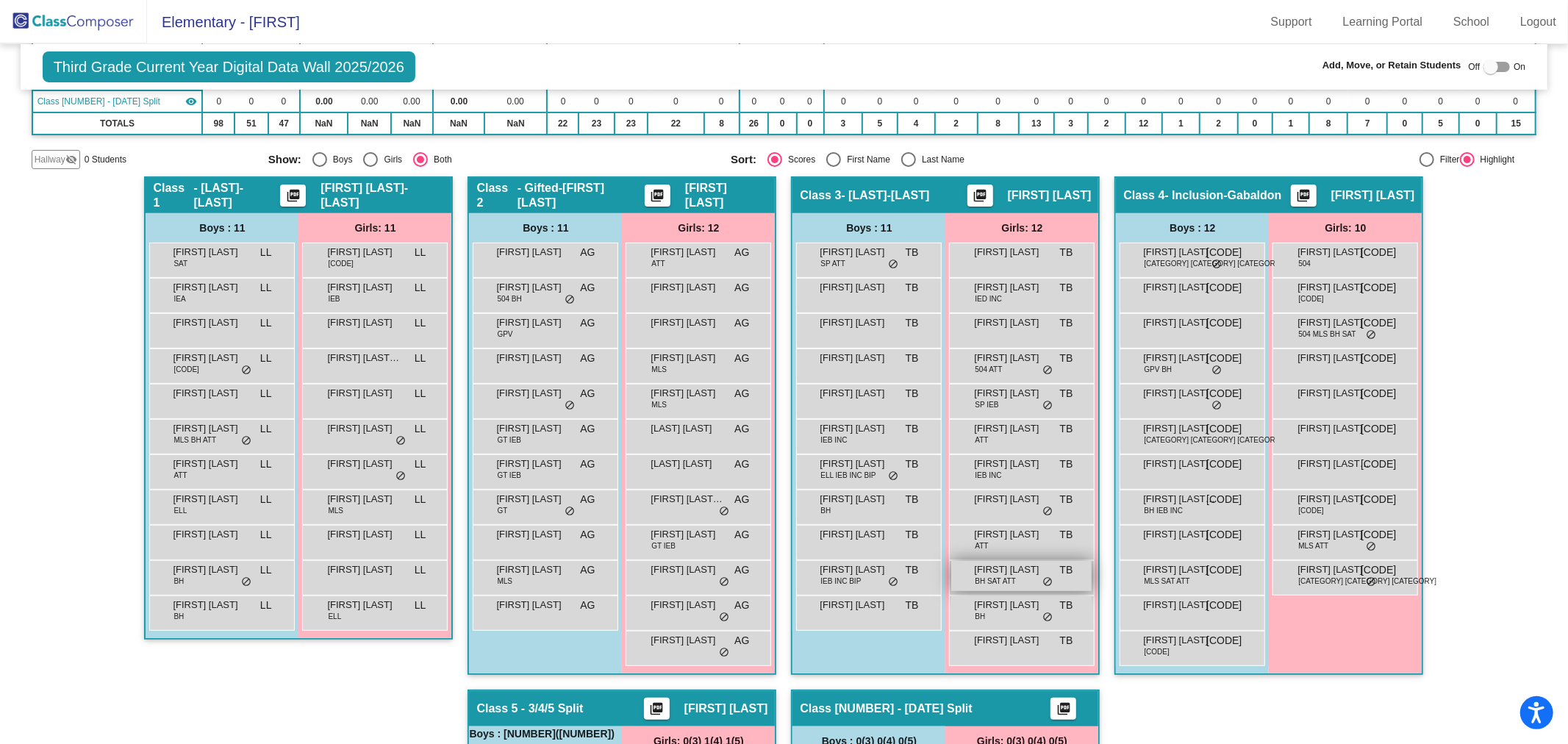 scroll, scrollTop: 163, scrollLeft: 0, axis: vertical 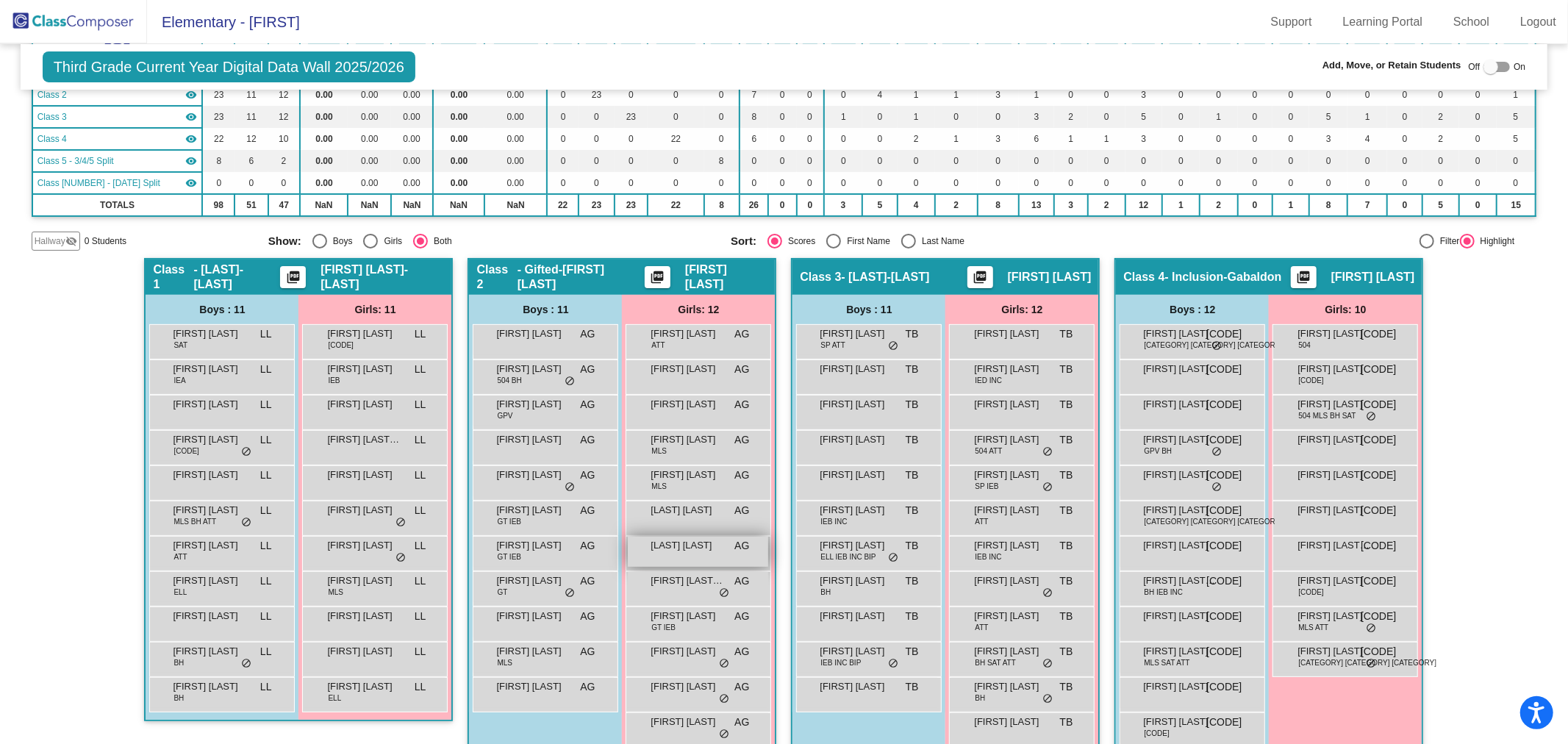 click on "[LAST] [LAST] [TERM]" at bounding box center [698, 551] 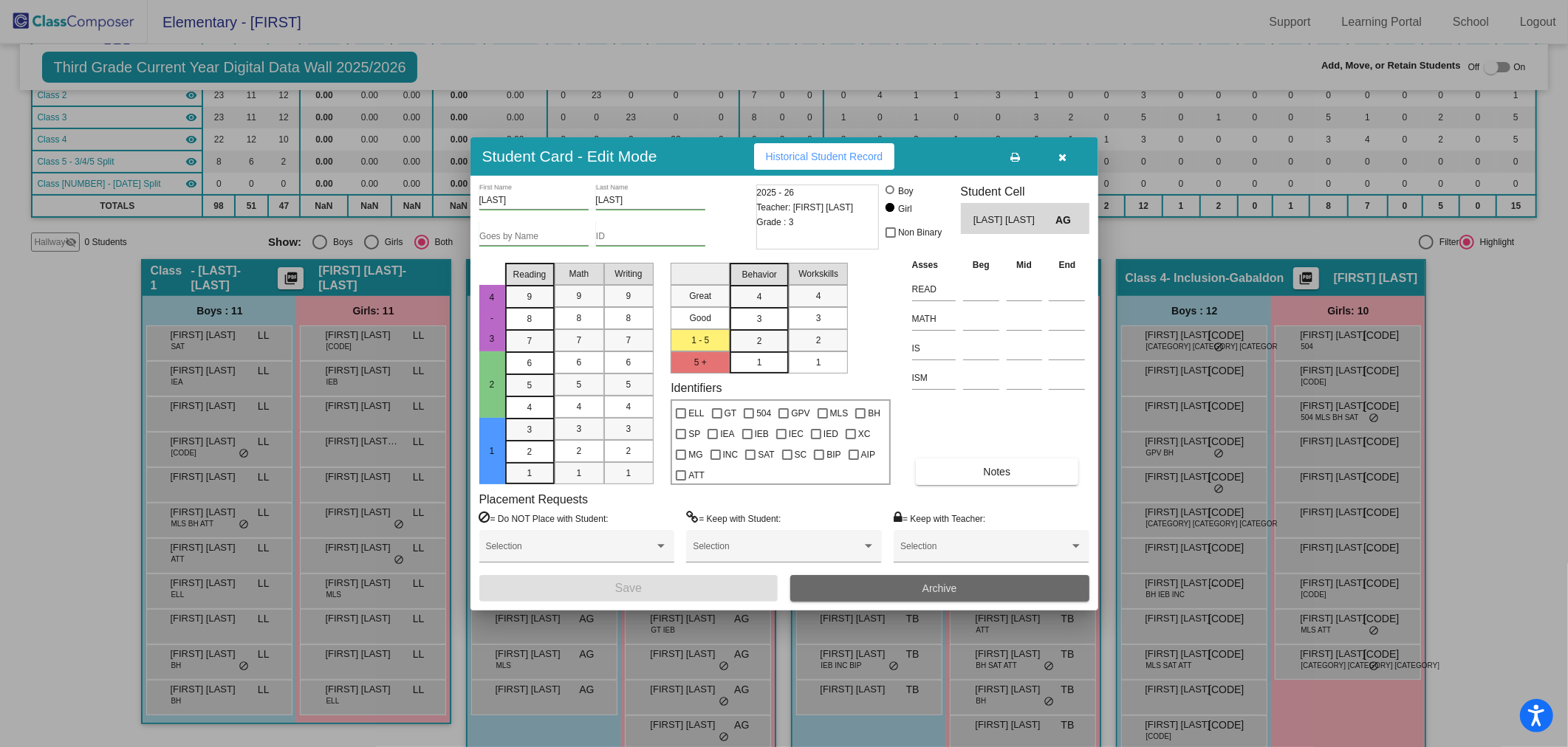click on "Archive" at bounding box center (939, 588) 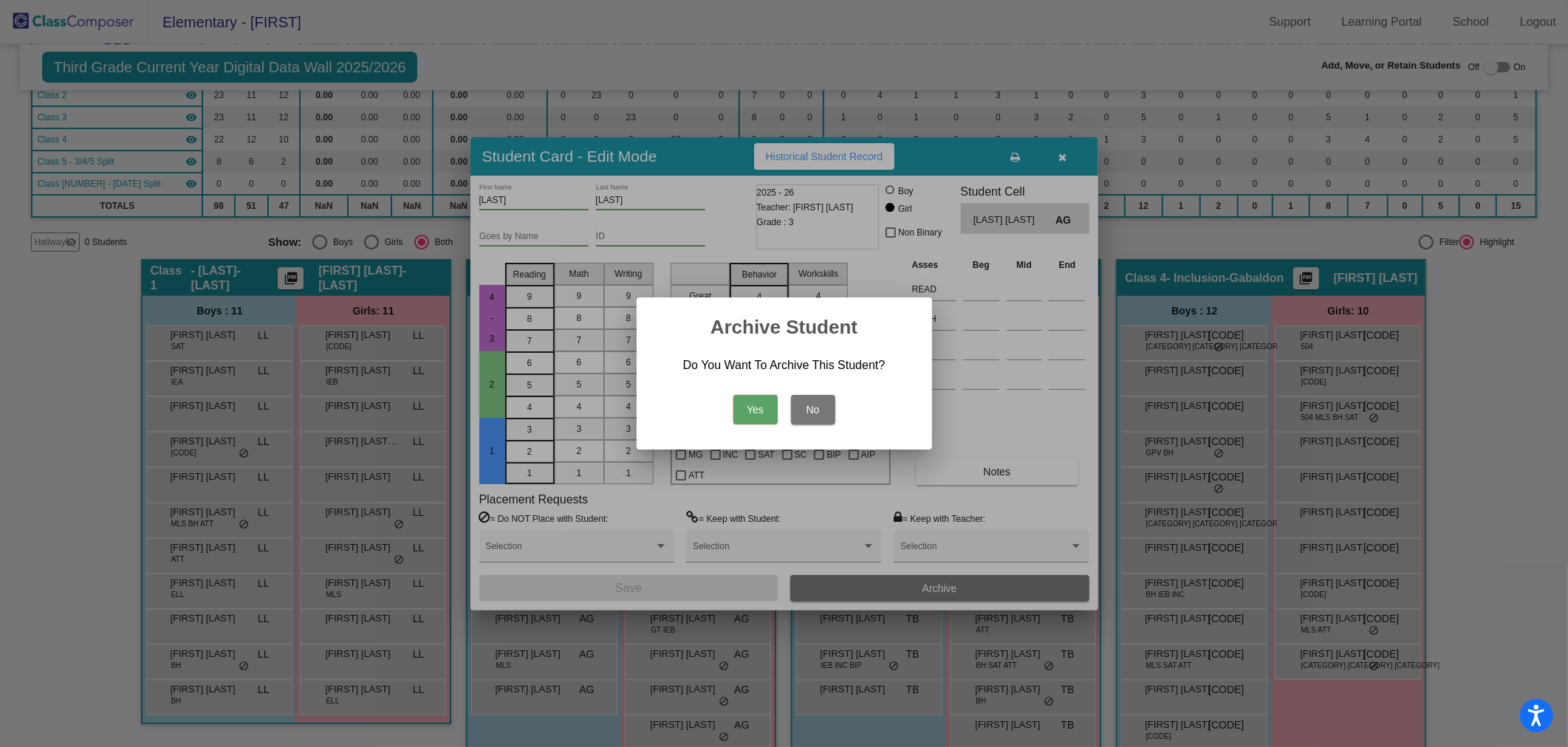click on "Yes" at bounding box center [756, 410] 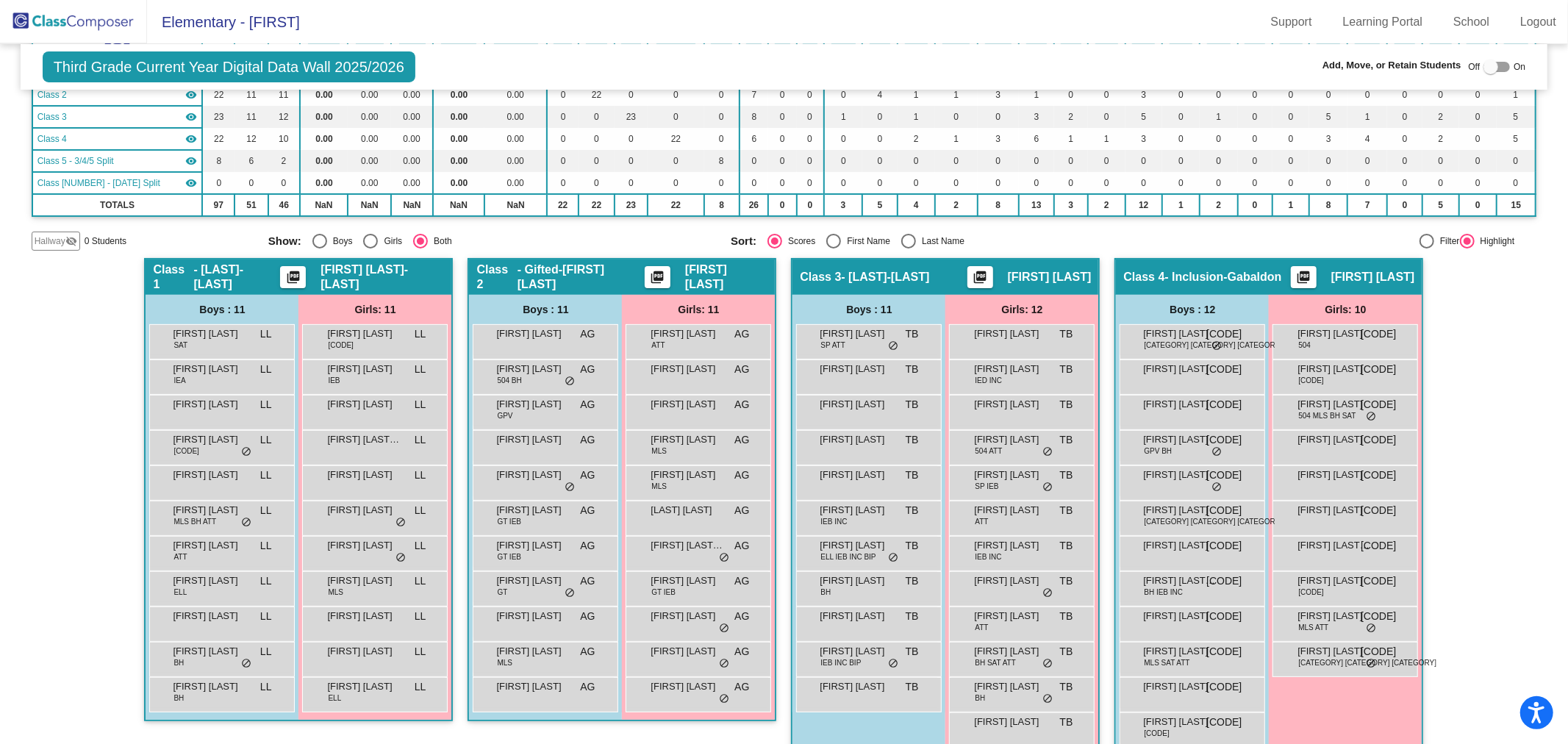 click 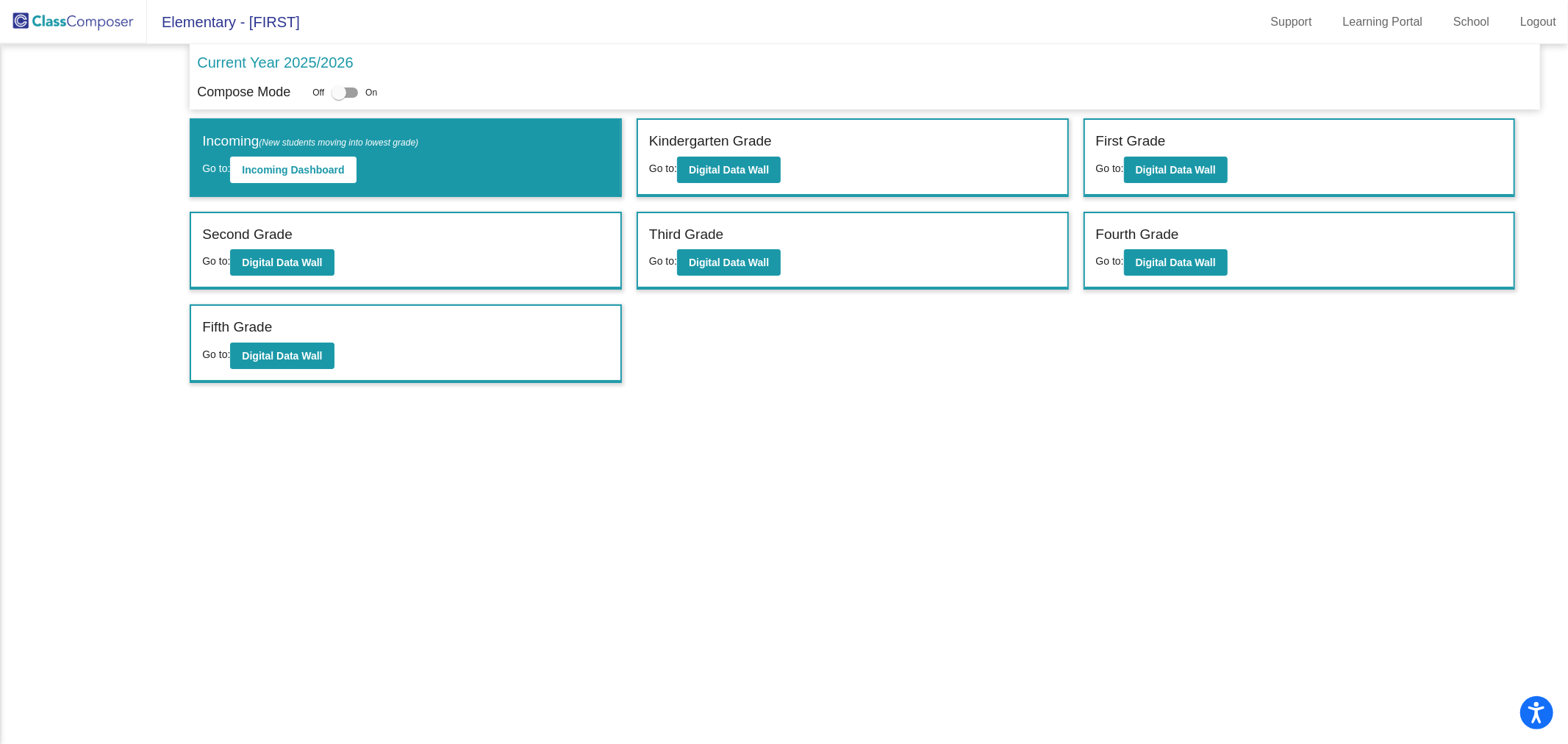 scroll, scrollTop: 0, scrollLeft: 0, axis: both 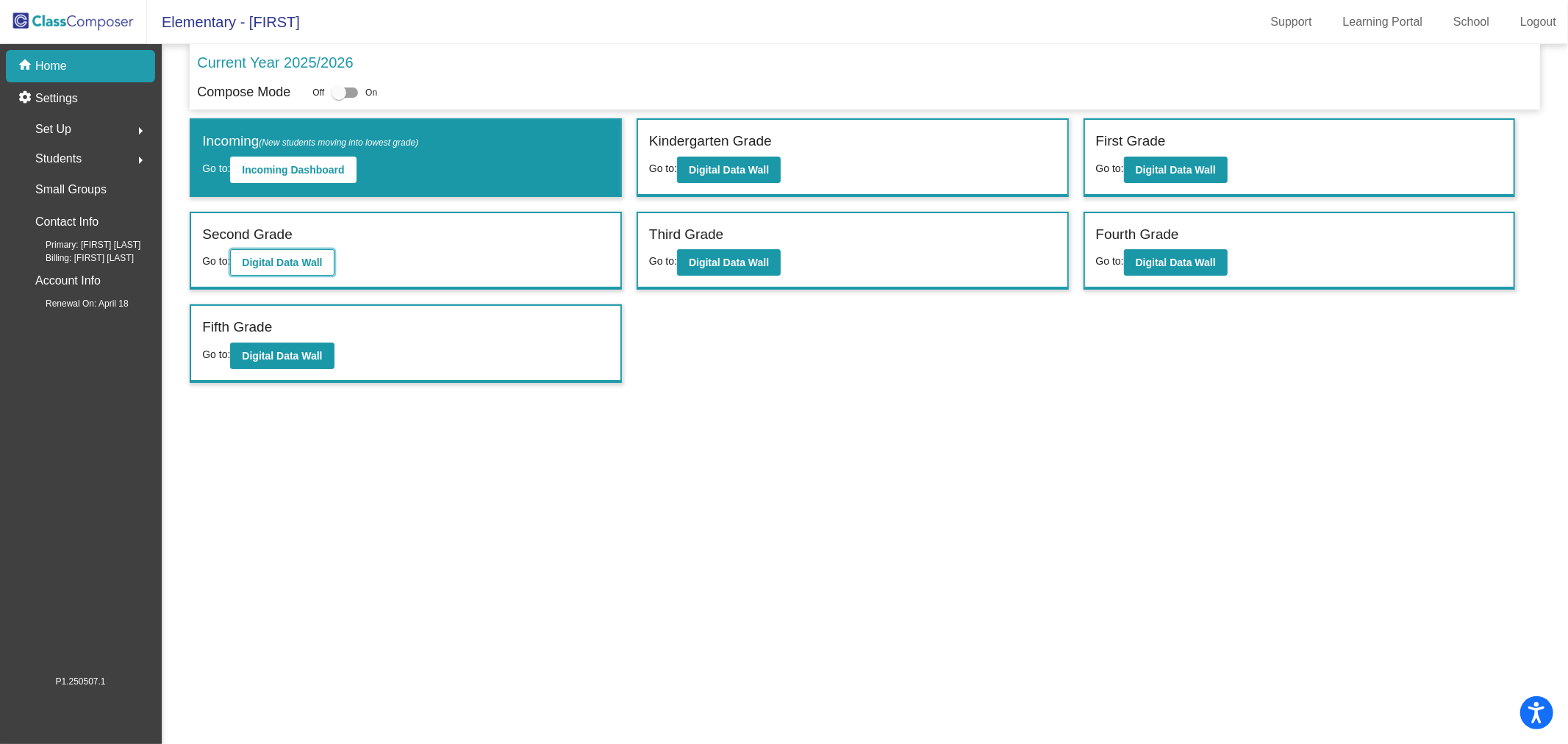 click on "Digital Data Wall" 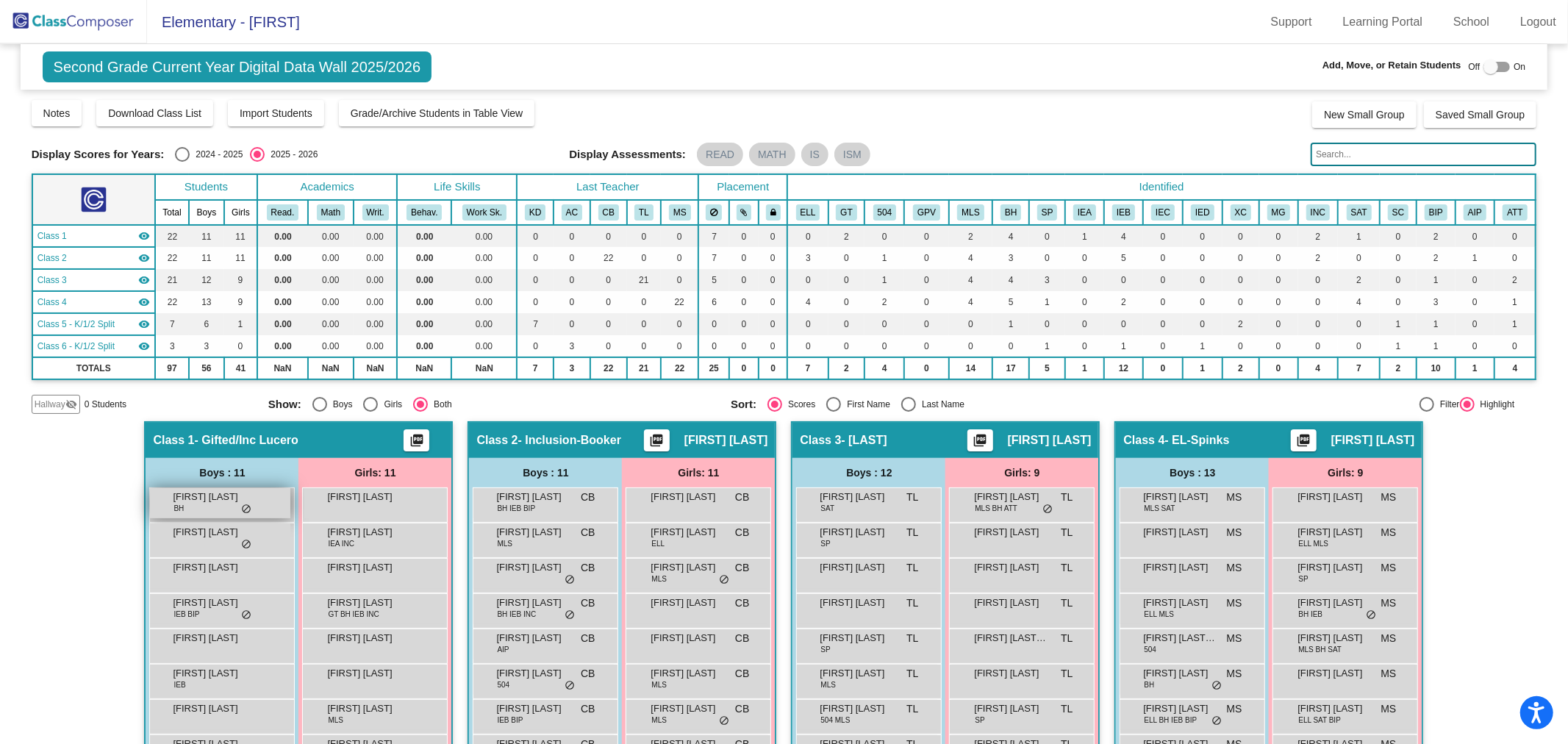 scroll, scrollTop: 163, scrollLeft: 0, axis: vertical 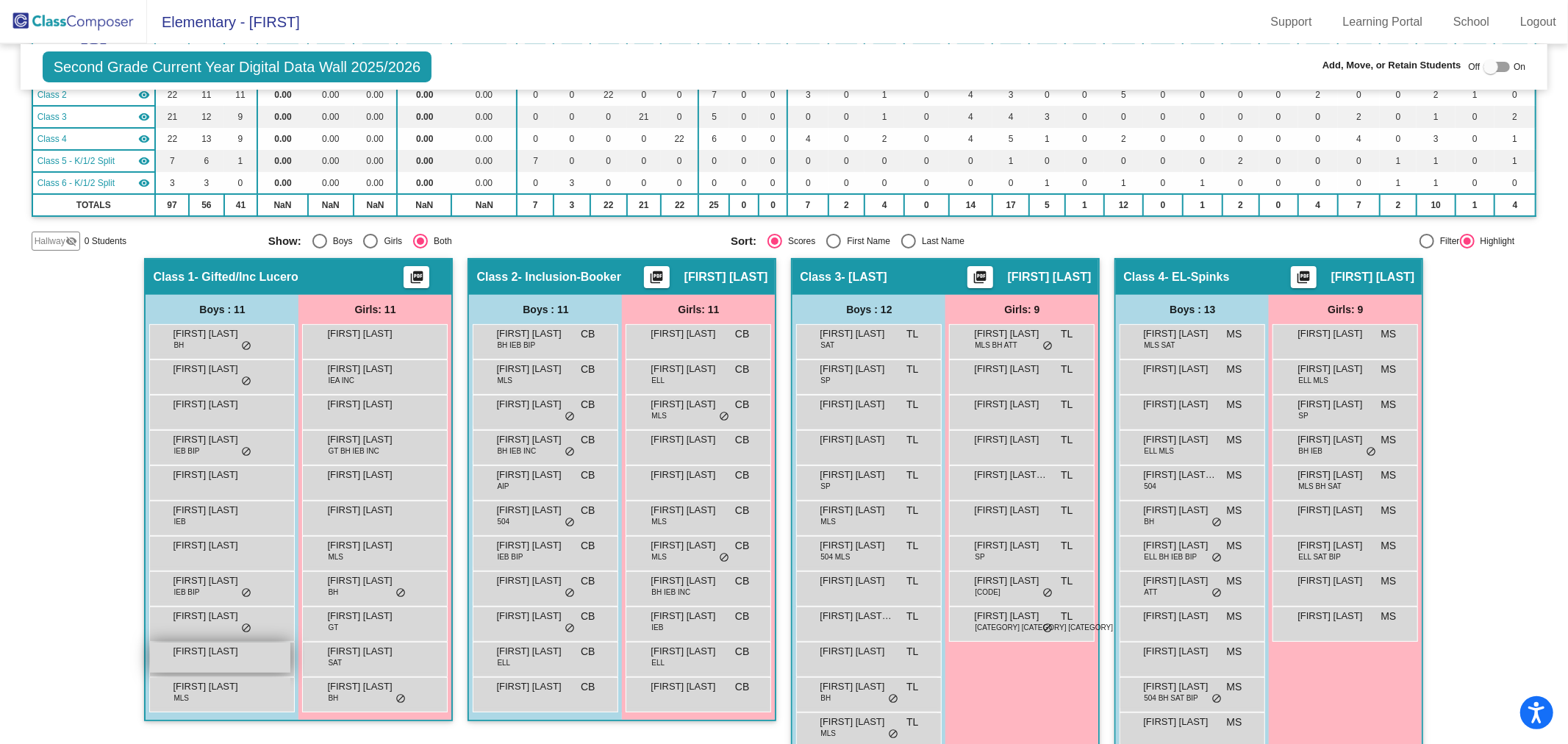 click on "[FIRST] [LAST]" at bounding box center [210, 651] 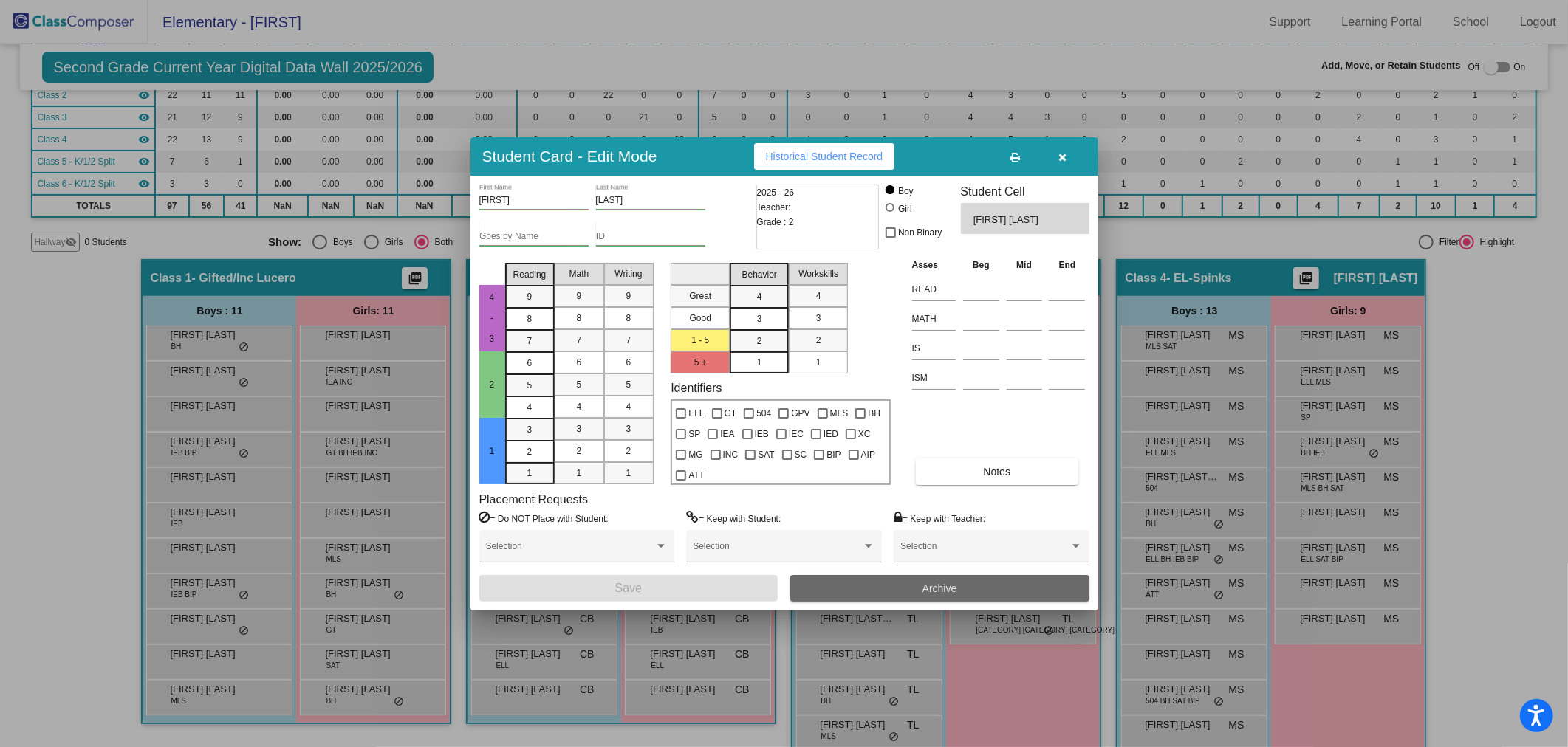 click on "Archive" at bounding box center (939, 588) 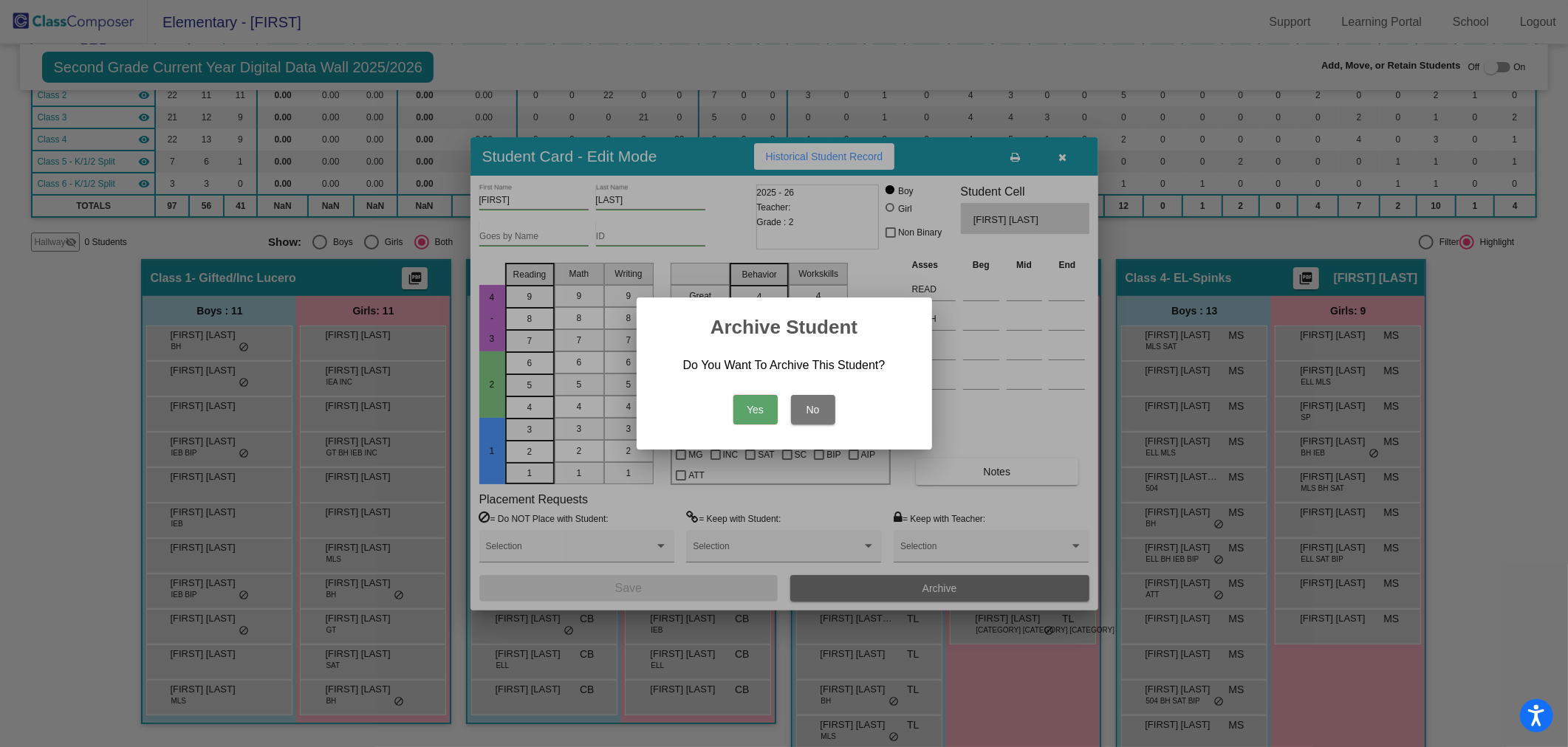 click on "Yes" at bounding box center (756, 410) 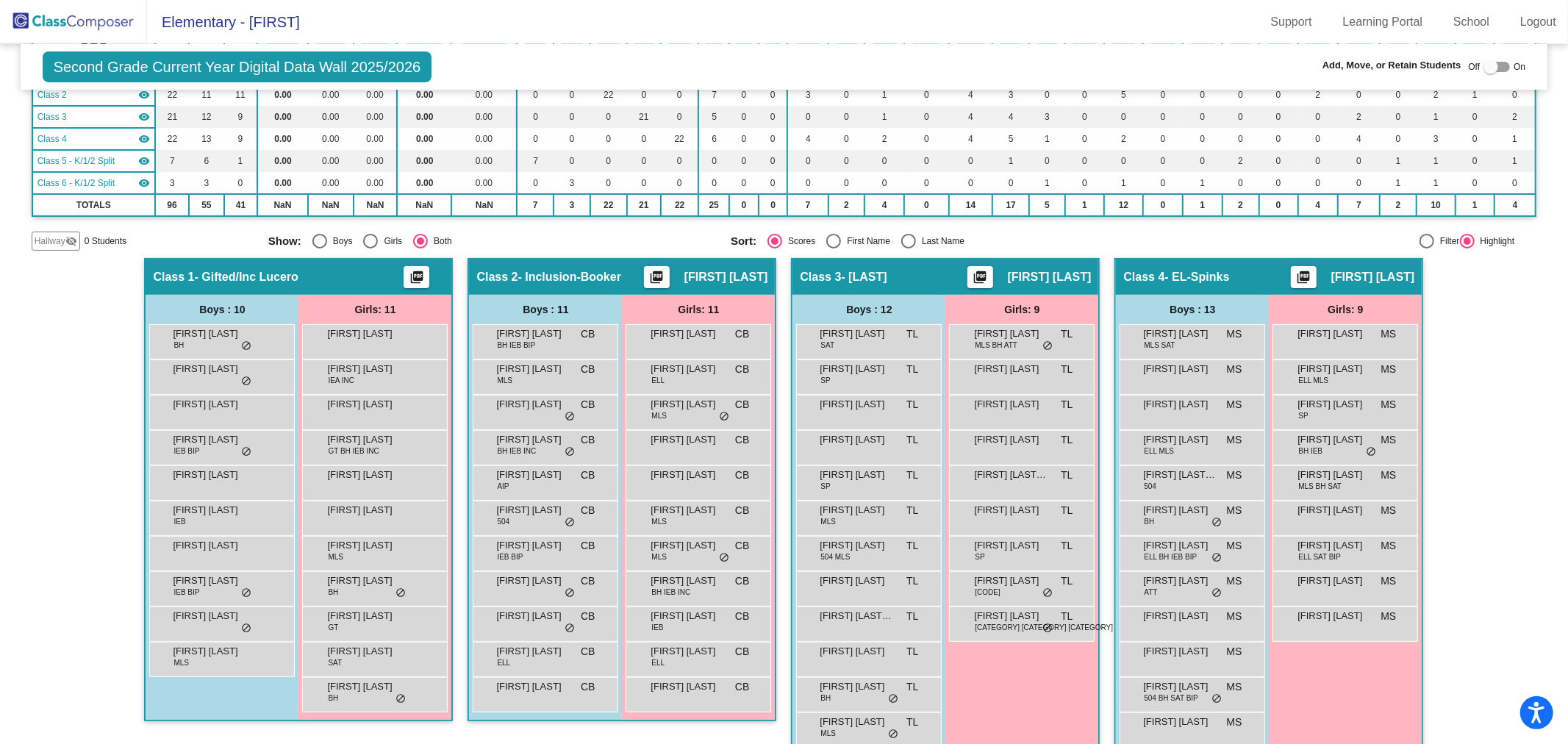 click 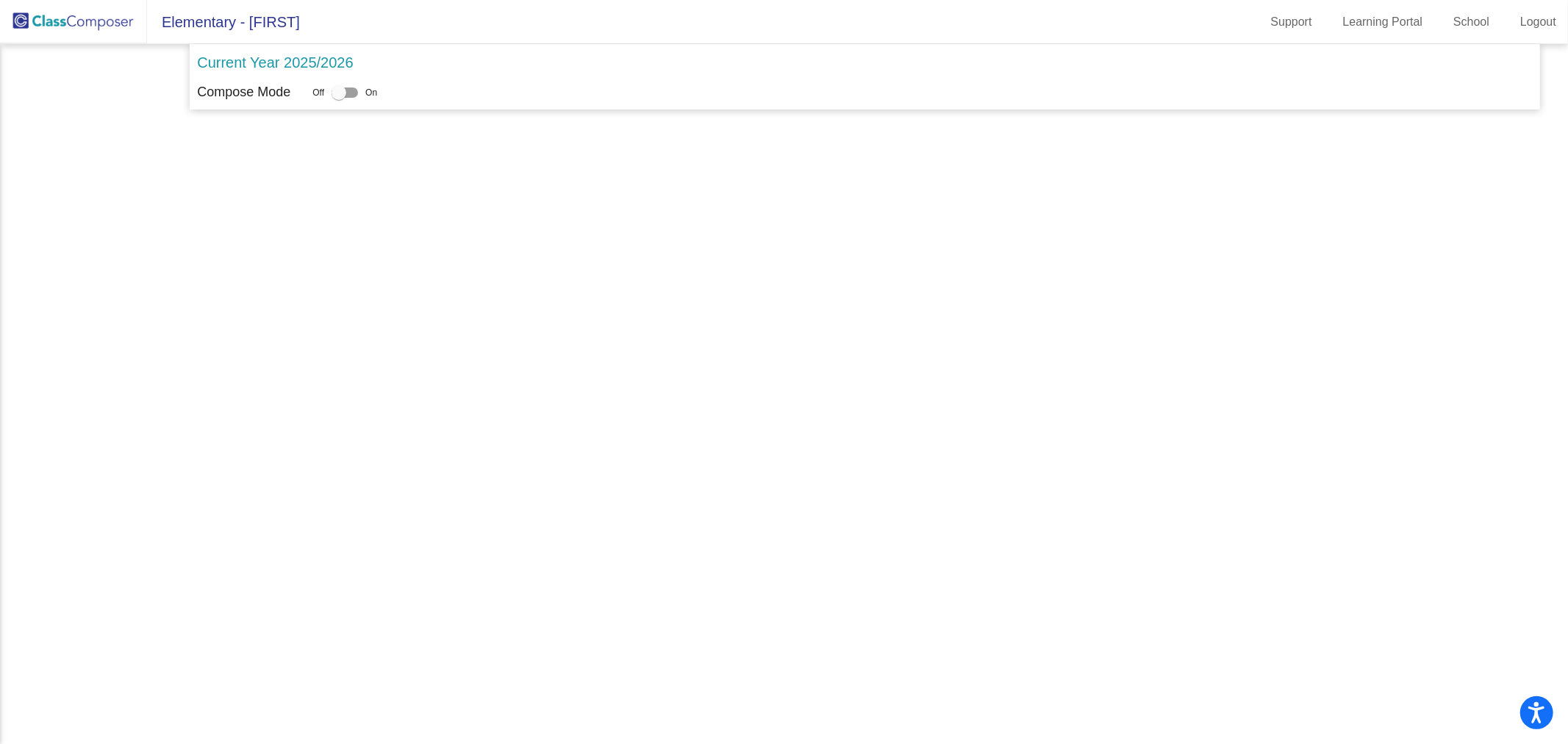 scroll, scrollTop: 0, scrollLeft: 0, axis: both 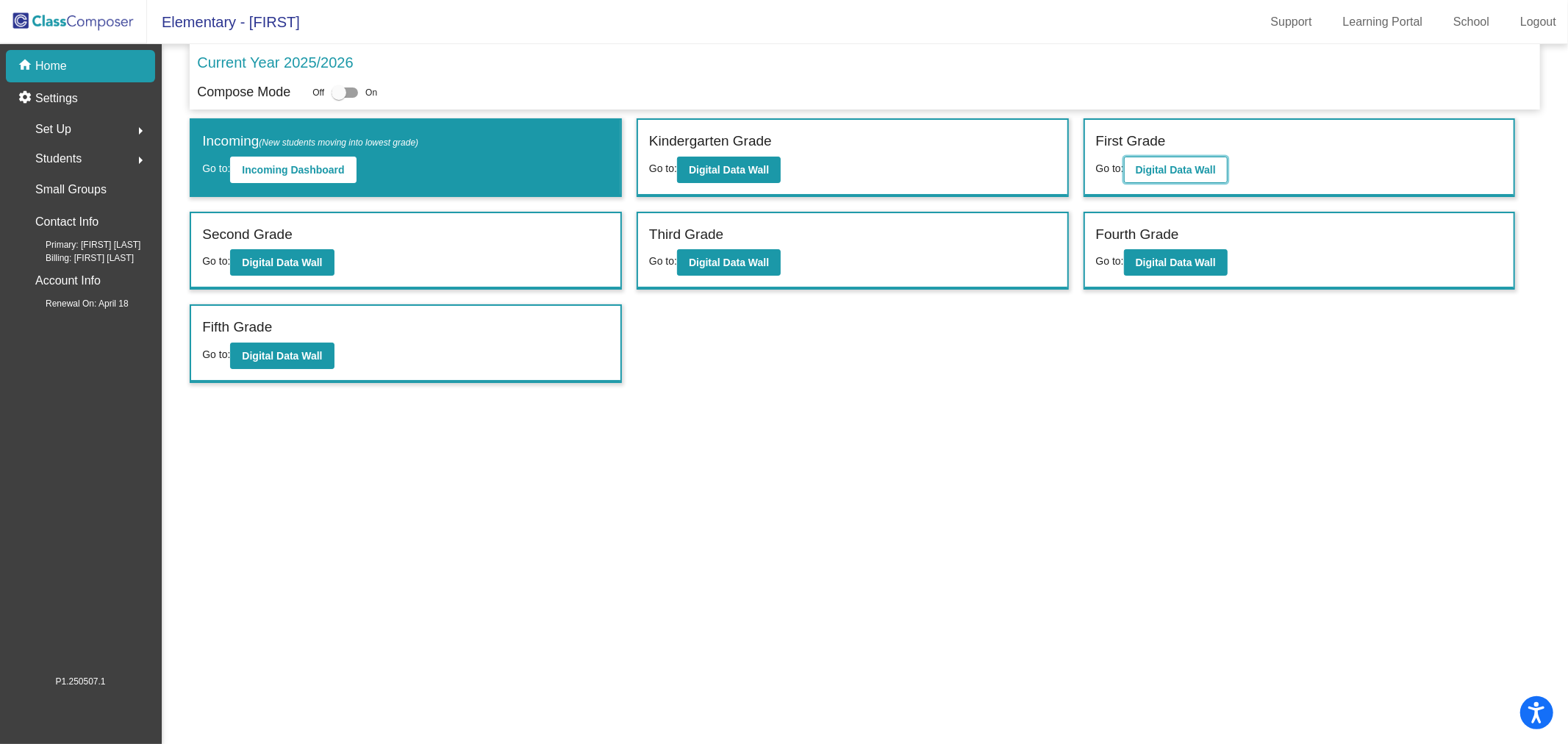 click on "Digital Data Wall" 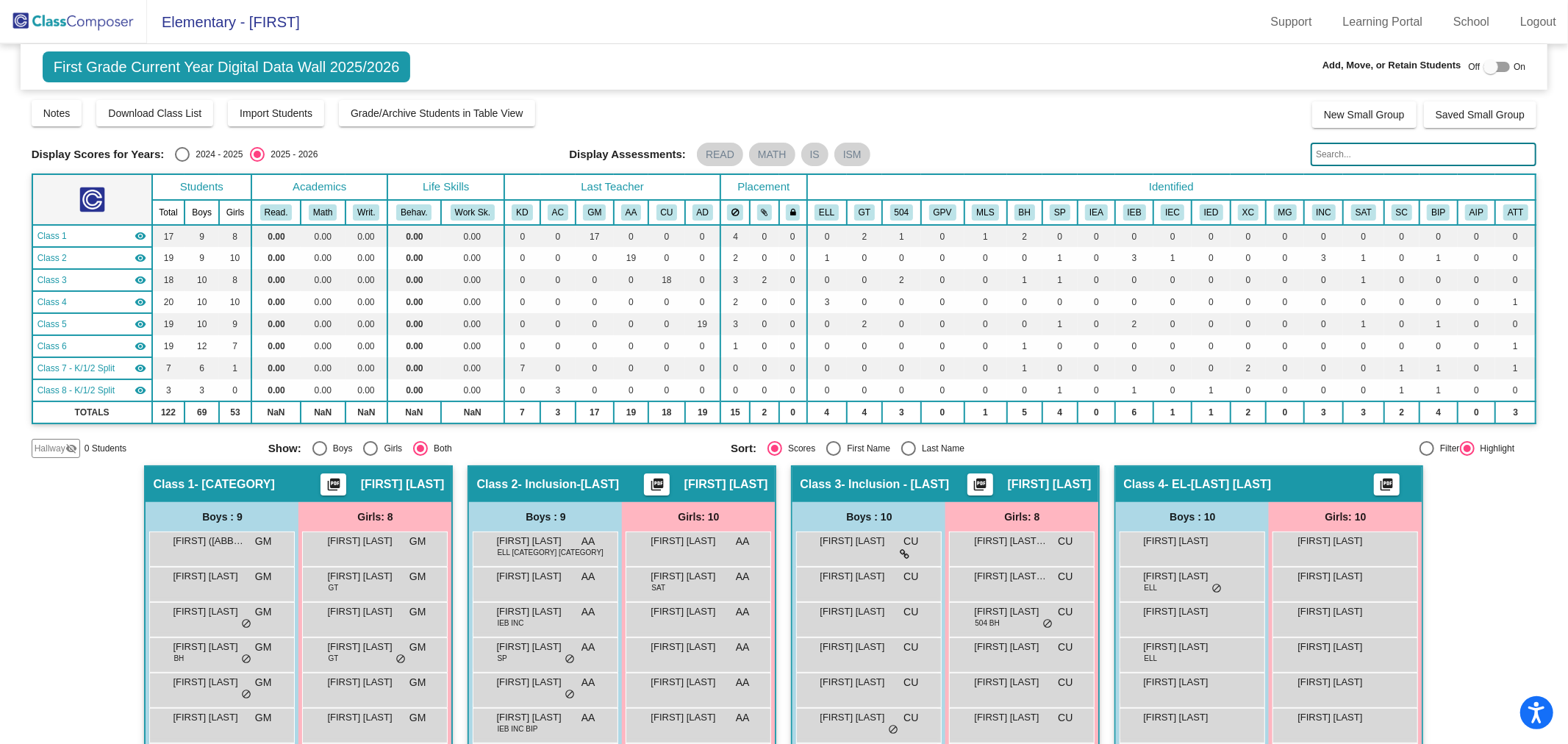 scroll, scrollTop: 163, scrollLeft: 0, axis: vertical 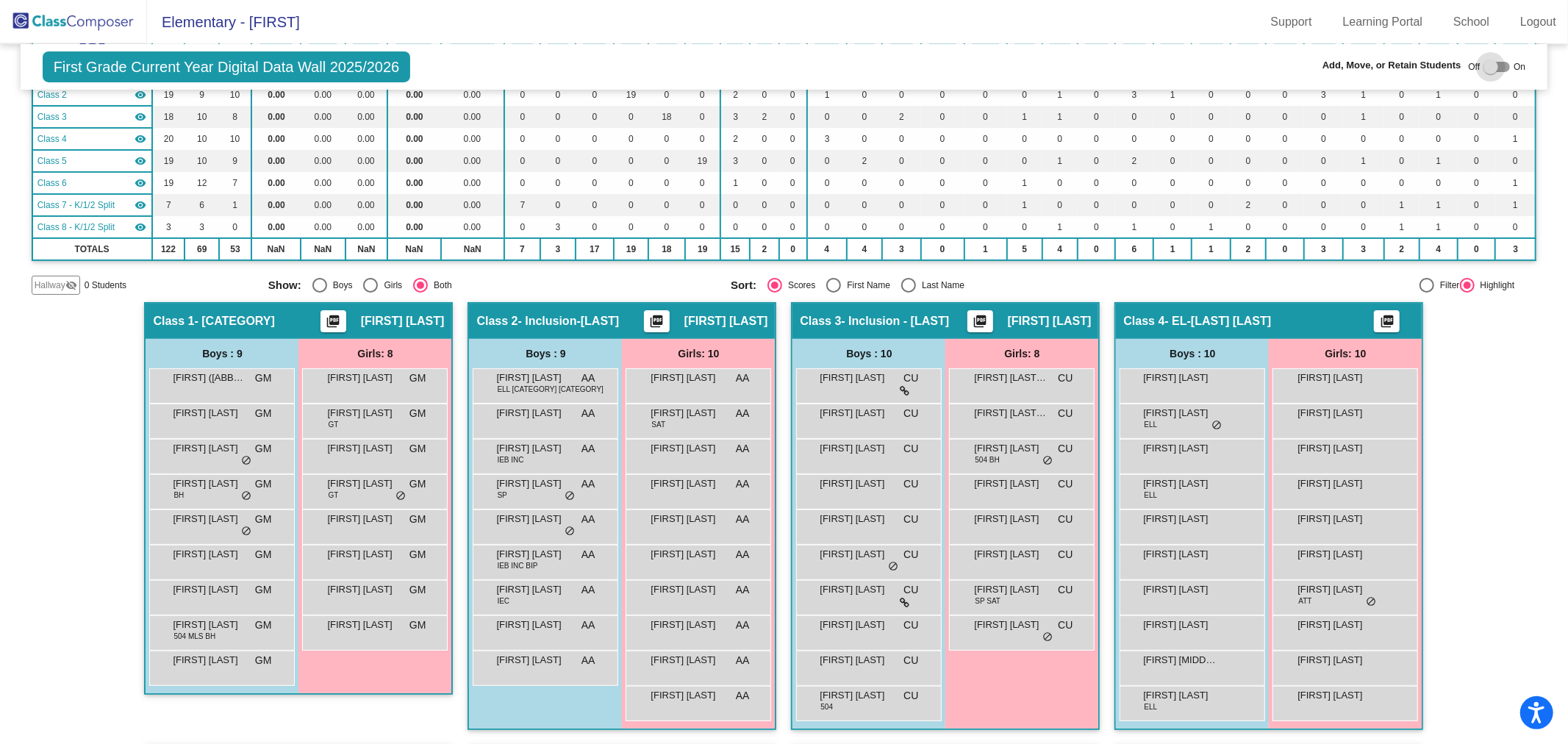 click at bounding box center (1491, 67) 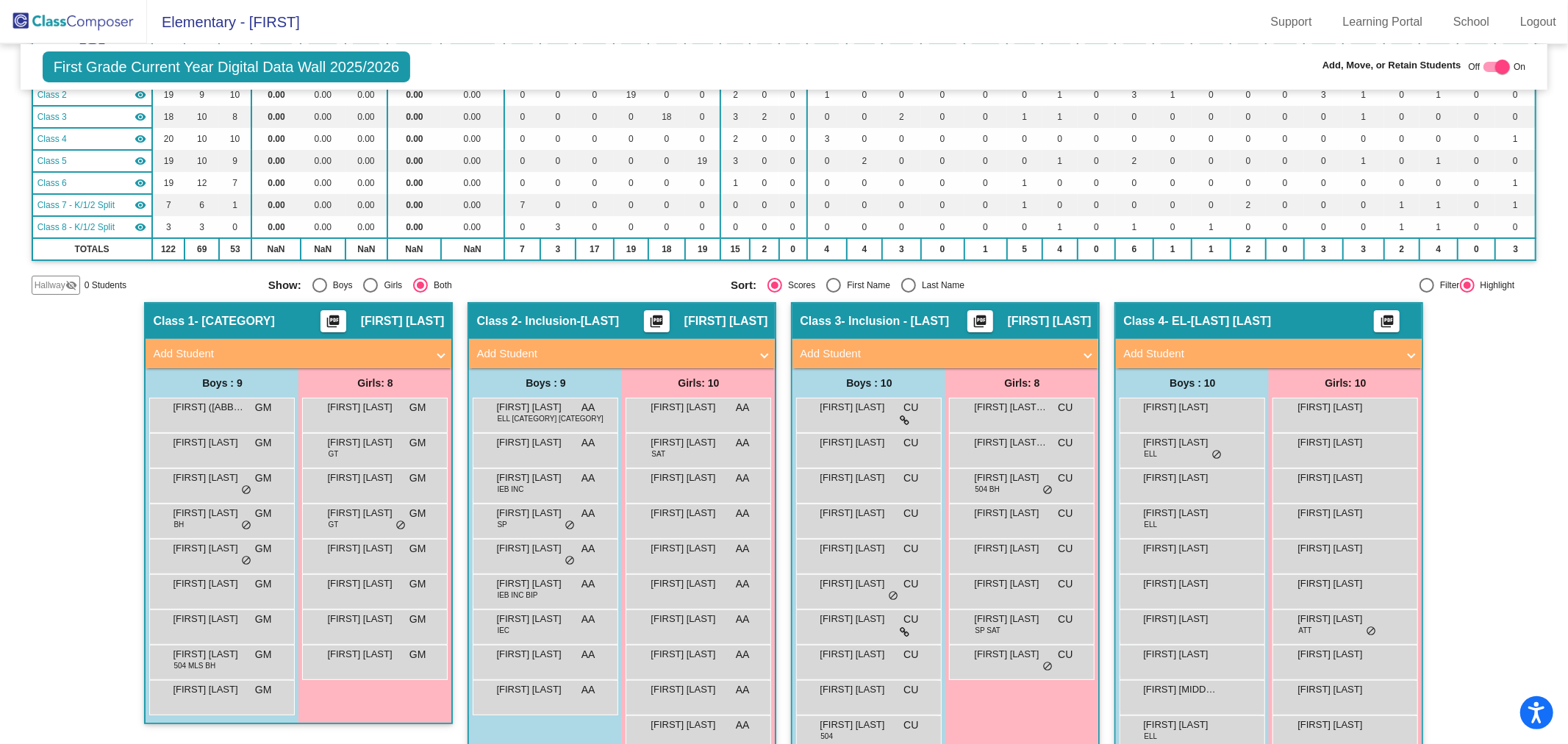 click at bounding box center (441, 354) 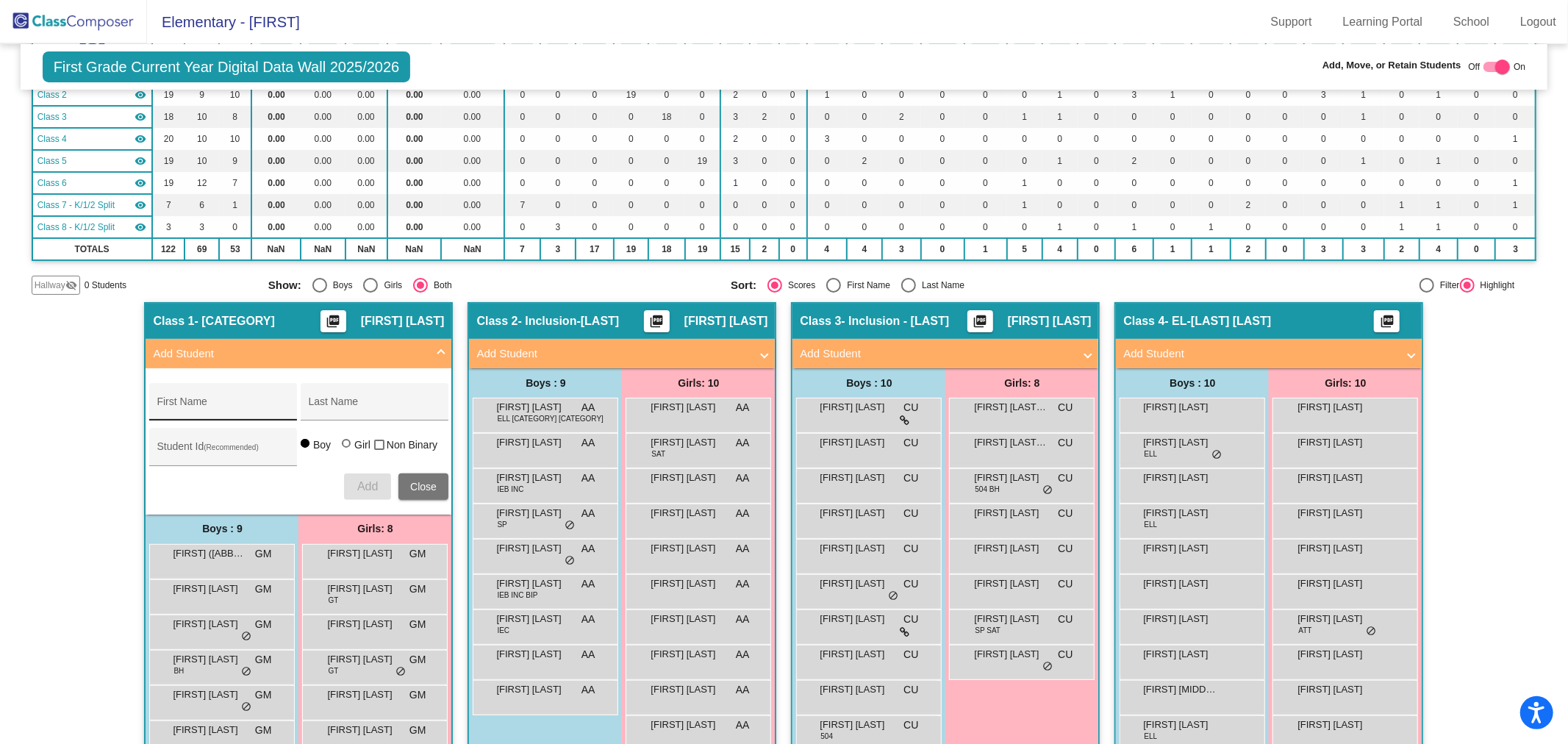 click on "First Name" at bounding box center [223, 406] 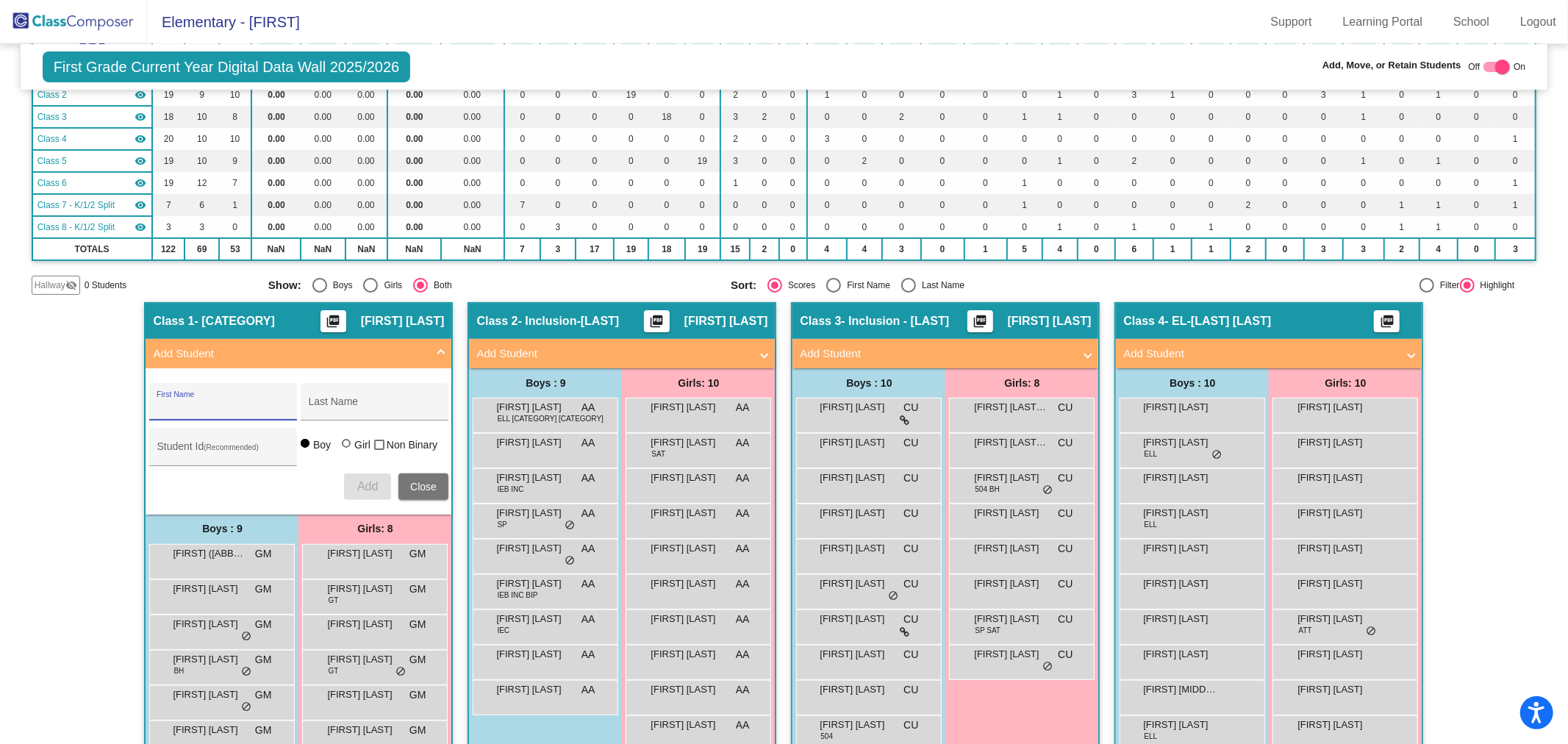 click on "First Name" at bounding box center [223, 407] 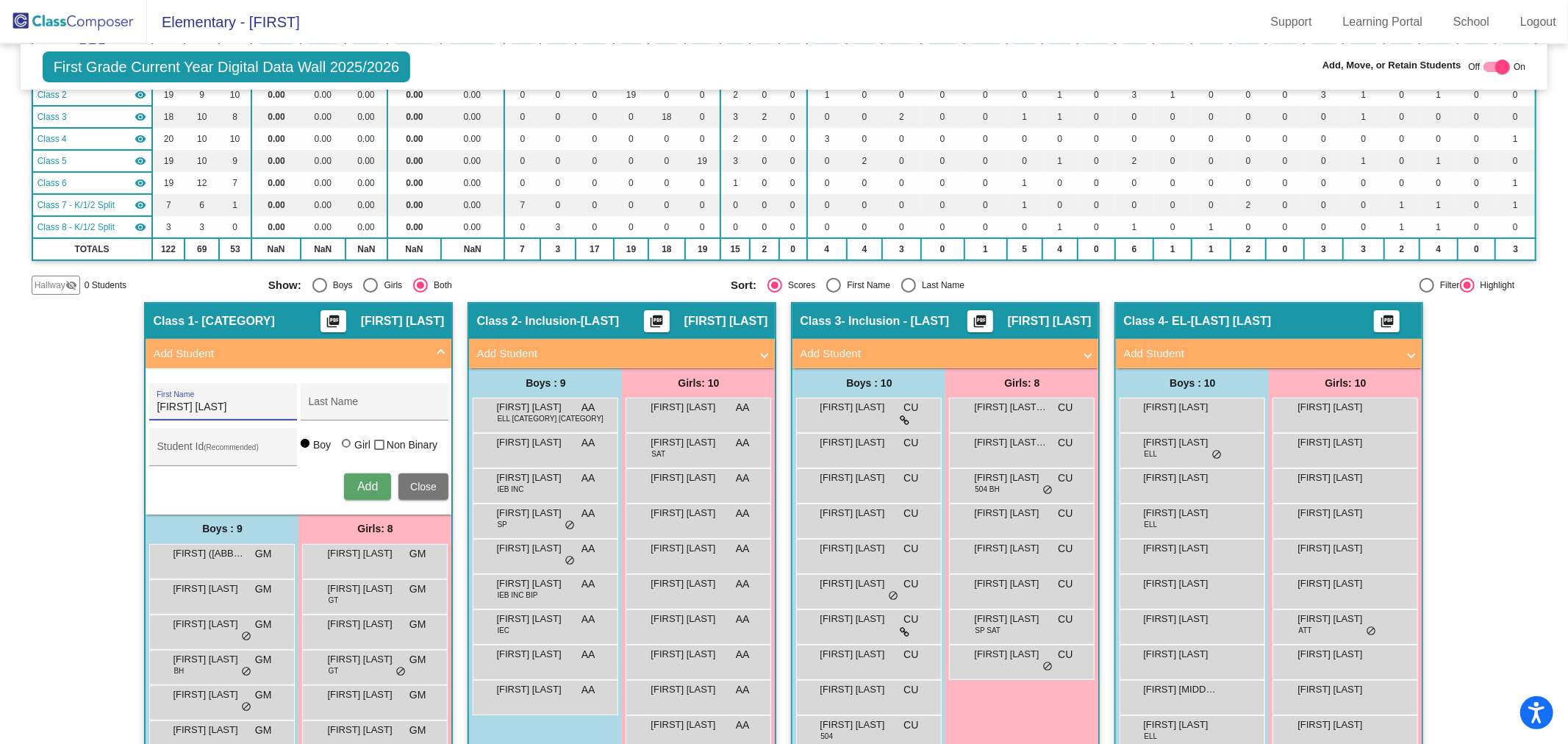 drag, startPoint x: 268, startPoint y: 405, endPoint x: 218, endPoint y: 405, distance: 50 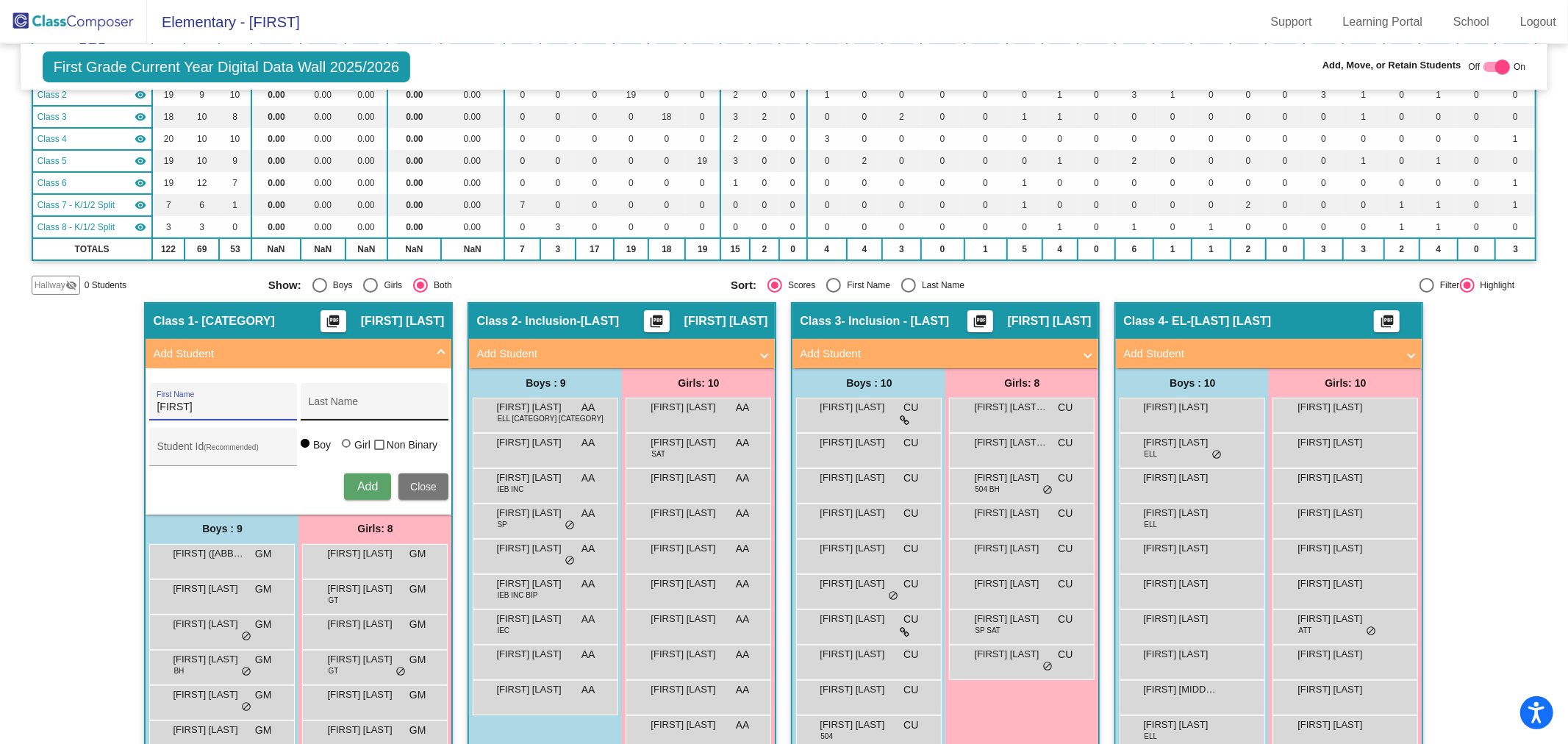 type on "[FIRST]" 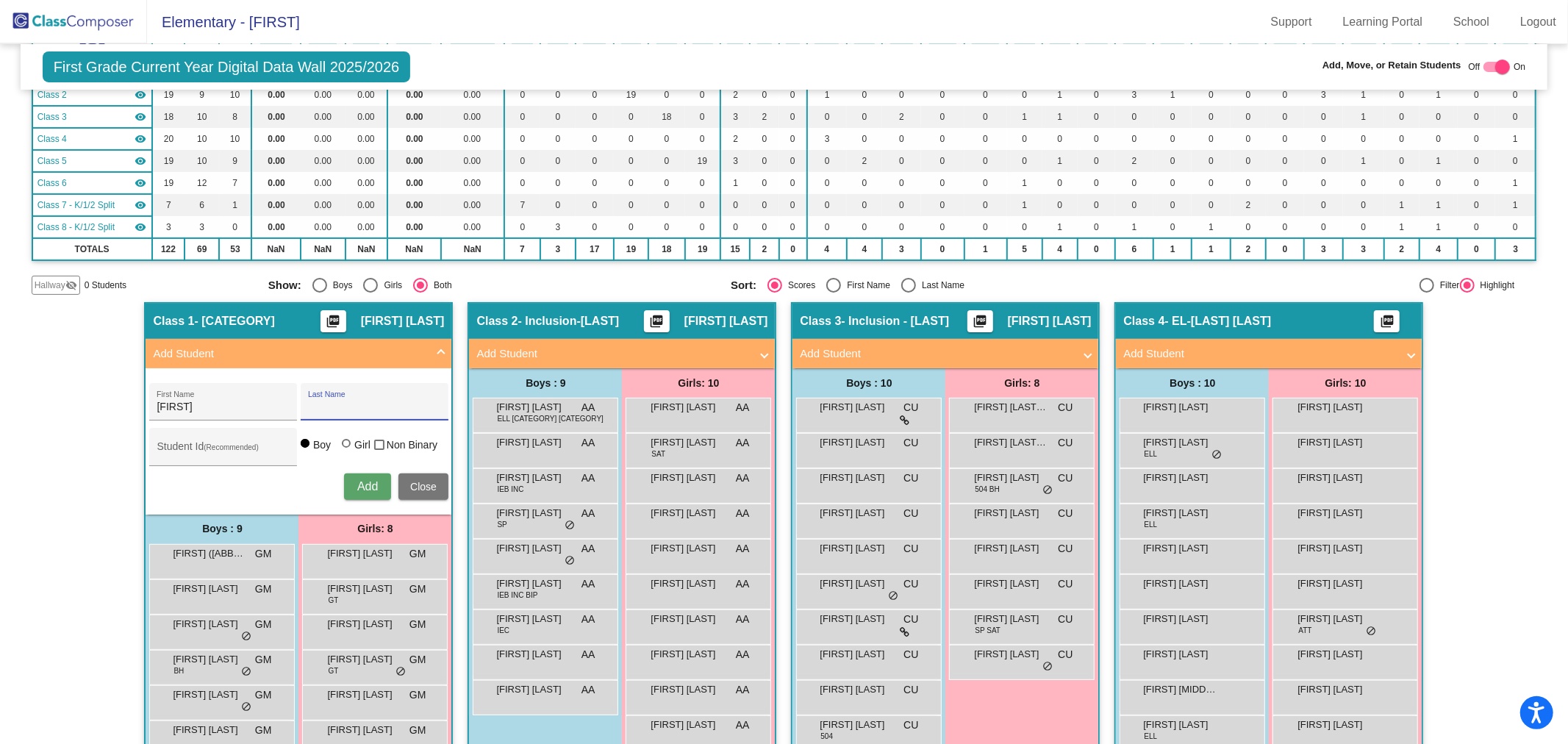 click on "Last Name" at bounding box center [374, 407] 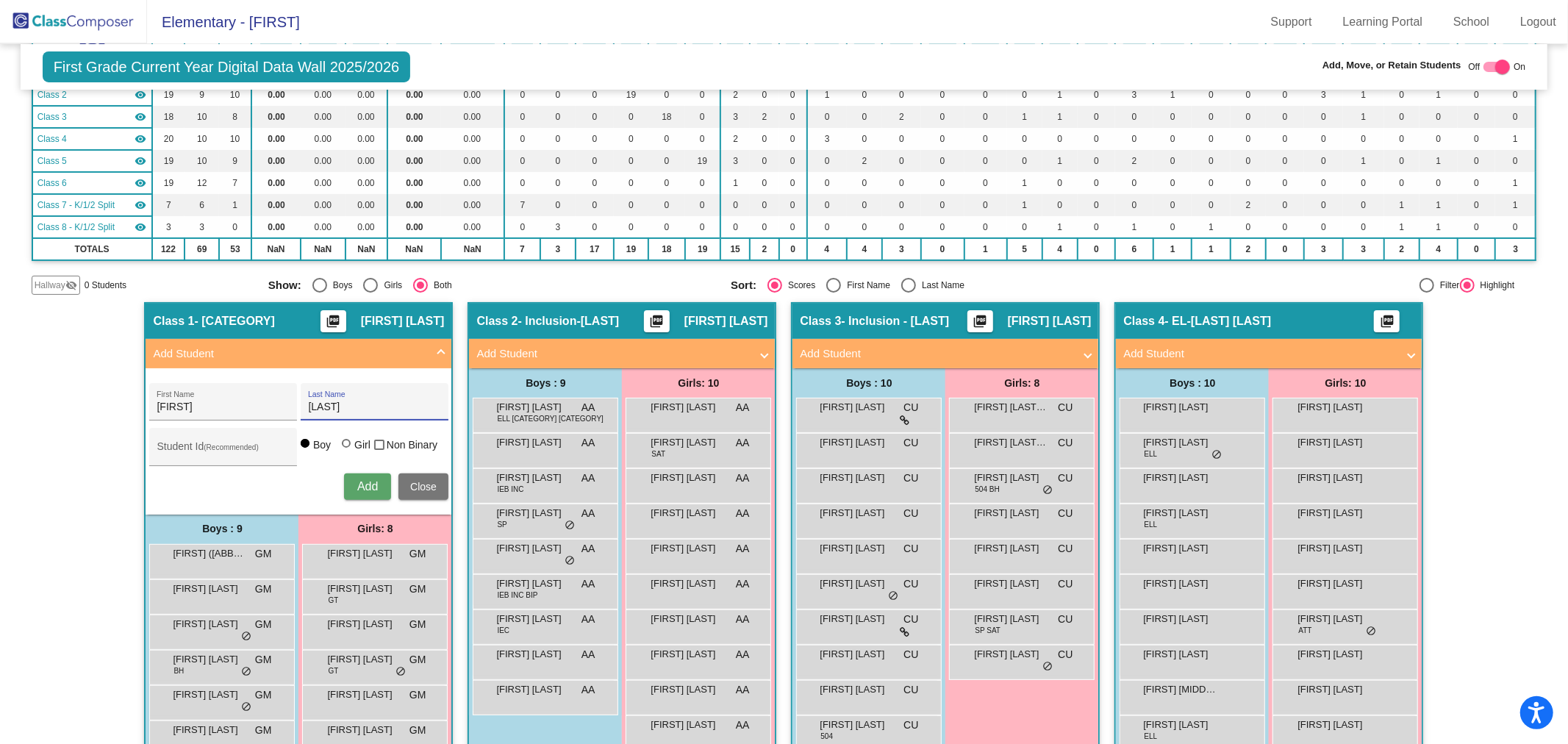 type on "[LAST]" 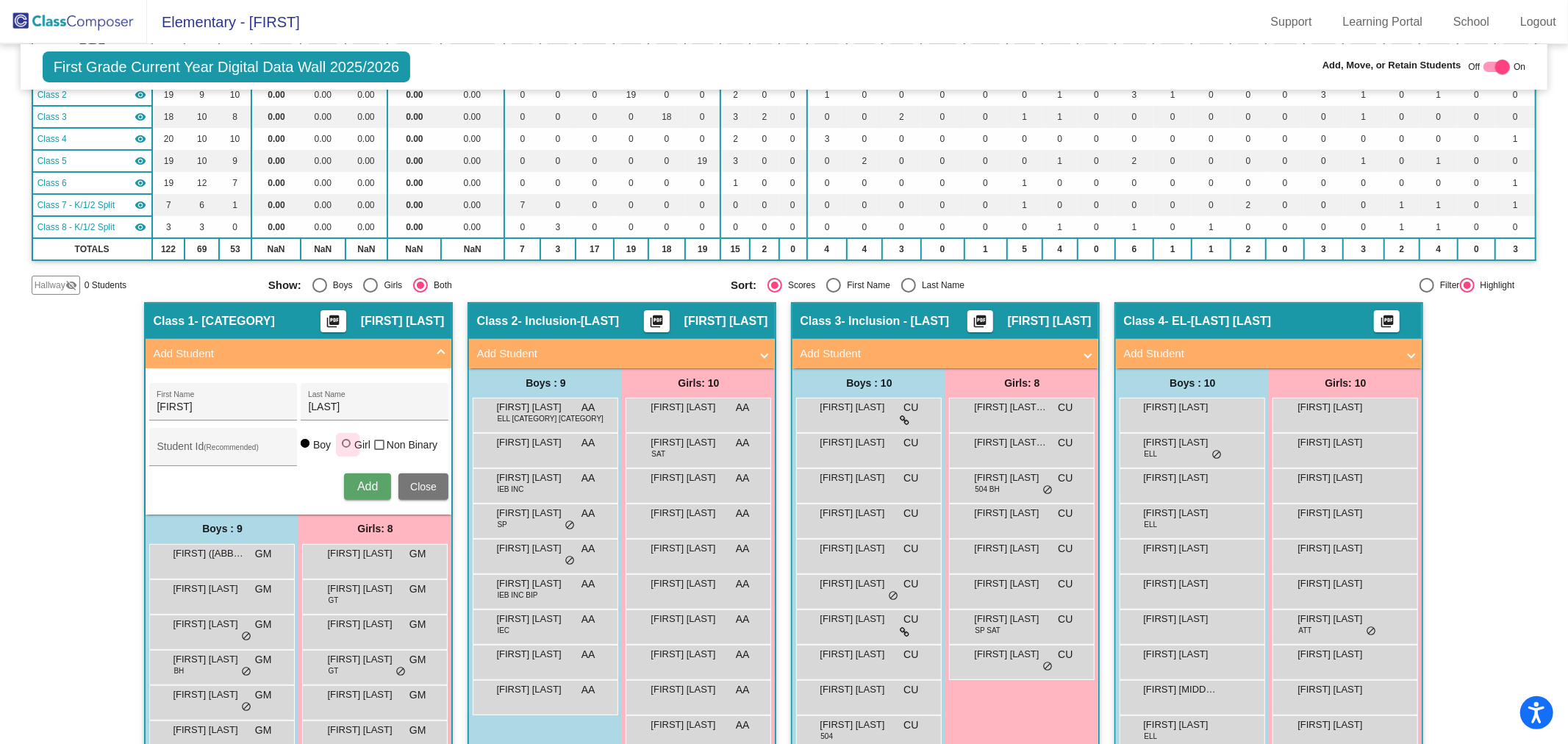 click at bounding box center [346, 443] 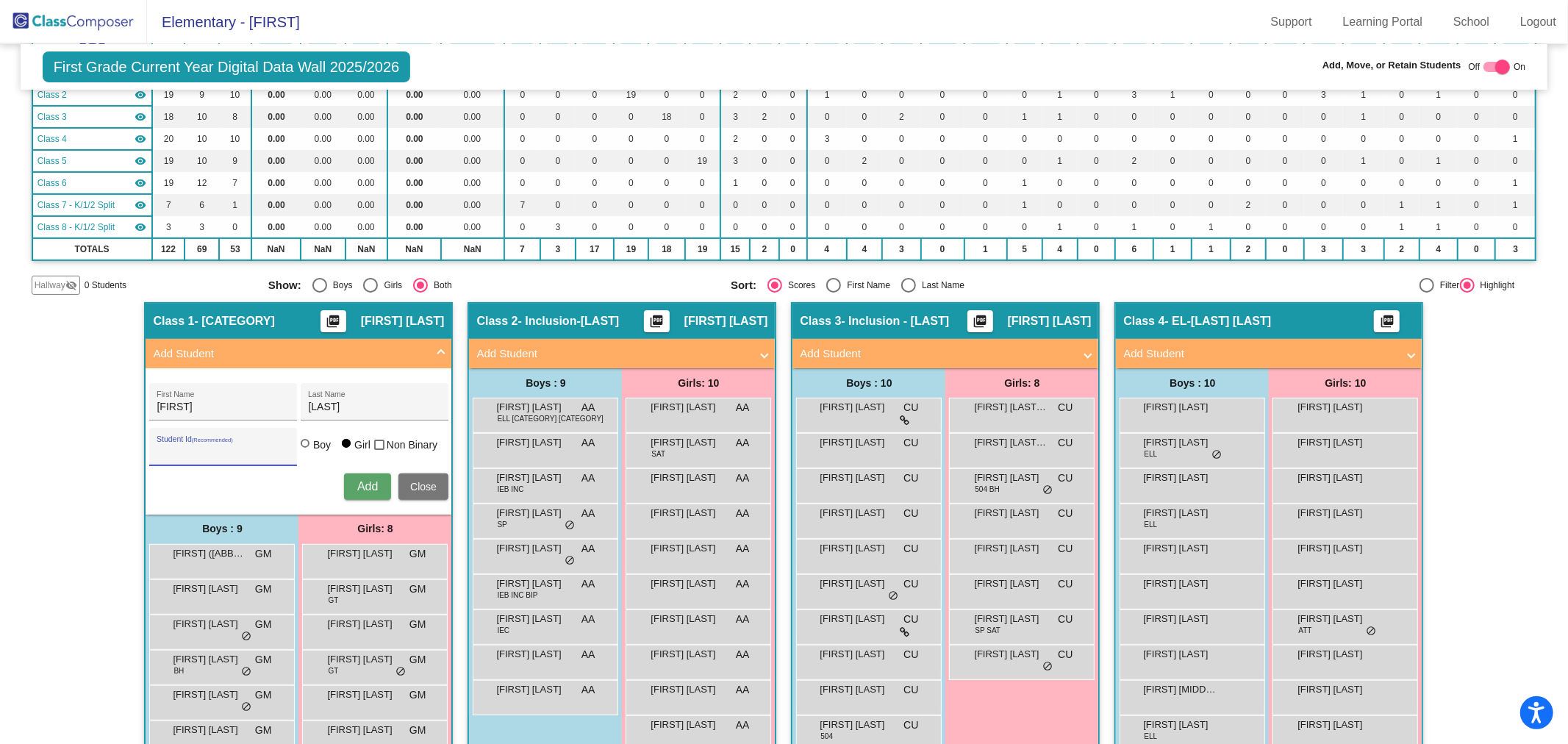 click on "Student Id  (Recommended)" at bounding box center [223, 452] 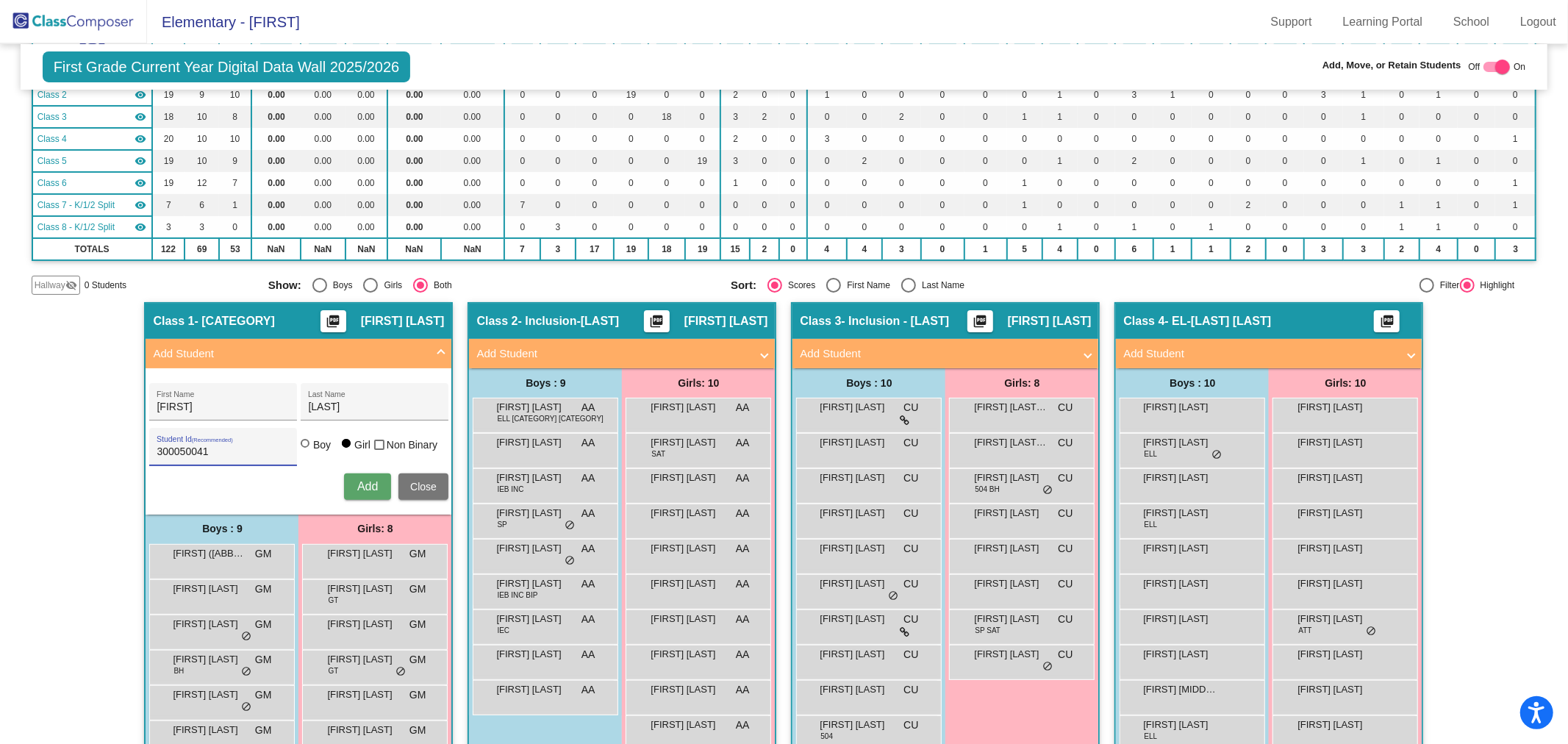 type on "300050041" 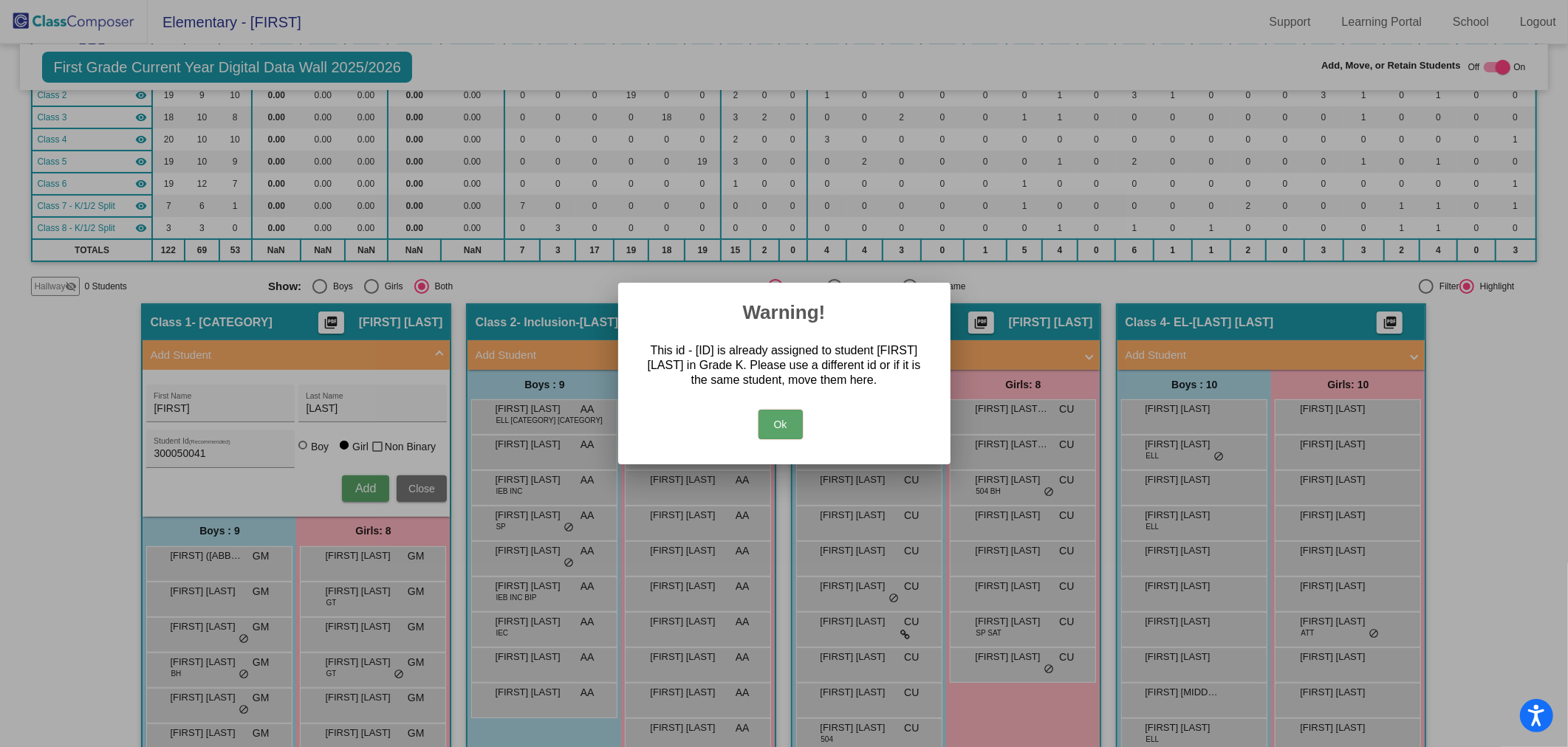 click on "Ok" at bounding box center [781, 424] 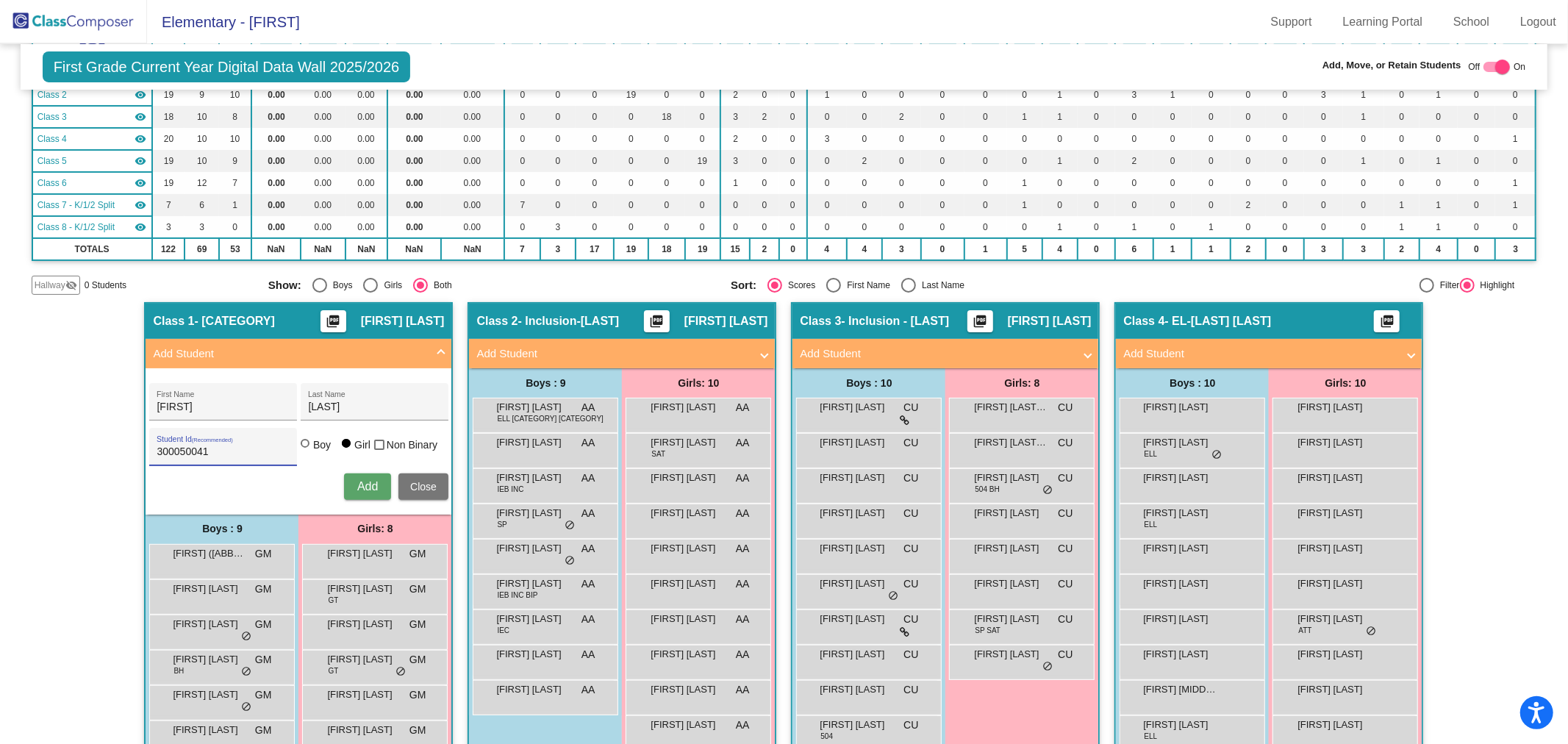 drag, startPoint x: 207, startPoint y: 450, endPoint x: 129, endPoint y: 447, distance: 78.05767 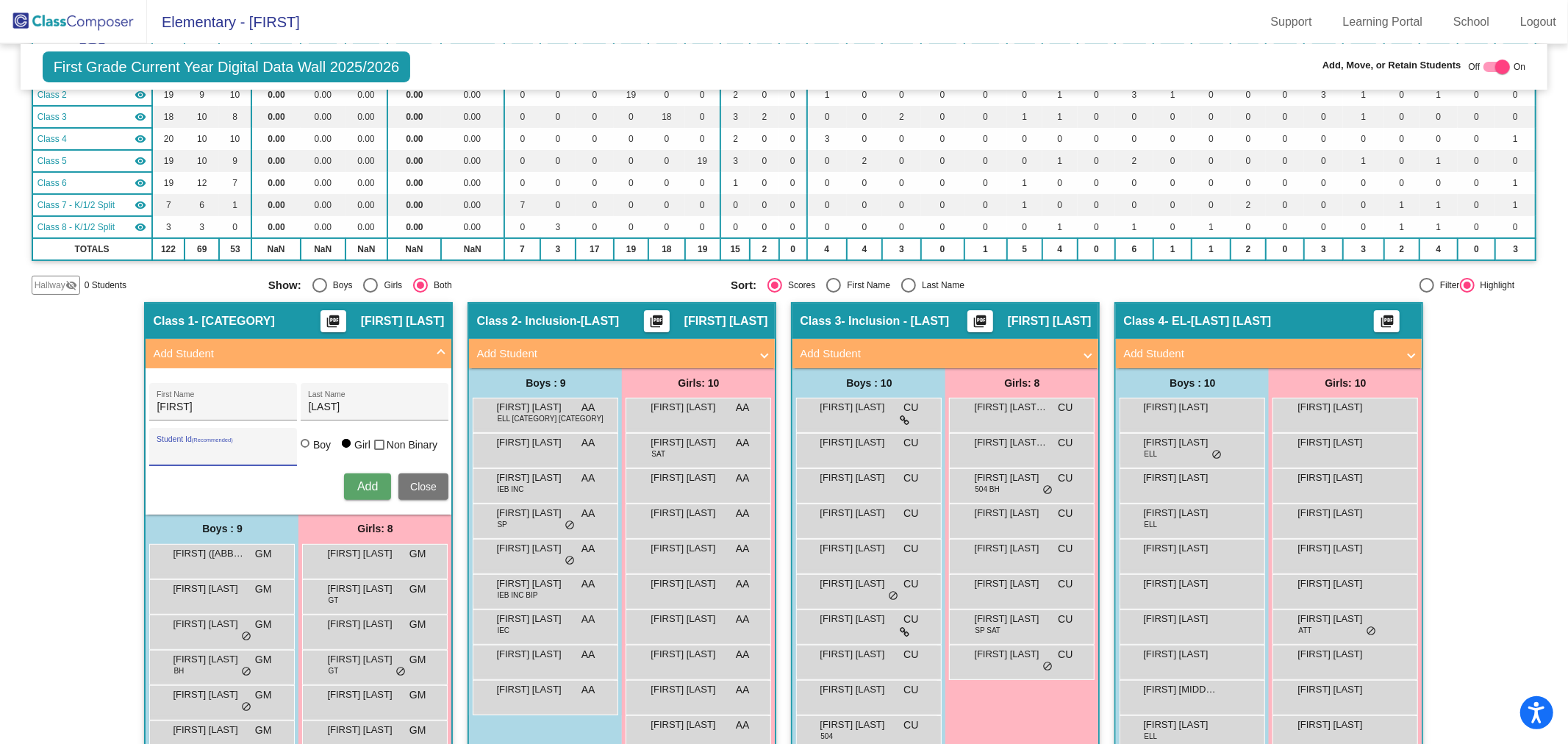 type 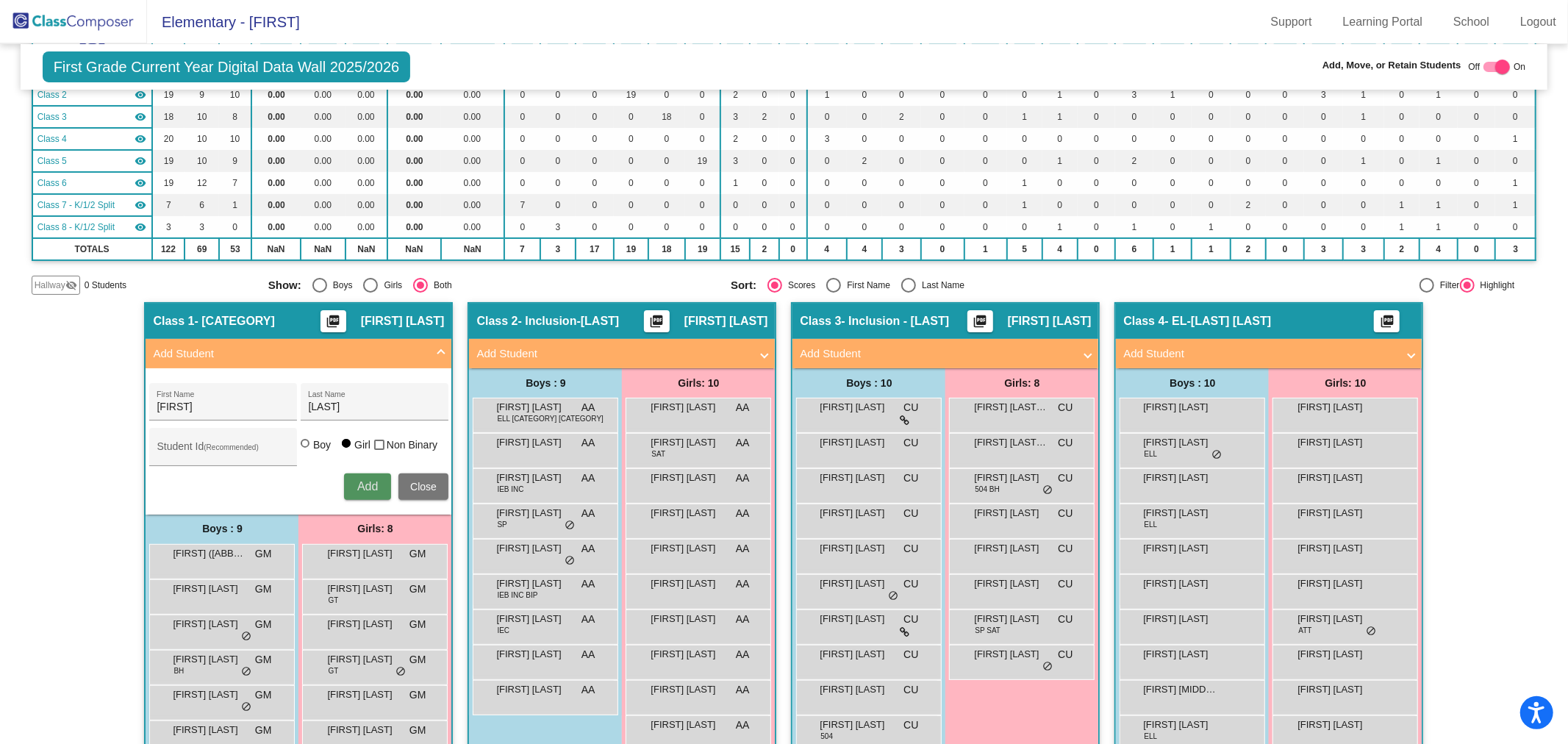 click on "Add" at bounding box center (368, 486) 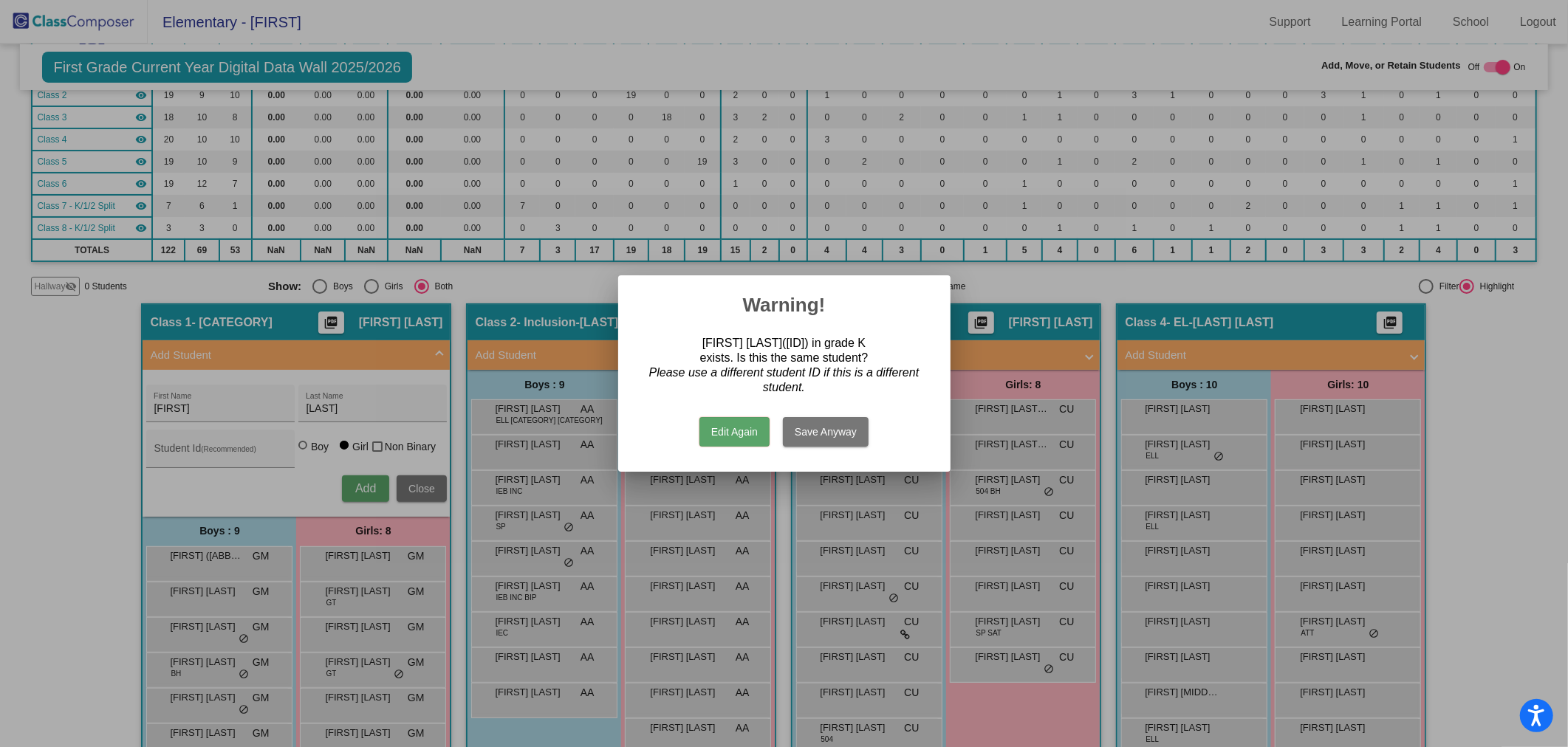 click on "Save Anyway" at bounding box center [826, 432] 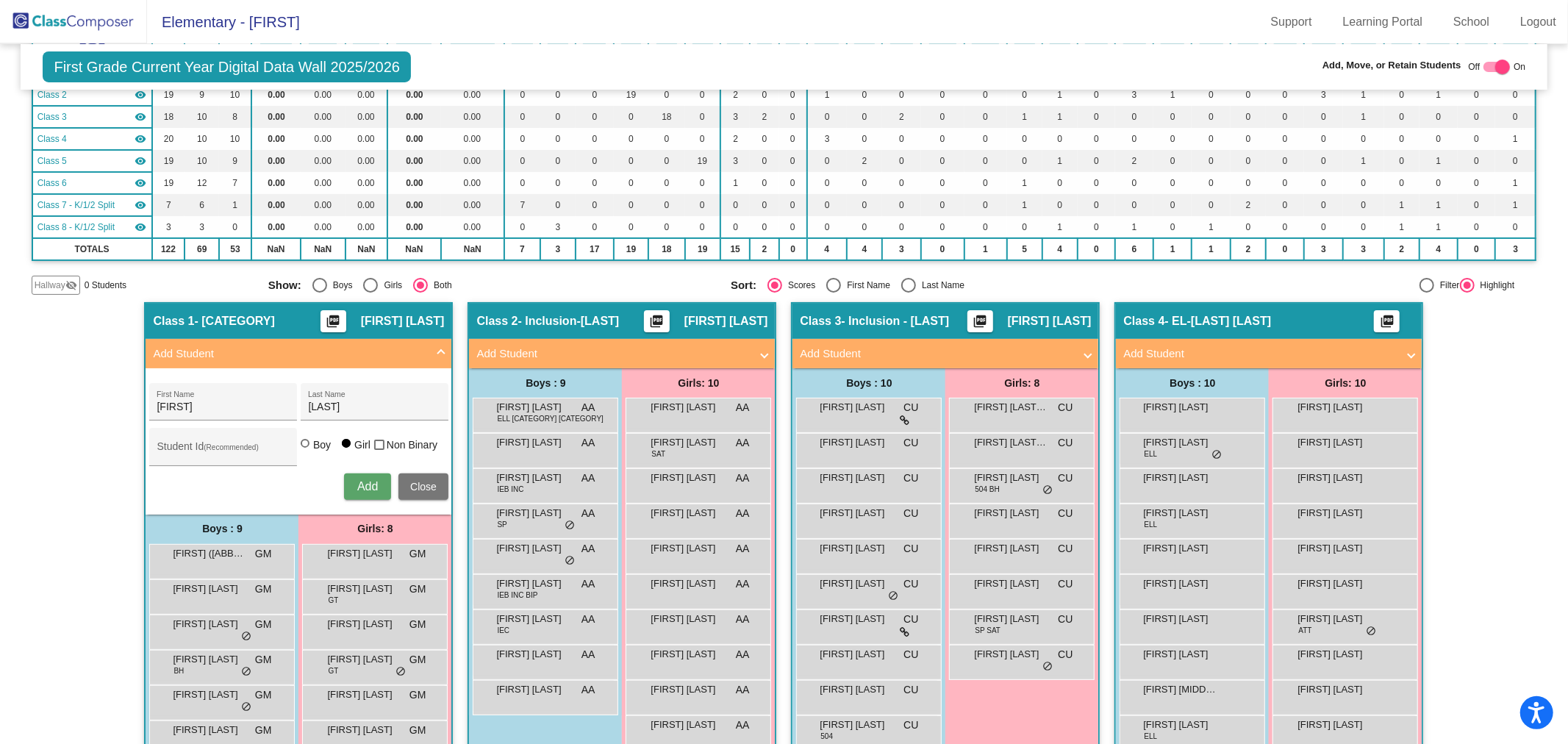 type 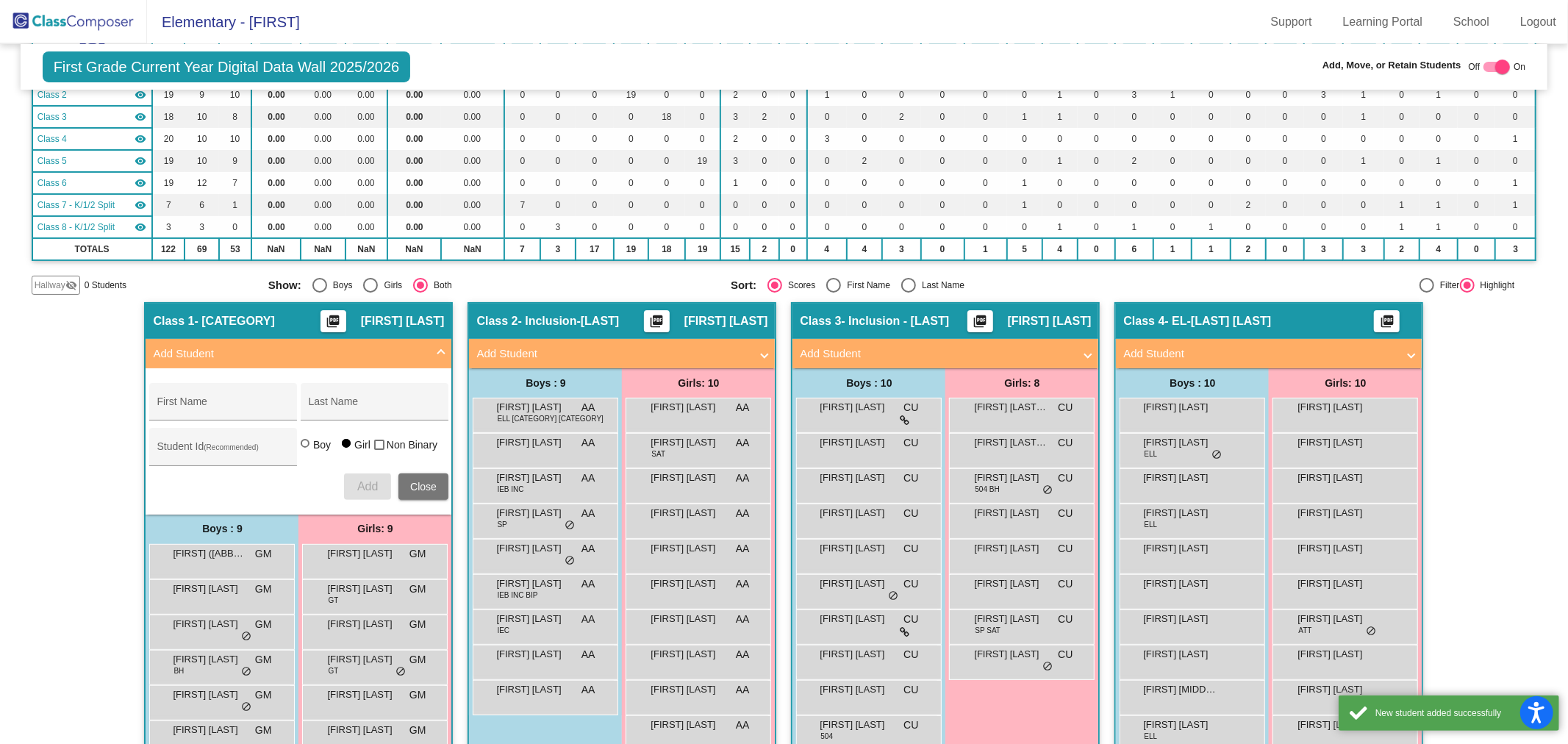 click 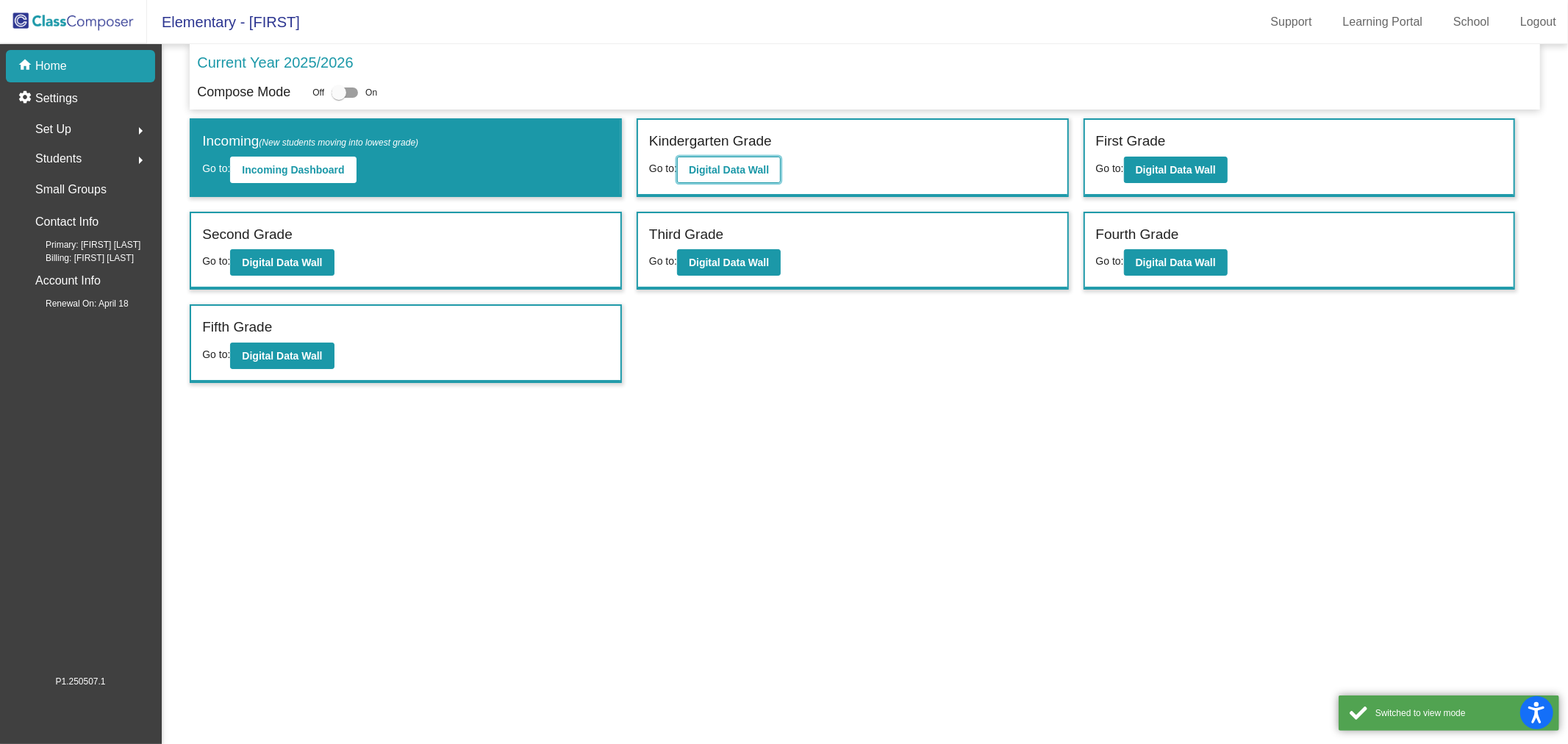 click on "Digital Data Wall" 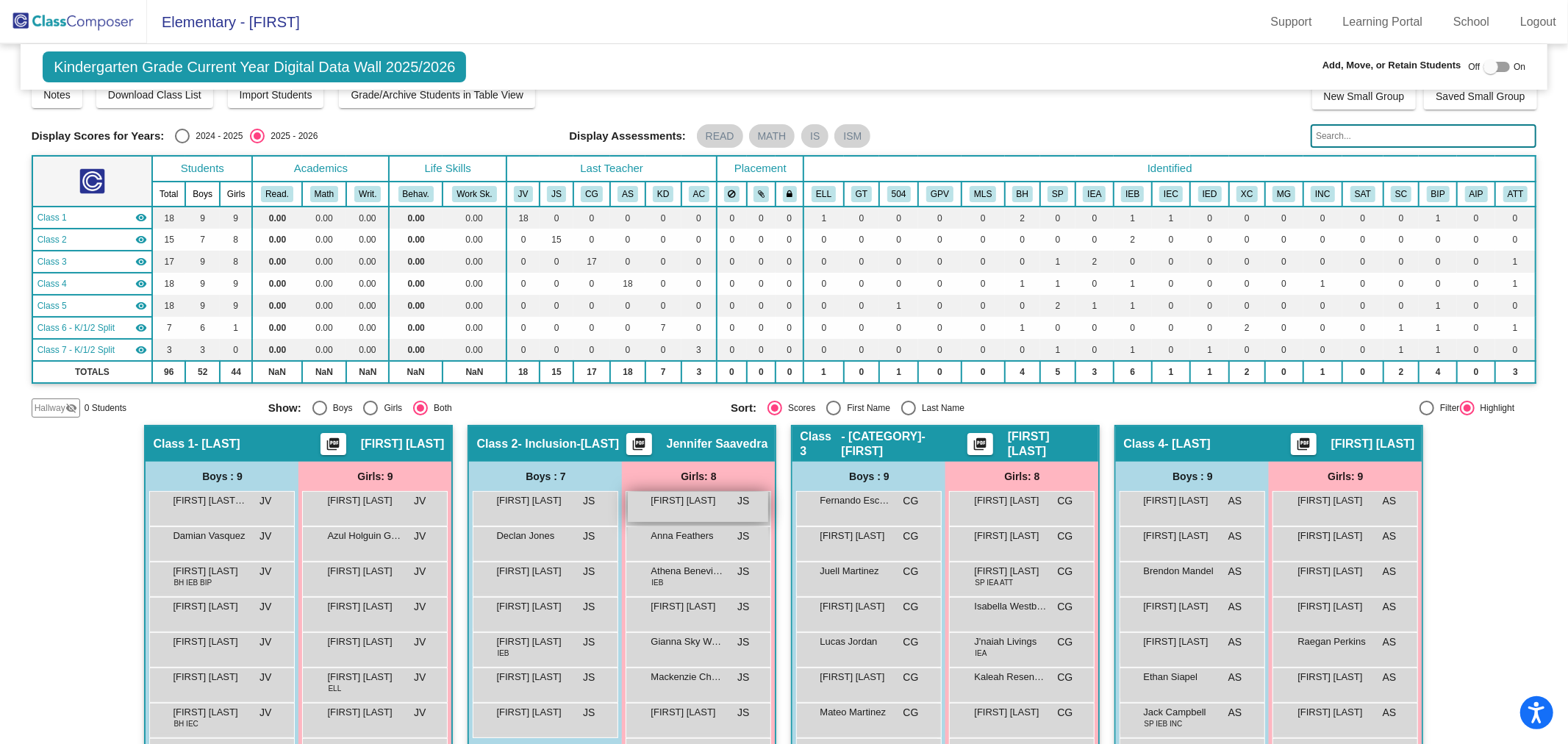 scroll, scrollTop: 0, scrollLeft: 0, axis: both 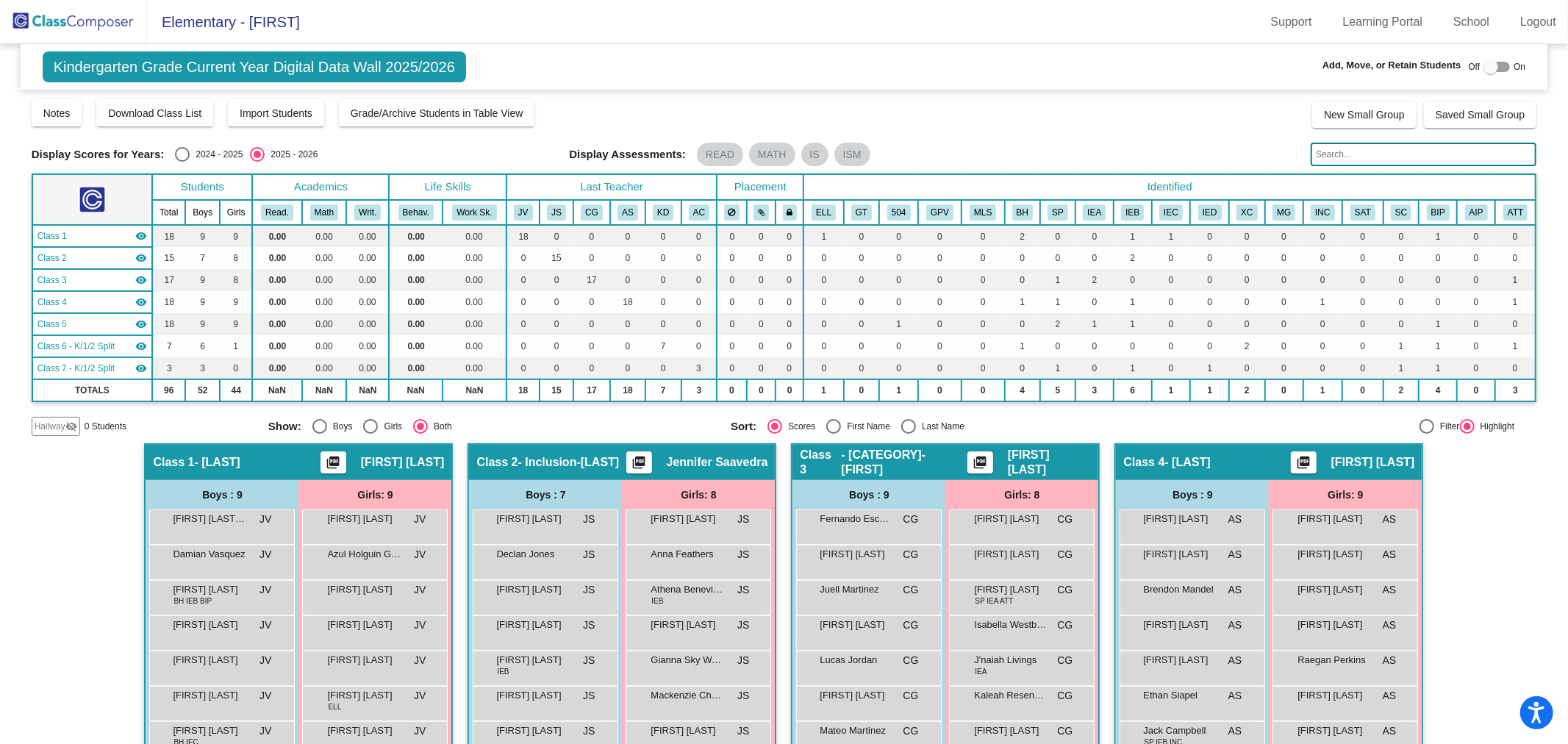 click 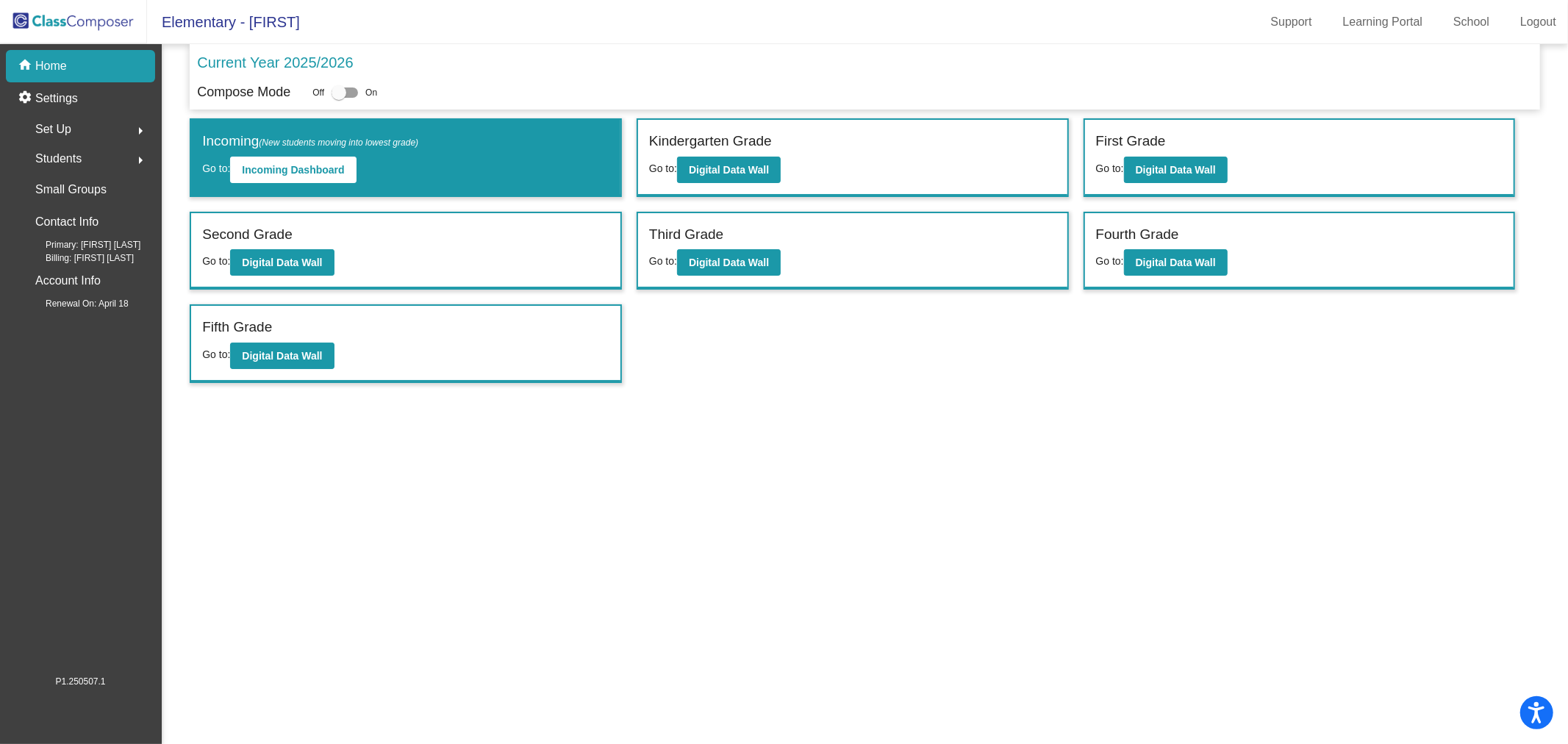click on "Students" 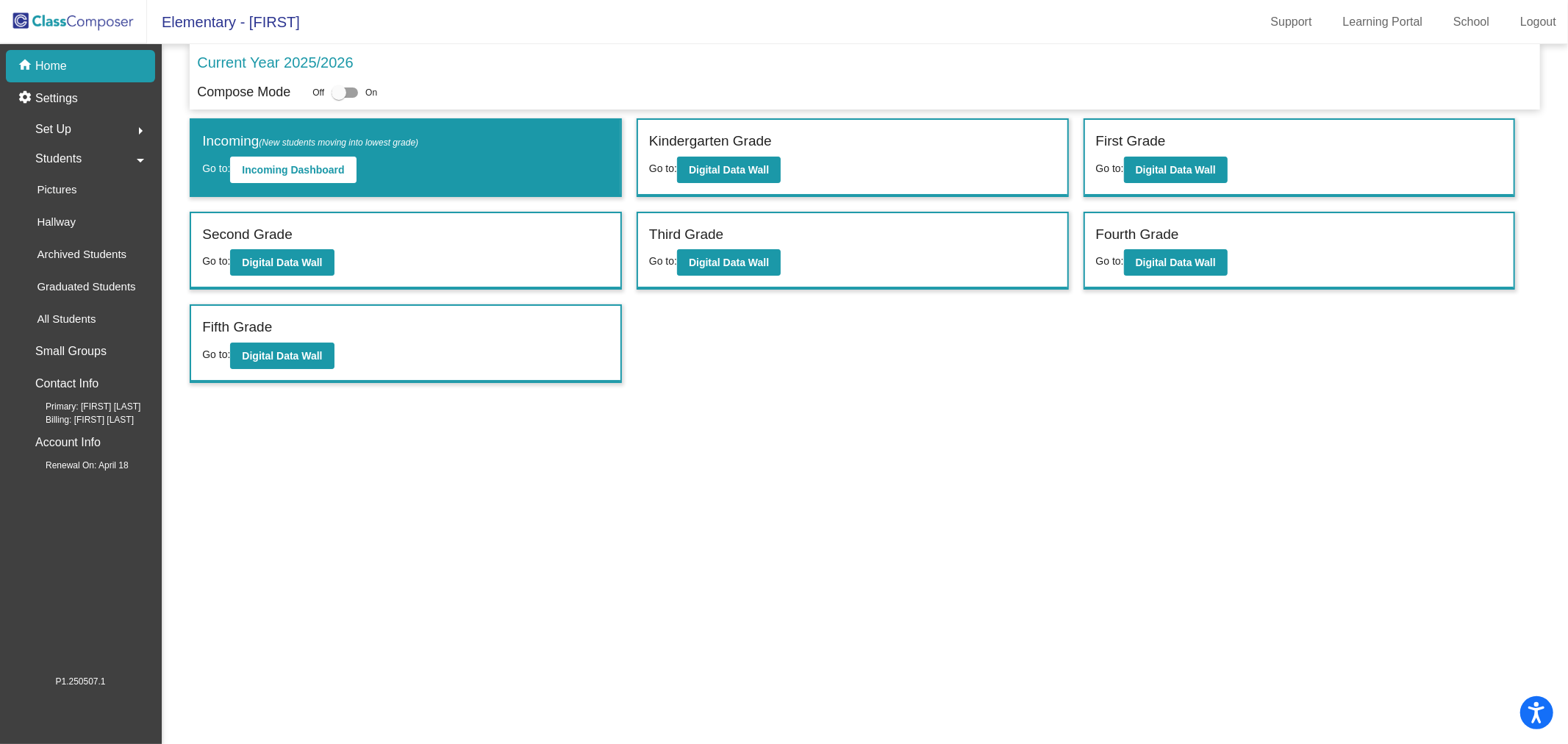 click on "Students" 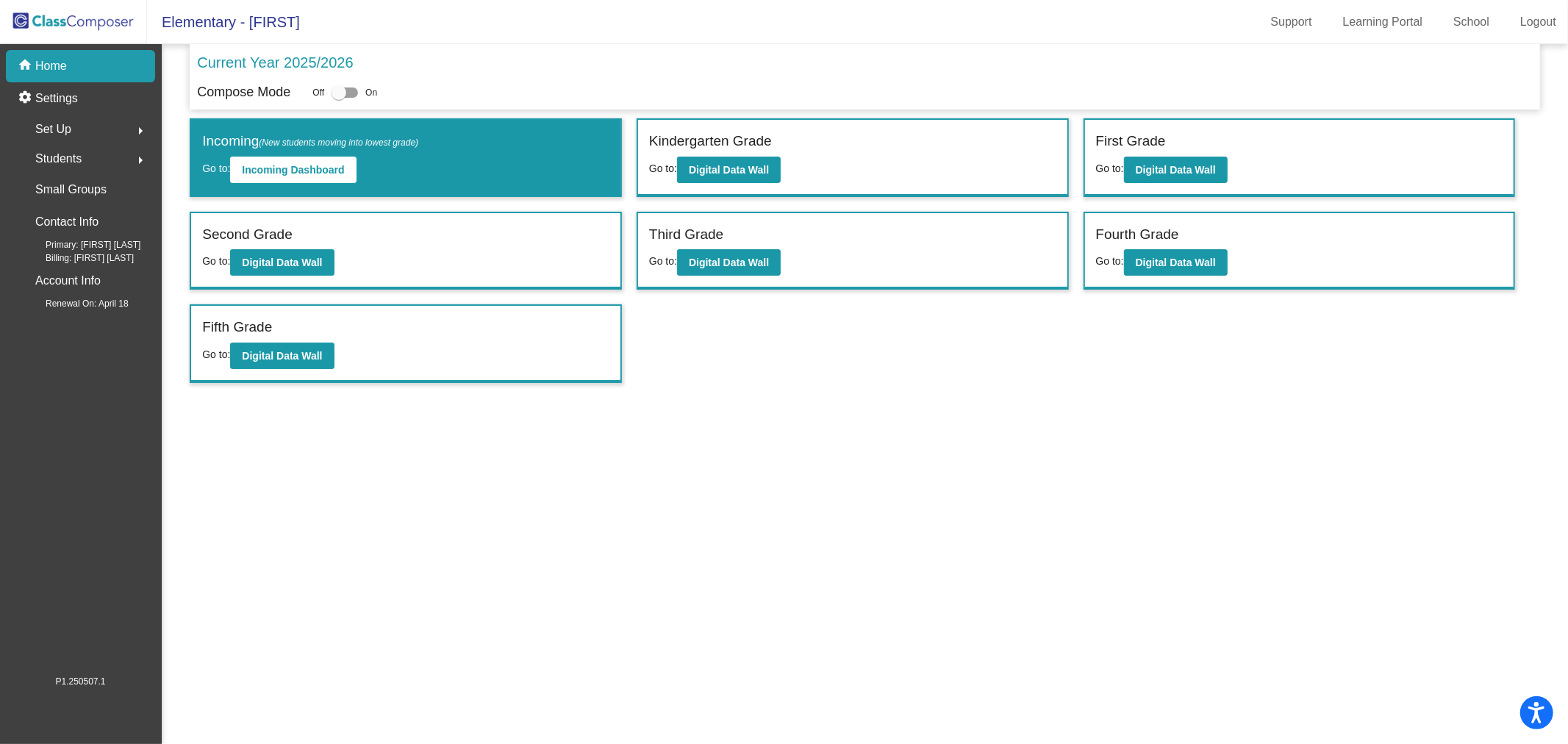 click on "Students" 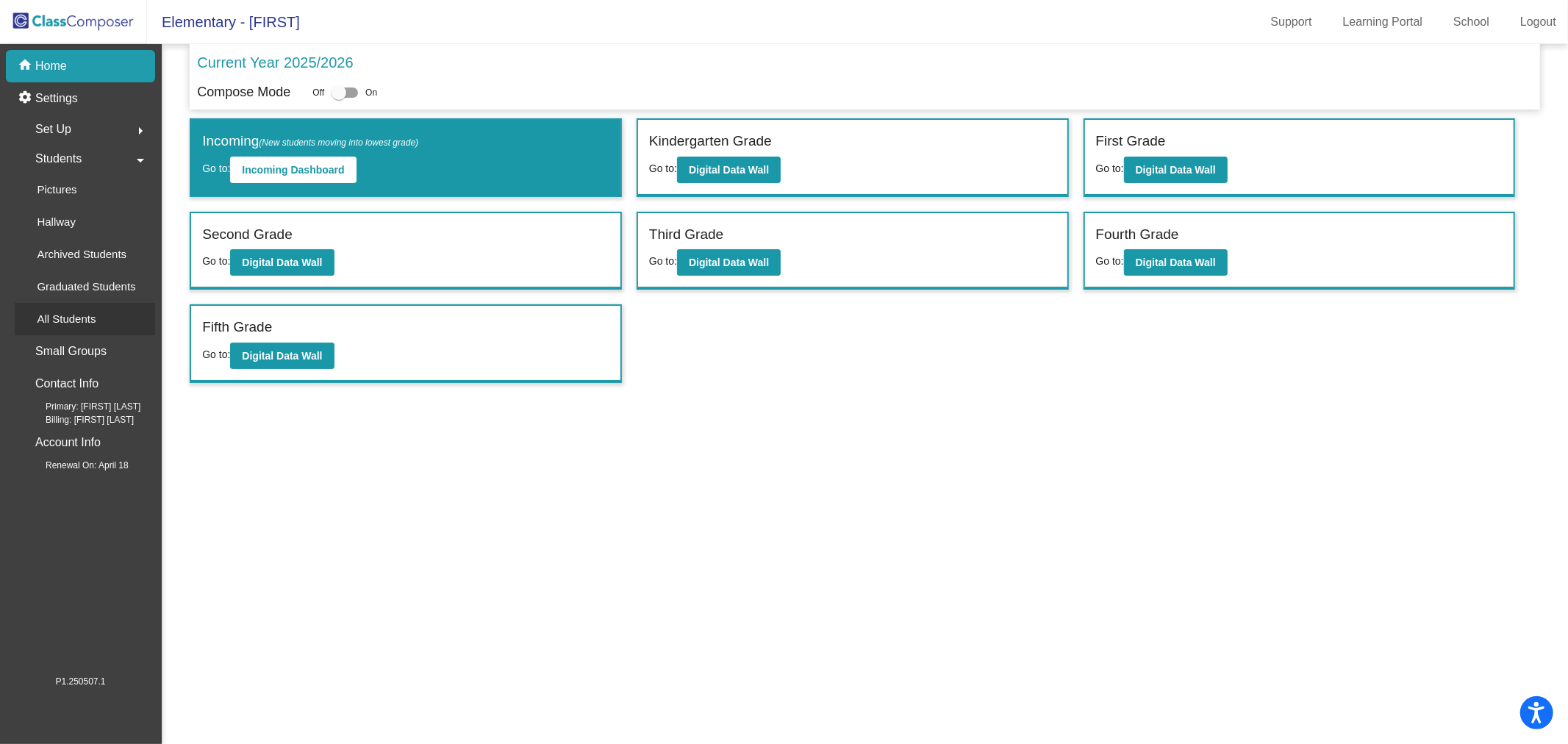 click on "All Students" 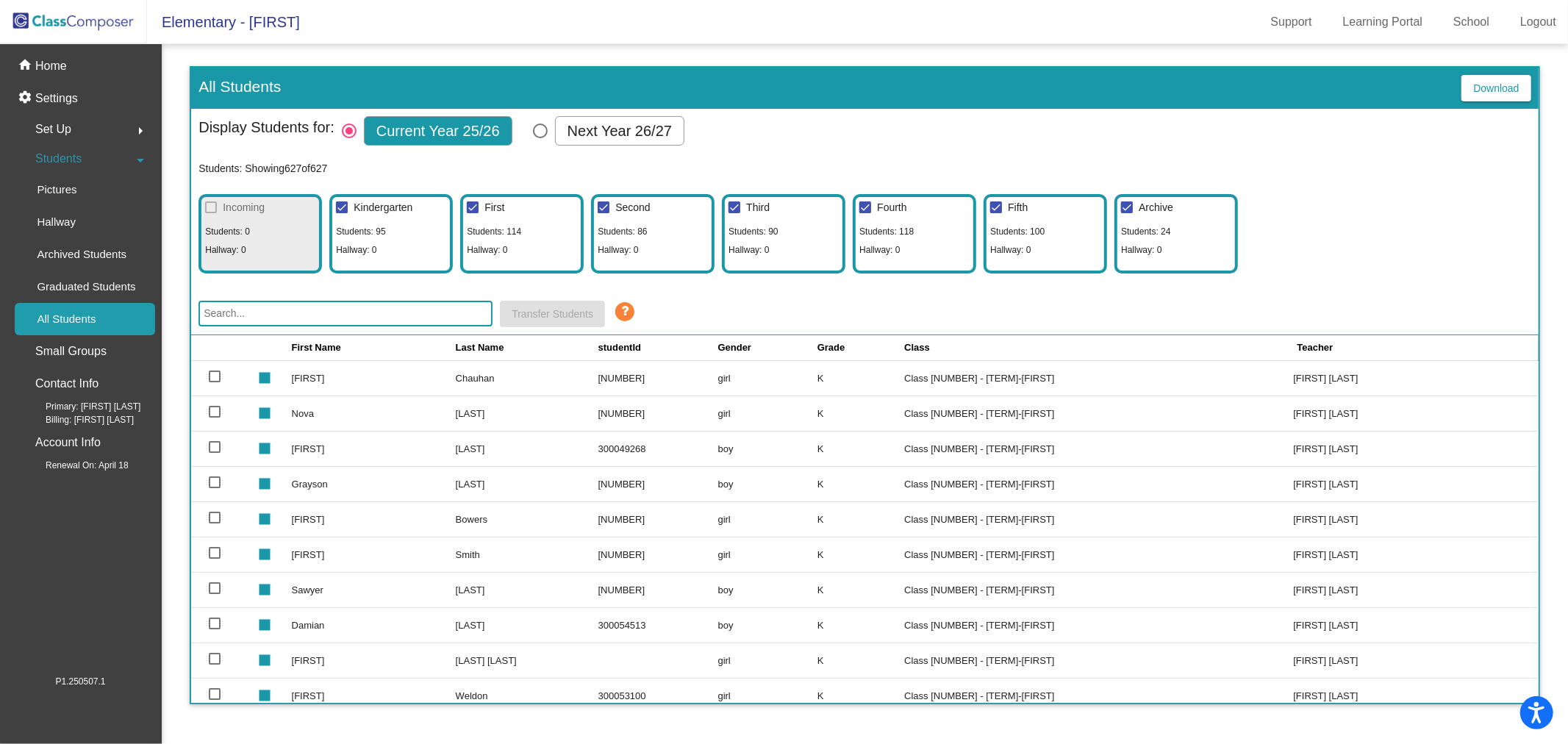click 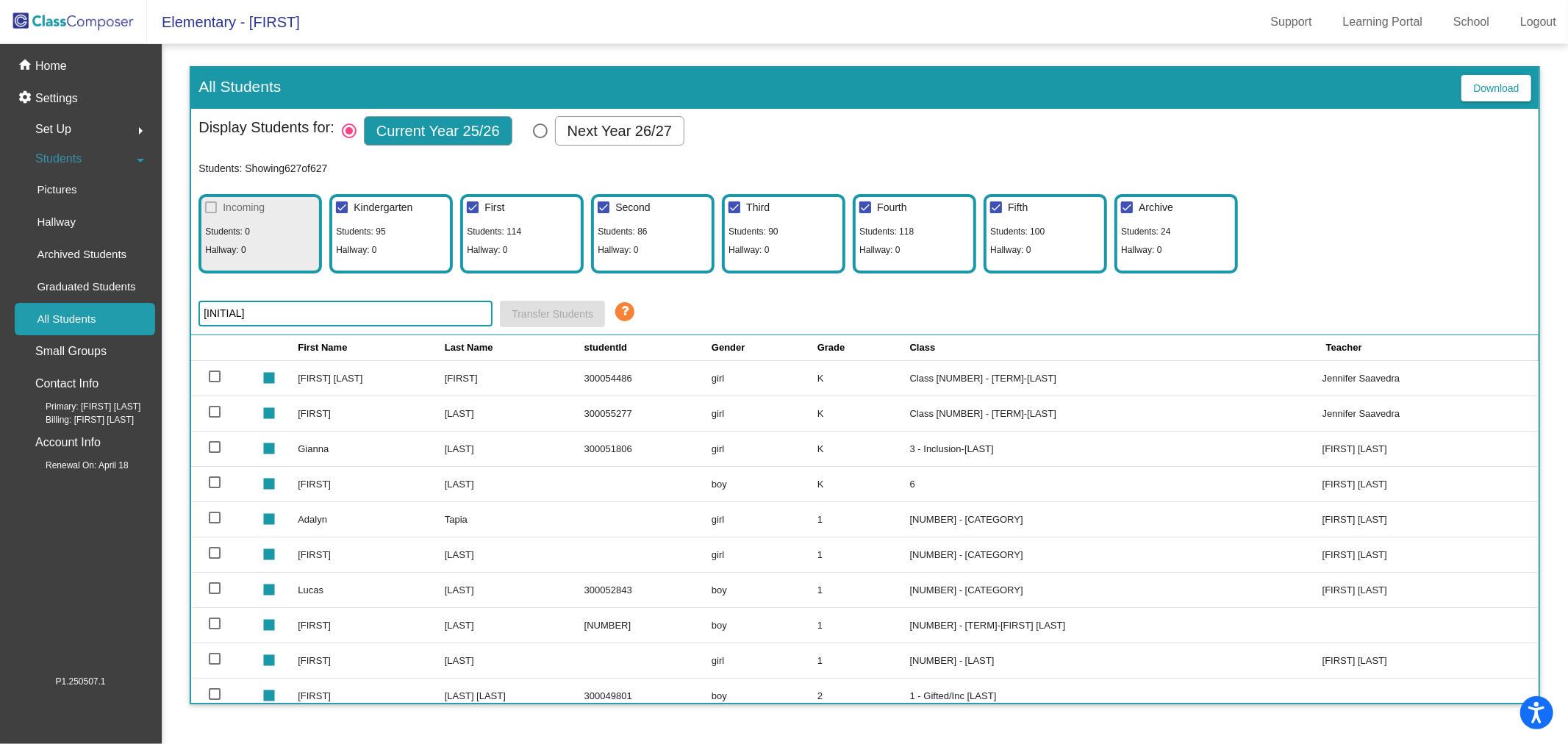 type on "ade" 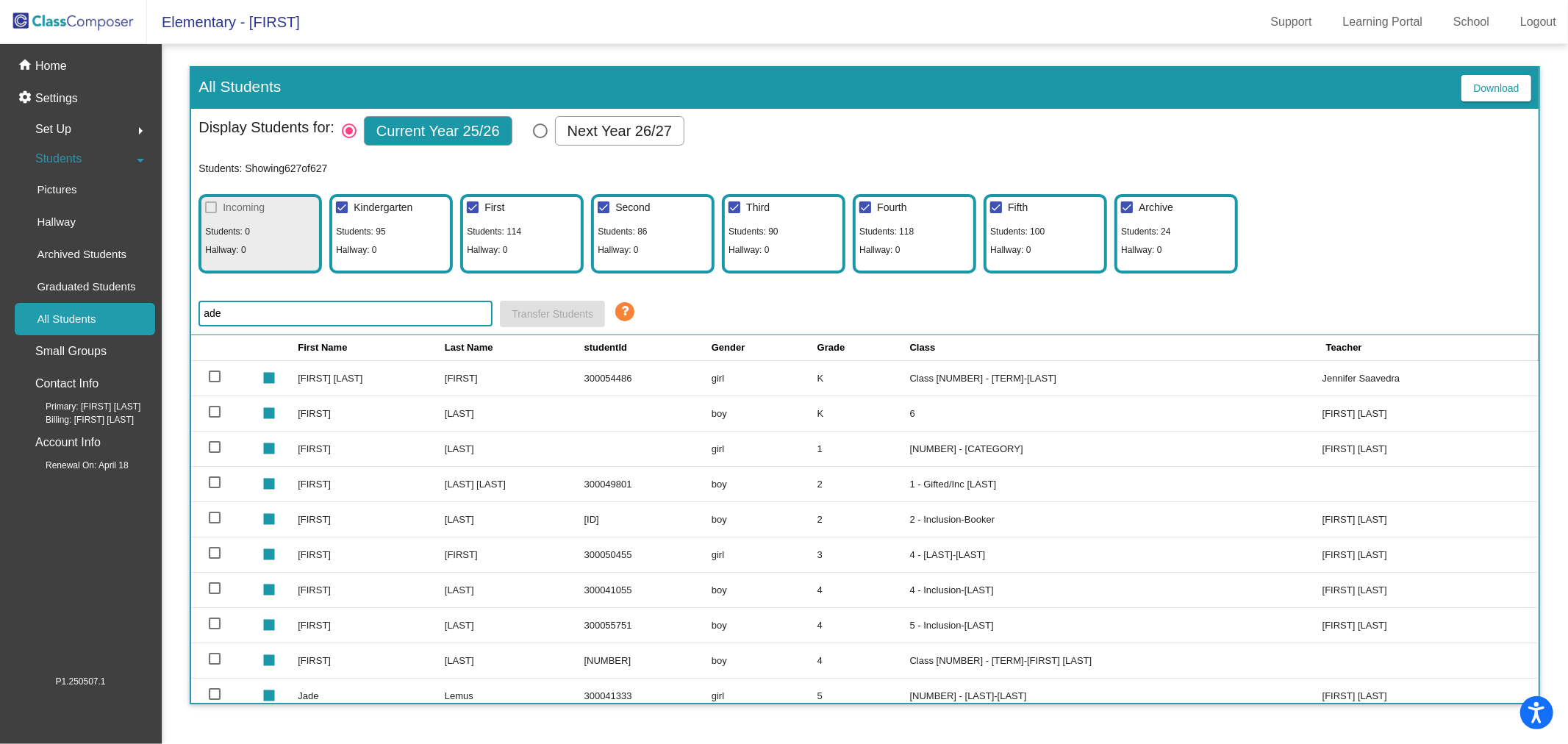 click on "ade" 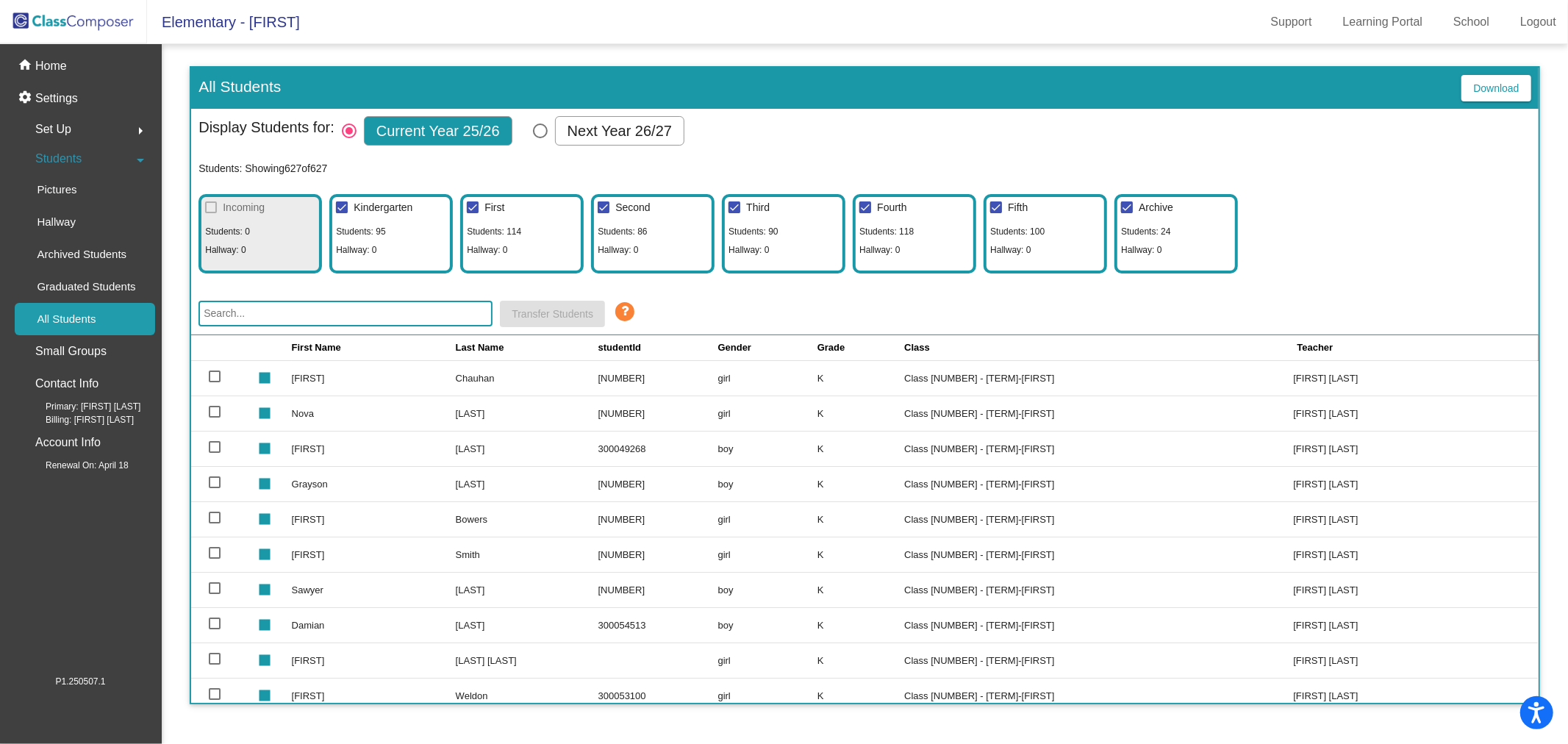 click 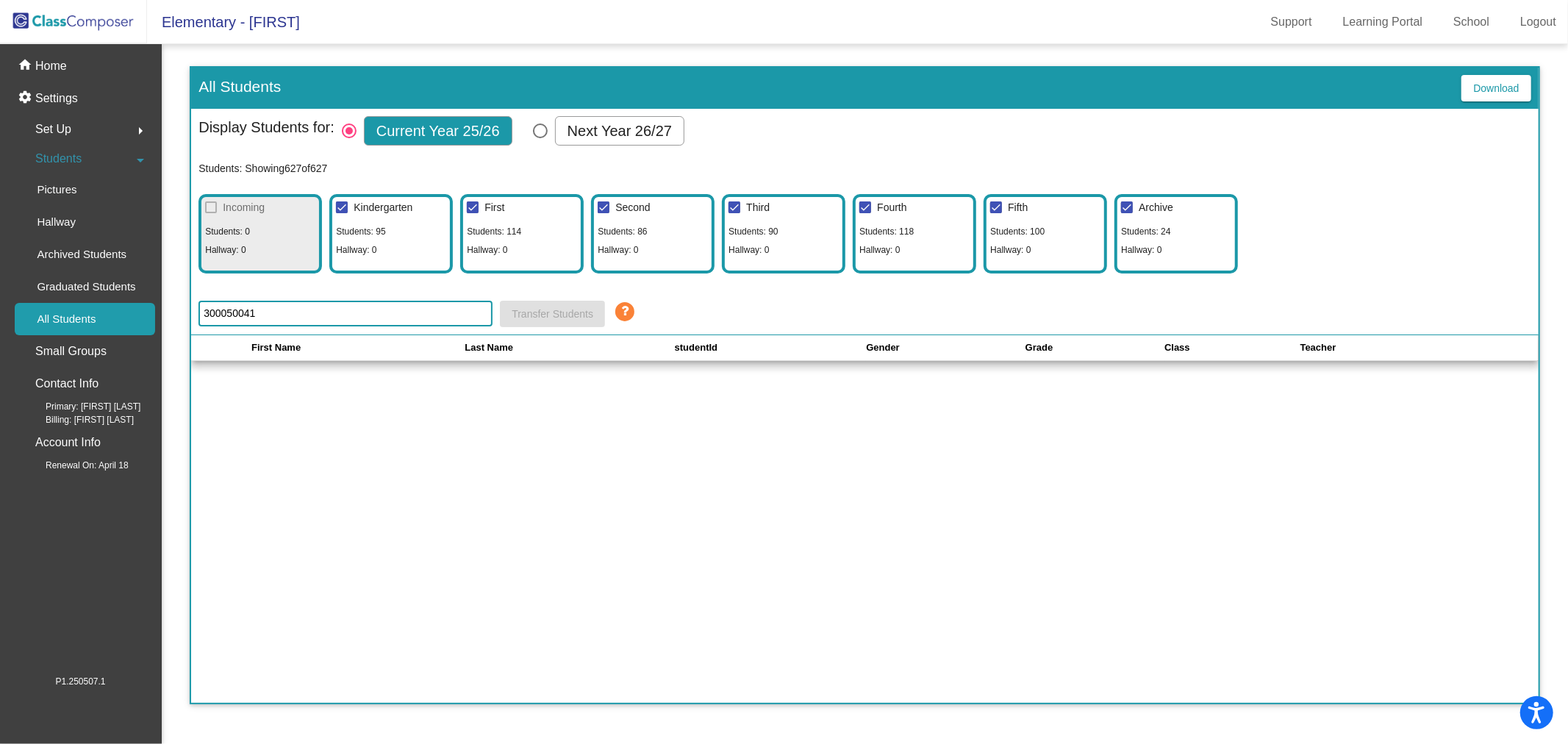 click on "300050041" 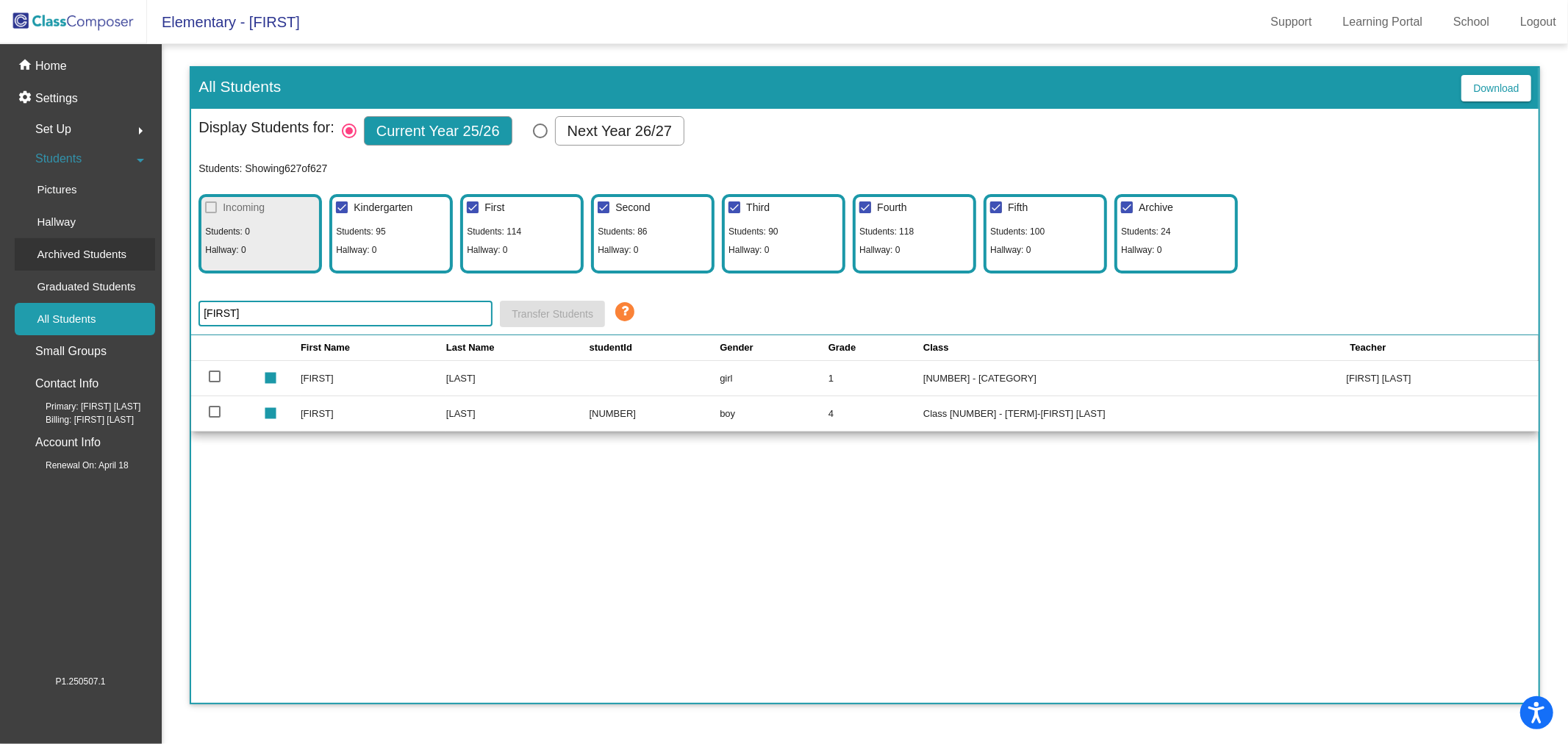 type on "[FIRST]" 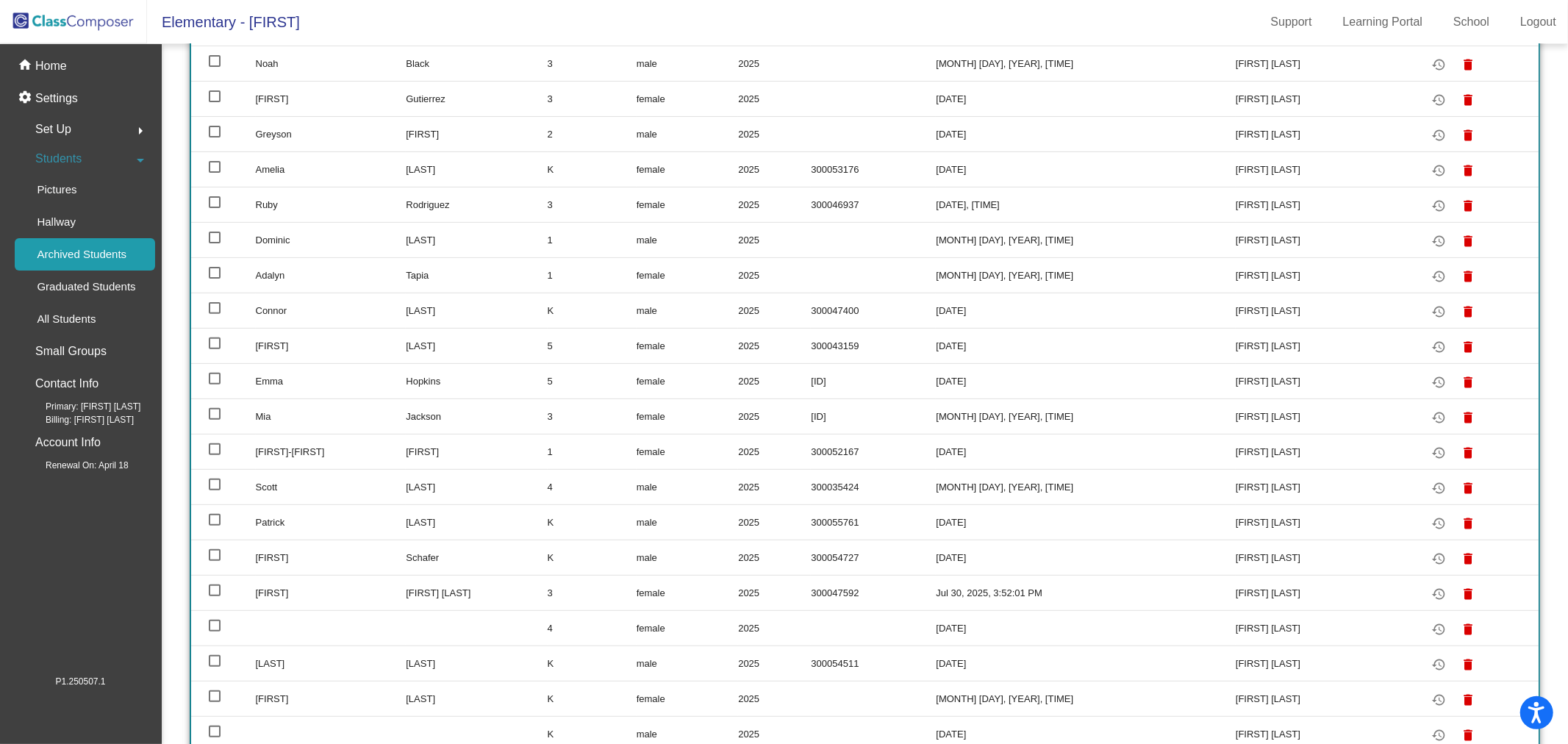 scroll, scrollTop: 412, scrollLeft: 0, axis: vertical 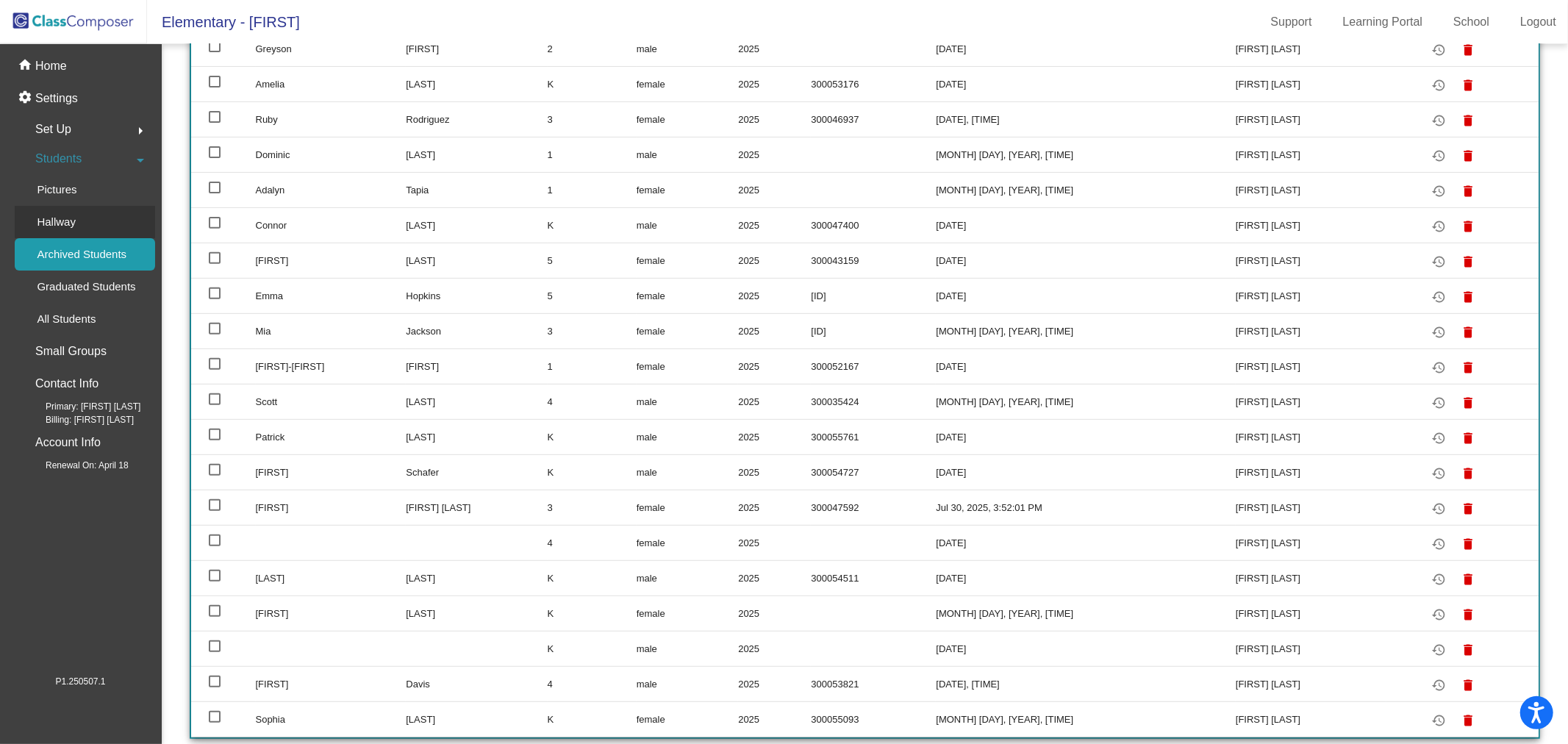 click on "Hallway" 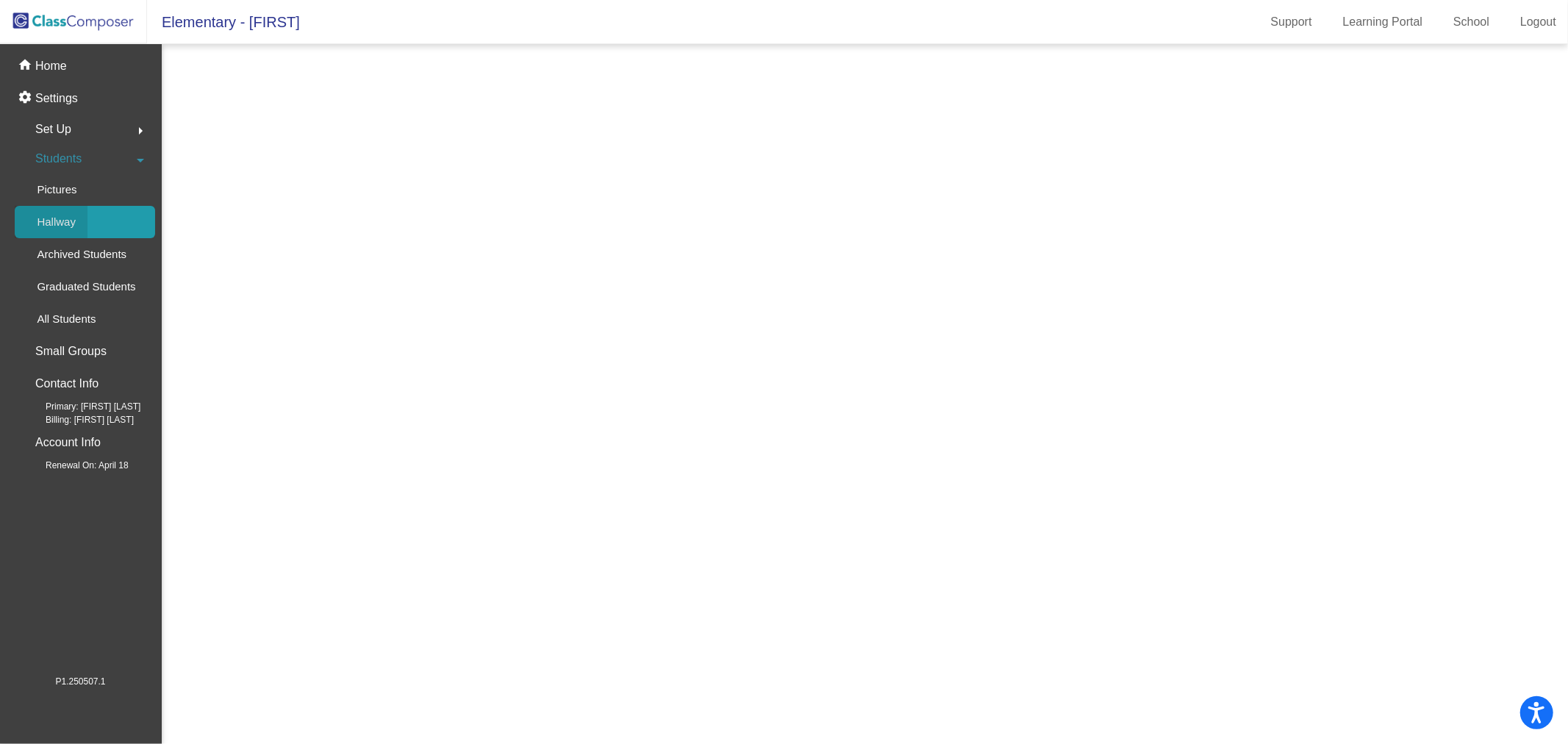 scroll, scrollTop: 0, scrollLeft: 0, axis: both 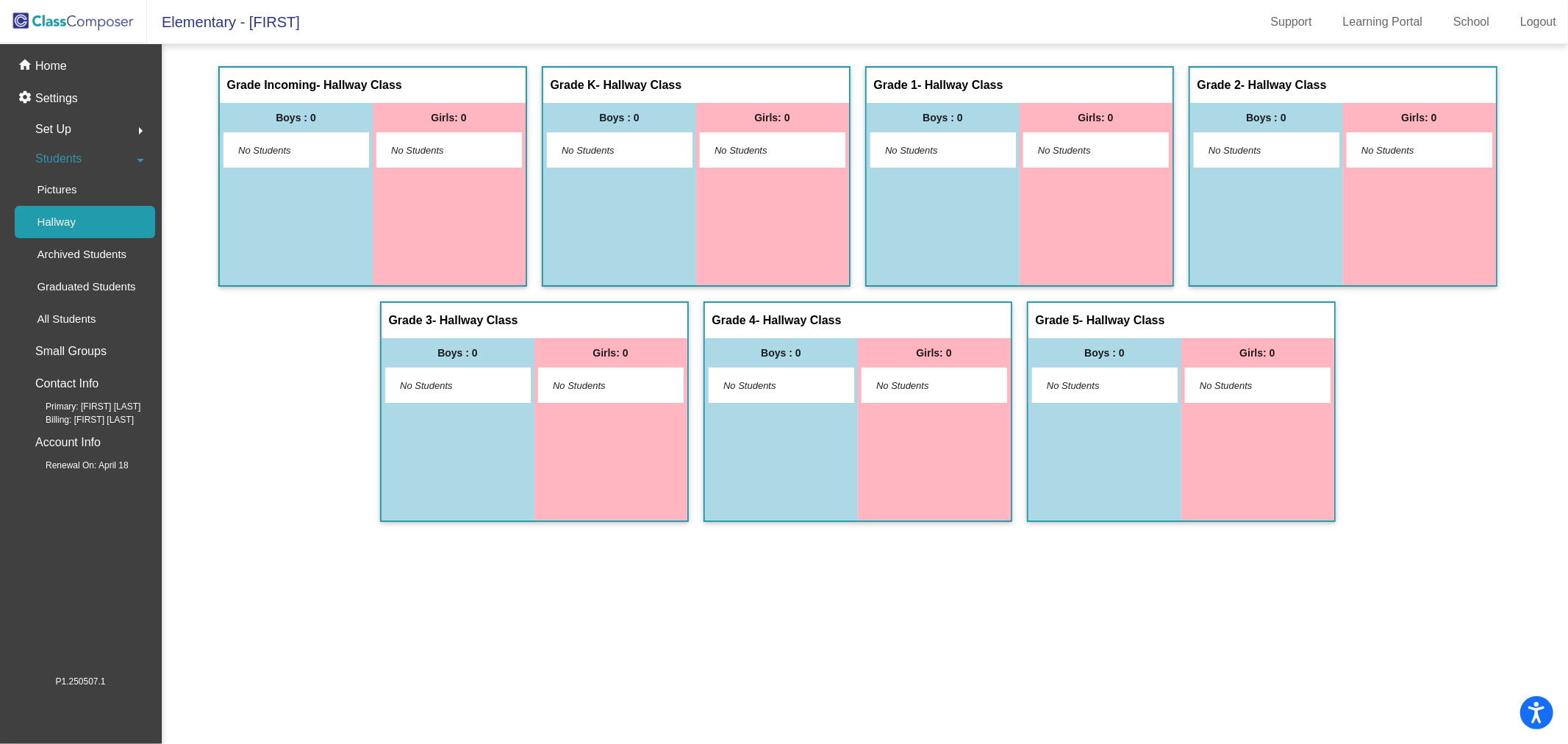 click 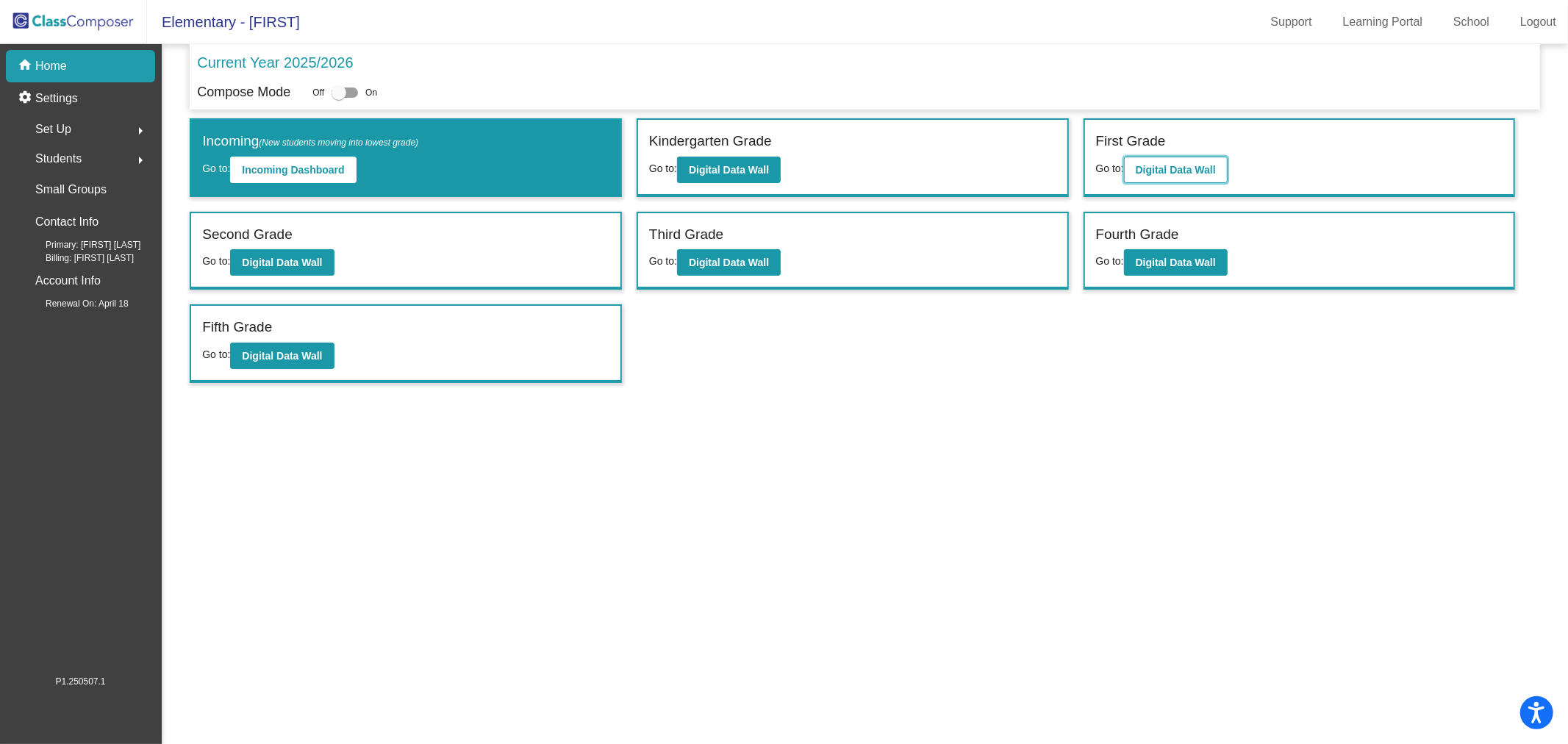 click on "Digital Data Wall" 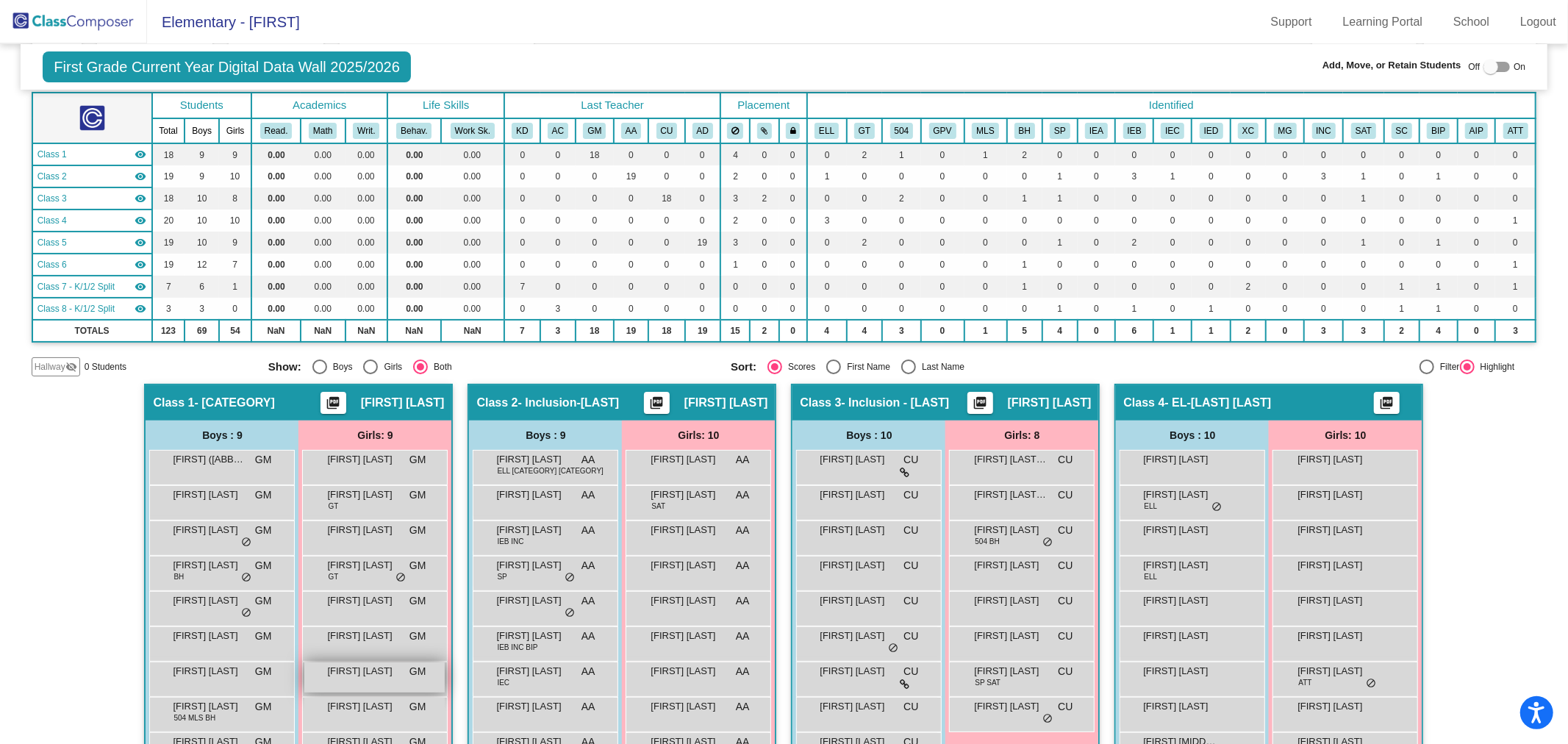 scroll, scrollTop: 163, scrollLeft: 0, axis: vertical 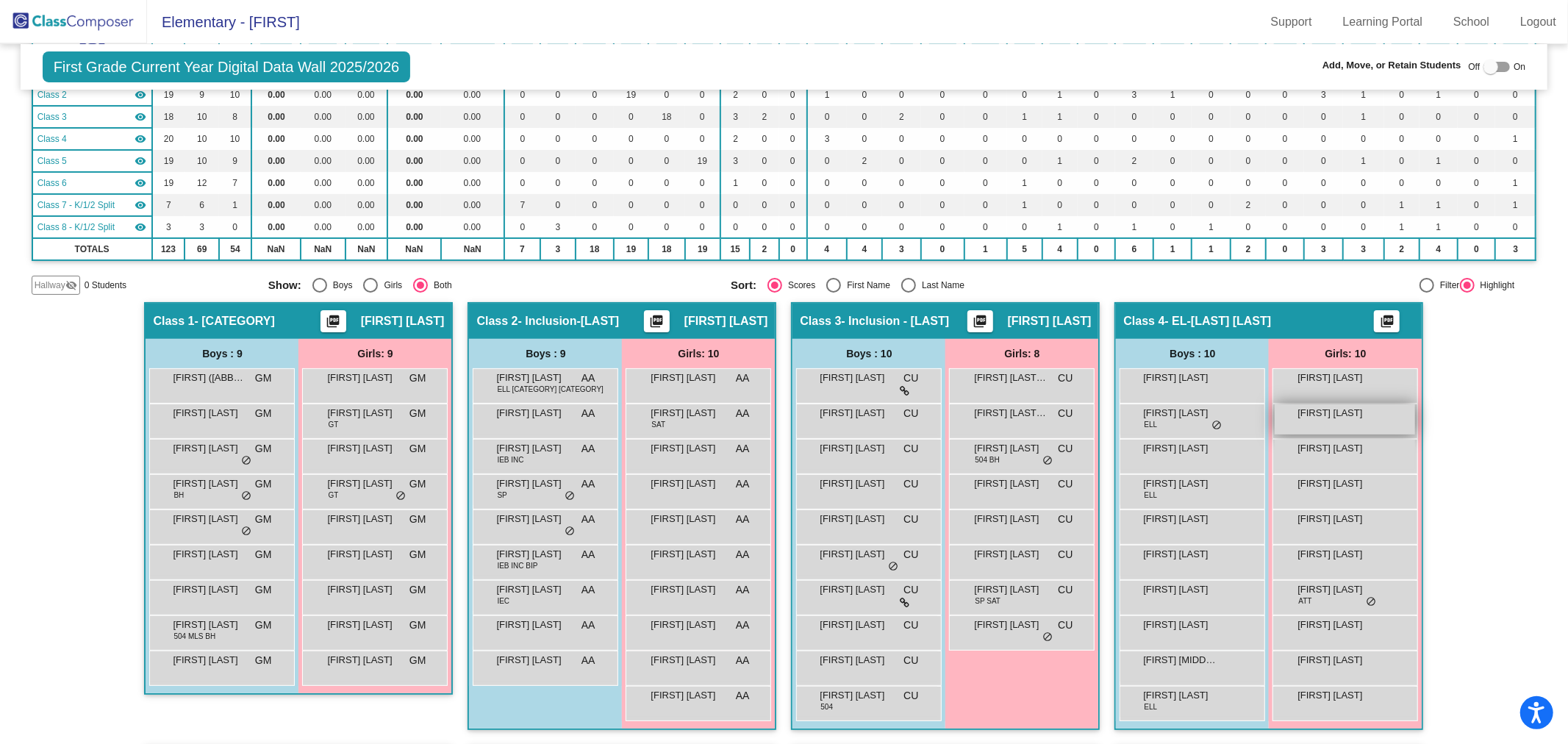 click on "[FIRST] [LAST]" at bounding box center [1345, 419] 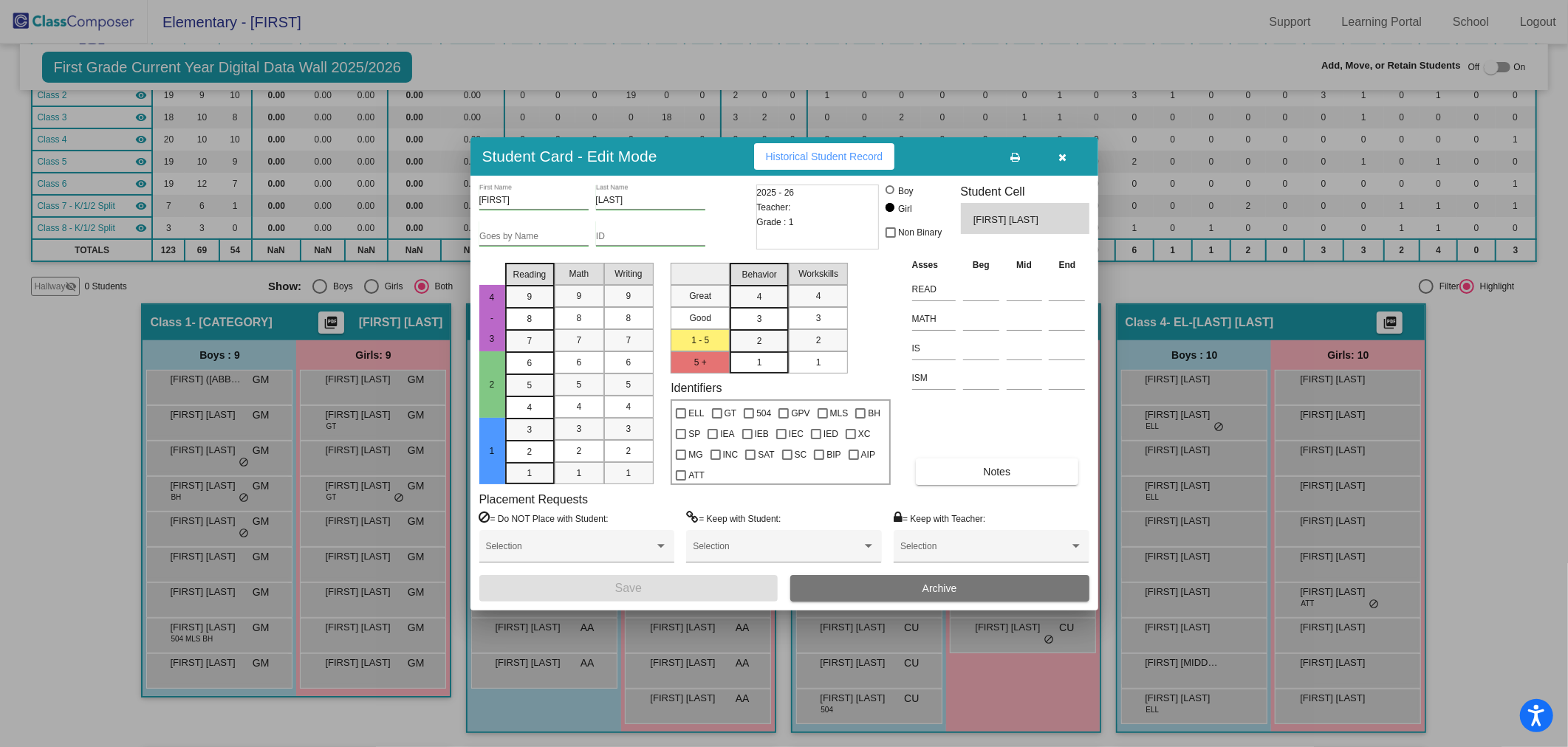 click at bounding box center [784, 374] 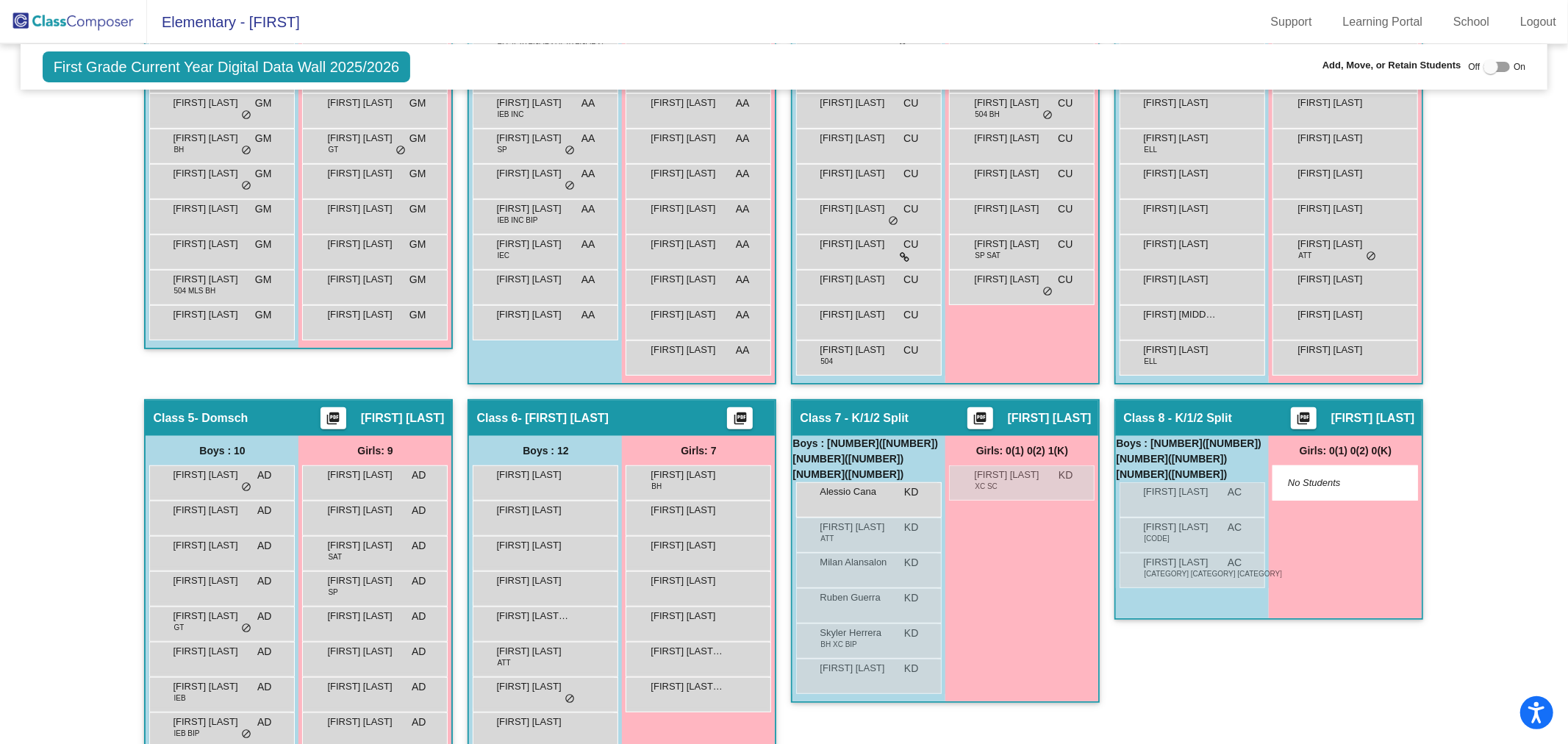 scroll, scrollTop: 182, scrollLeft: 0, axis: vertical 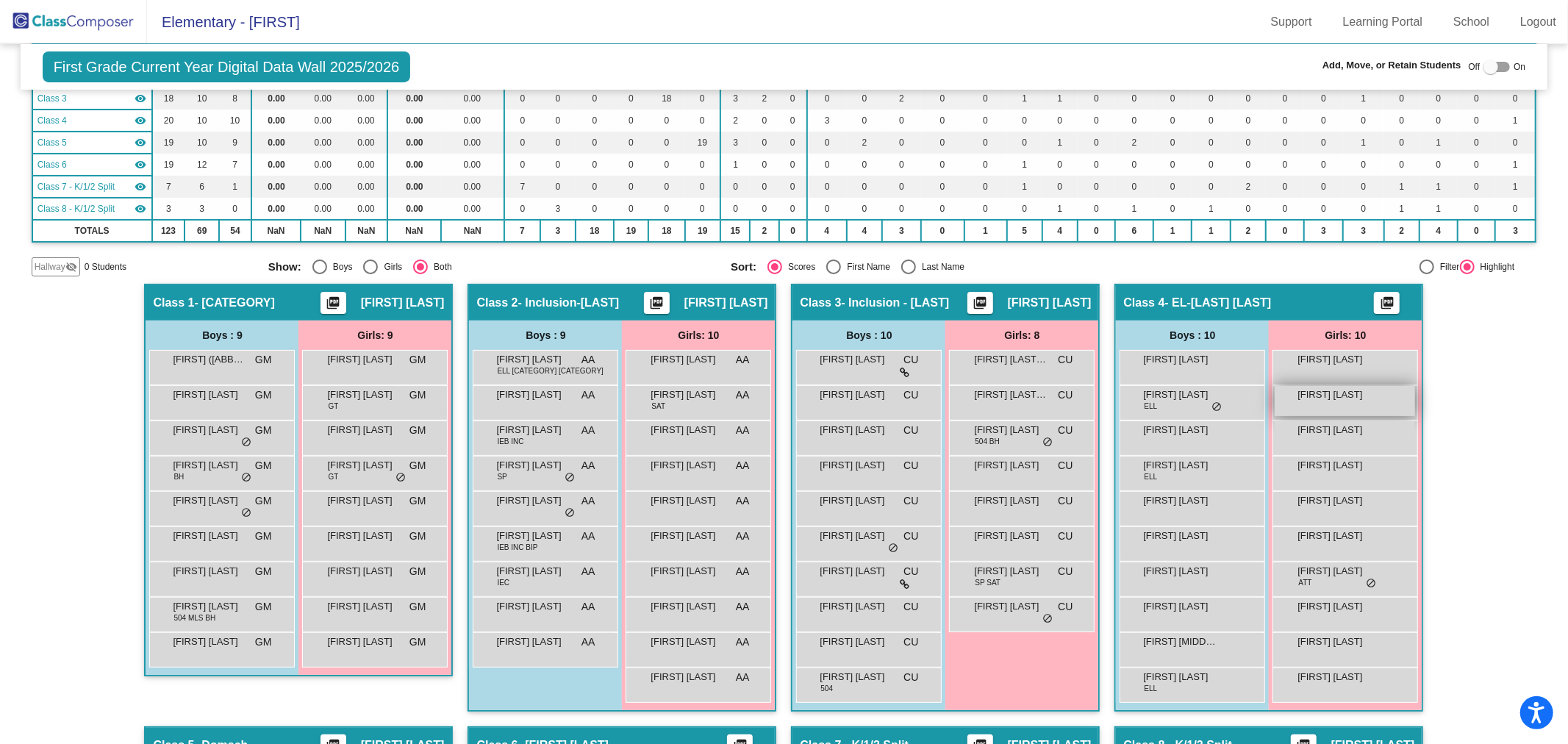 click on "[FIRST] [LAST]" at bounding box center (1345, 401) 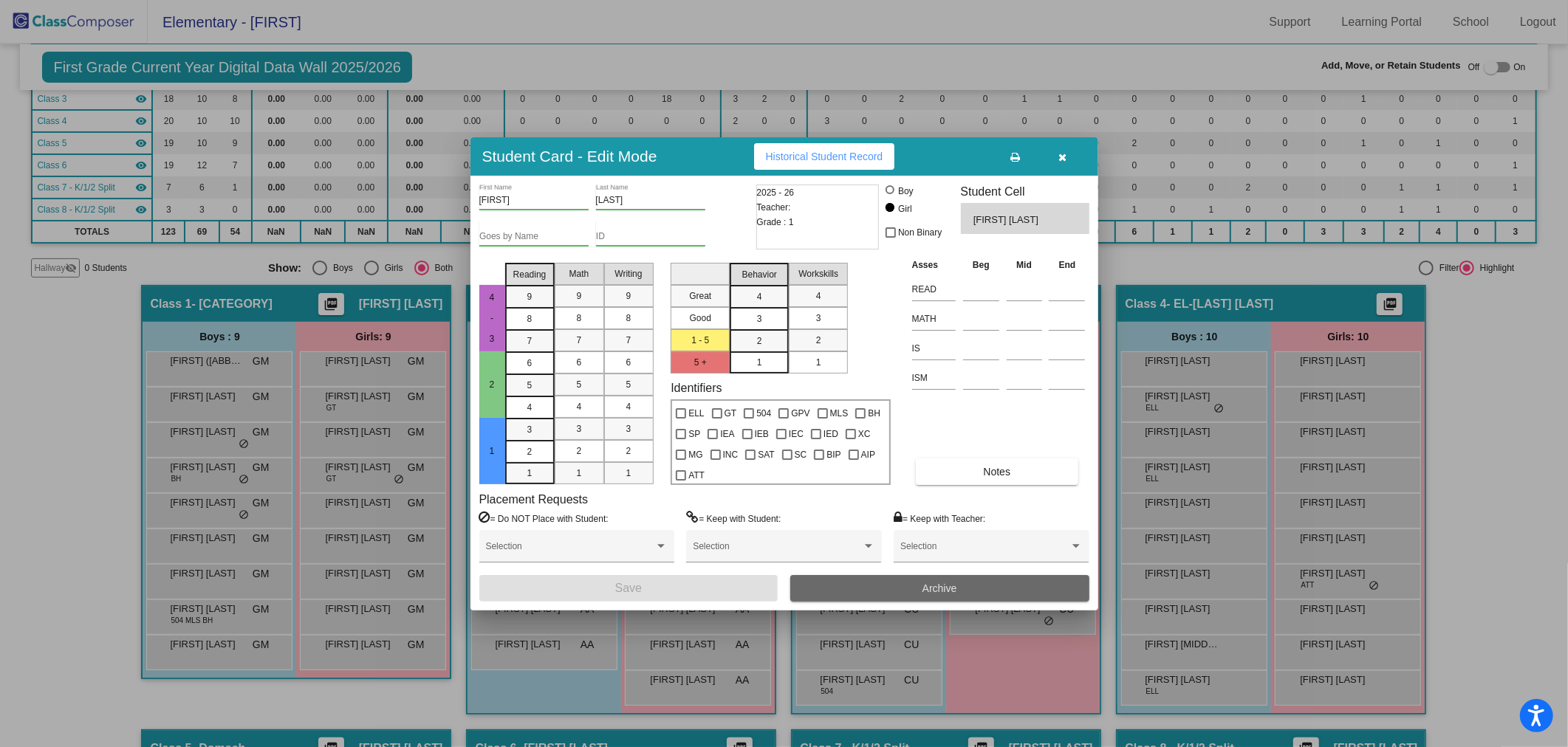 click on "Archive" at bounding box center (939, 588) 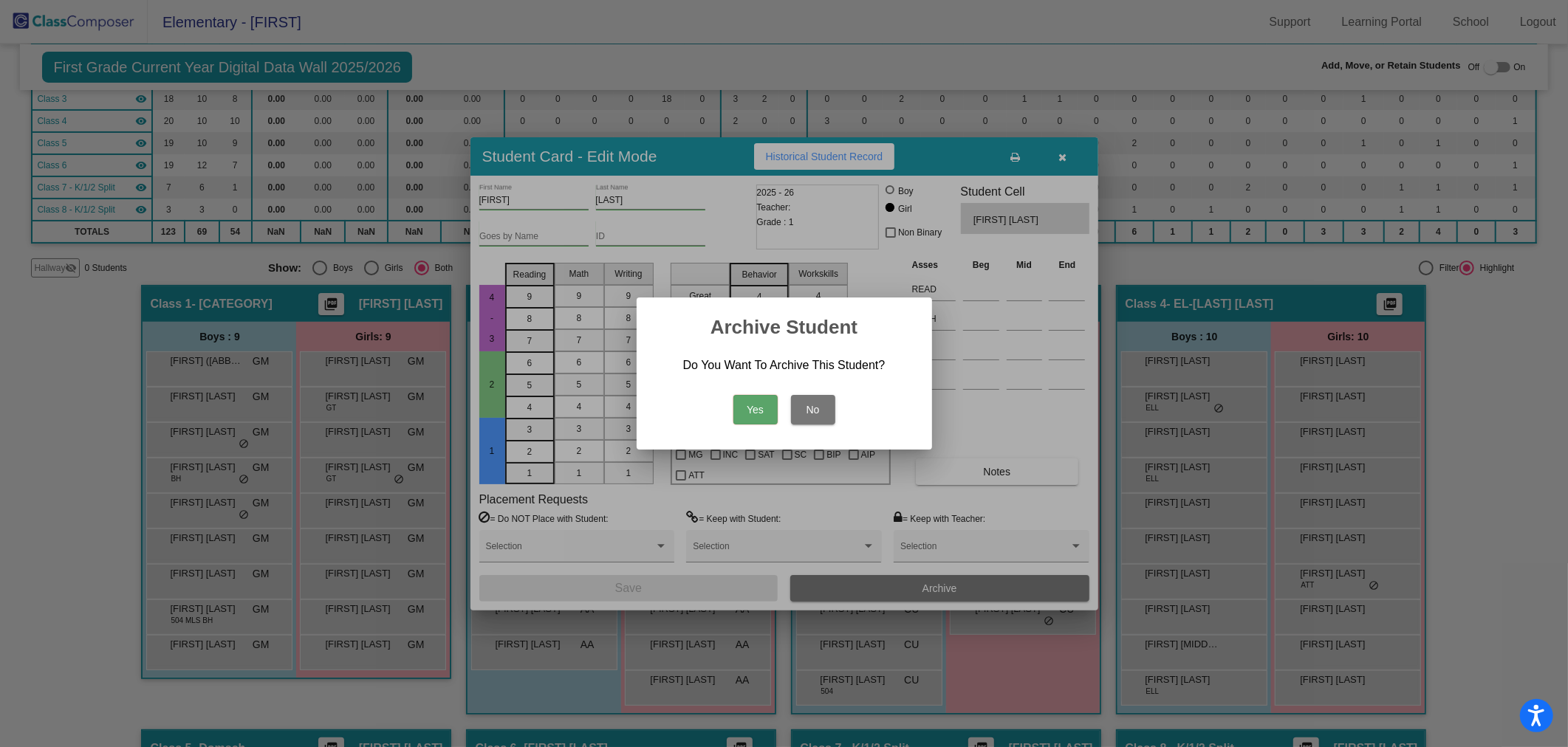 click on "Yes" at bounding box center [756, 410] 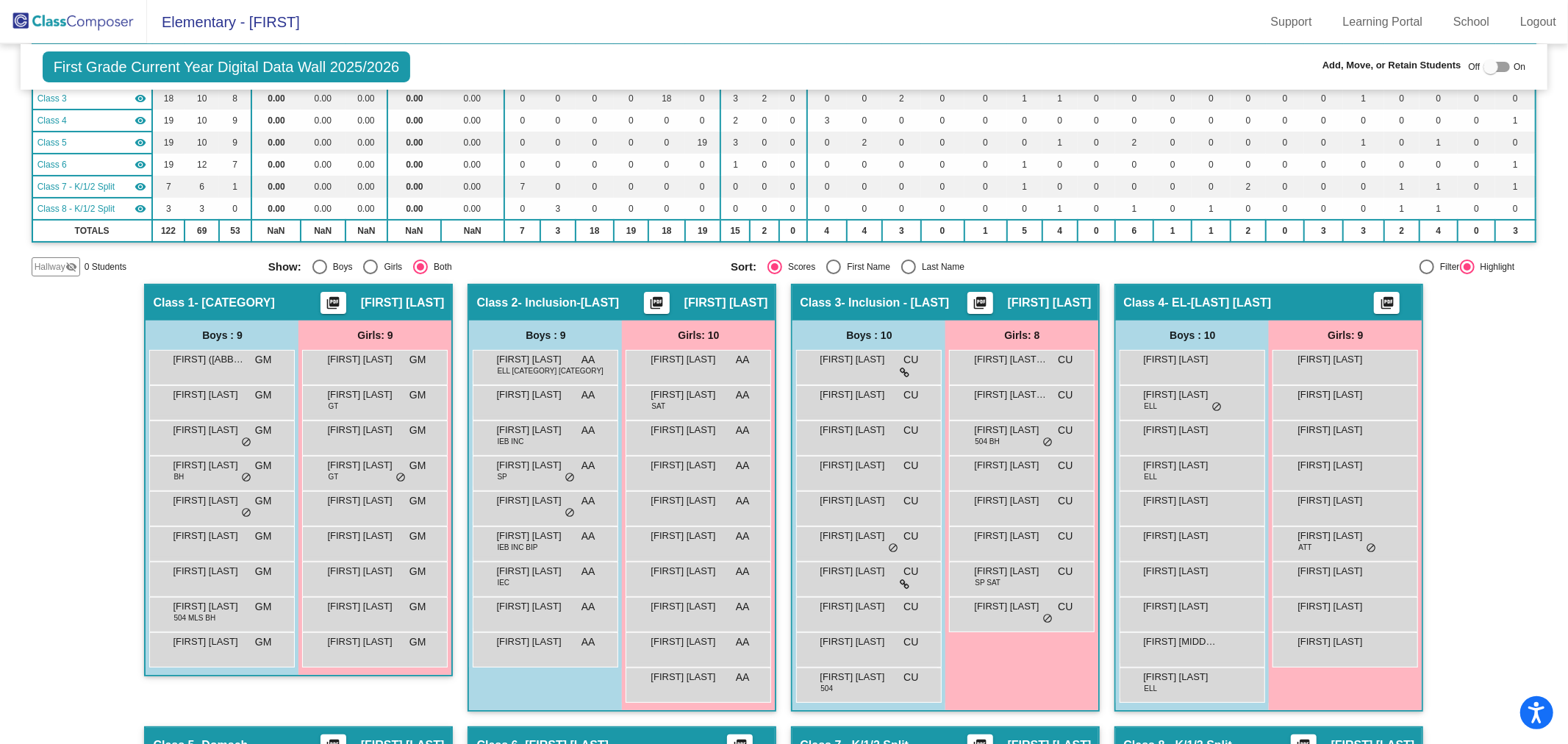 click 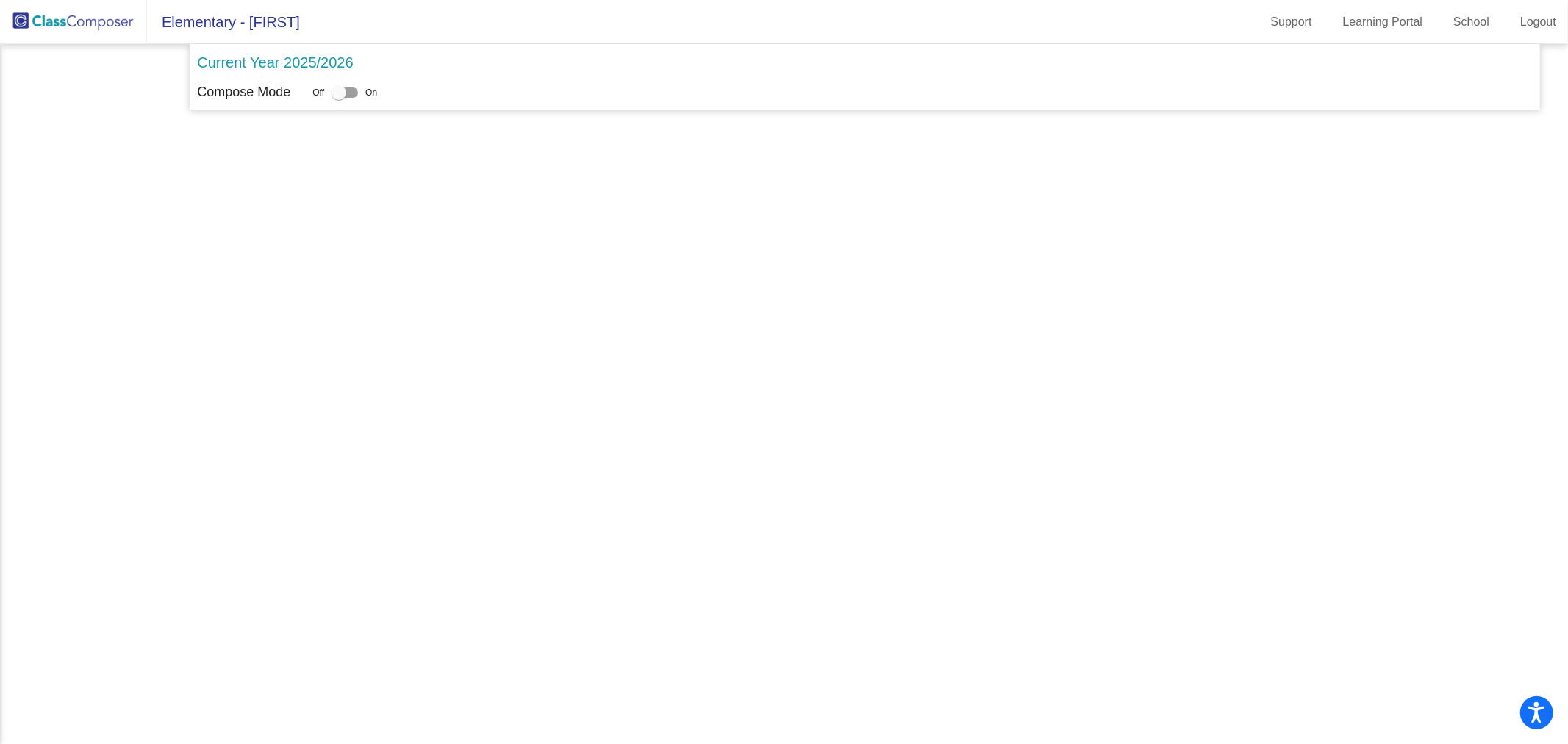 scroll, scrollTop: 0, scrollLeft: 0, axis: both 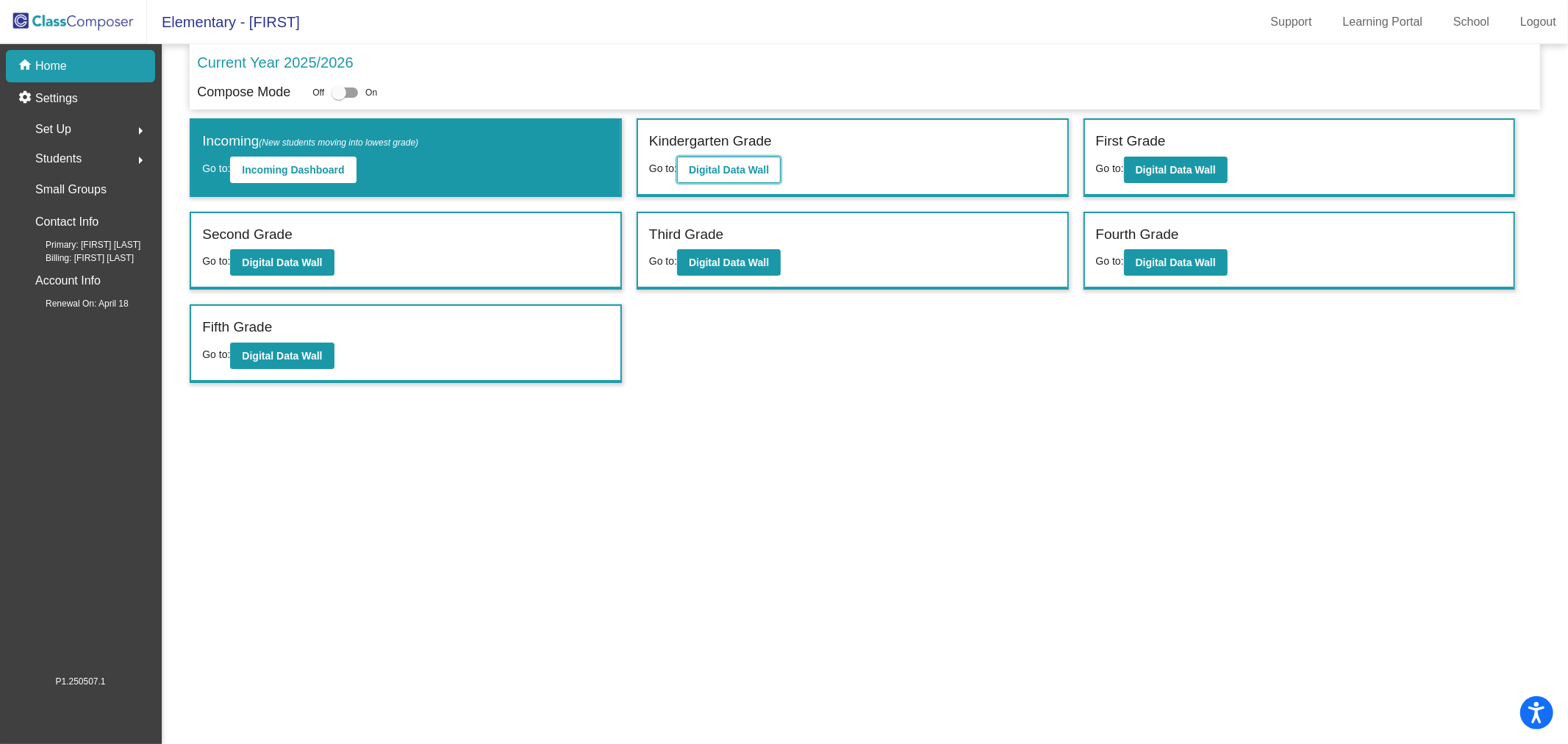 click on "Digital Data Wall" 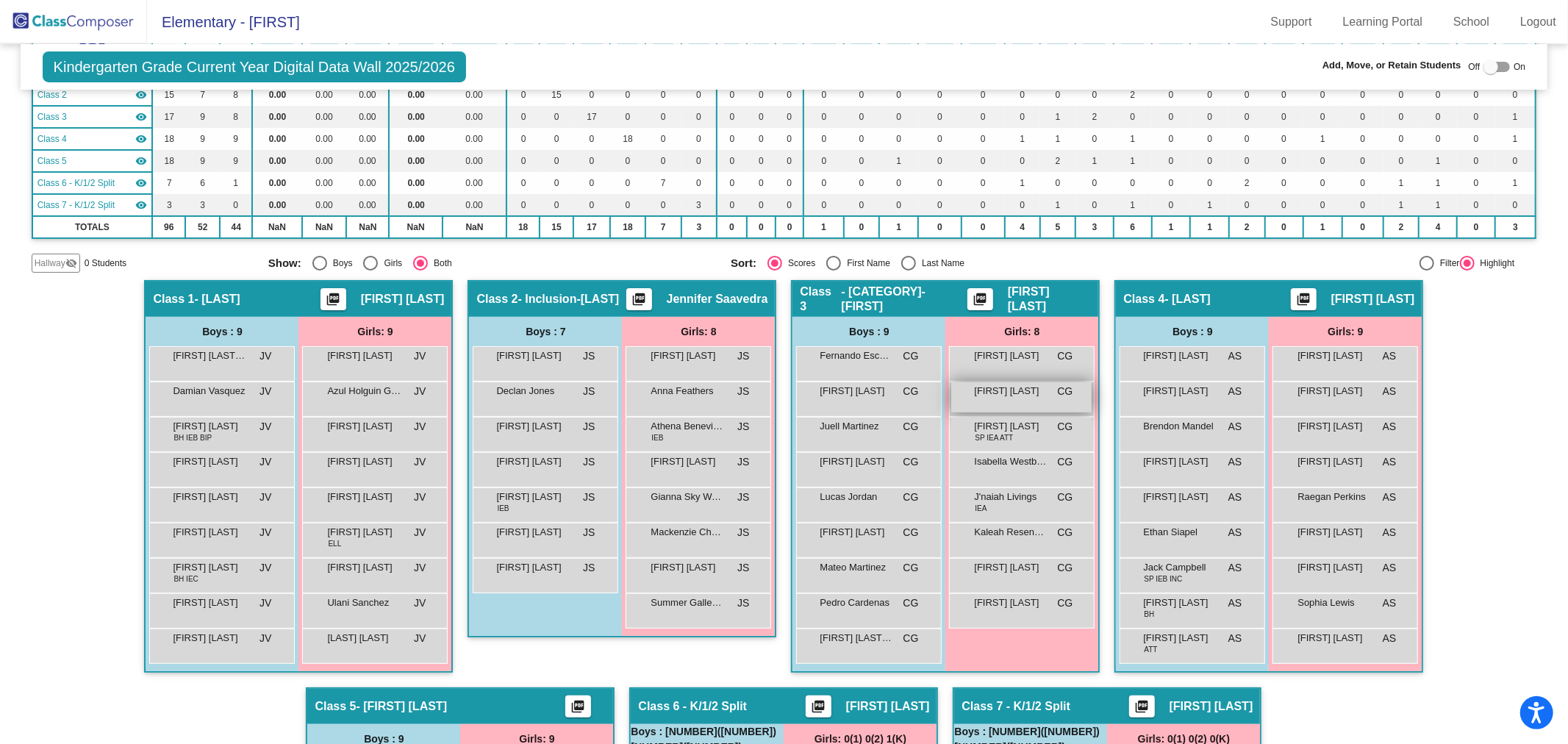 scroll, scrollTop: 245, scrollLeft: 0, axis: vertical 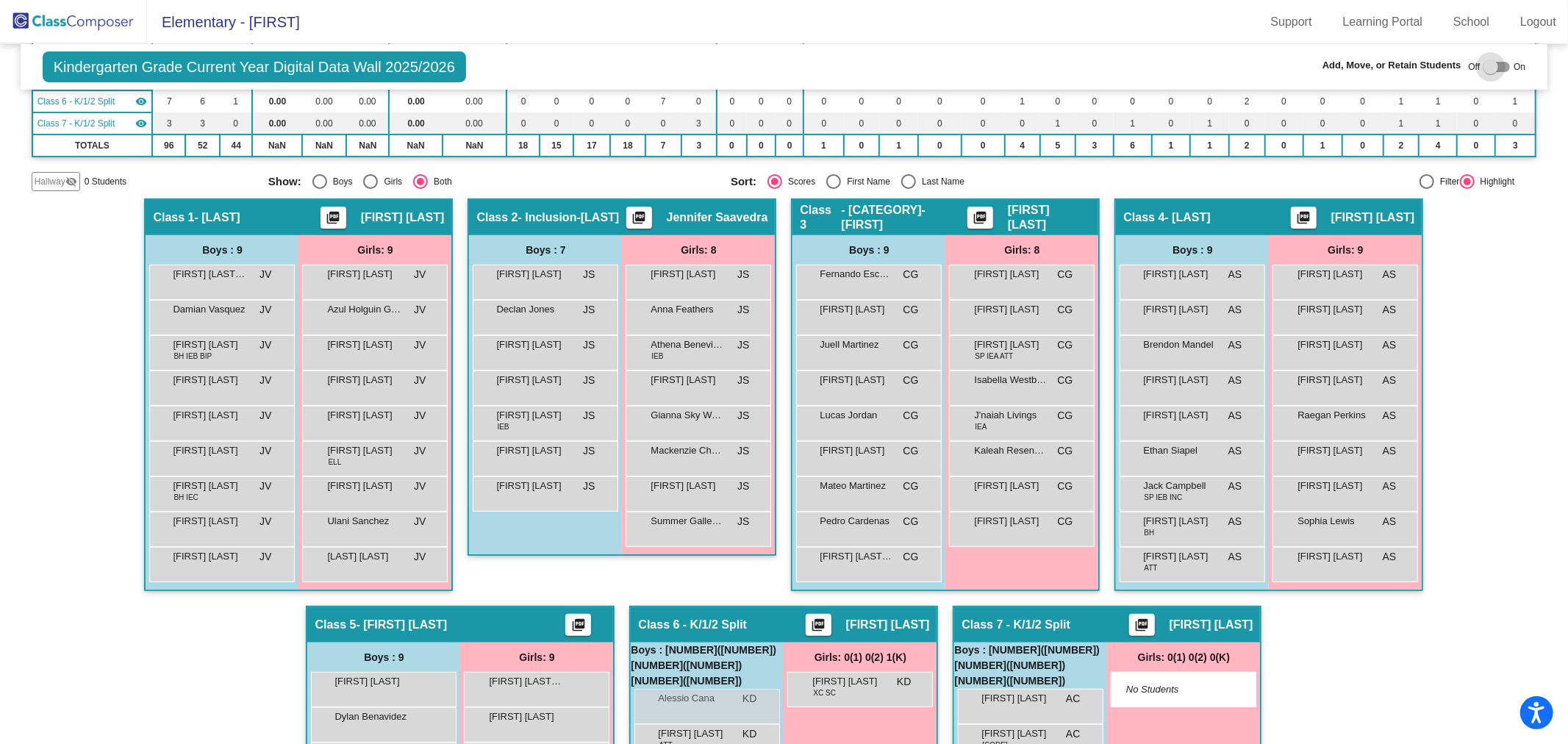 click at bounding box center (1491, 67) 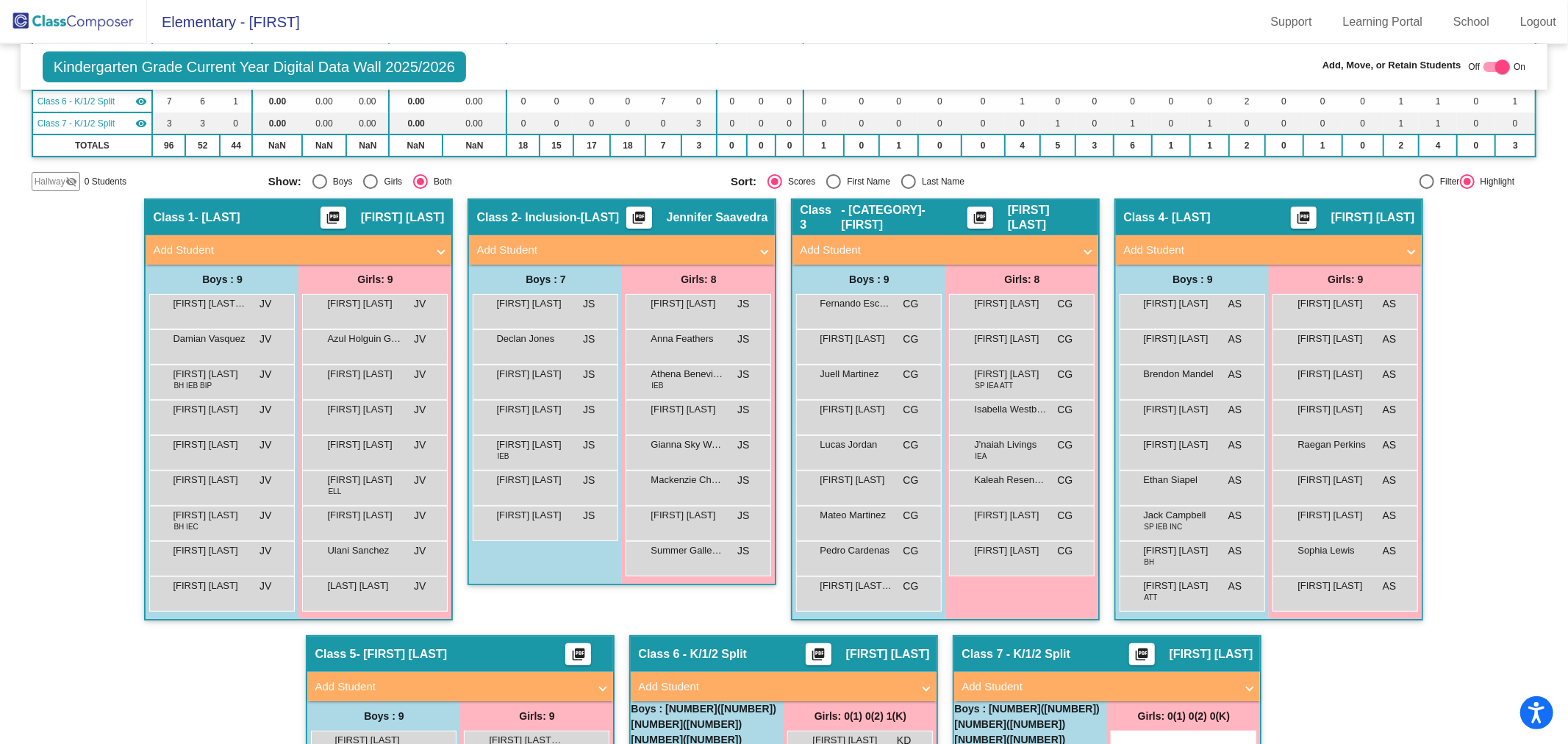 drag, startPoint x: 432, startPoint y: 247, endPoint x: 450, endPoint y: 243, distance: 18.43909 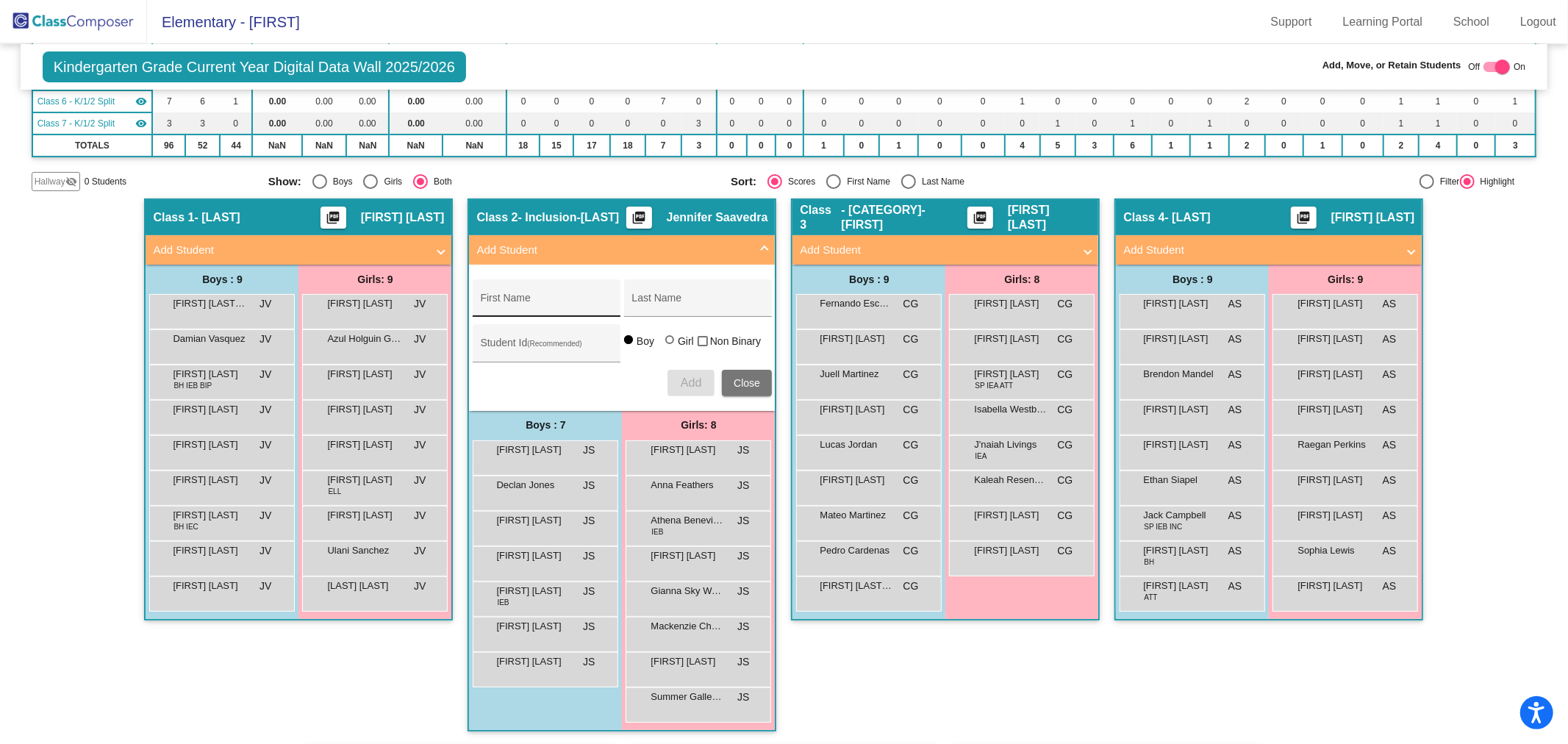 click on "First Name" at bounding box center [546, 304] 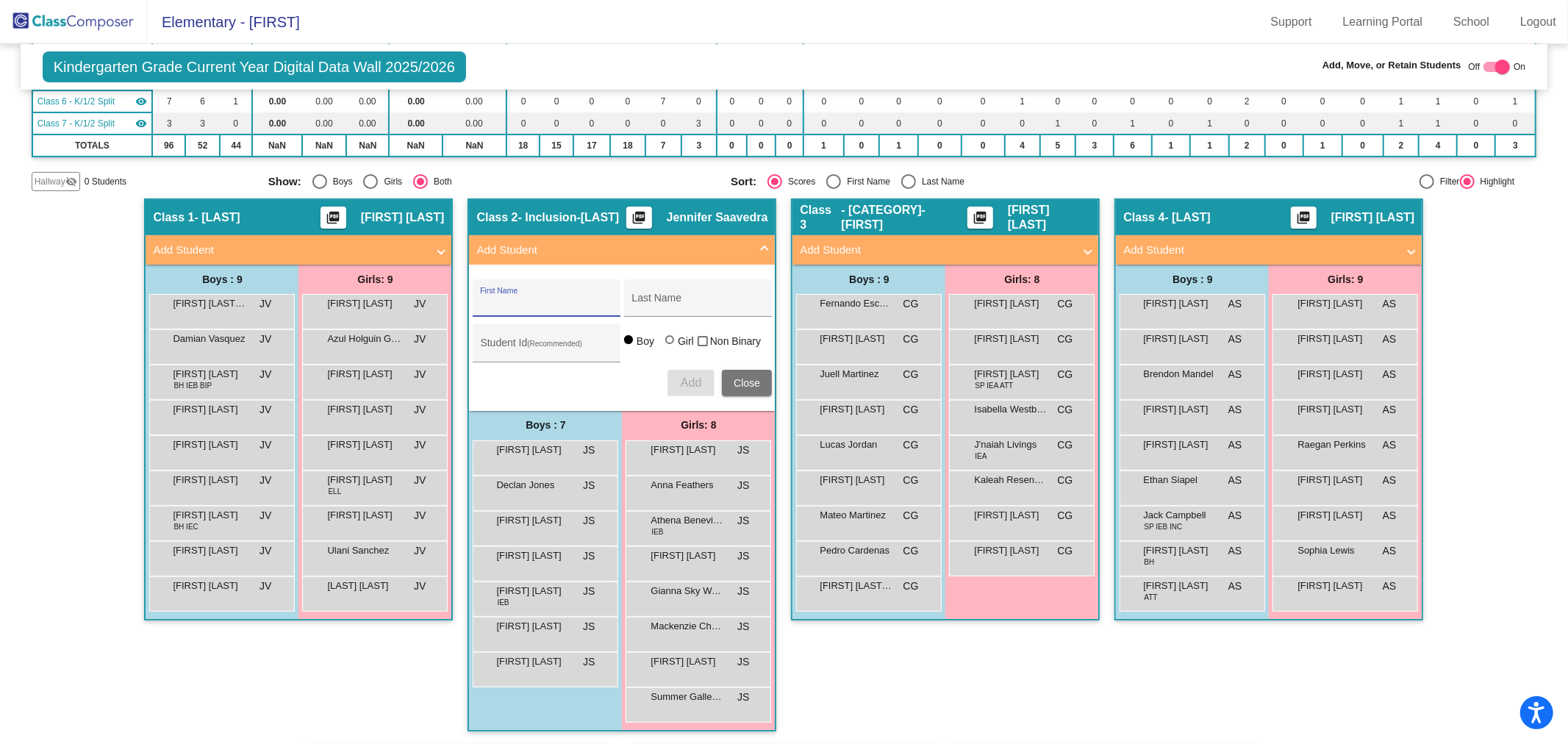 click on "First Name" at bounding box center (546, 304) 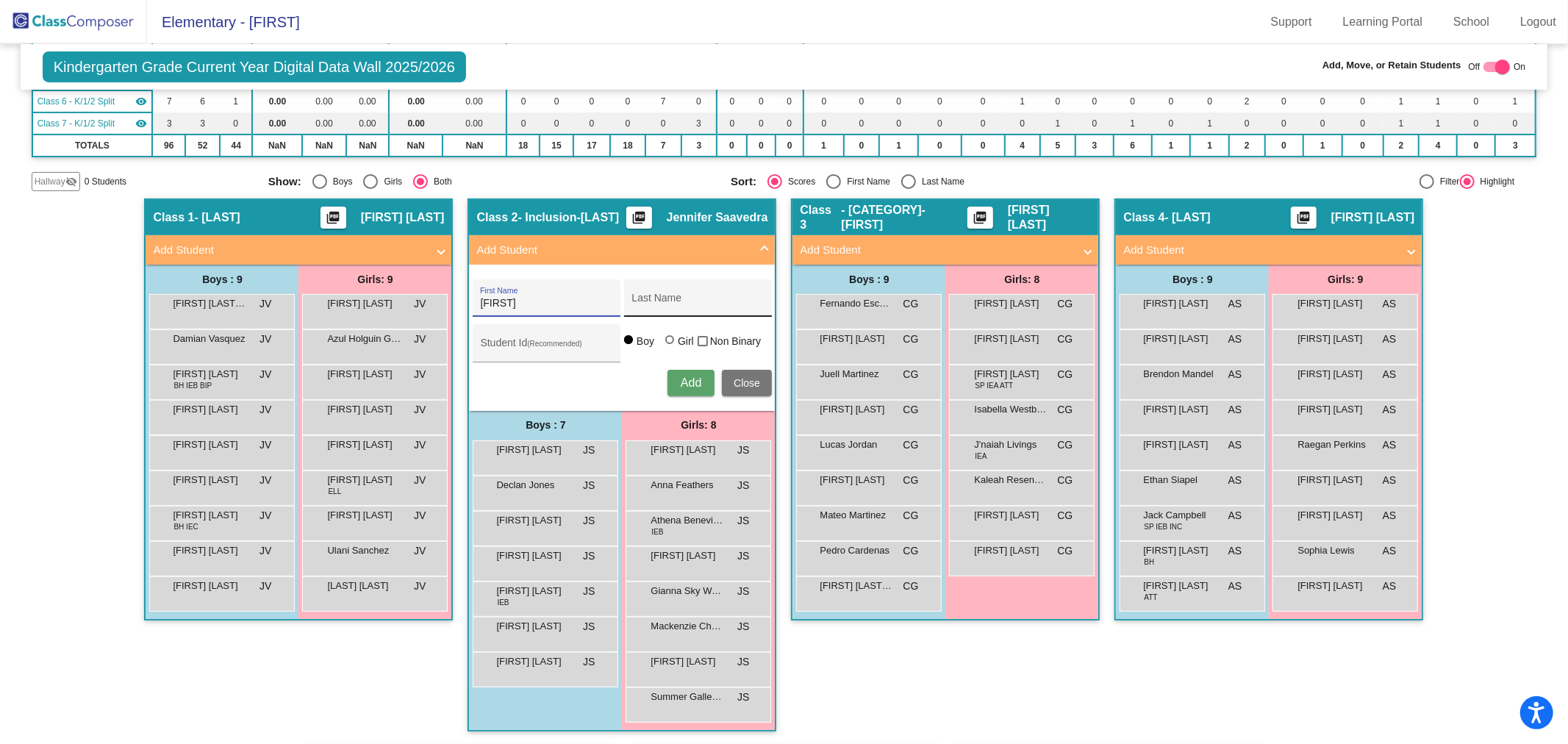 type on "[FIRST]" 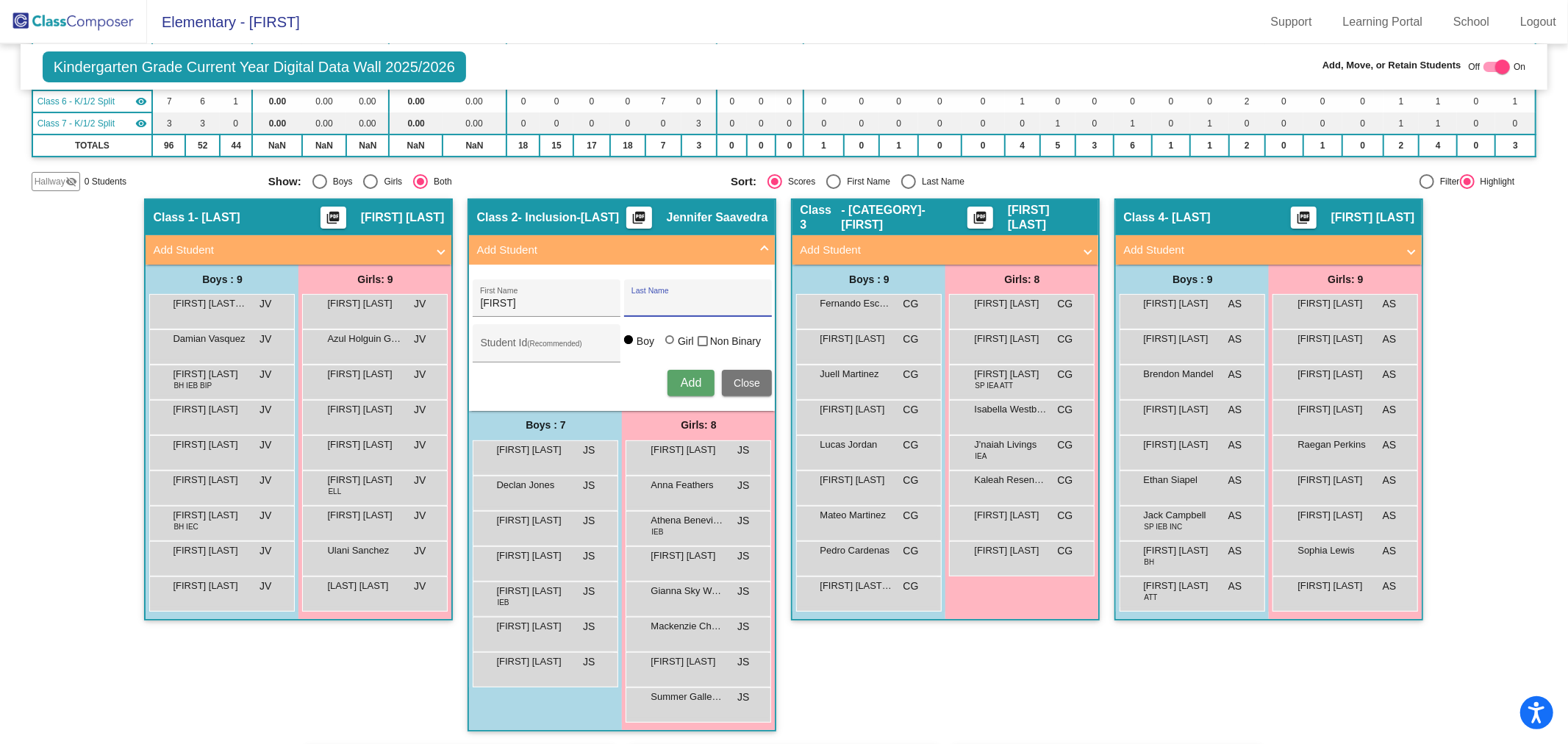 click on "Last Name" at bounding box center [698, 304] 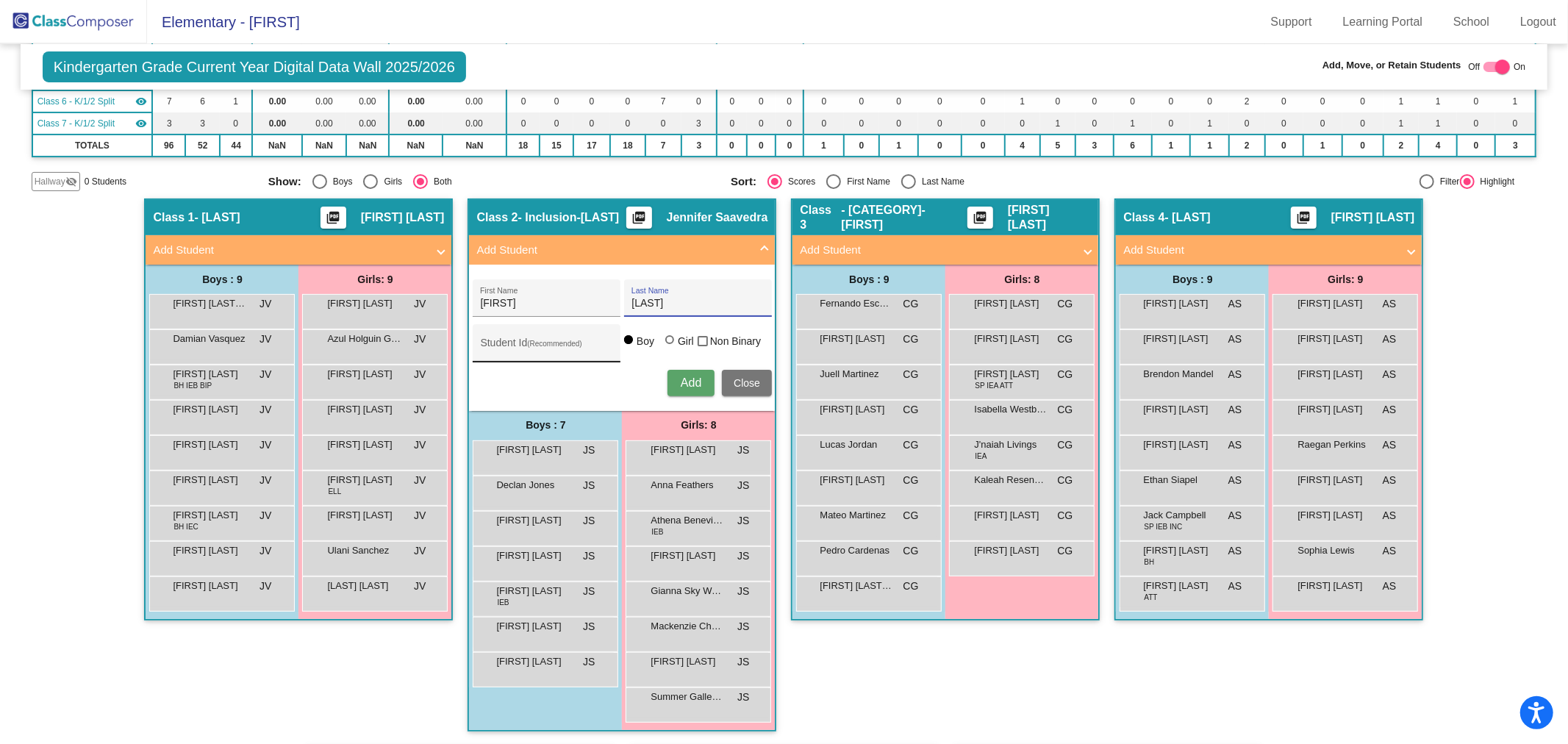 type on "[LAST]" 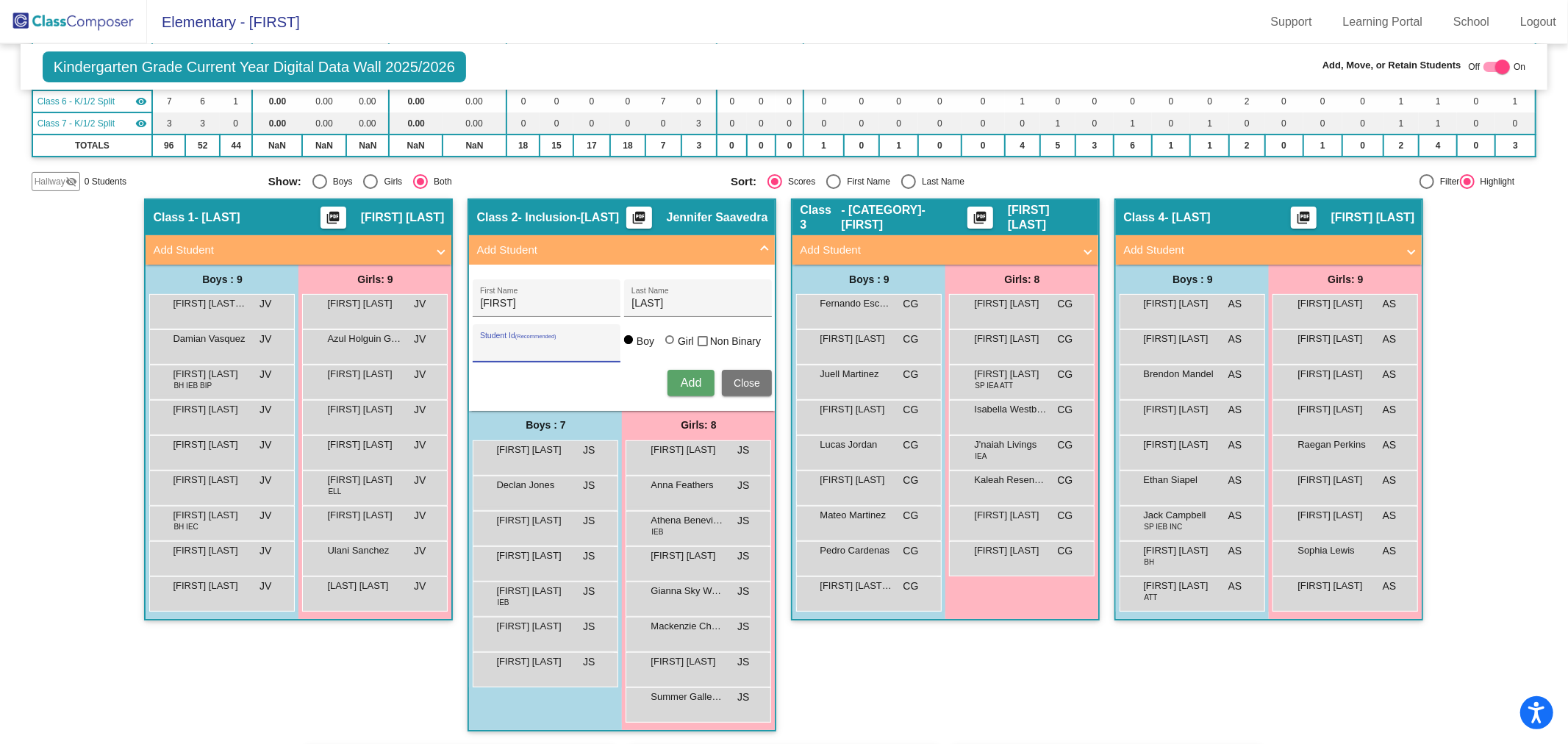 click on "Student Id  (Recommended)" at bounding box center (546, 348) 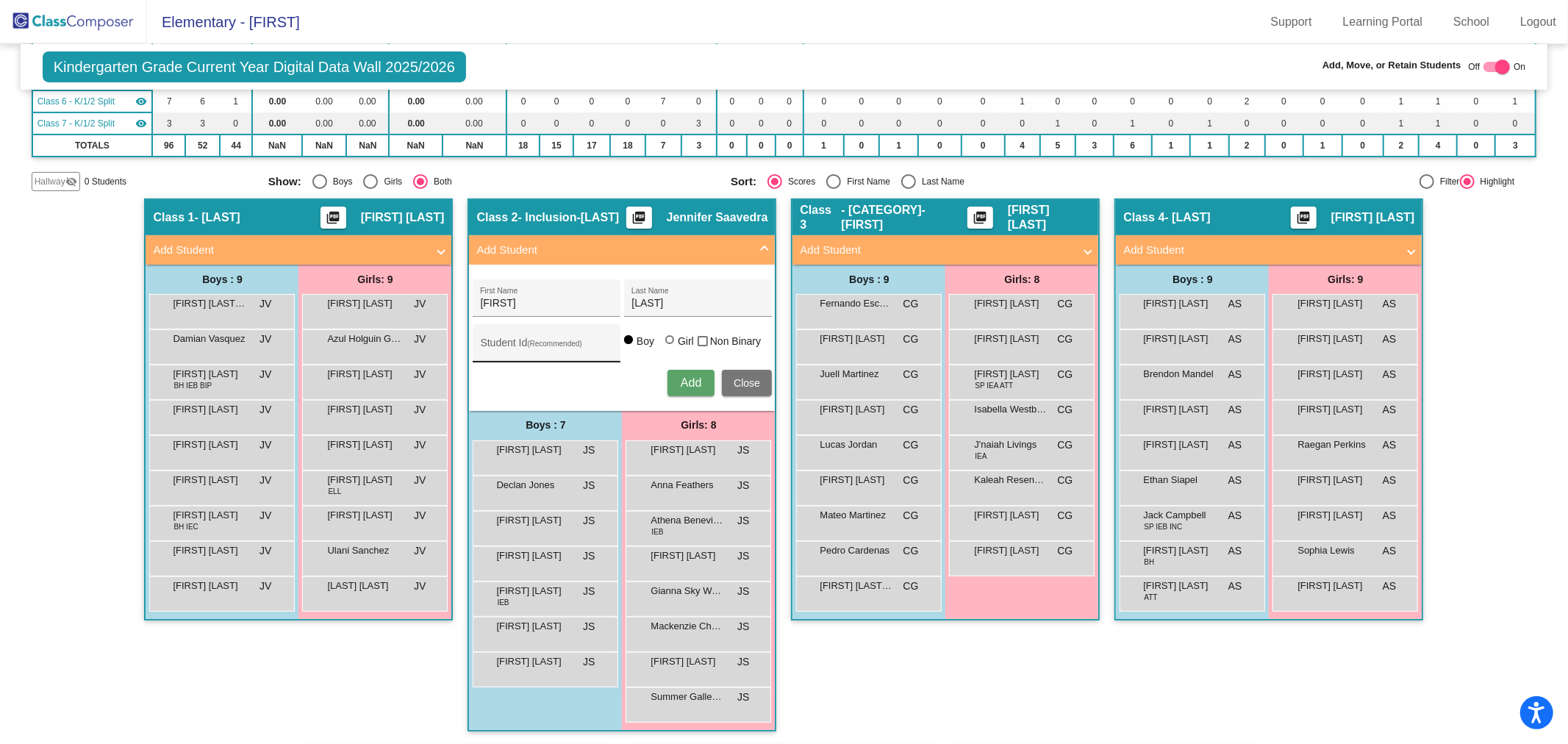 click on "Student Id  (Recommended)" at bounding box center (546, 348) 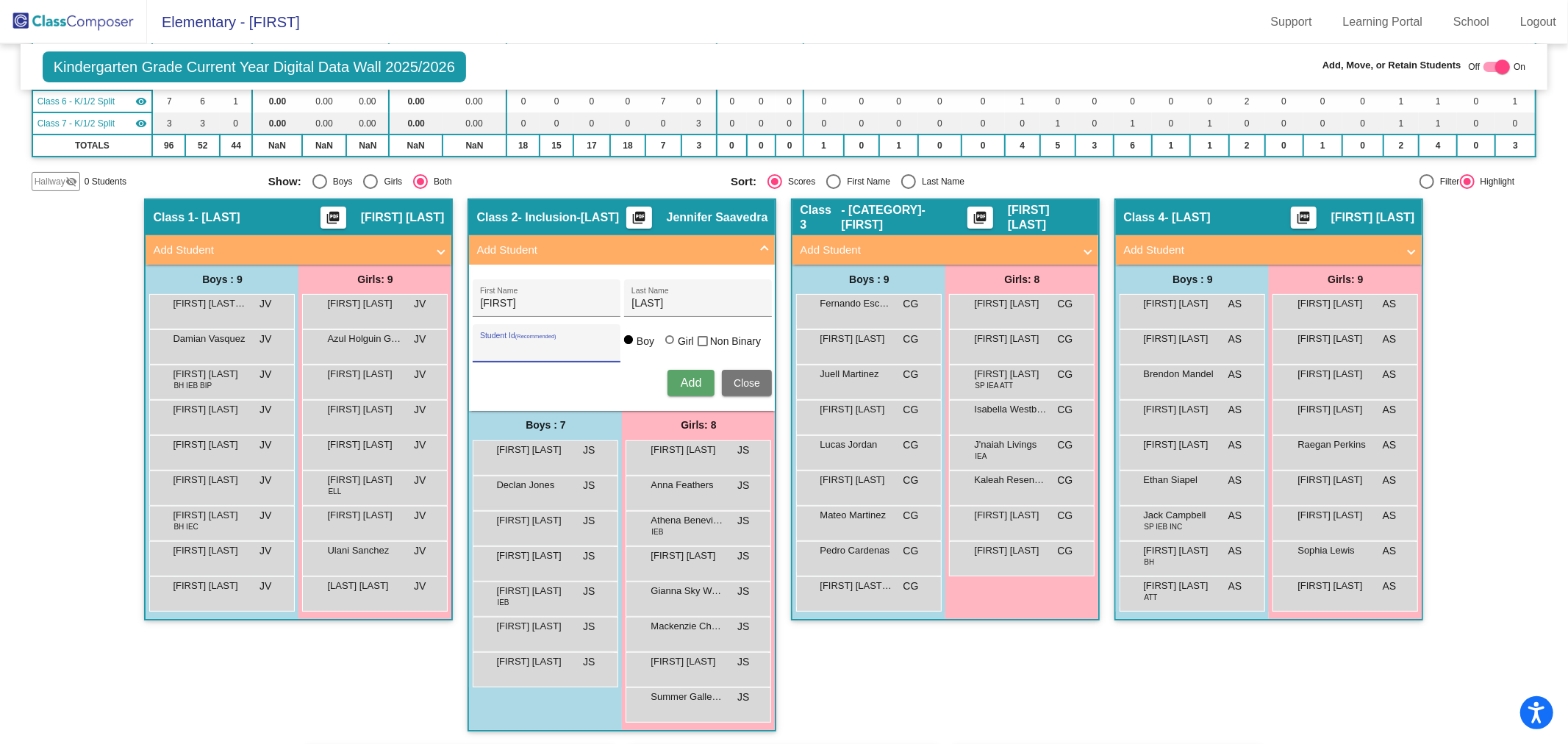 paste on "300056024" 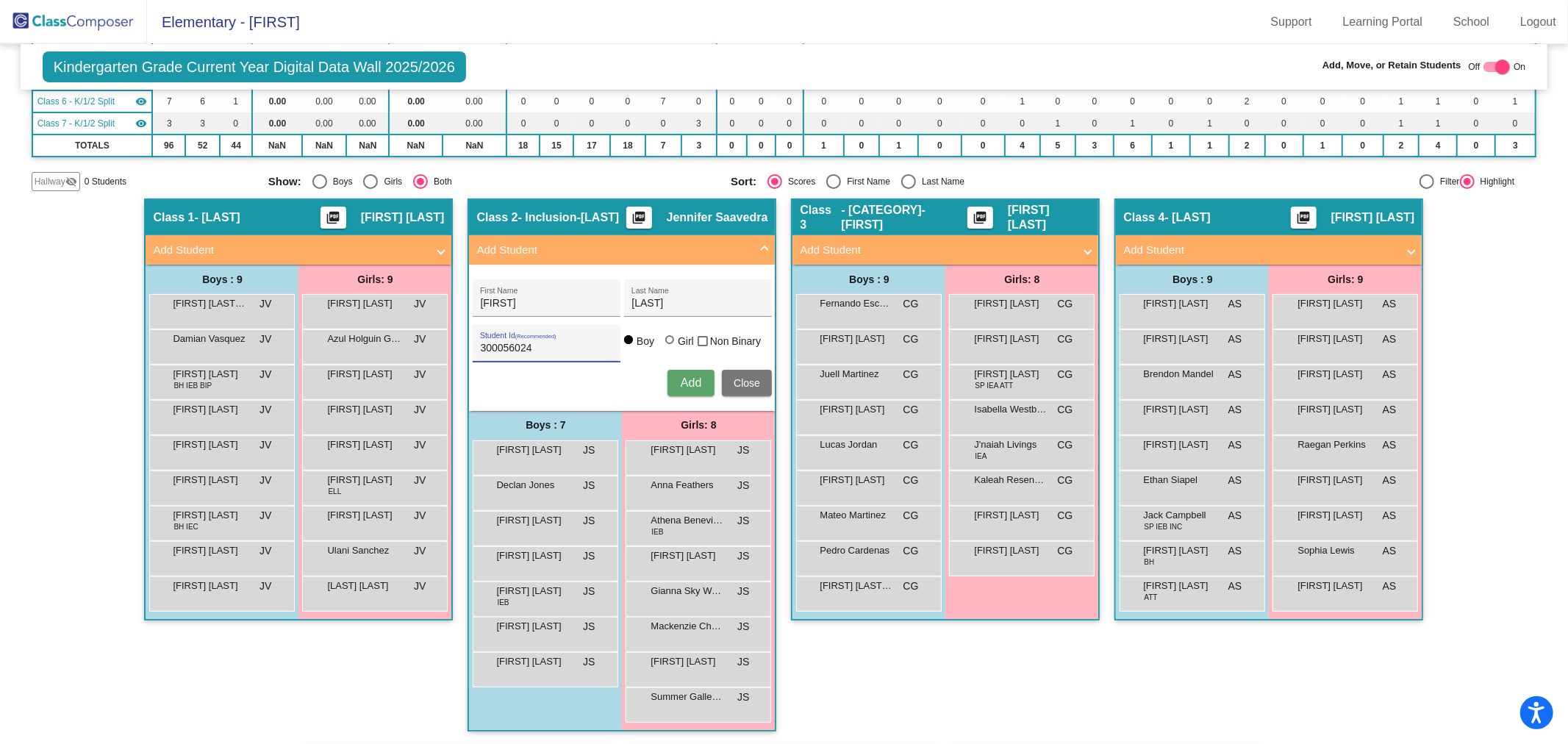 type on "300056024" 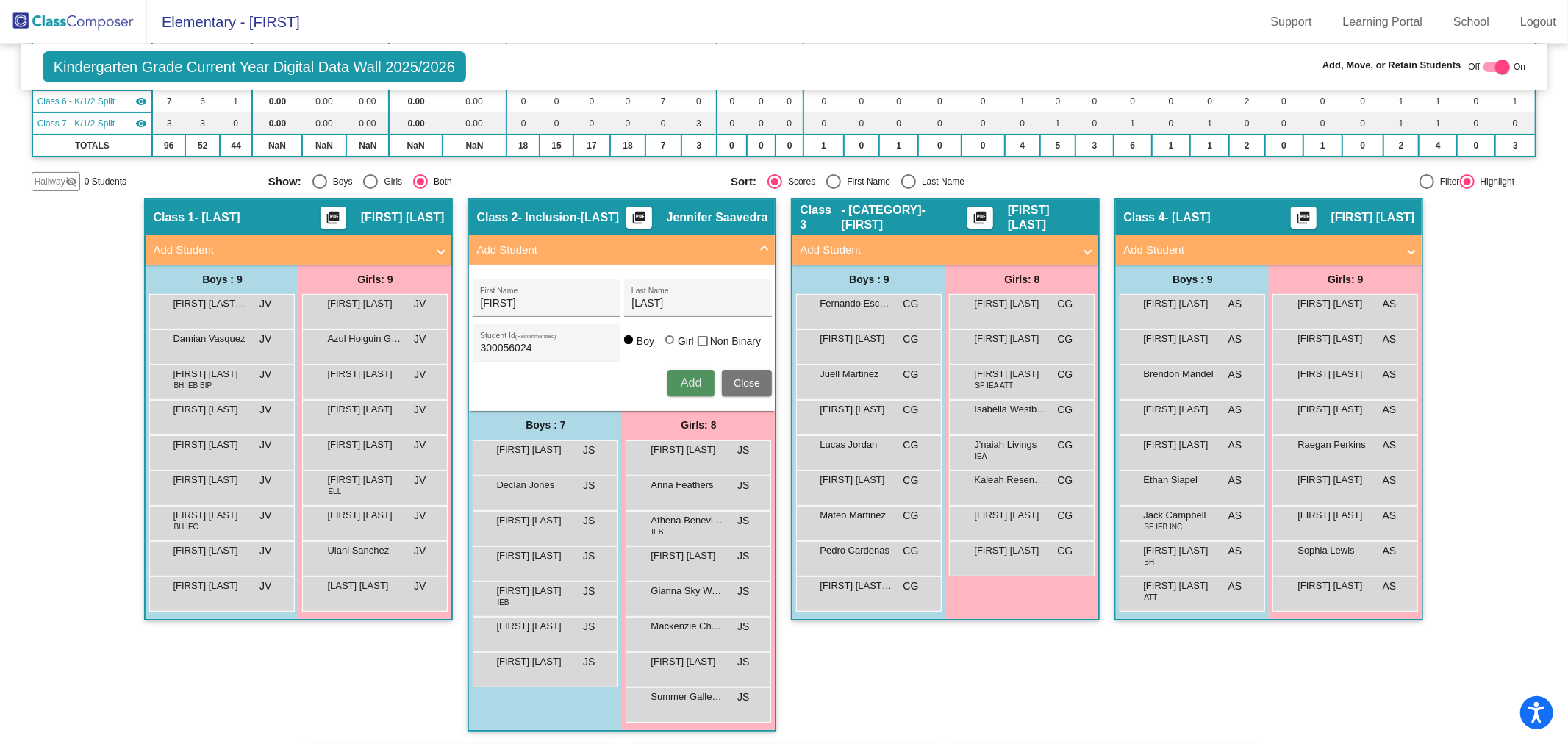 click on "Add" at bounding box center [691, 382] 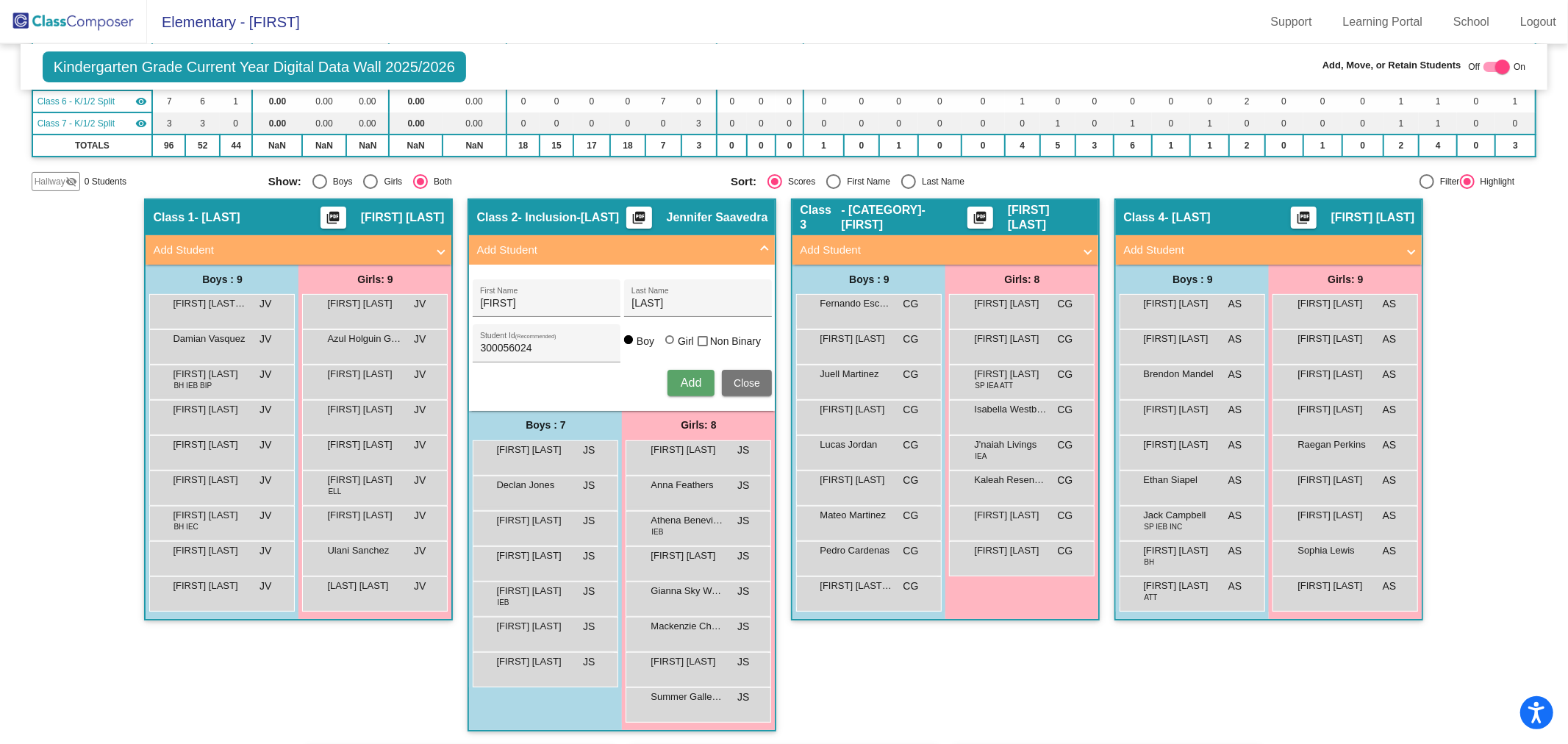 type 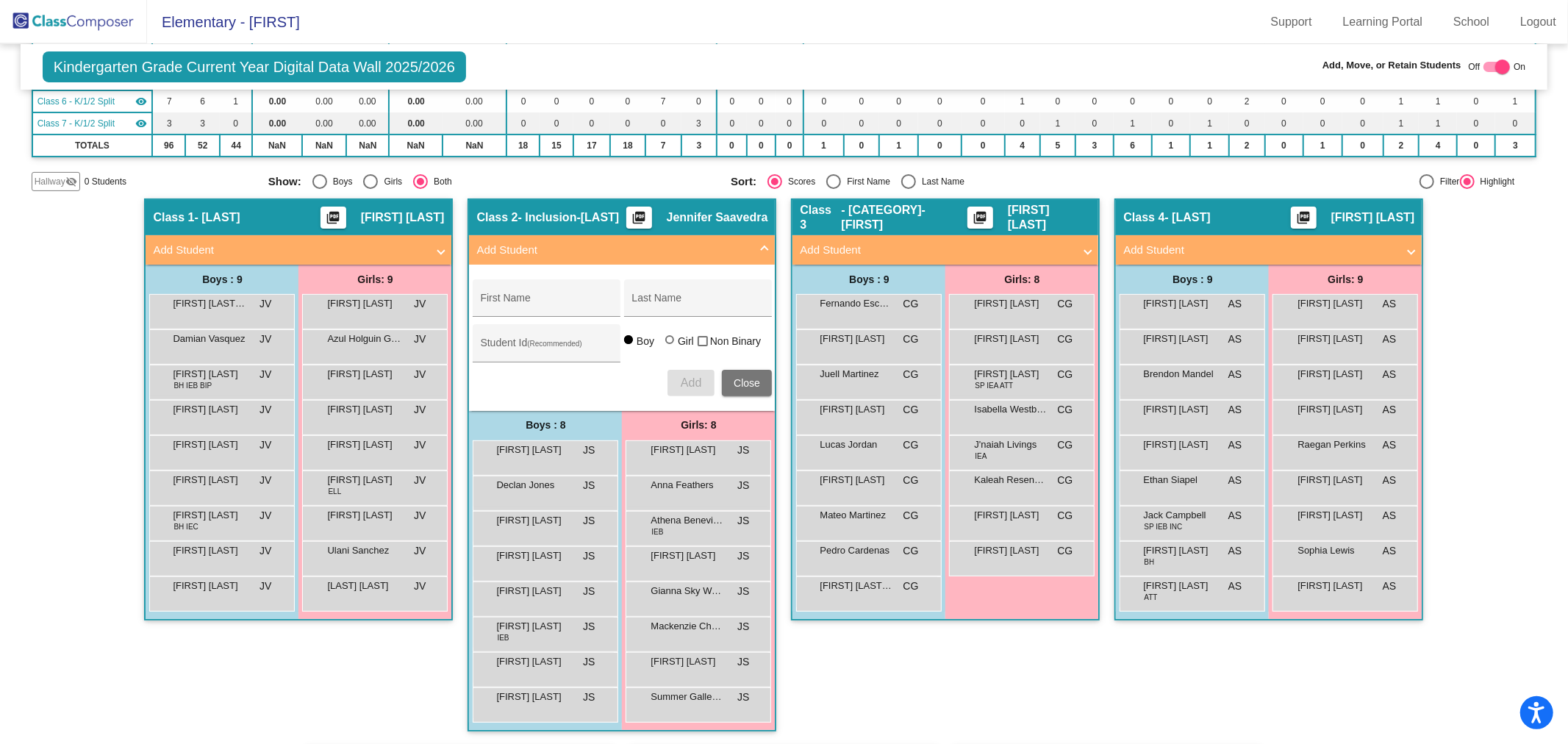 click on "Class [NUMBER]   - [FIRST]  picture_as_pdf [FIRST] [FIRST]  Add Student  First Name Last Name Student Id  (Recommended)   Boy   Girl   Non Binary Add Close  Boys : [NUMBER]  [FIRST] [LAST] [CATEGORY] [CATEGORY] [CATEGORY] [FIRST] [LAST] [CATEGORY] [CATEGORY] [CATEGORY] [FIRST] [LAST] [CATEGORY] [CATEGORY] [CATEGORY] [FIRST] [LAST] [CATEGORY] [CATEGORY] [CATEGORY] [FIRST] [LAST] [CATEGORY] [CATEGORY] [CATEGORY] [FIRST] [LAST] [CATEGORY] [CATEGORY] [CATEGORY] [FIRST] [LAST] [CATEGORY] [CATEGORY] [CATEGORY] [FIRST] [LAST] [CATEGORY] [CATEGORY] [CATEGORY] [FIRST] [LAST] [CATEGORY] [CATEGORY] [CATEGORY] Girls: [NUMBER] [FIRST] [LAST] [CATEGORY] [CATEGORY] [CATEGORY] [FIRST] [LAST] [CATEGORY] [CATEGORY] [CATEGORY] [FIRST] [LAST] [CATEGORY] [CATEGORY] [CATEGORY] [FIRST]  [LAST] [CATEGORY] [CATEGORY] [CATEGORY] [FIRST] [LAST] [CATEGORY] [CATEGORY] [CATEGORY] [FIRST] [LAST] [CATEGORY] [CATEGORY] [CATEGORY] [FIRST] [LAST] [CATEGORY] [CATEGORY] [CATEGORY] [FIRST] [LAST] [CATEGORY] [CATEGORY] [CATEGORY]" 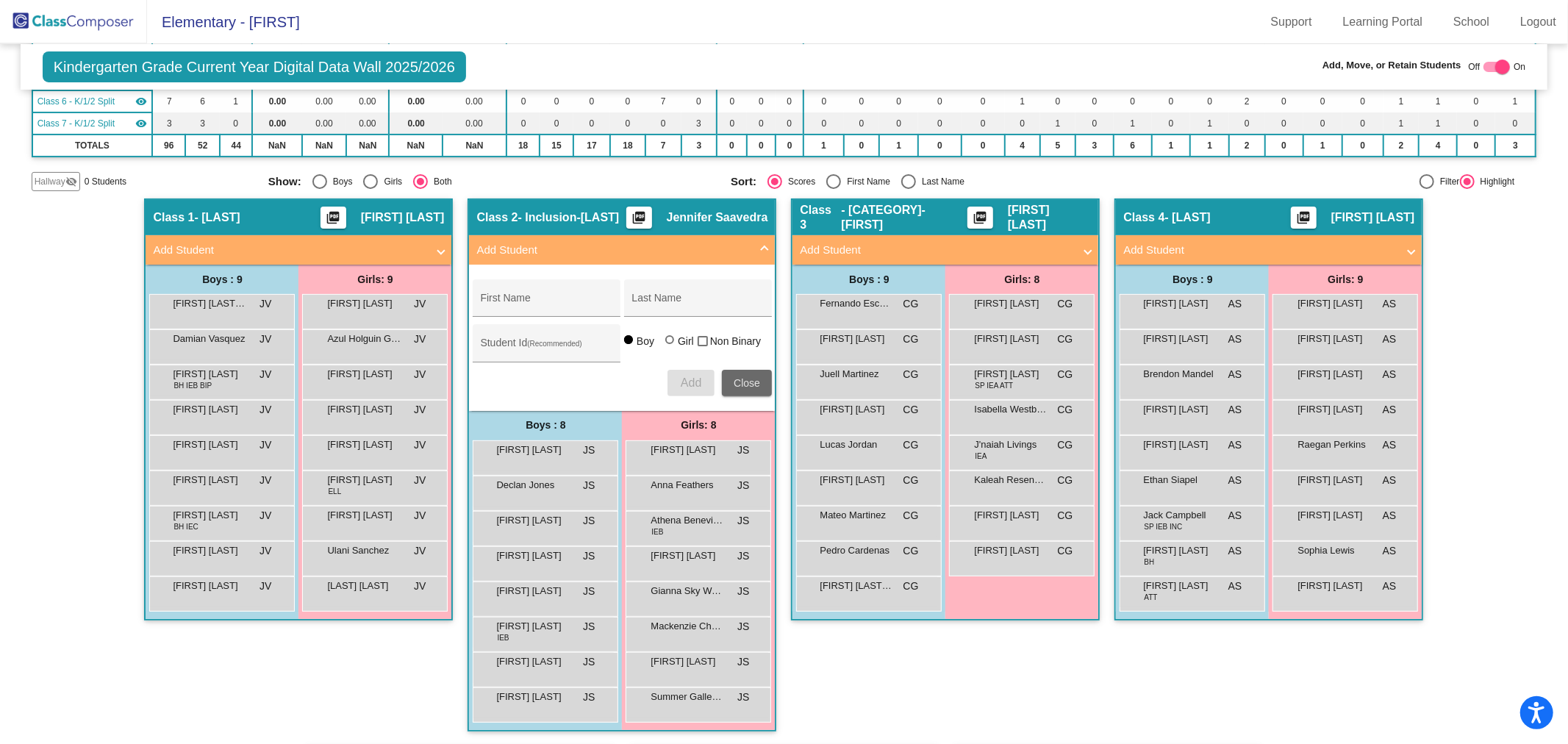 click on "Close" at bounding box center [747, 383] 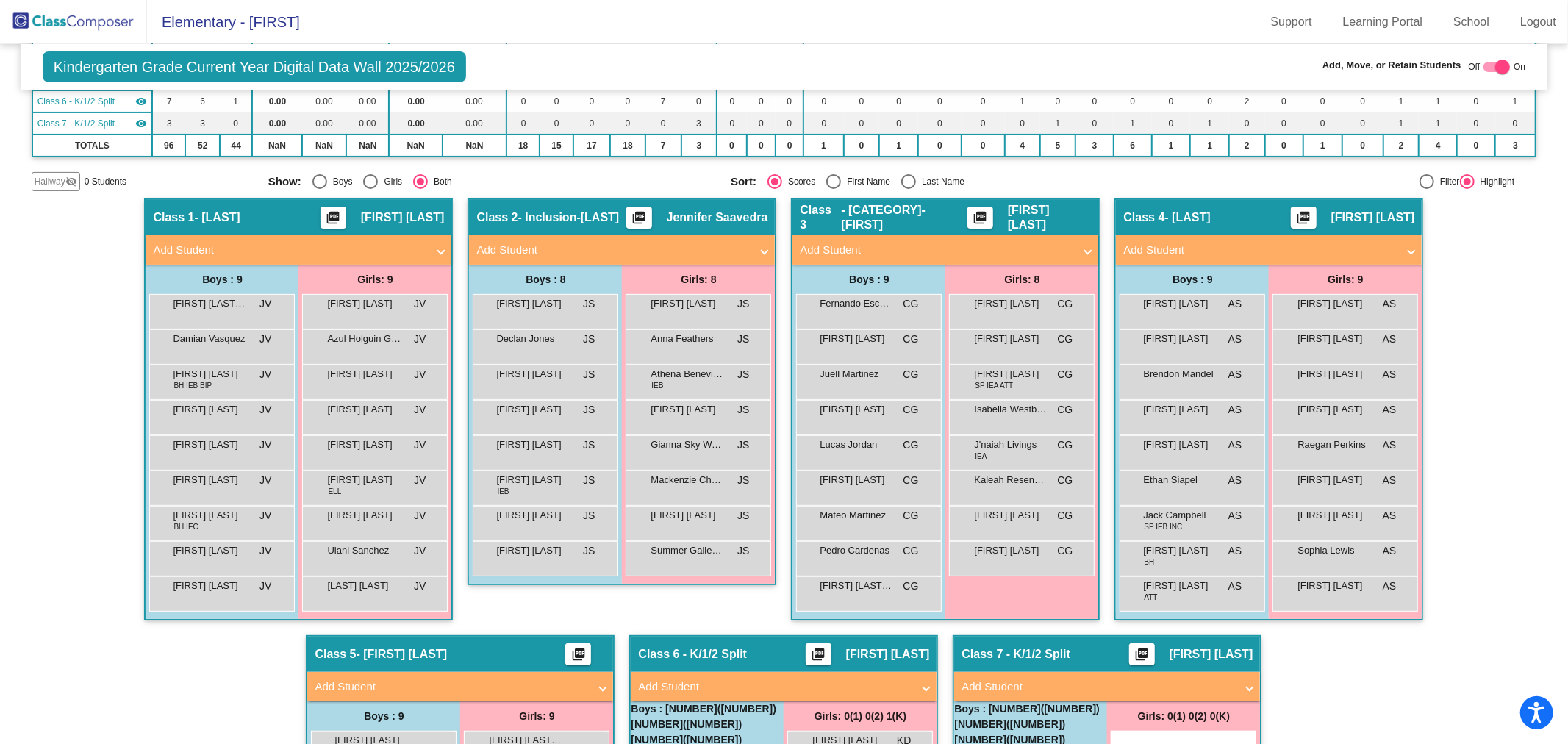 click 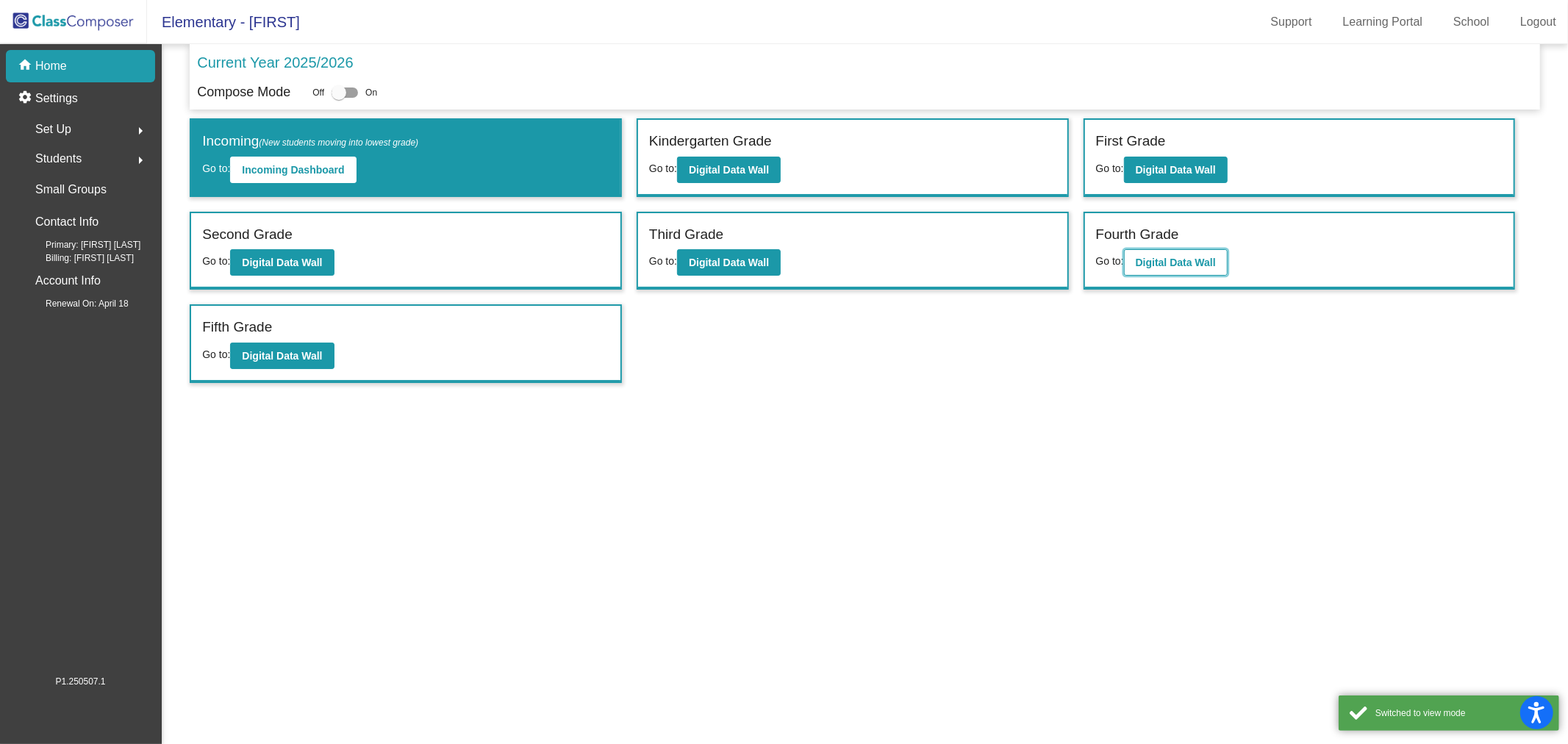 click on "Digital Data Wall" 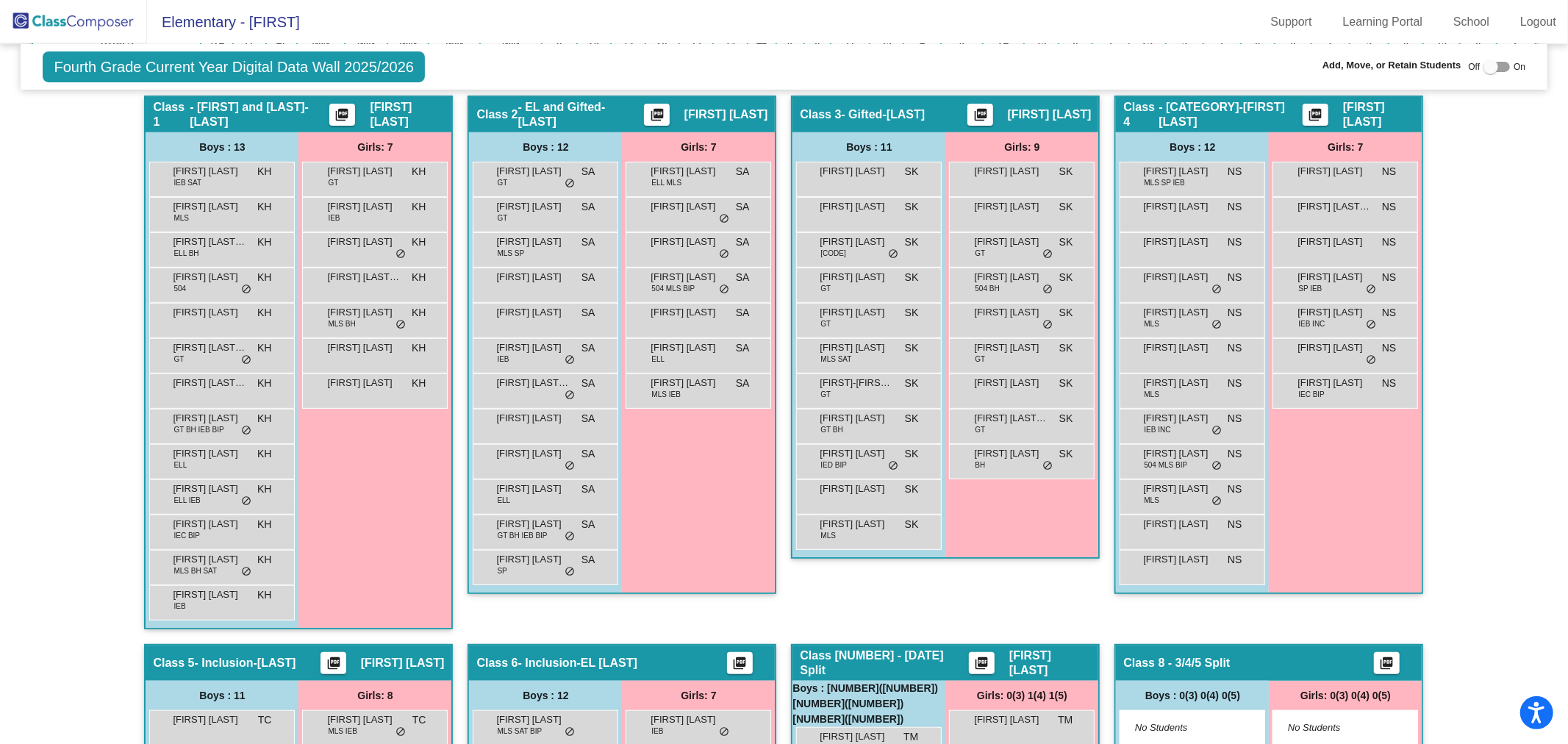scroll, scrollTop: 207, scrollLeft: 0, axis: vertical 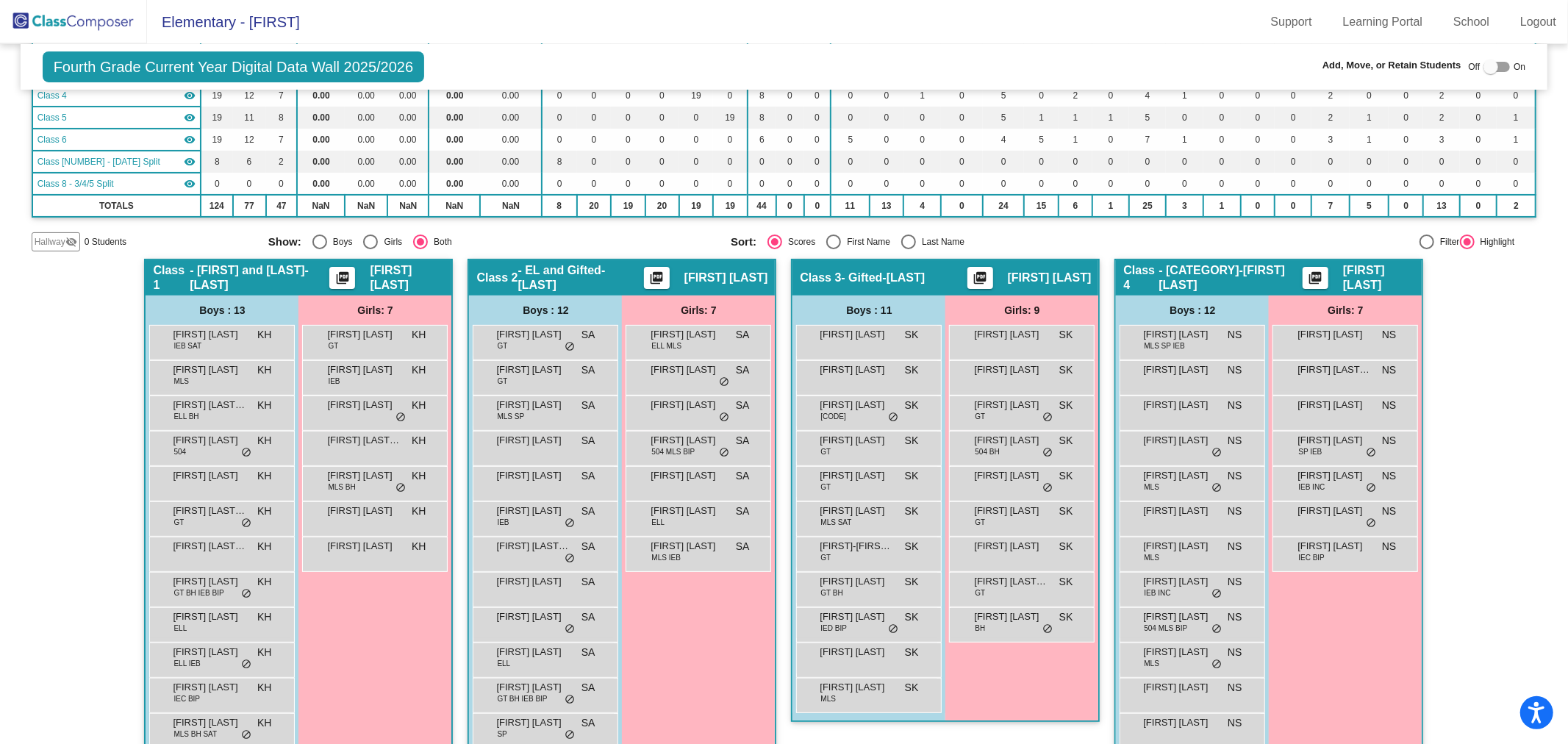 click at bounding box center [320, 242] 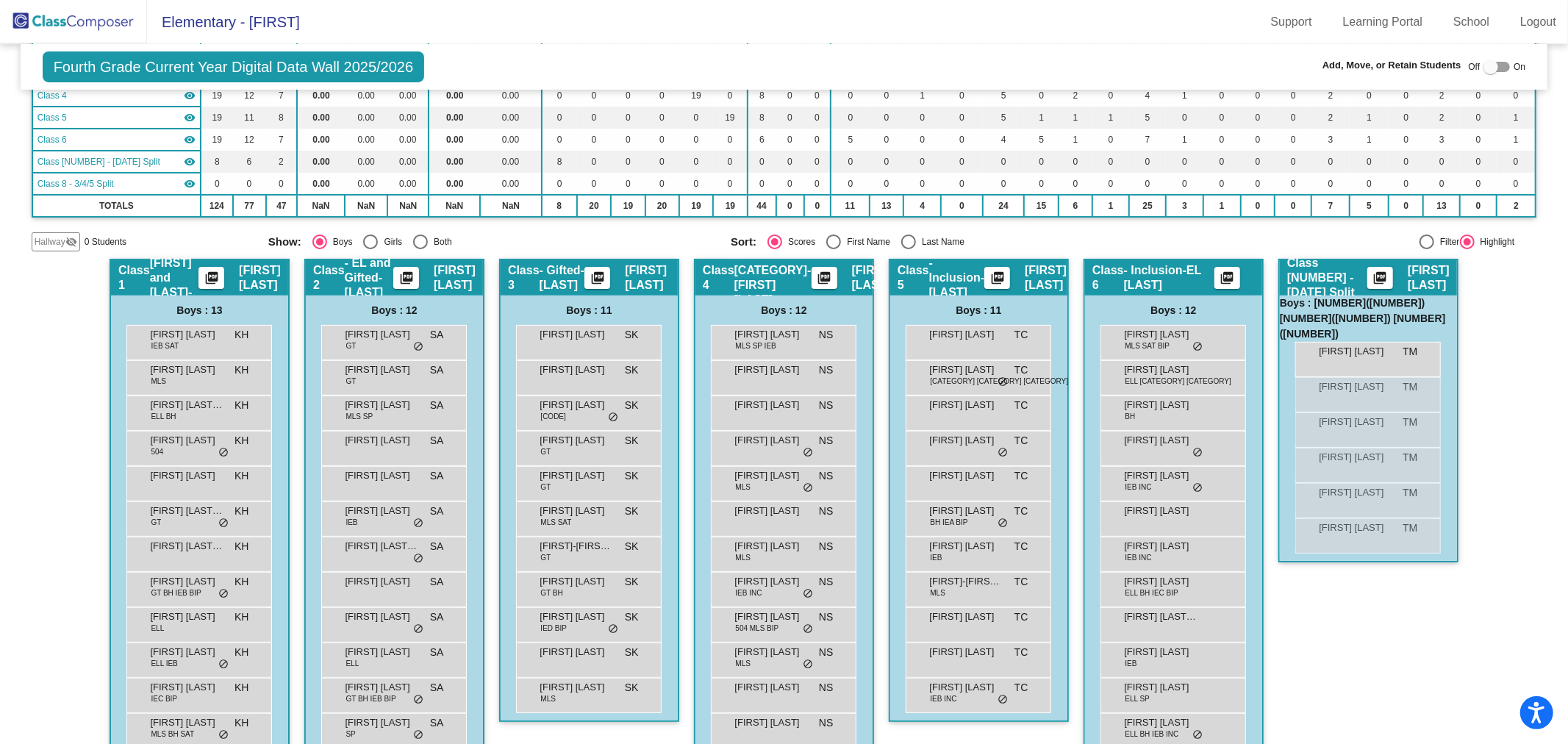 scroll, scrollTop: 288, scrollLeft: 0, axis: vertical 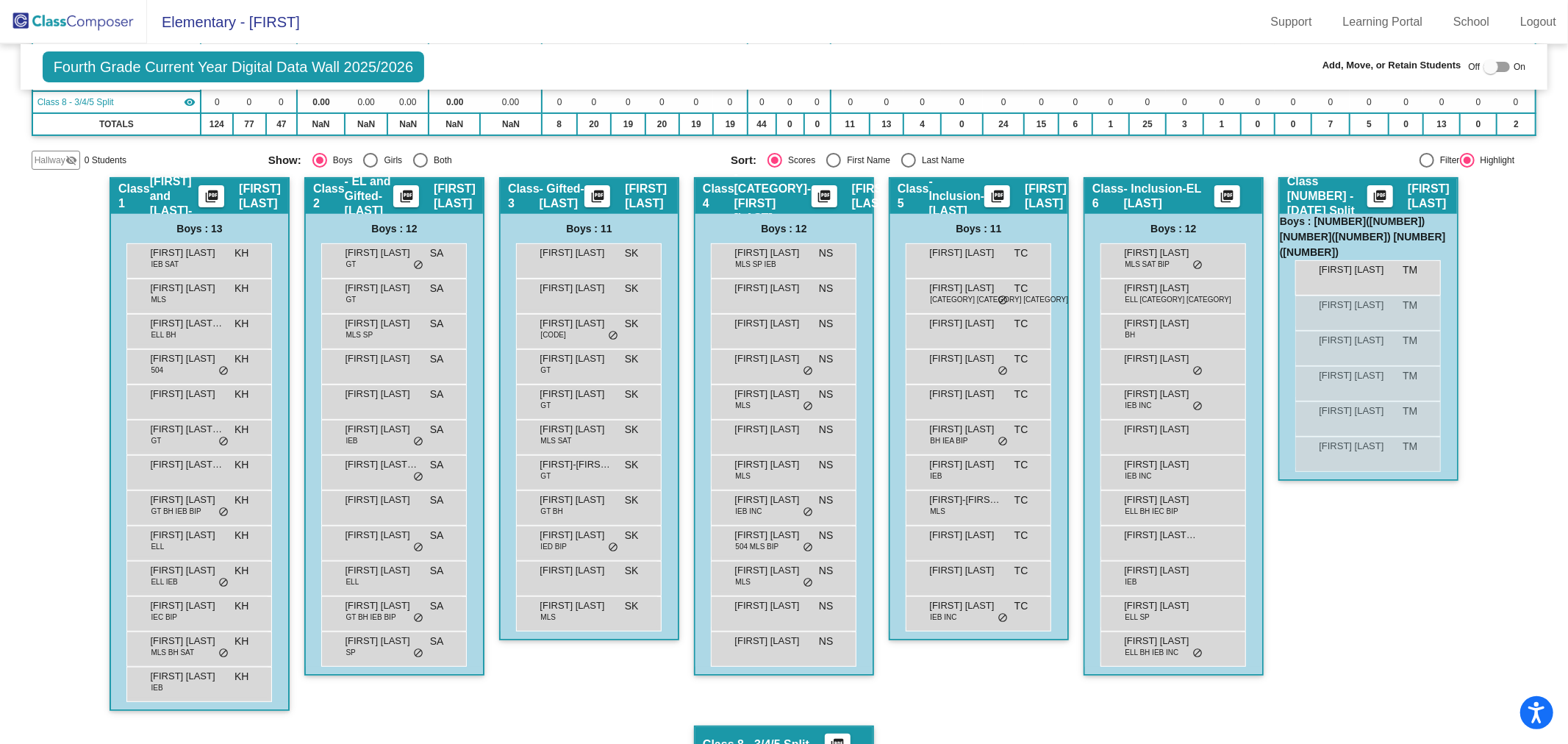 click 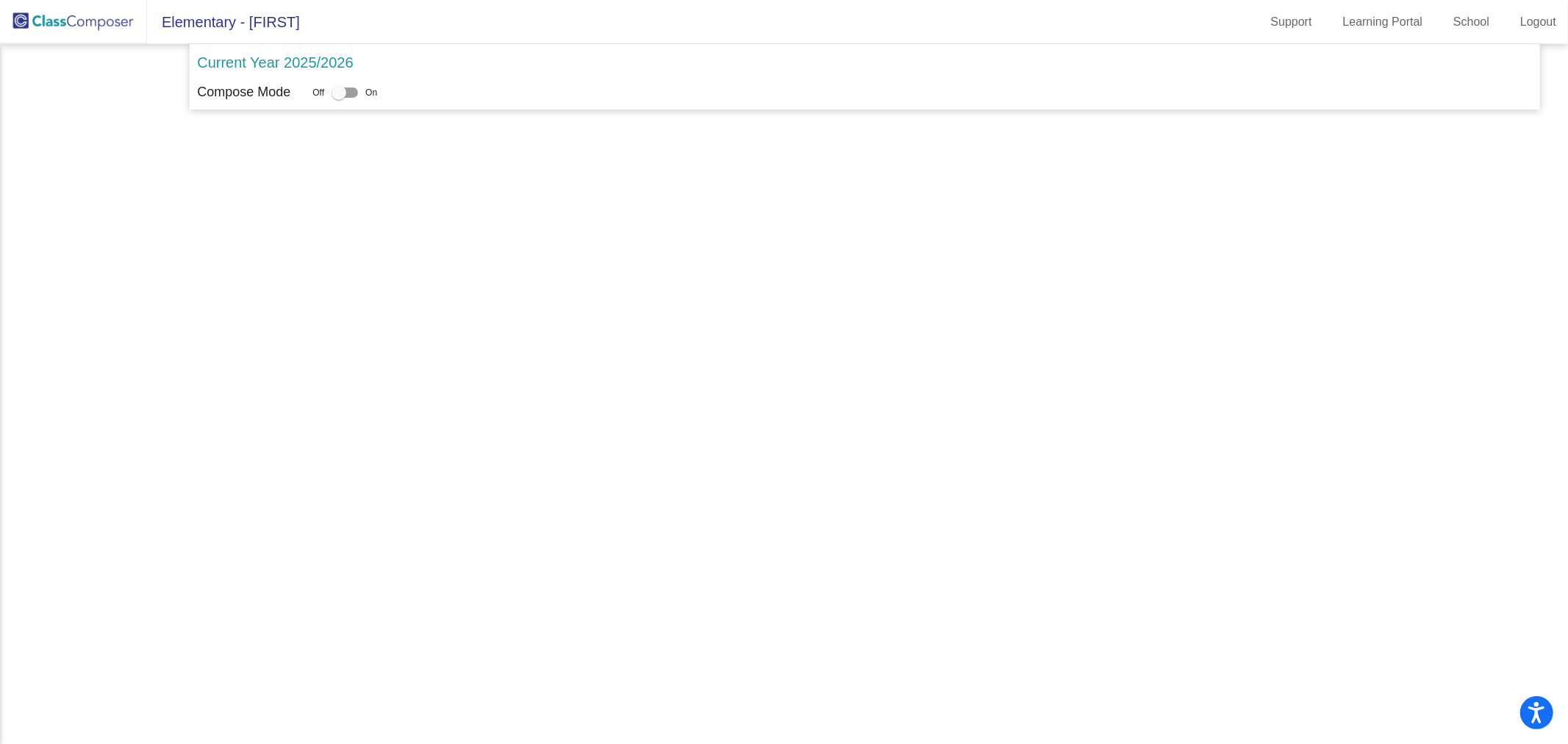 scroll, scrollTop: 0, scrollLeft: 0, axis: both 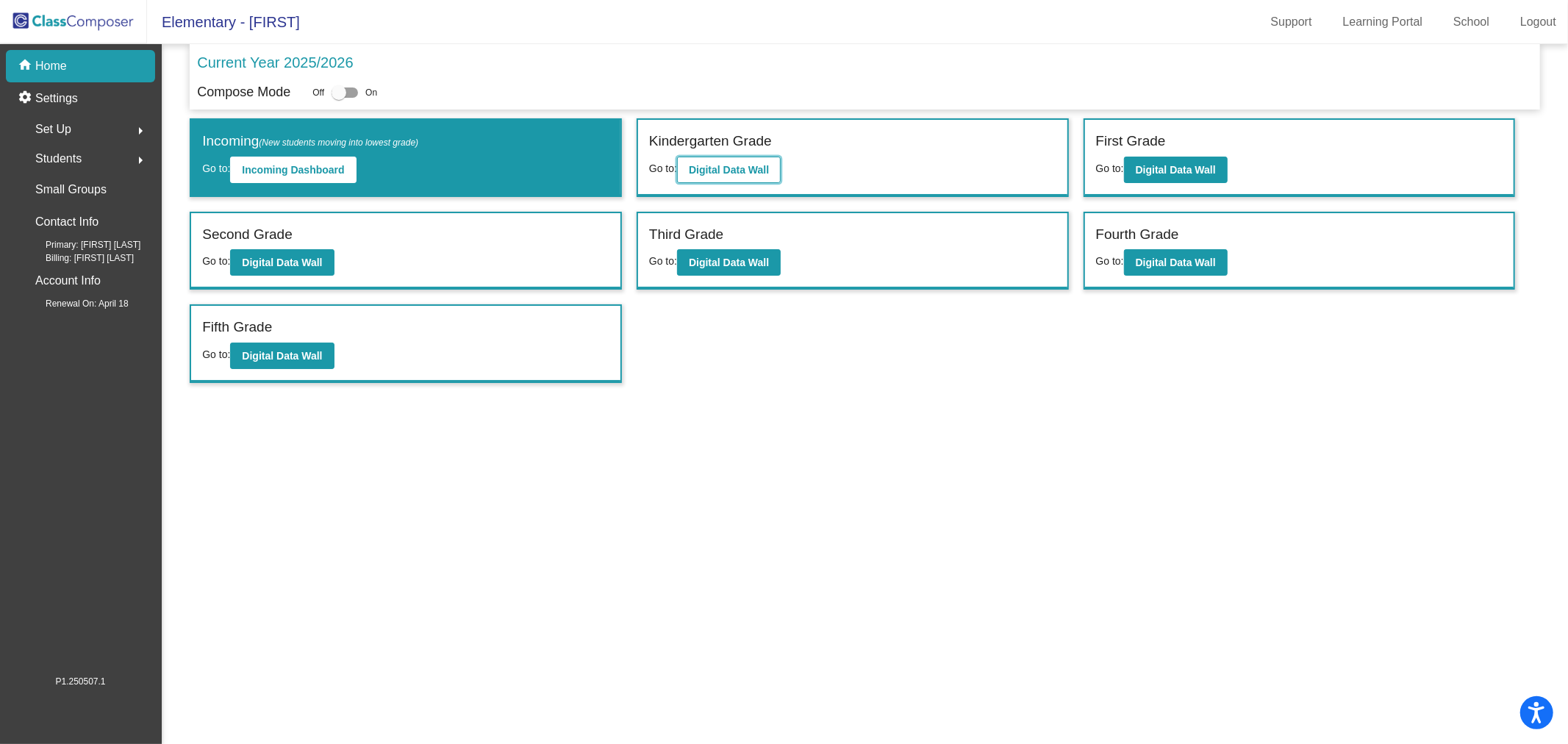 click on "Digital Data Wall" 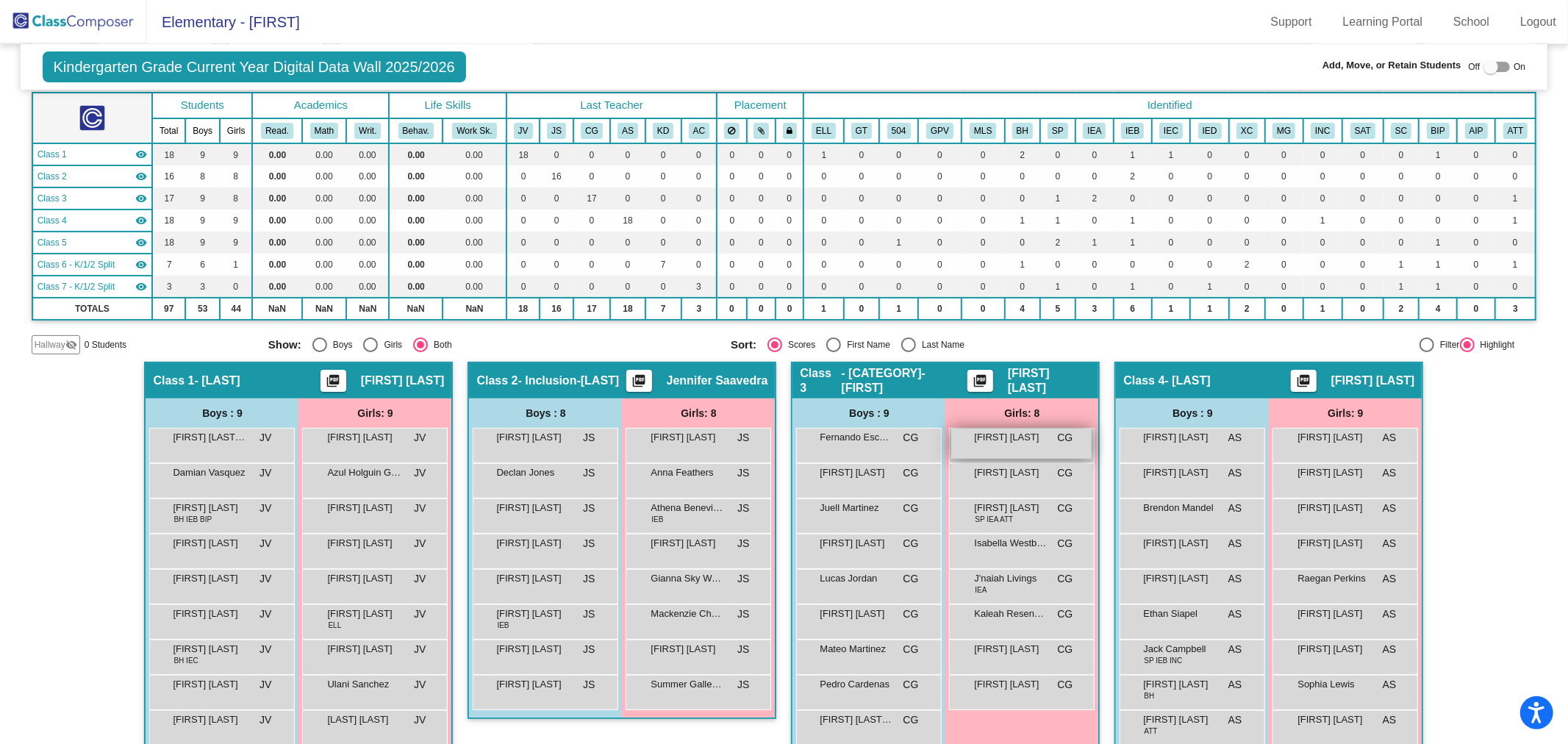 scroll, scrollTop: 163, scrollLeft: 0, axis: vertical 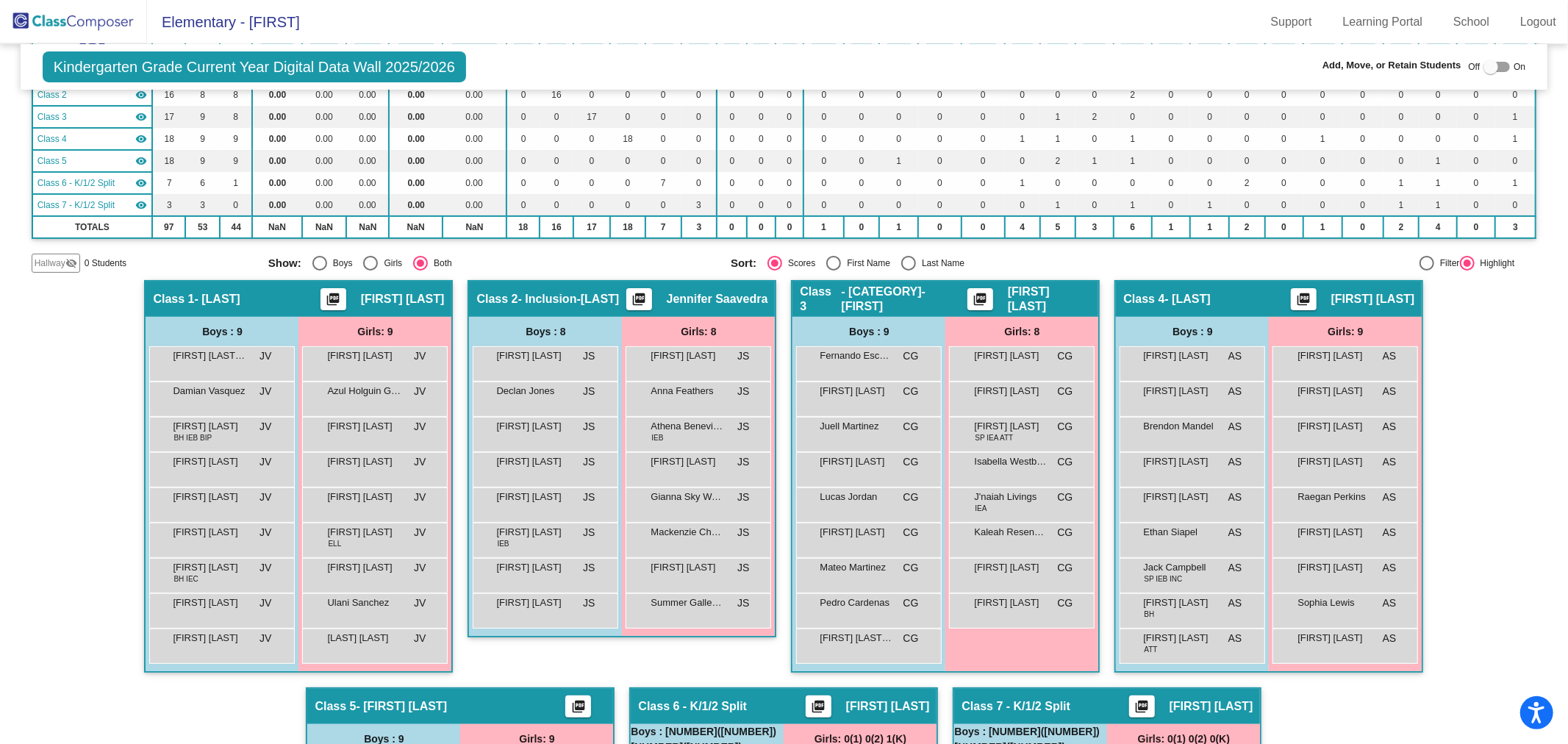 click 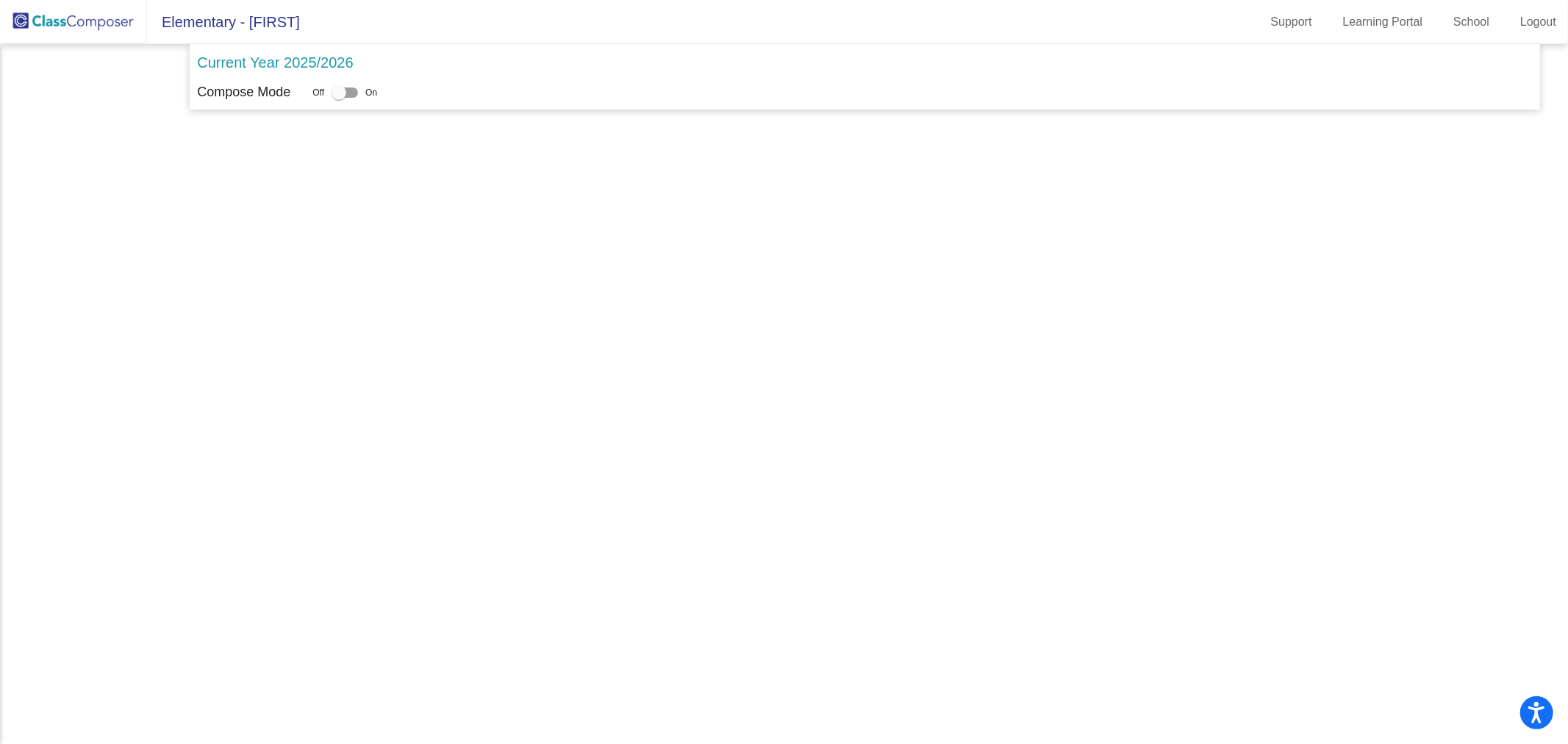 scroll, scrollTop: 0, scrollLeft: 0, axis: both 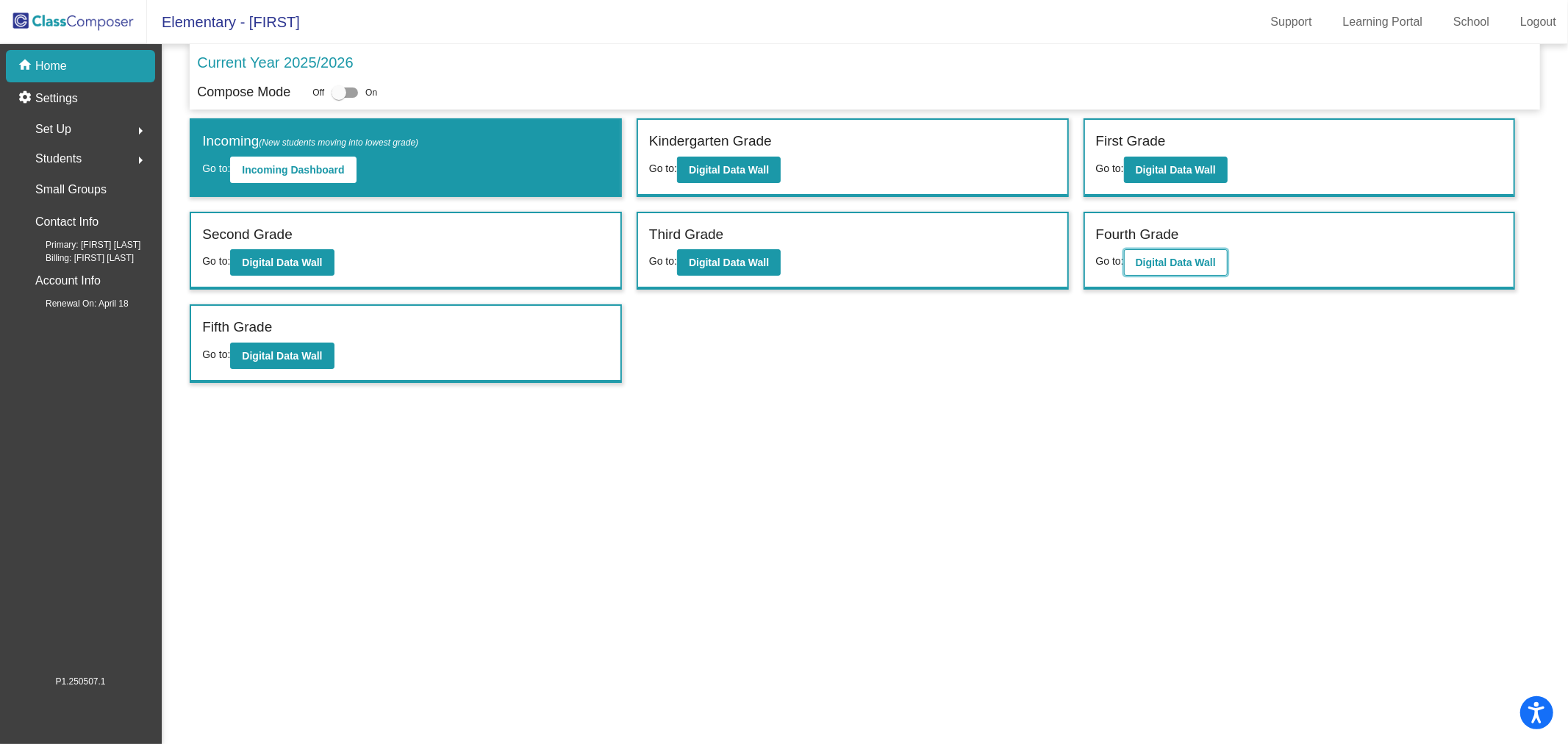 click on "Digital Data Wall" 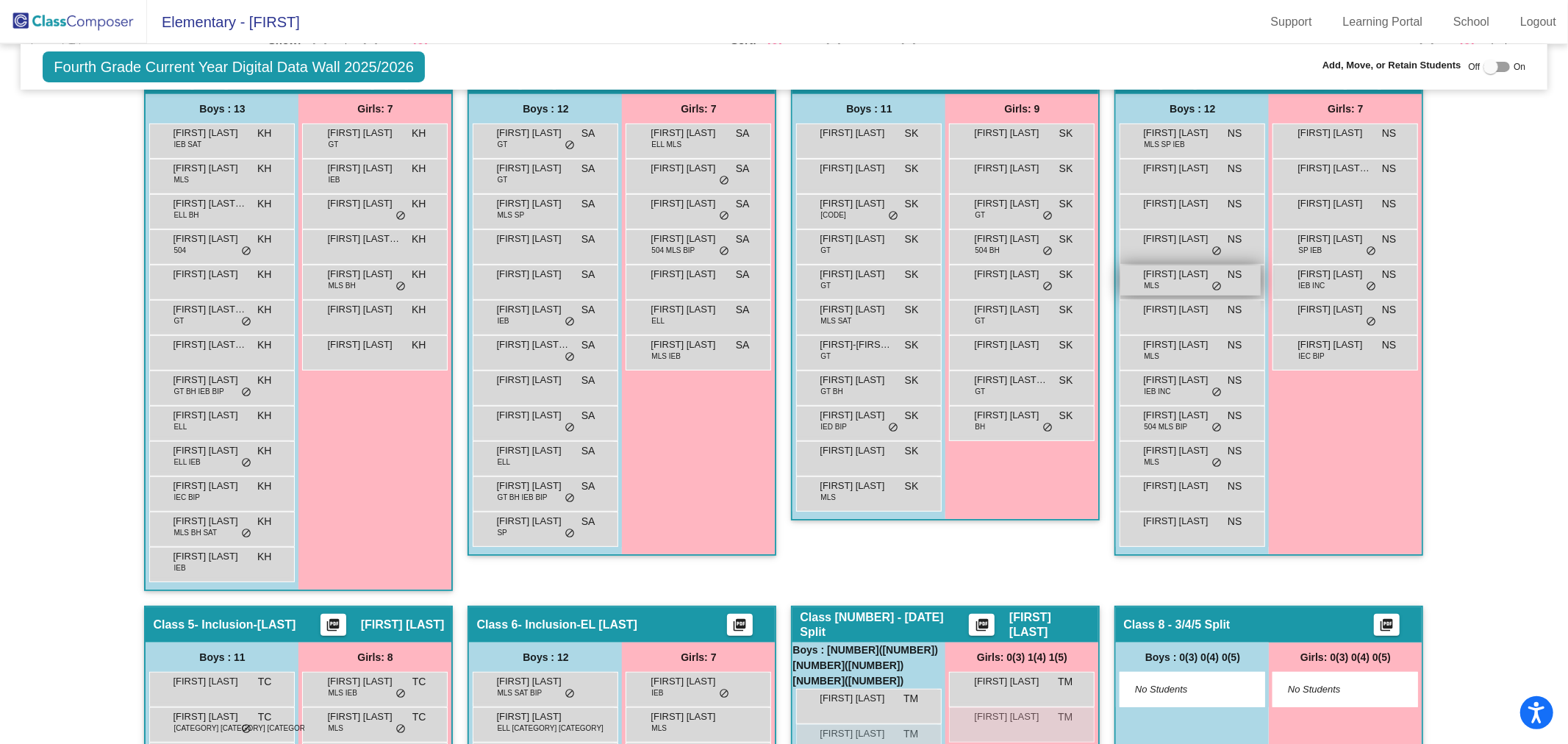 scroll, scrollTop: 245, scrollLeft: 0, axis: vertical 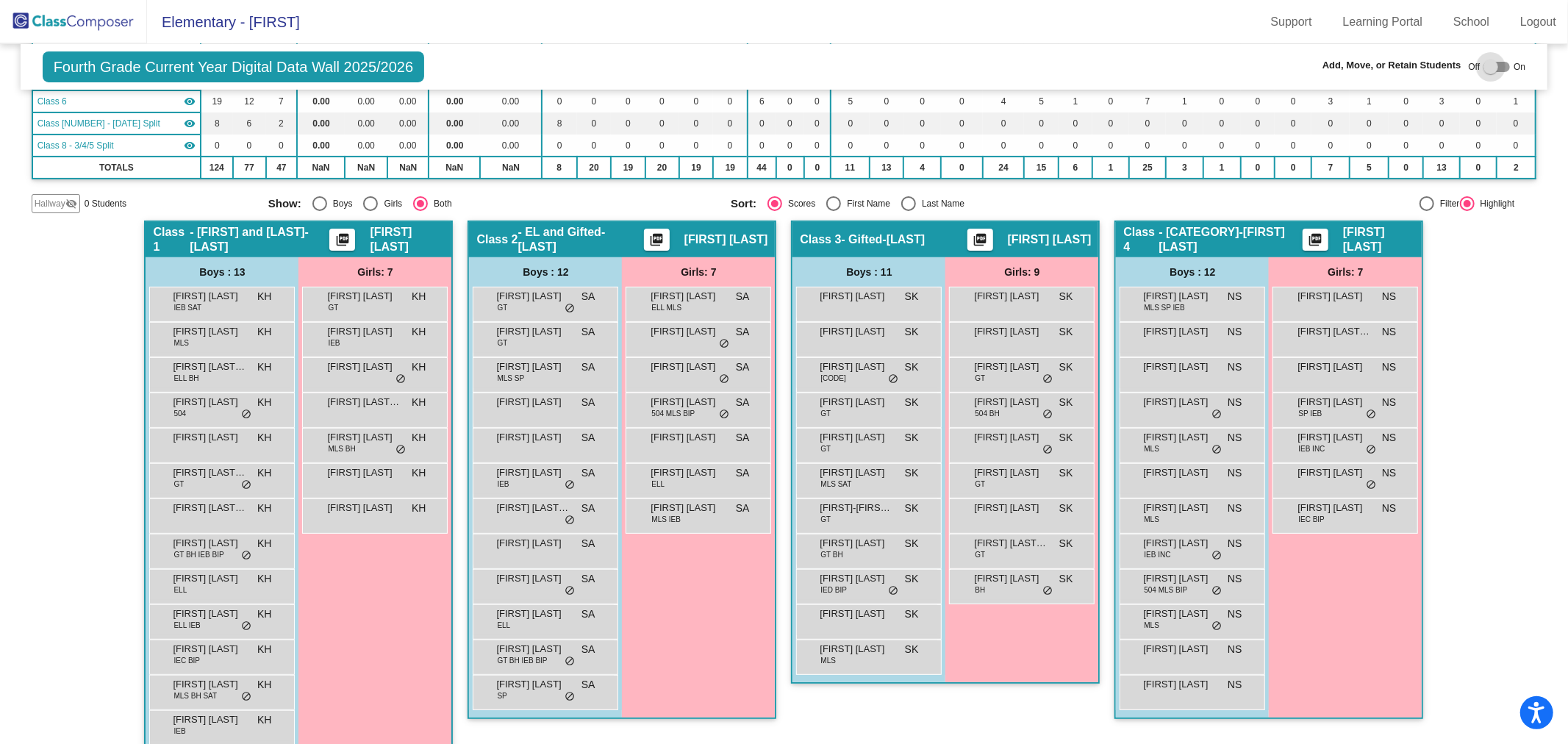click at bounding box center (1491, 67) 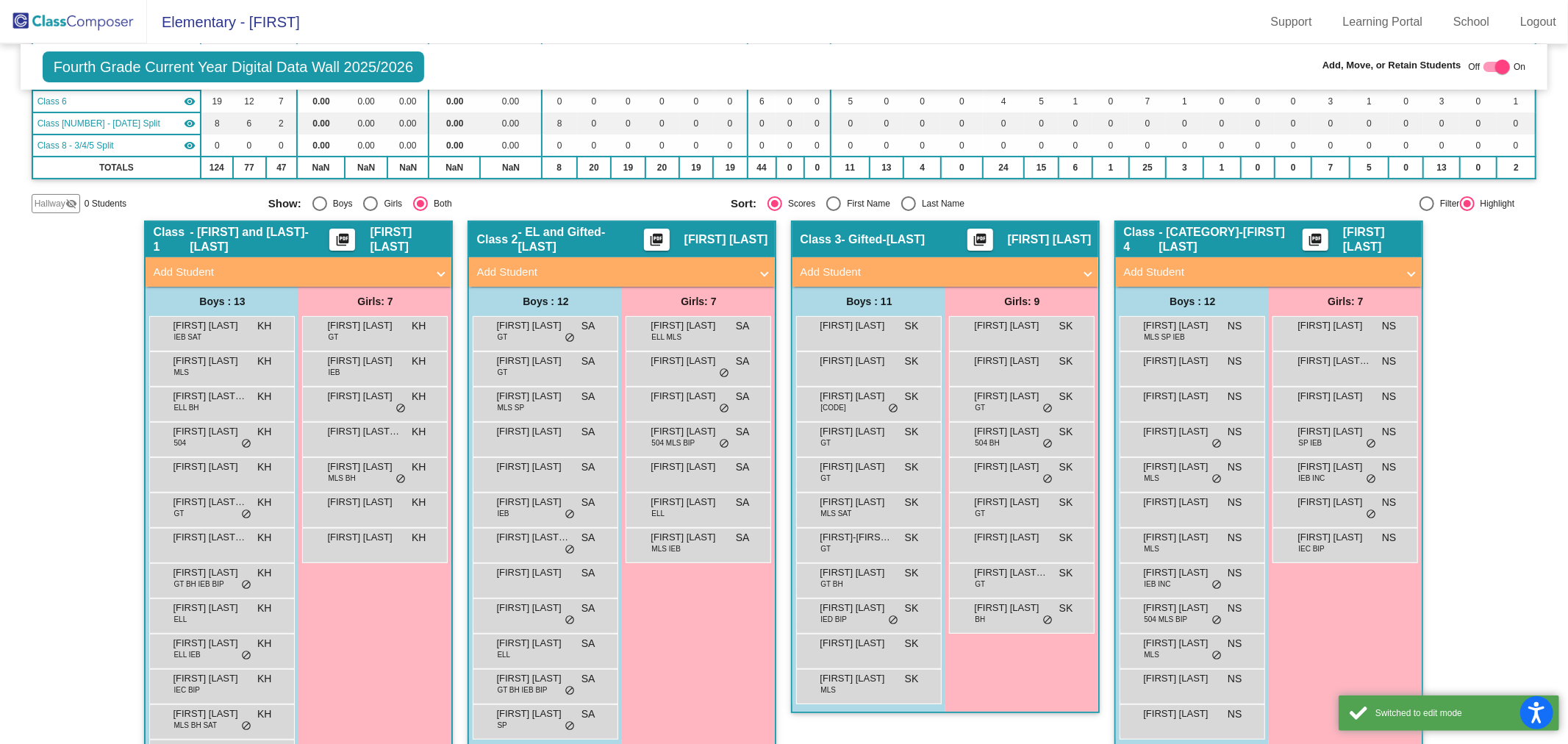 click on "Add Student" at bounding box center (1266, 272) 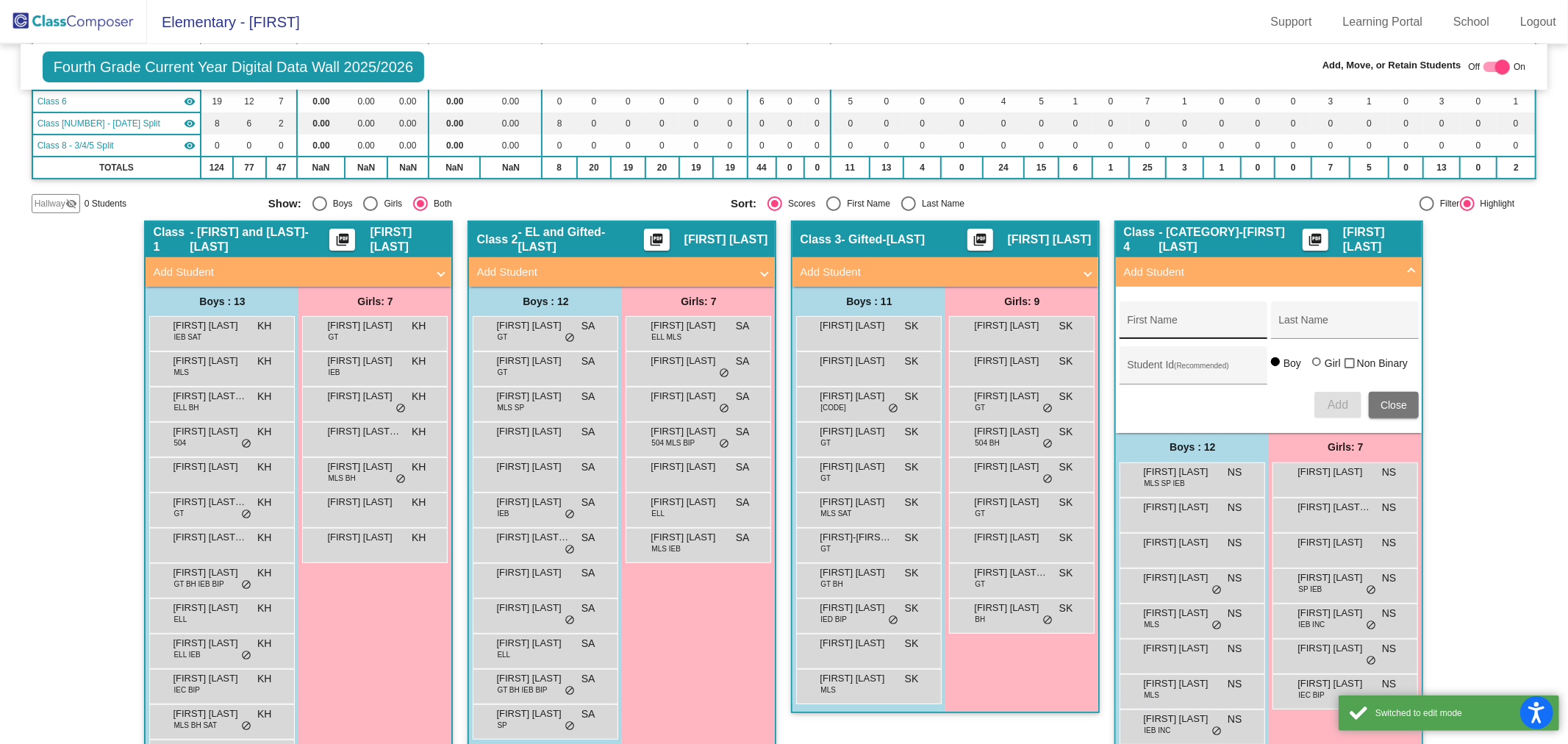 click on "First Name" at bounding box center (1193, 326) 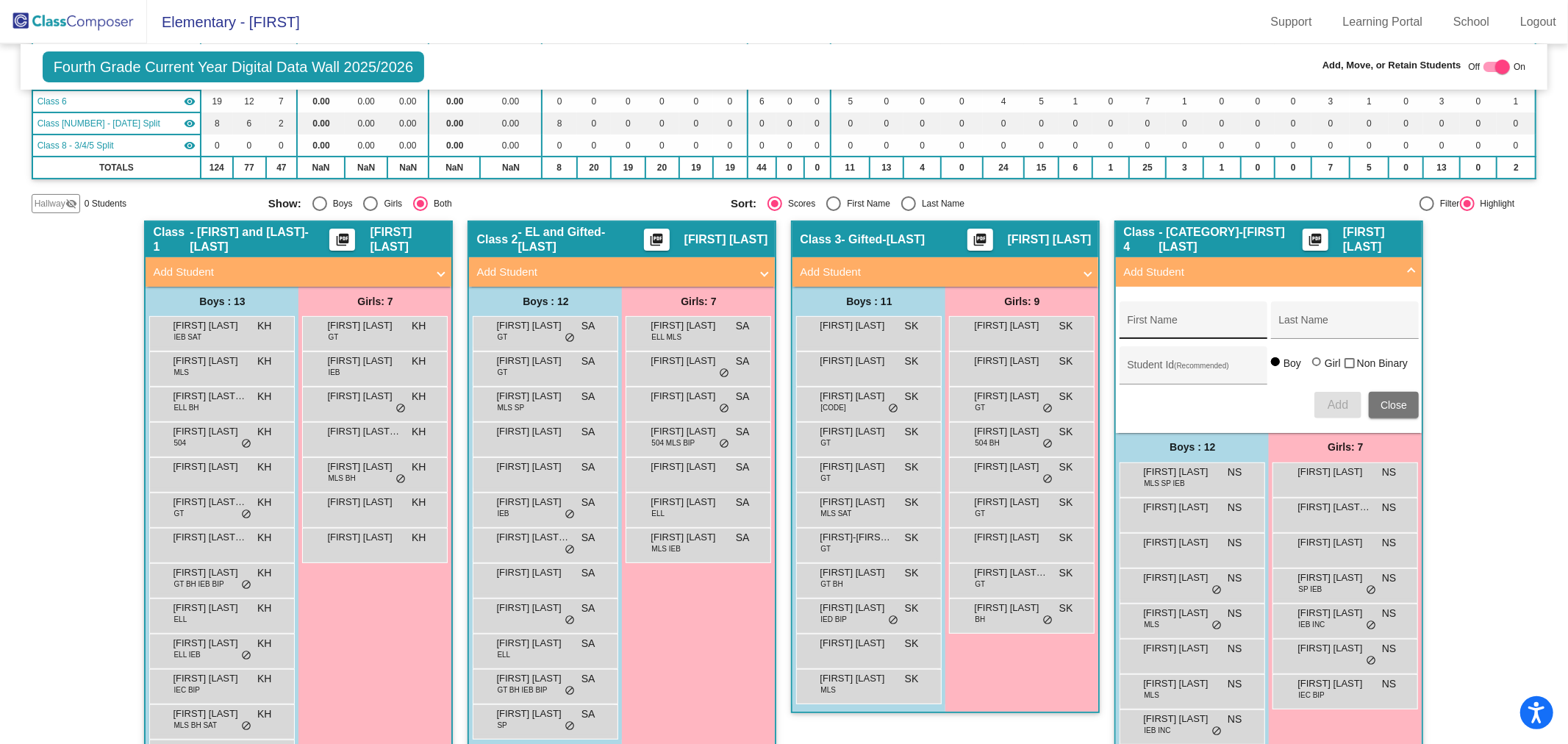 click on "First Name" at bounding box center (1193, 326) 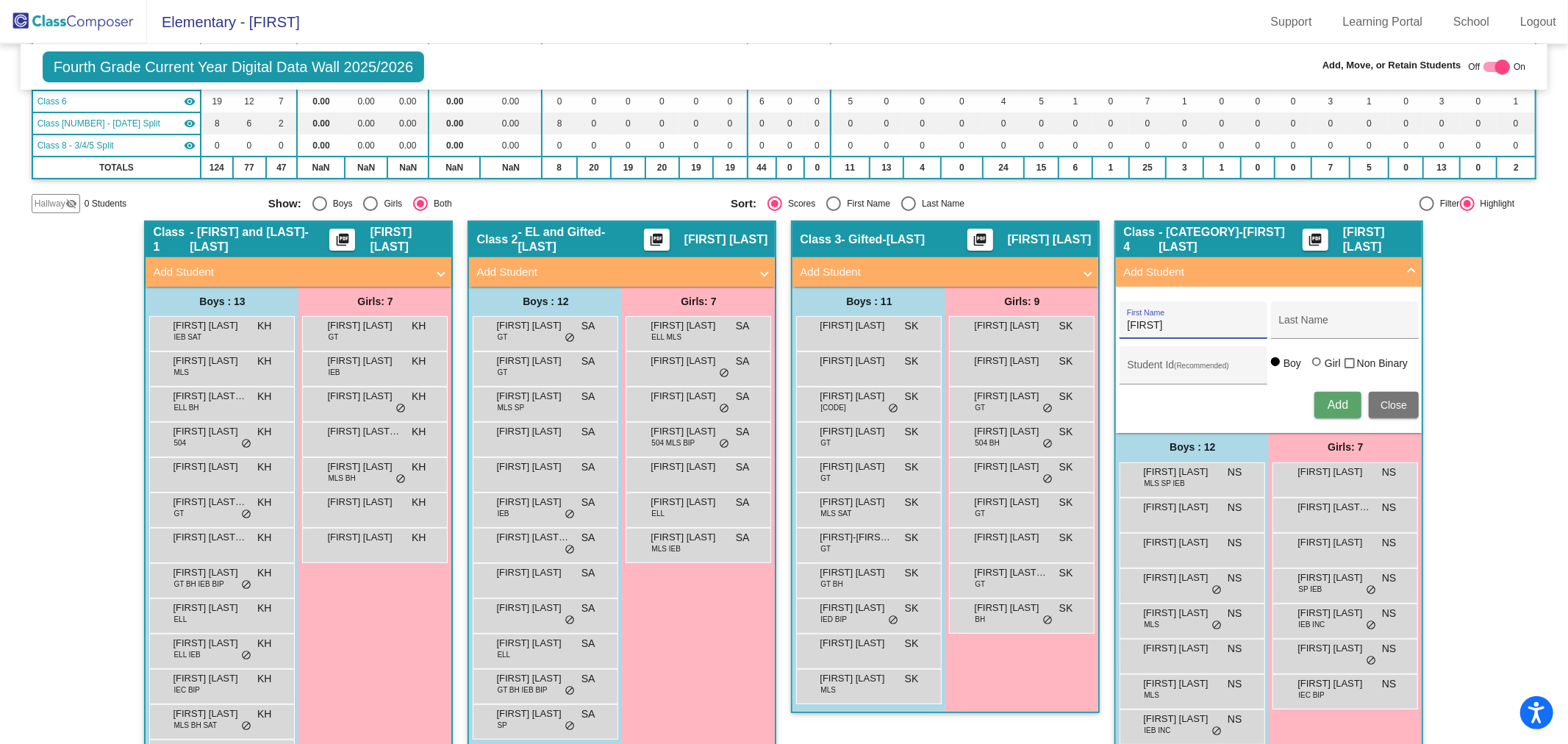 click on "[FIRST]" at bounding box center (1193, 326) 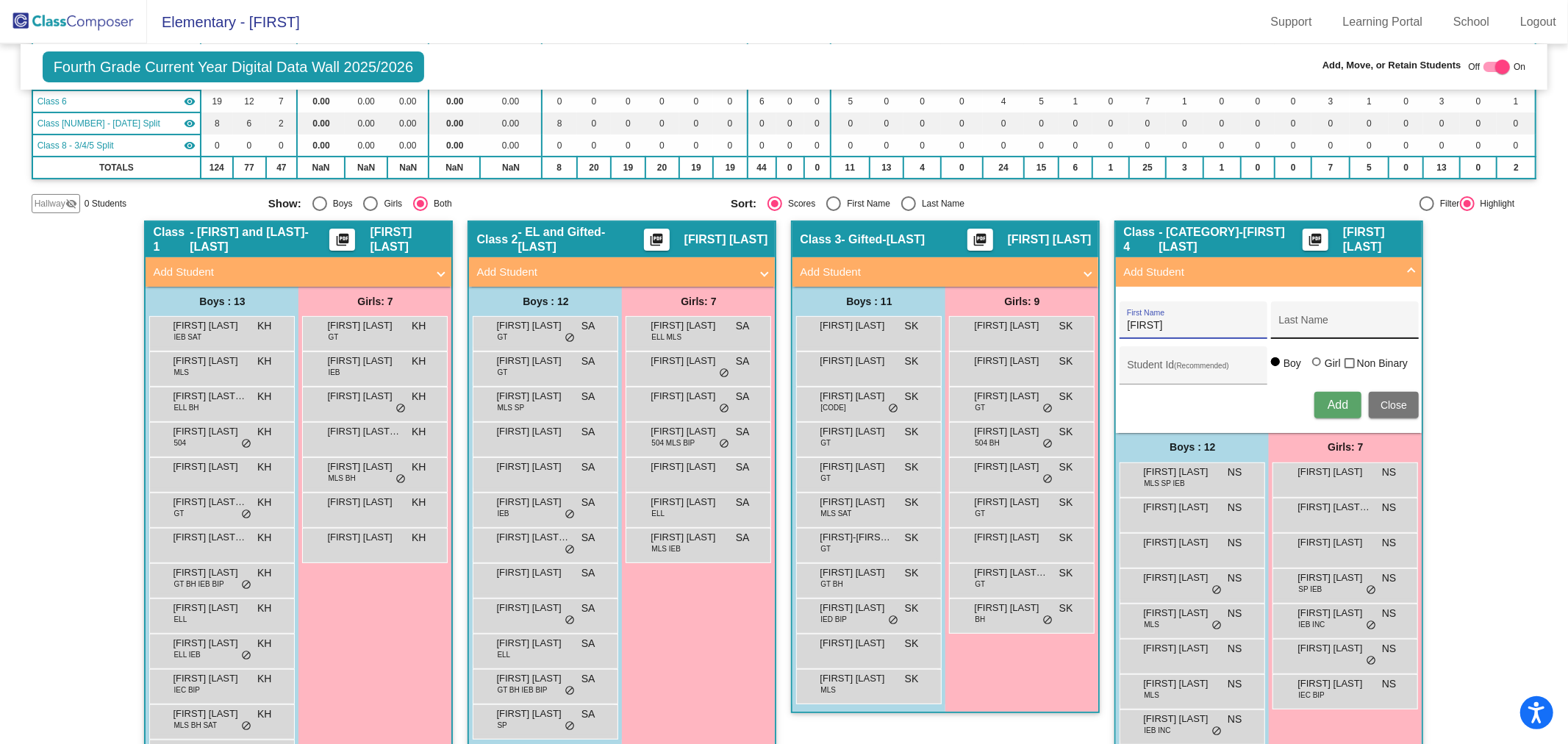 type on "[FIRST]" 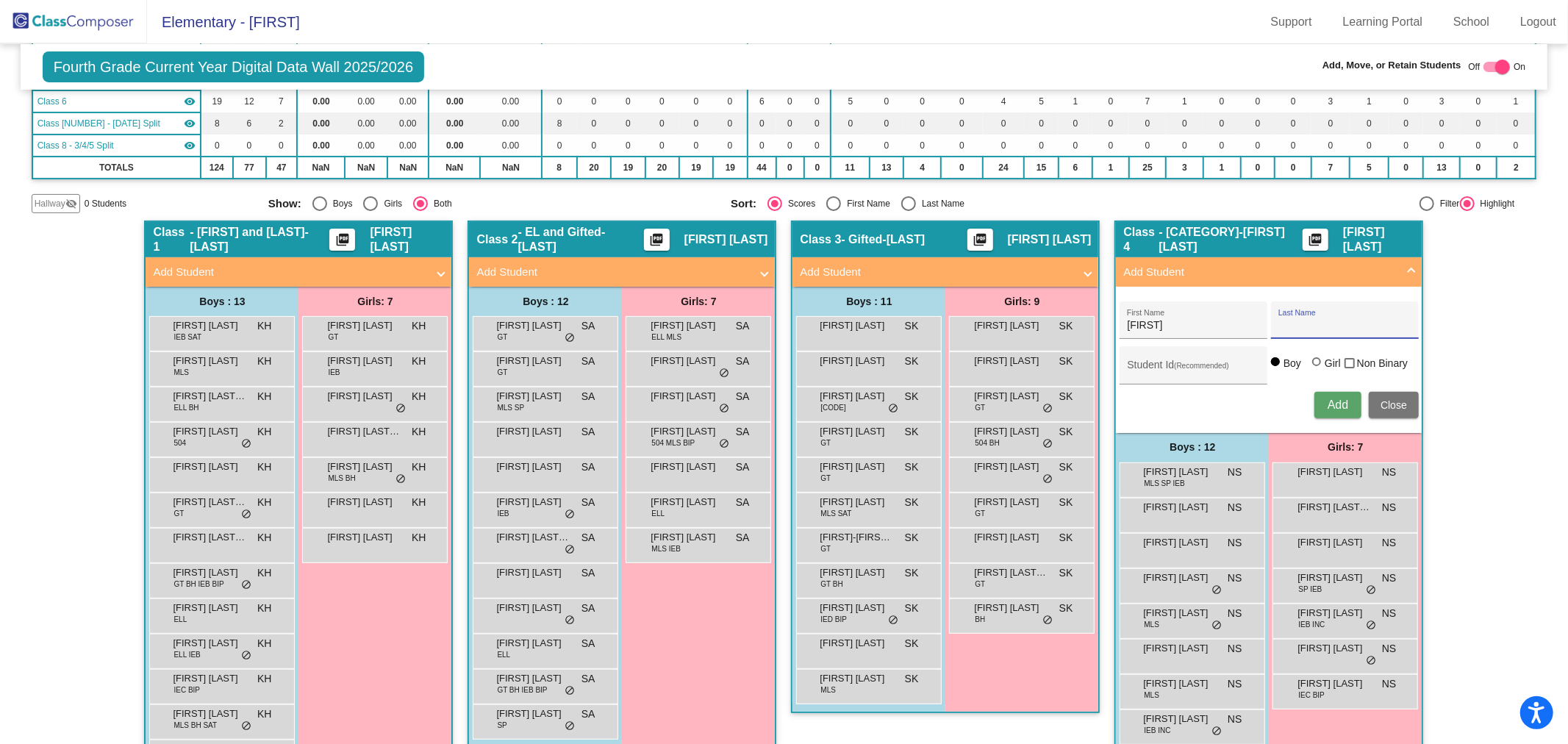 click on "Last Name" at bounding box center [1345, 326] 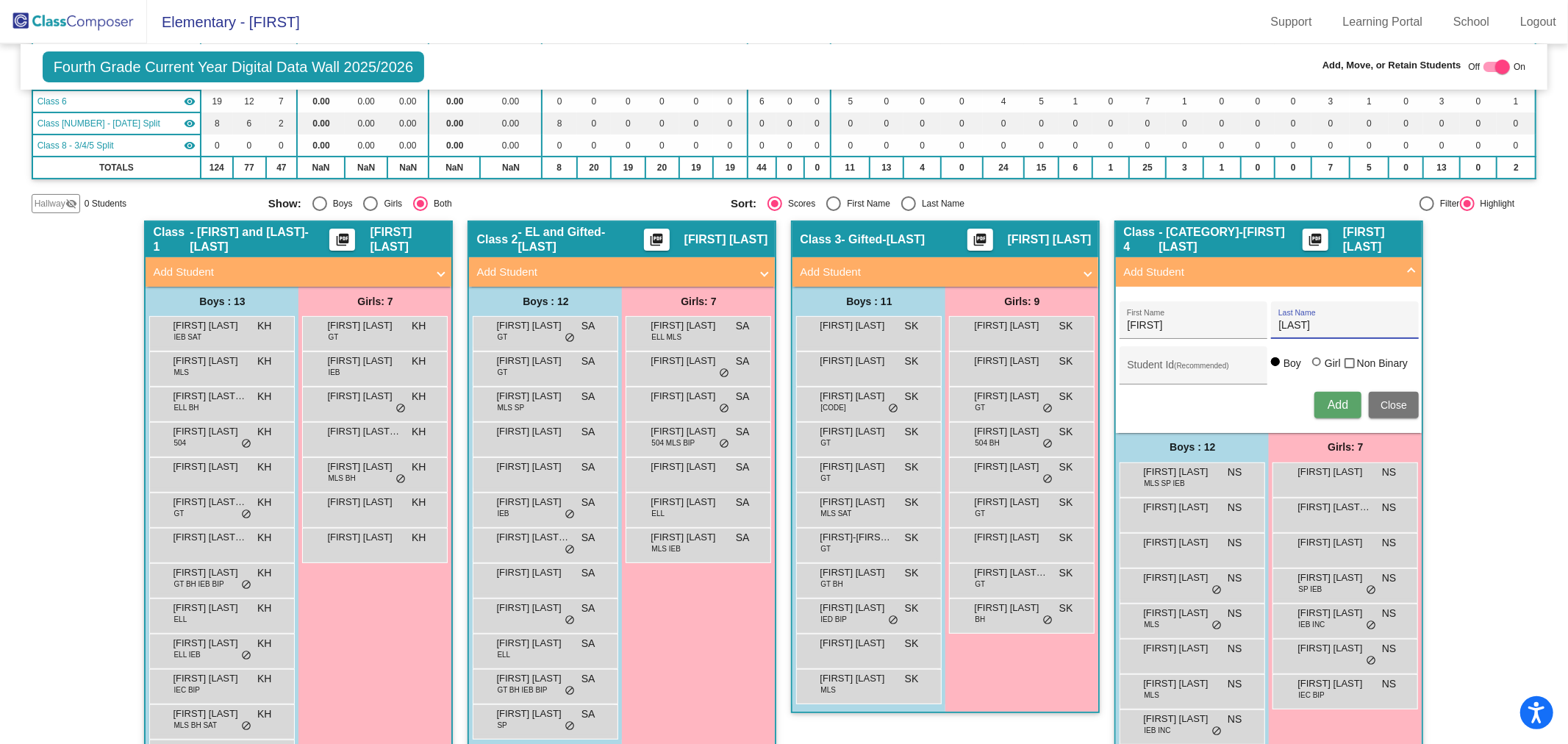 type on "[LAST]" 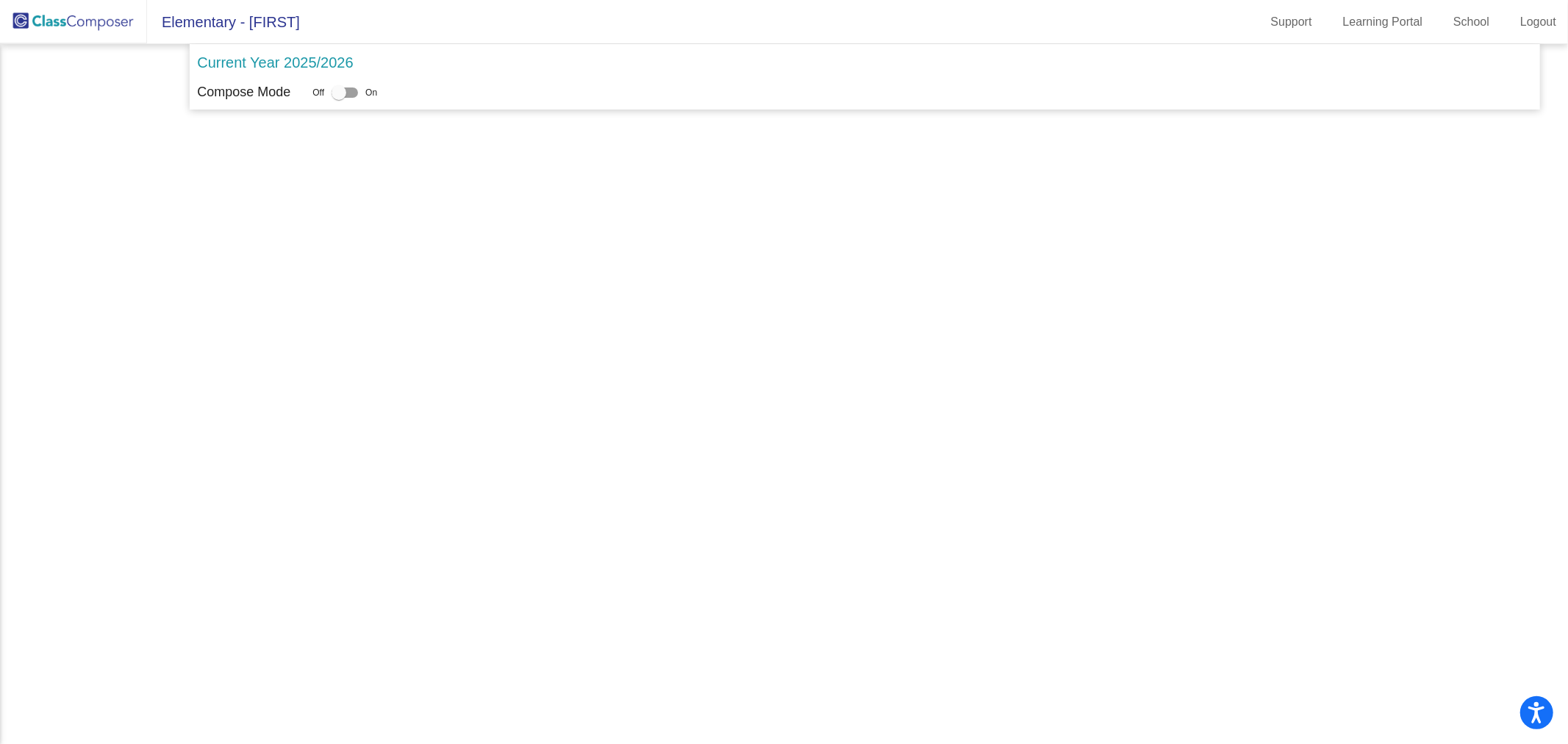 scroll, scrollTop: 0, scrollLeft: 0, axis: both 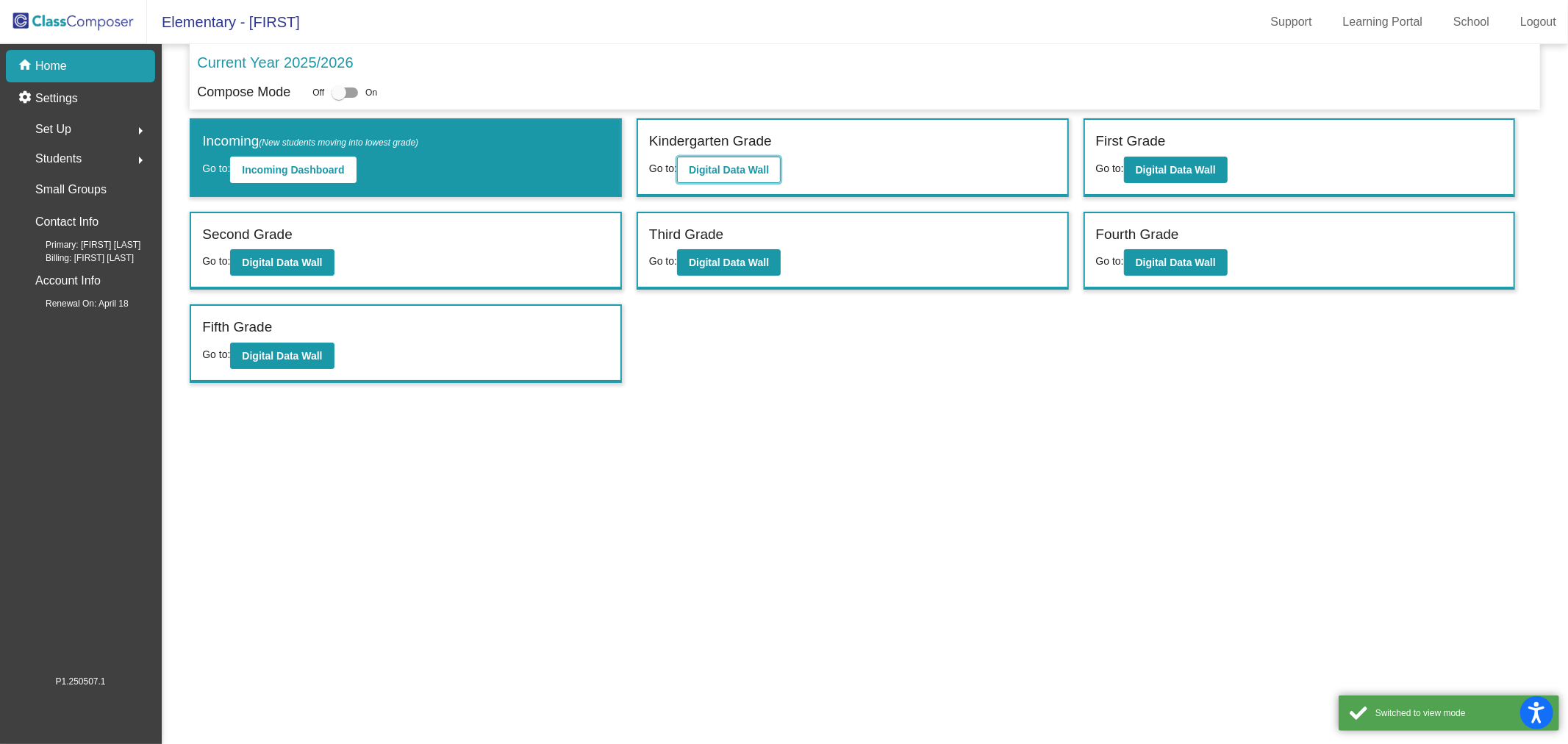 click on "Digital Data Wall" 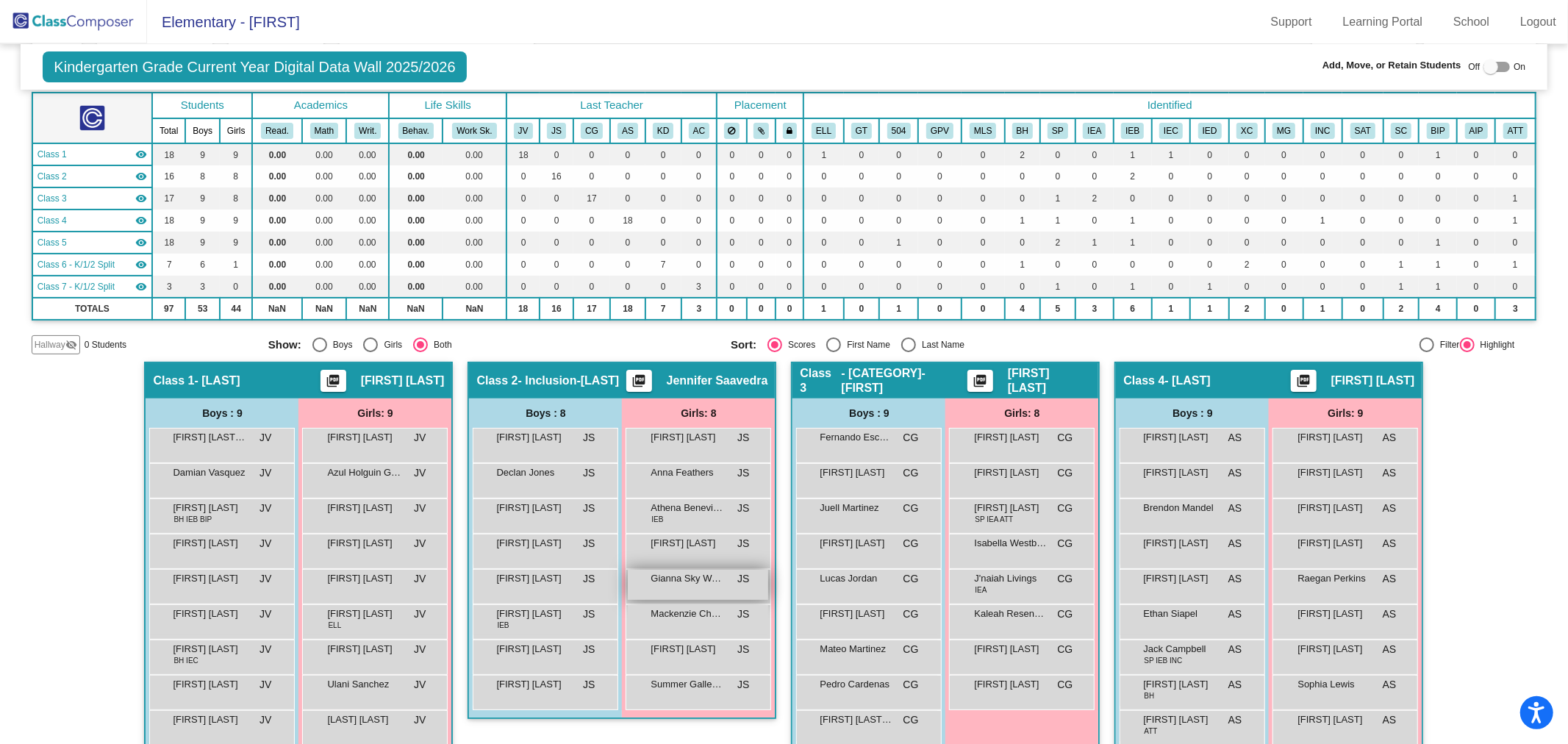 scroll, scrollTop: 245, scrollLeft: 0, axis: vertical 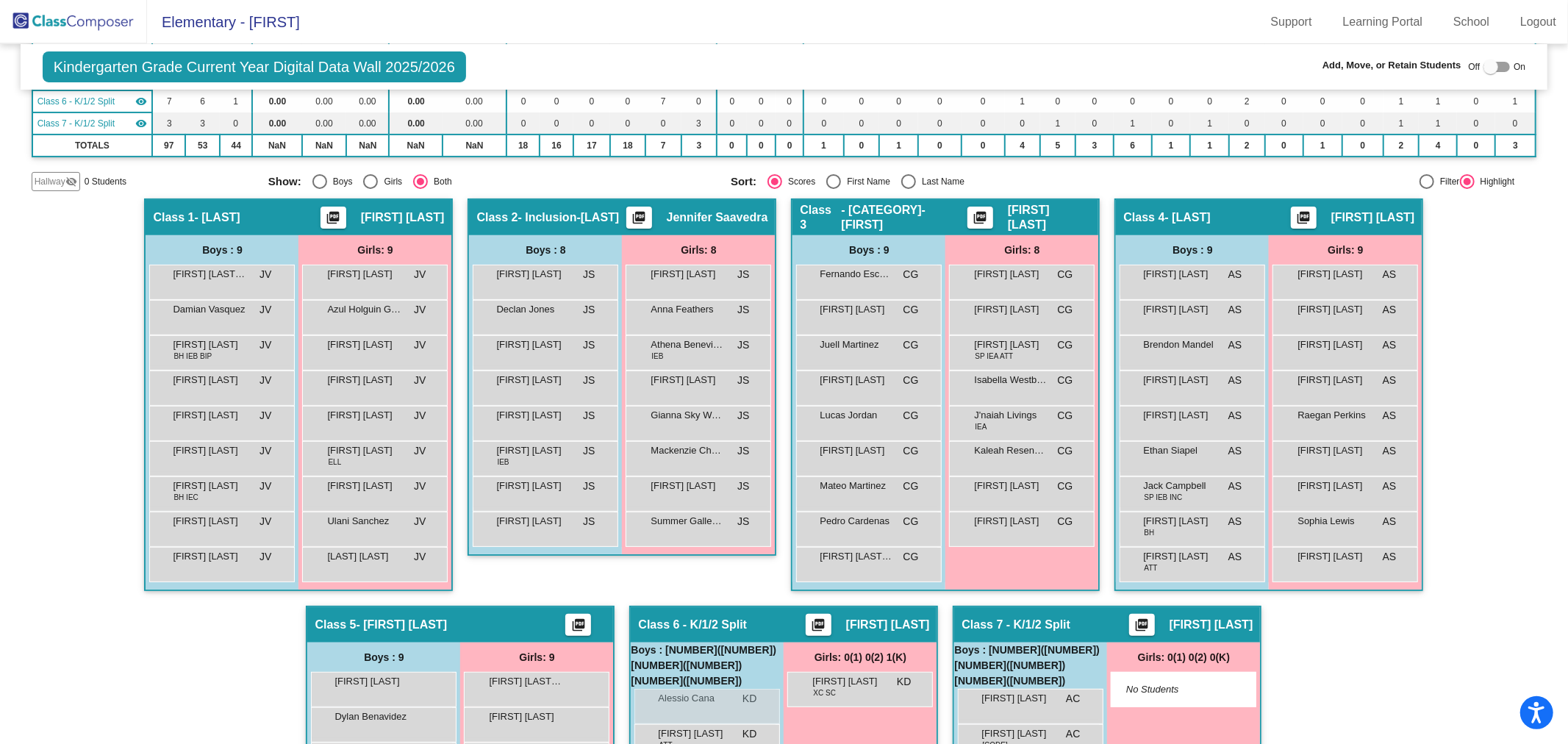 click at bounding box center (1491, 67) 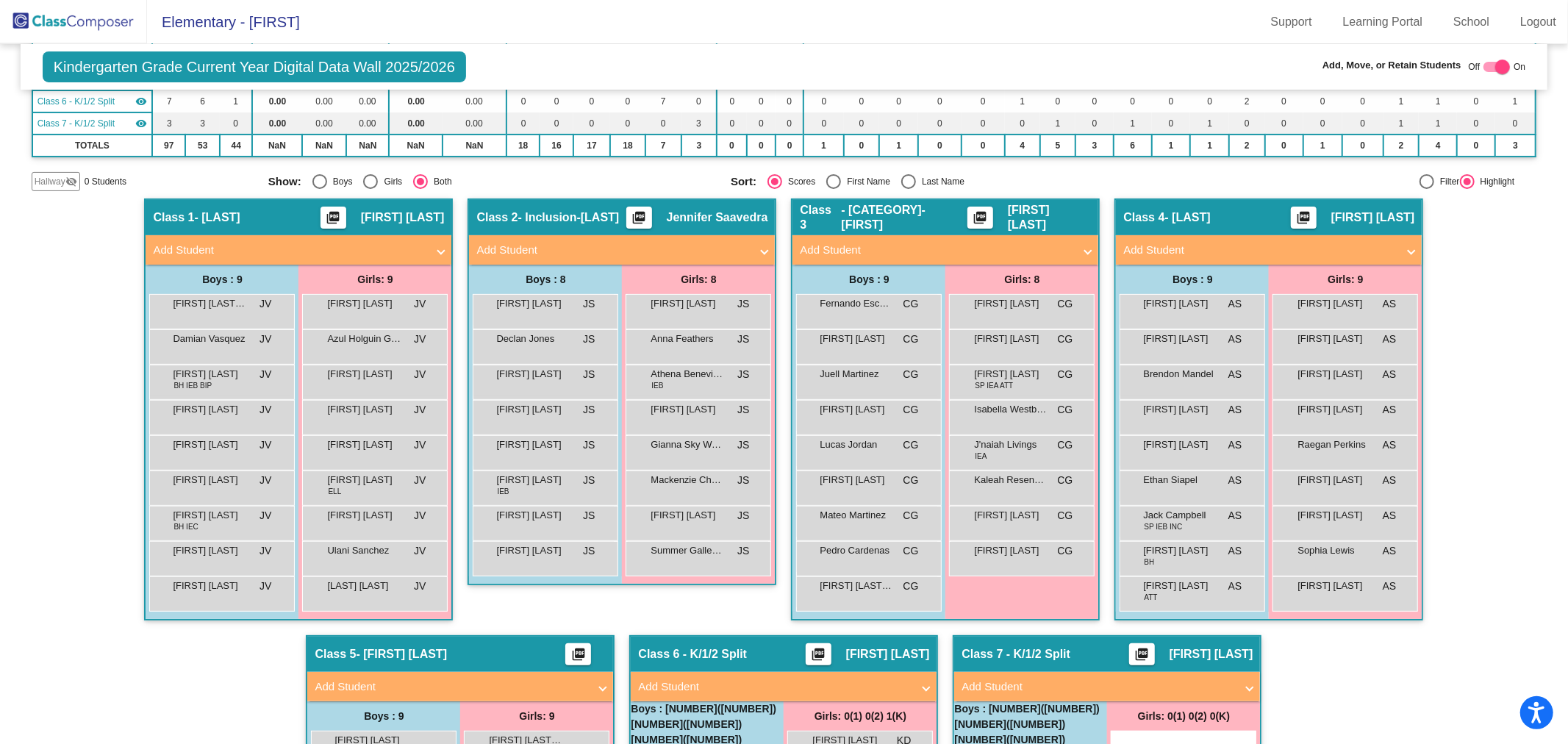 checkbox on "true" 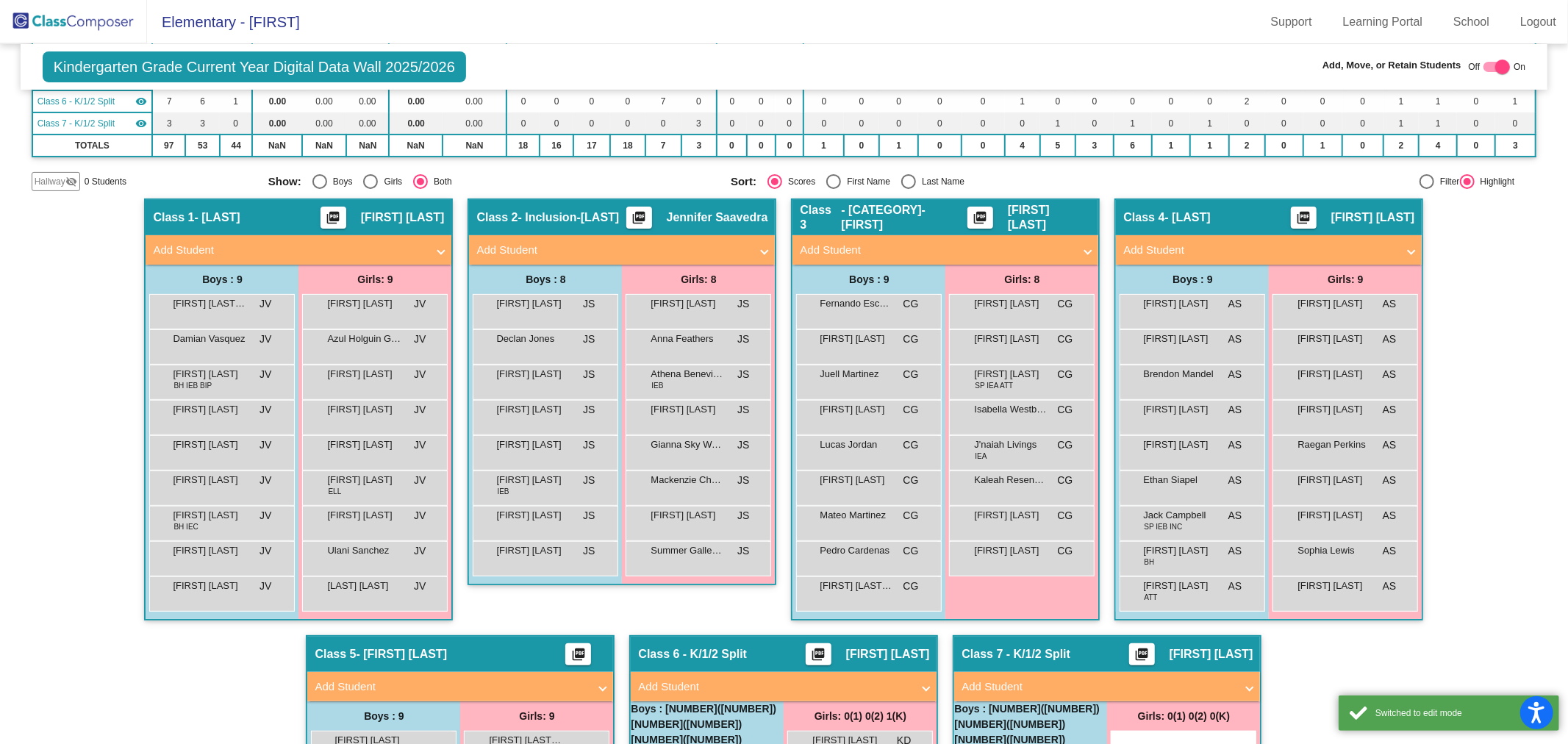 click at bounding box center [765, 250] 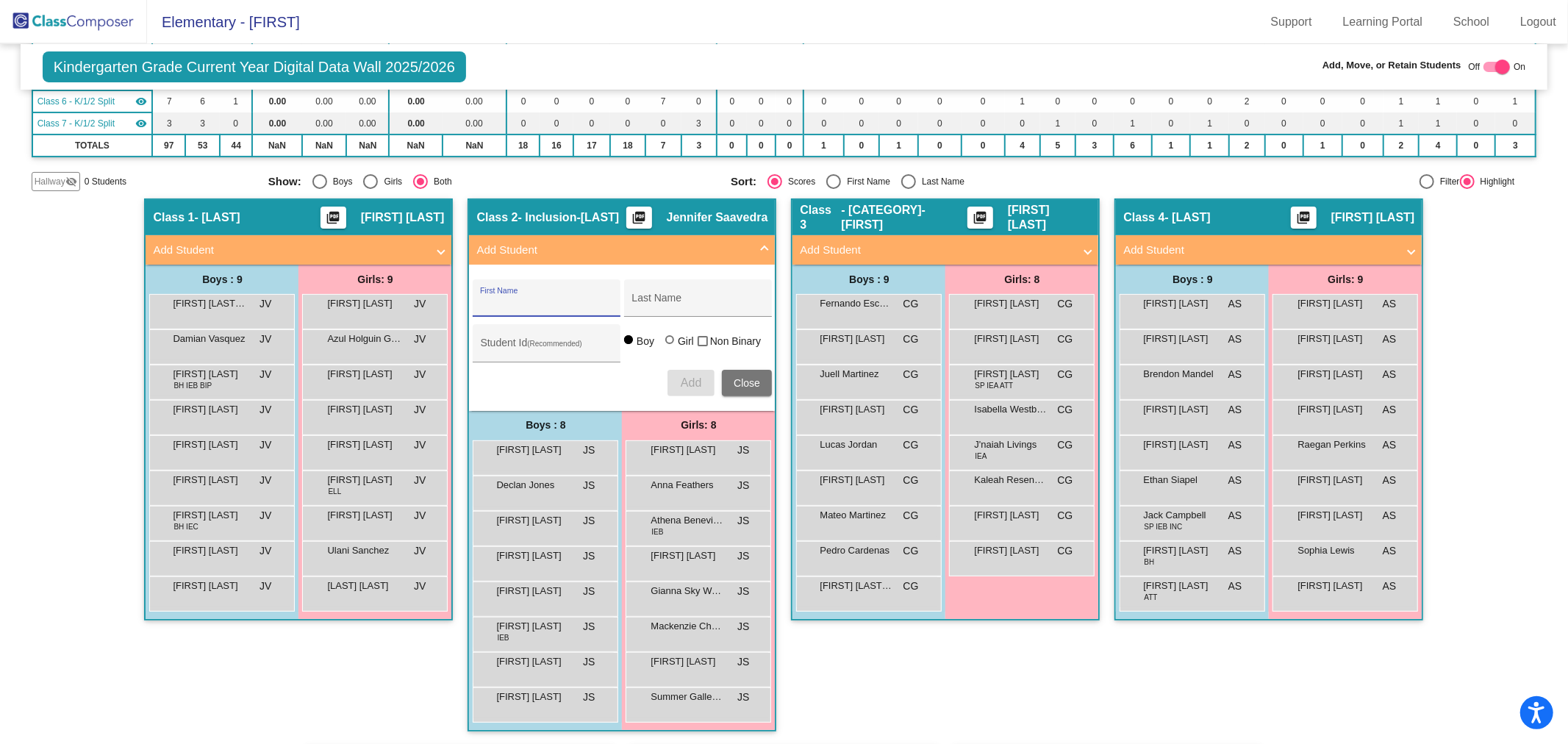 click on "First Name" at bounding box center [546, 304] 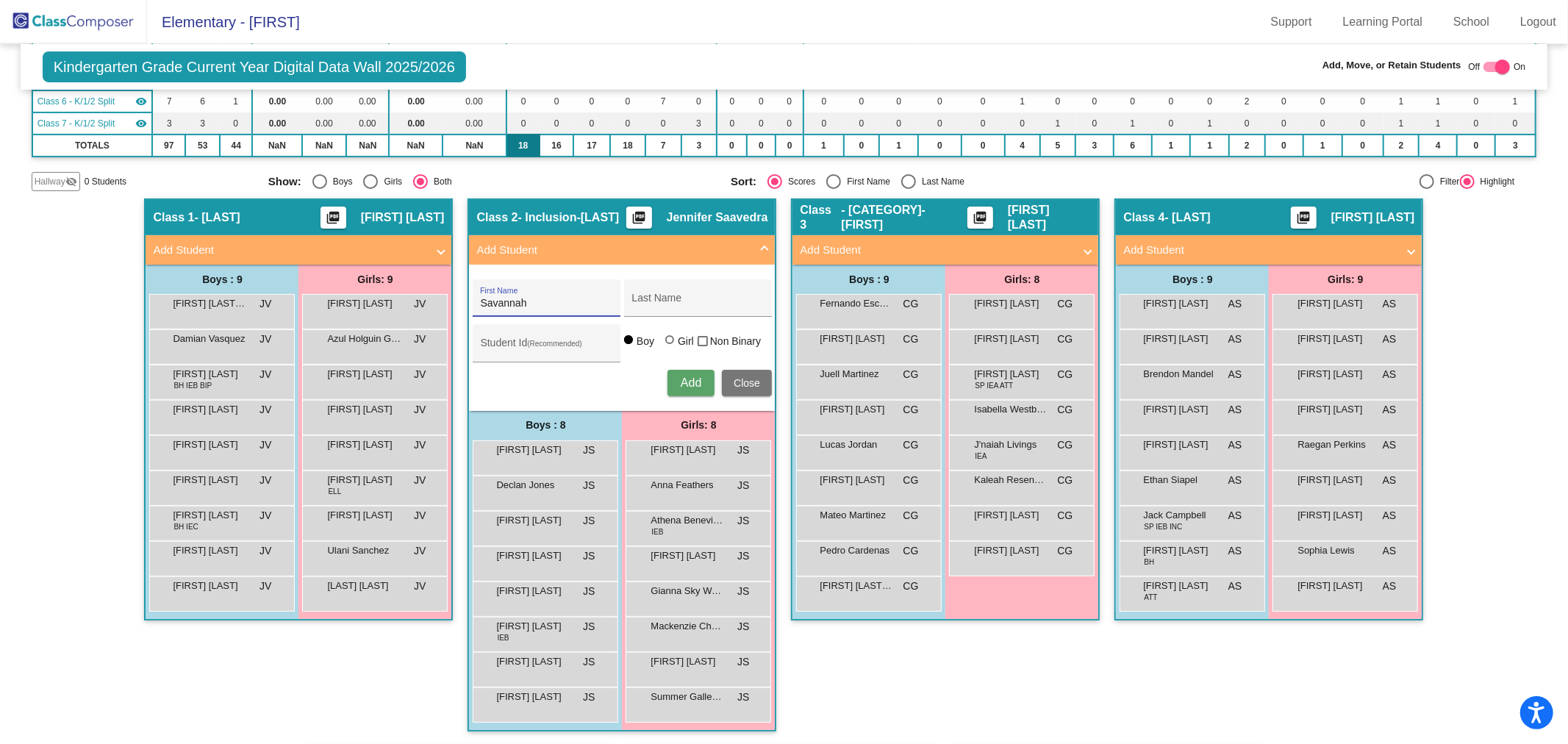 scroll, scrollTop: 82, scrollLeft: 0, axis: vertical 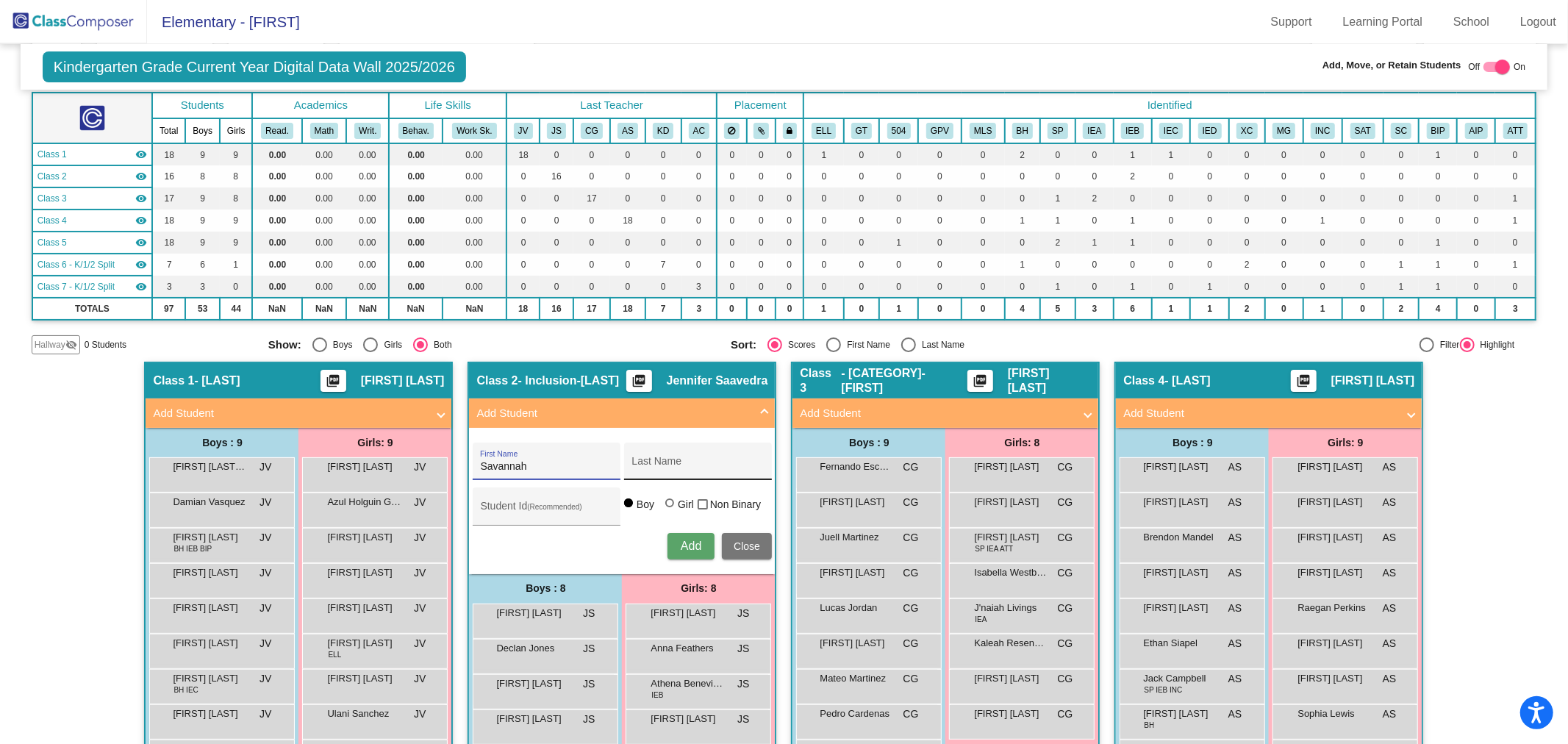 type on "Savannah" 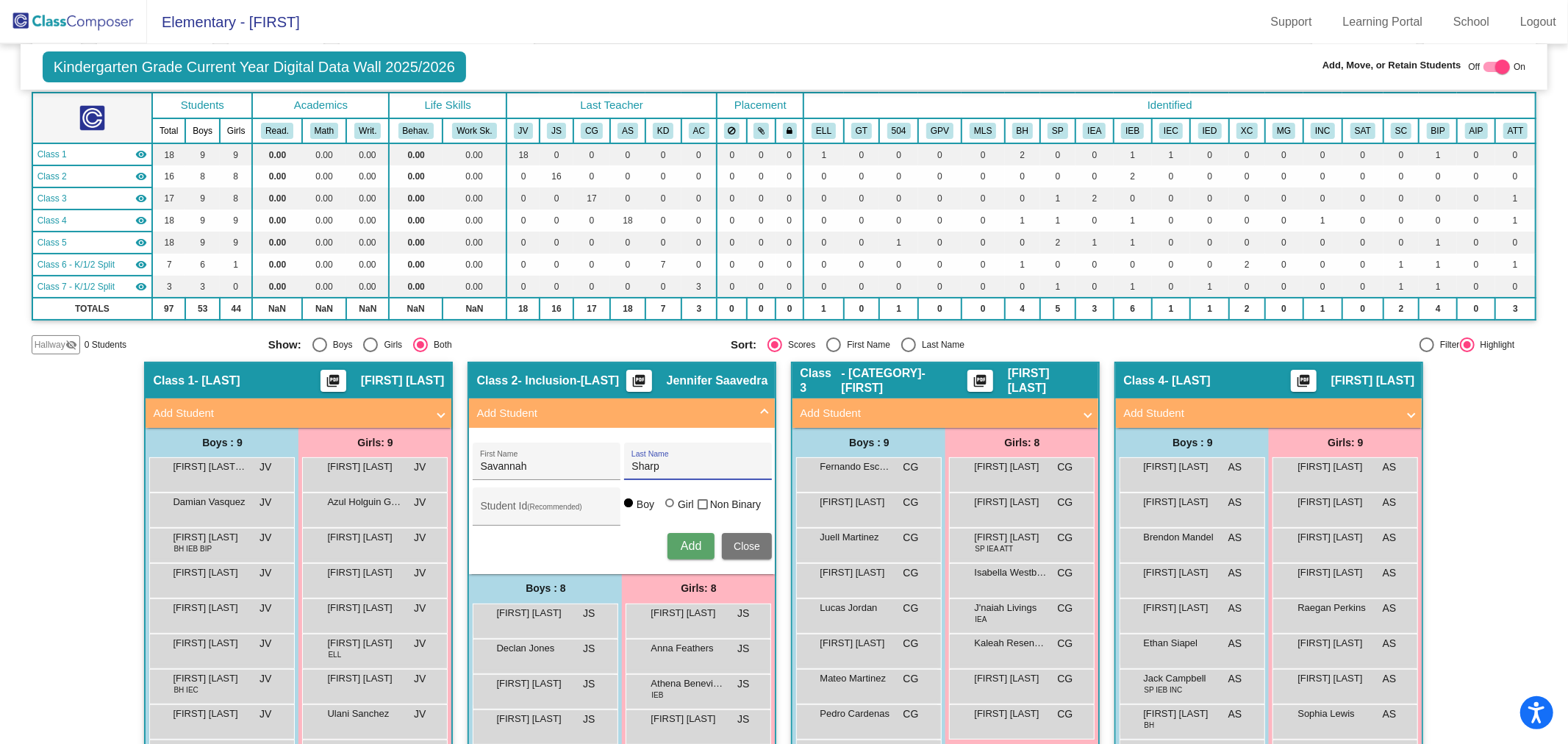 type on "Sharp" 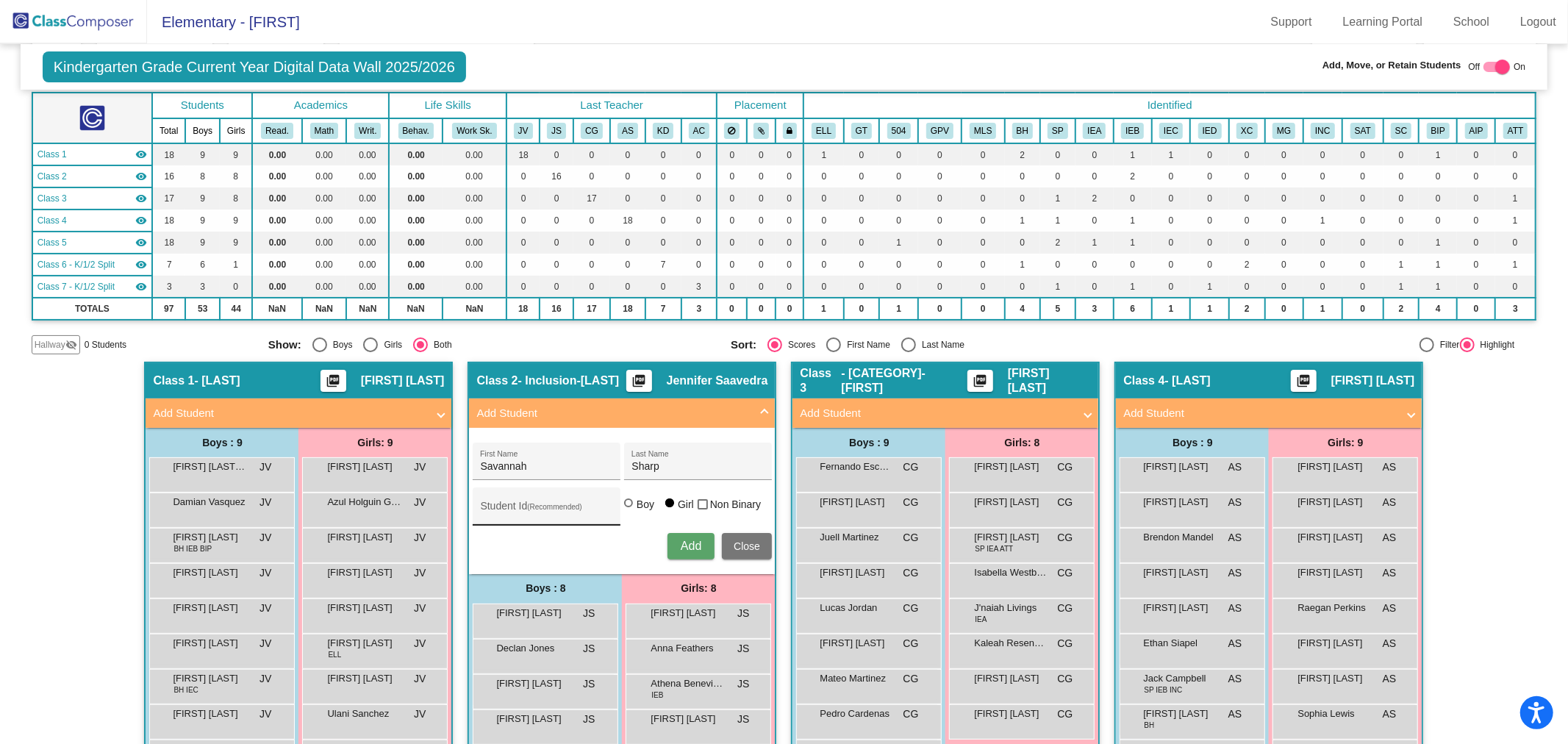 click on "Student Id  (Recommended)" at bounding box center [546, 512] 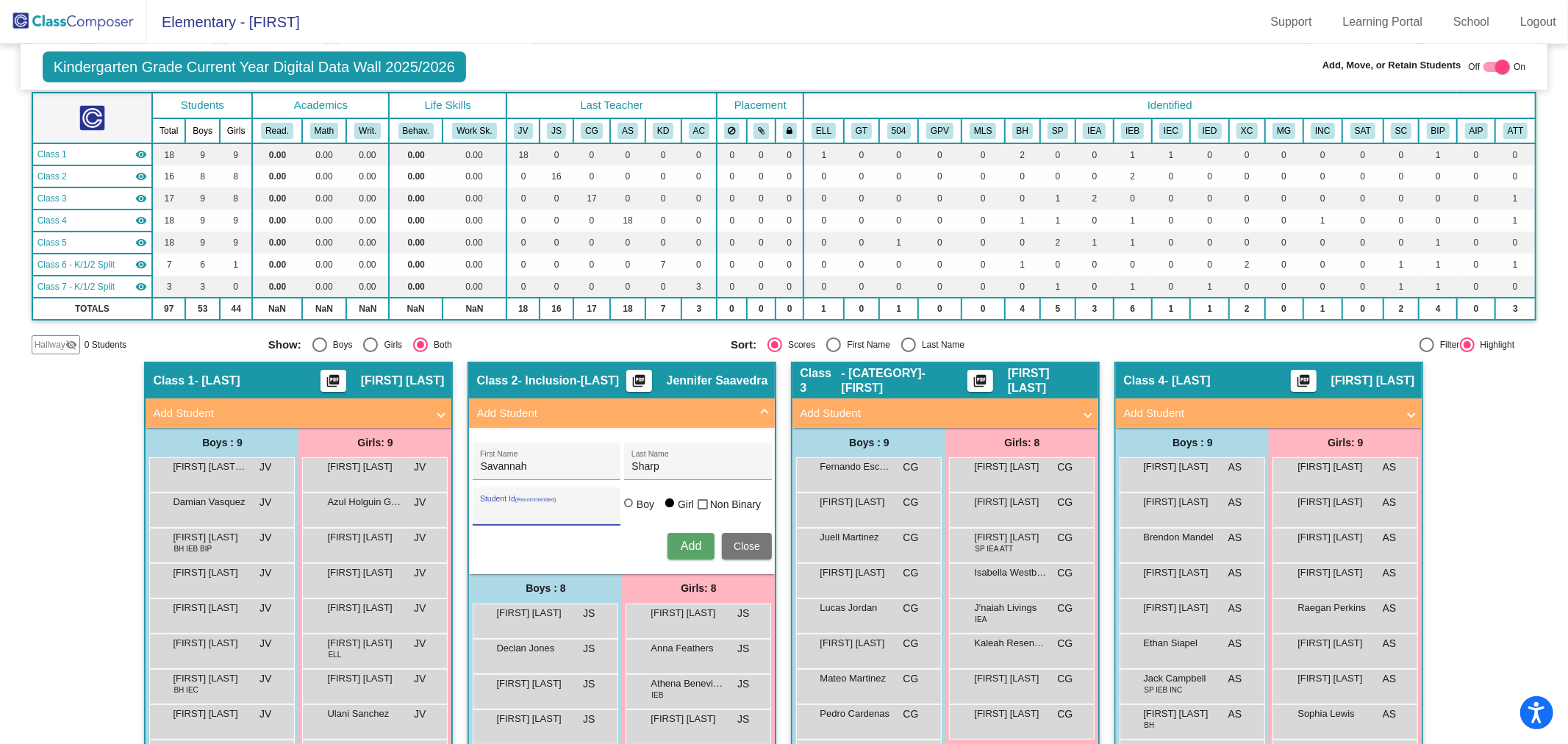 paste on "300053005" 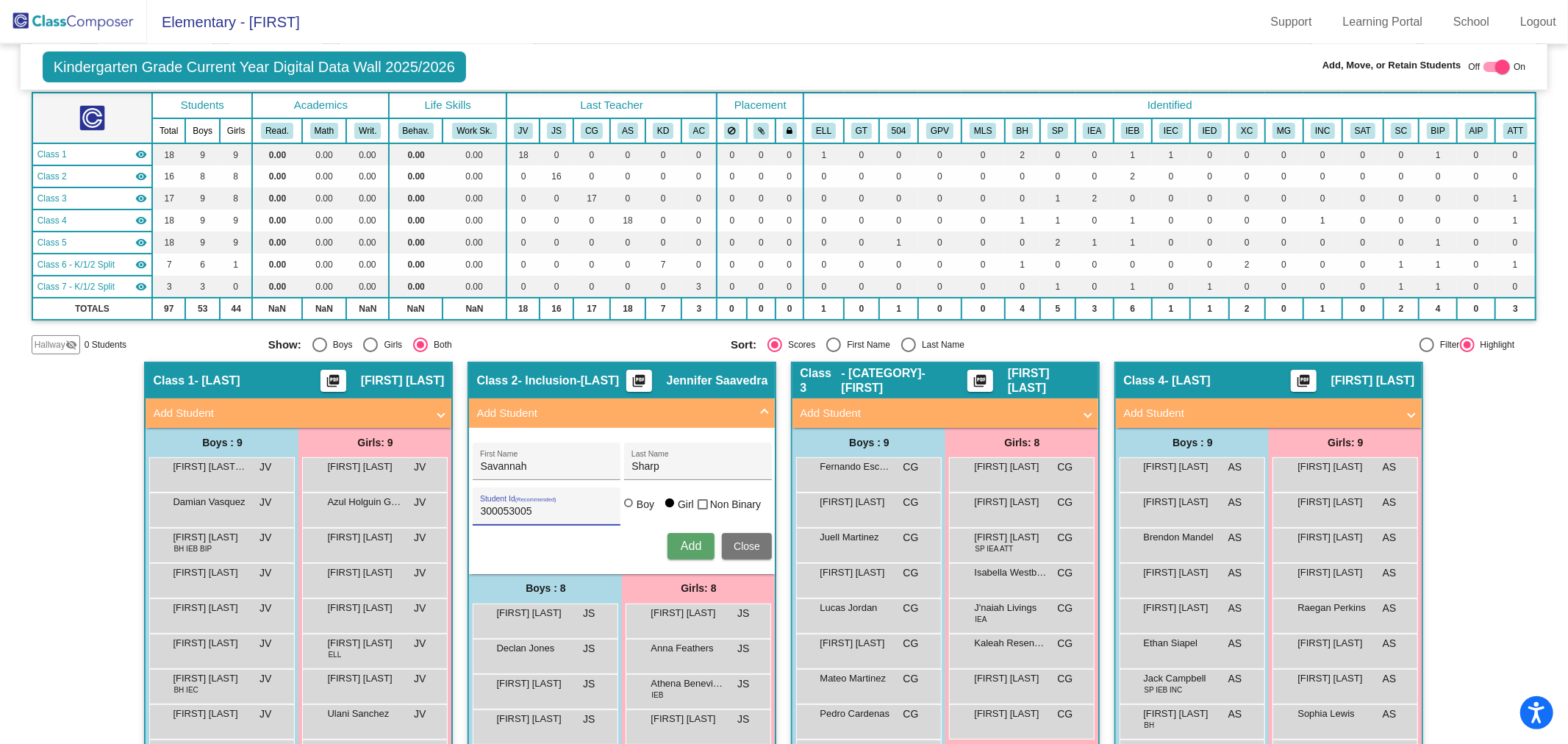 type on "300053005" 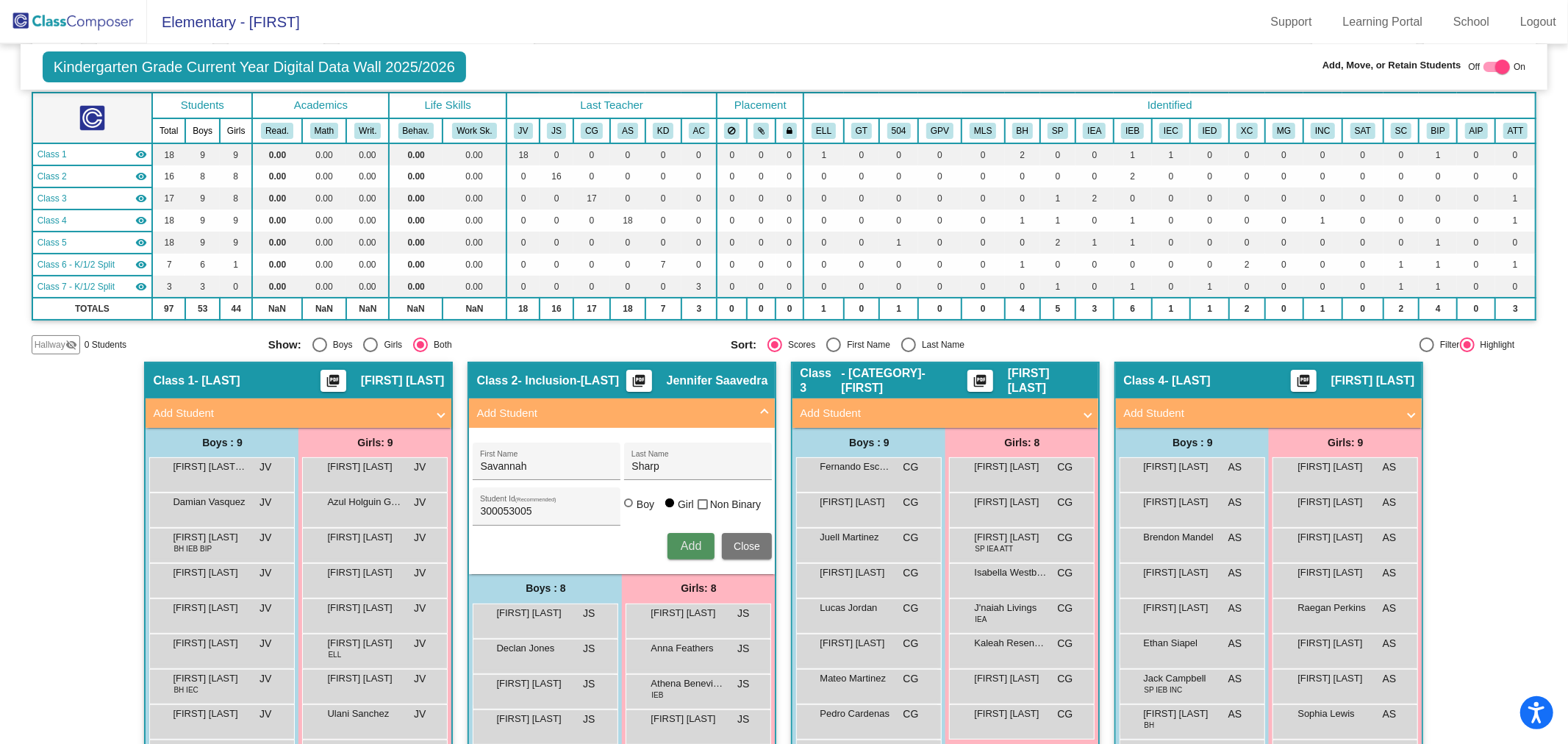 click on "Add" at bounding box center [691, 546] 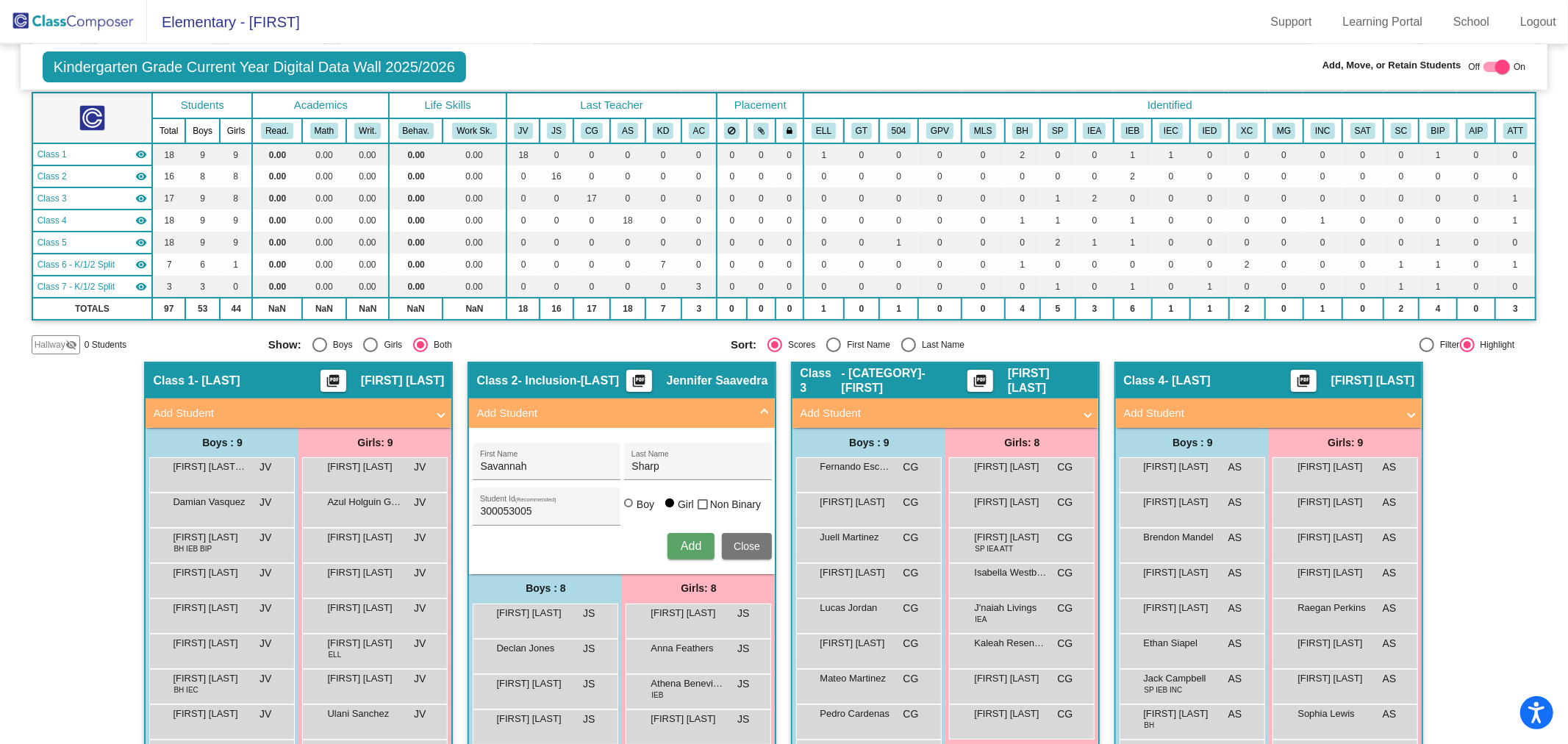 type 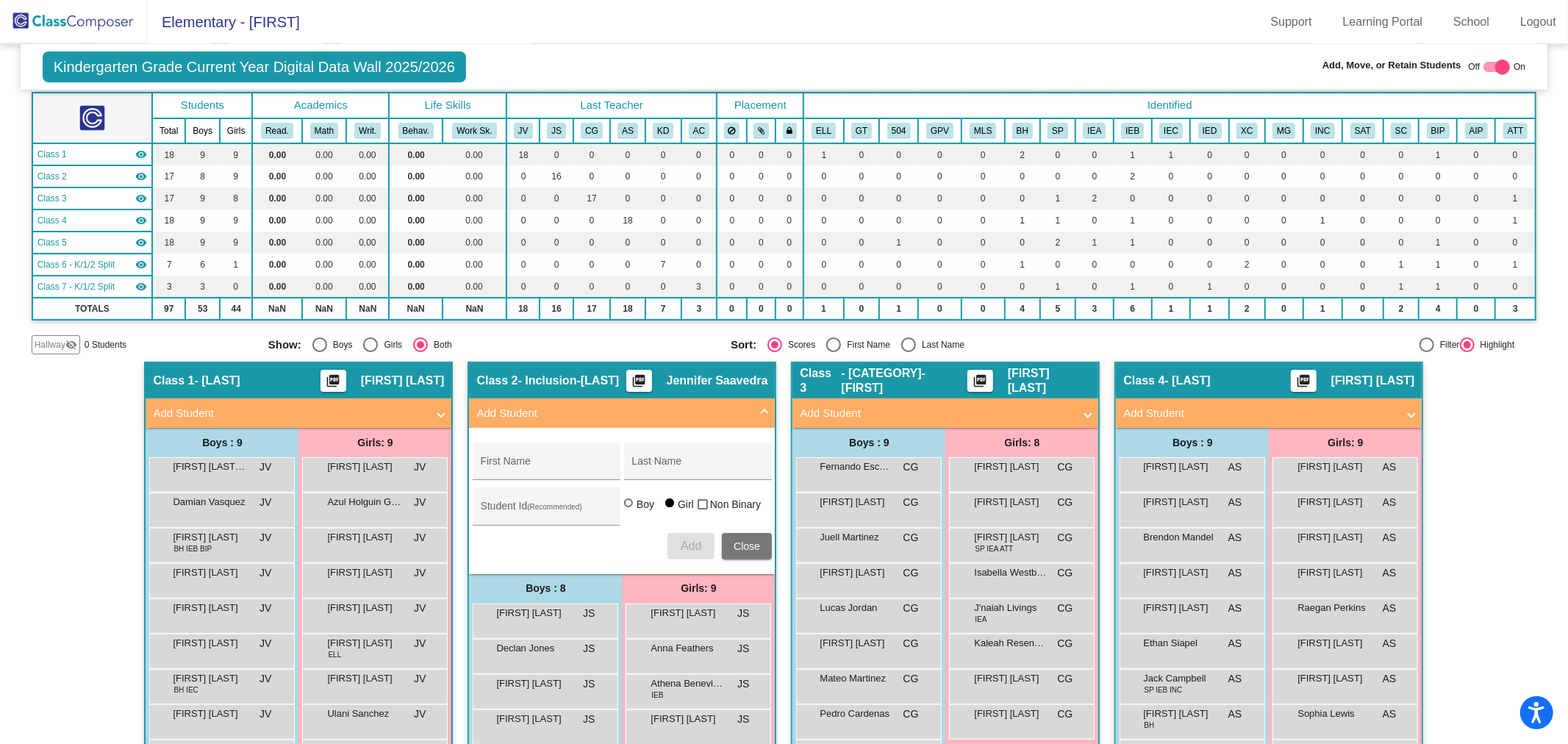 click on "Add Student" at bounding box center (619, 413) 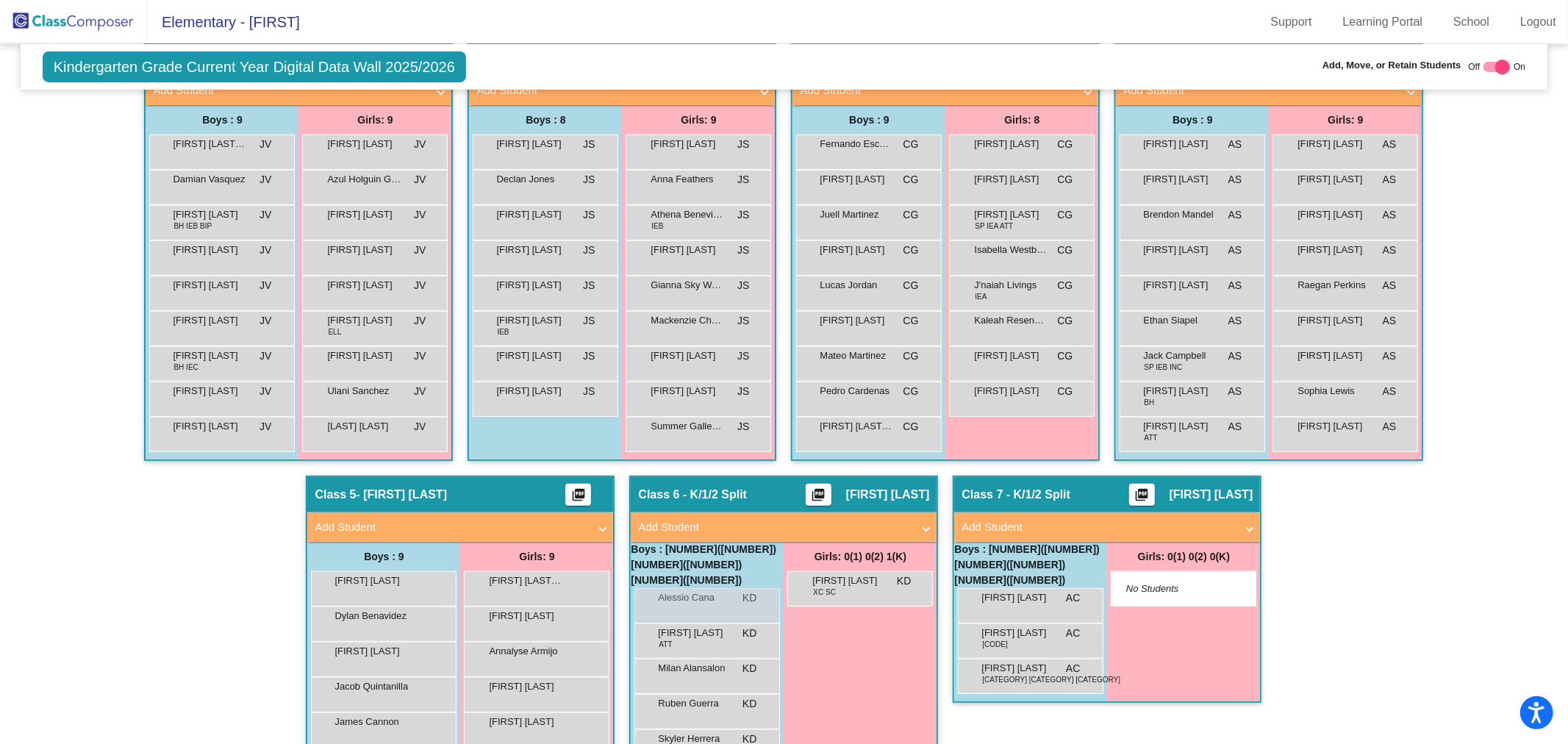 scroll, scrollTop: 322, scrollLeft: 0, axis: vertical 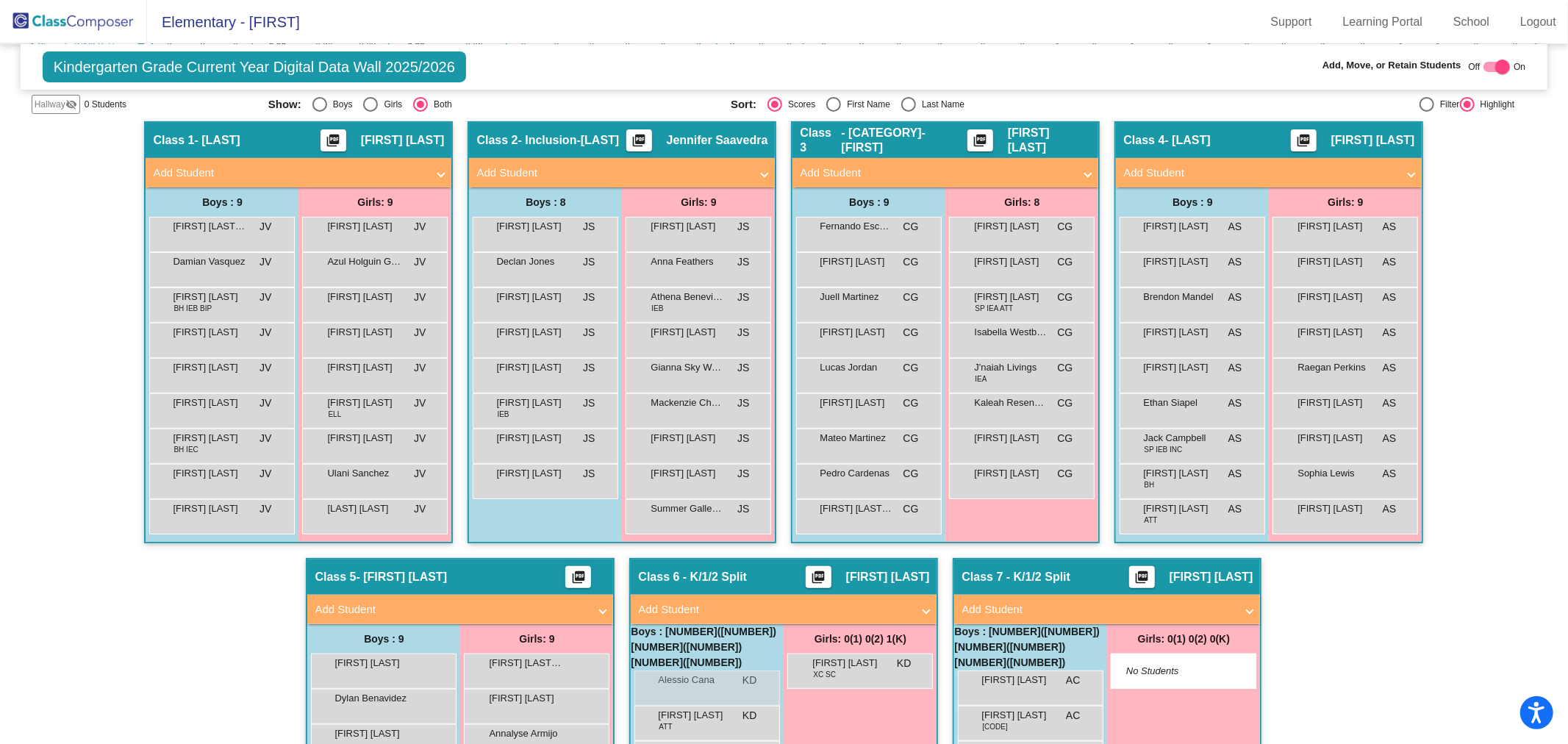 click on "Add Student" at bounding box center (942, 173) 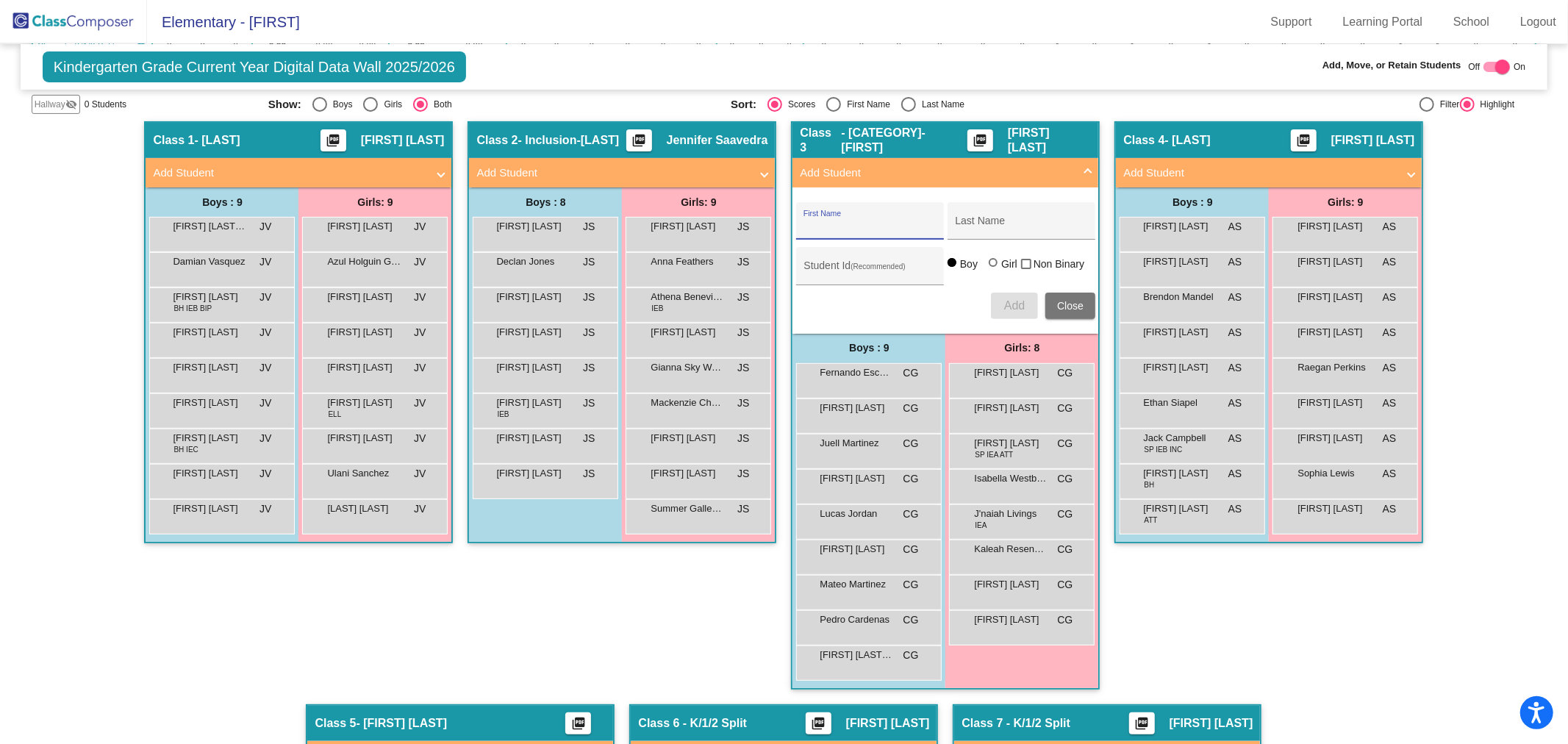 click on "First Name" at bounding box center (870, 226) 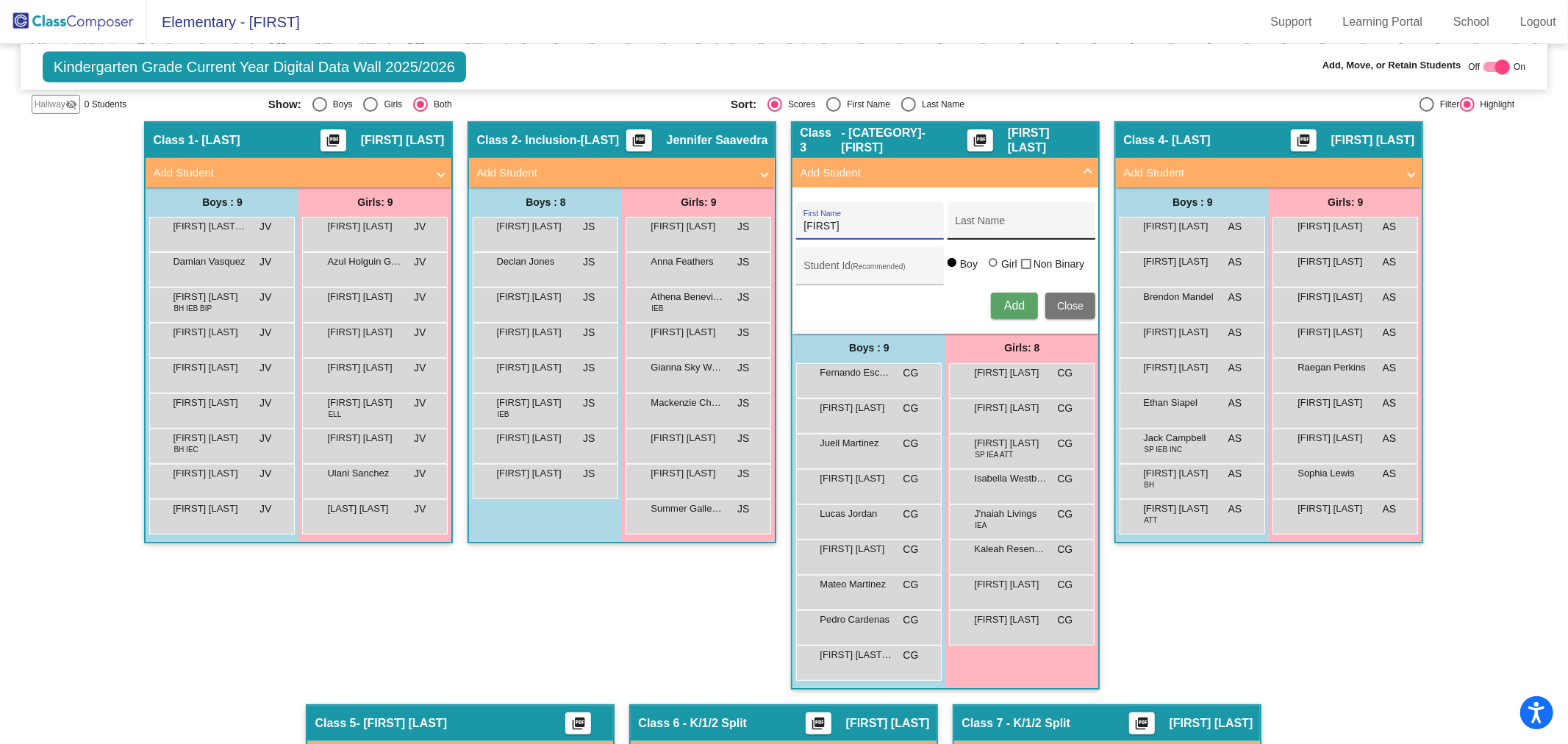 type on "[FIRST]" 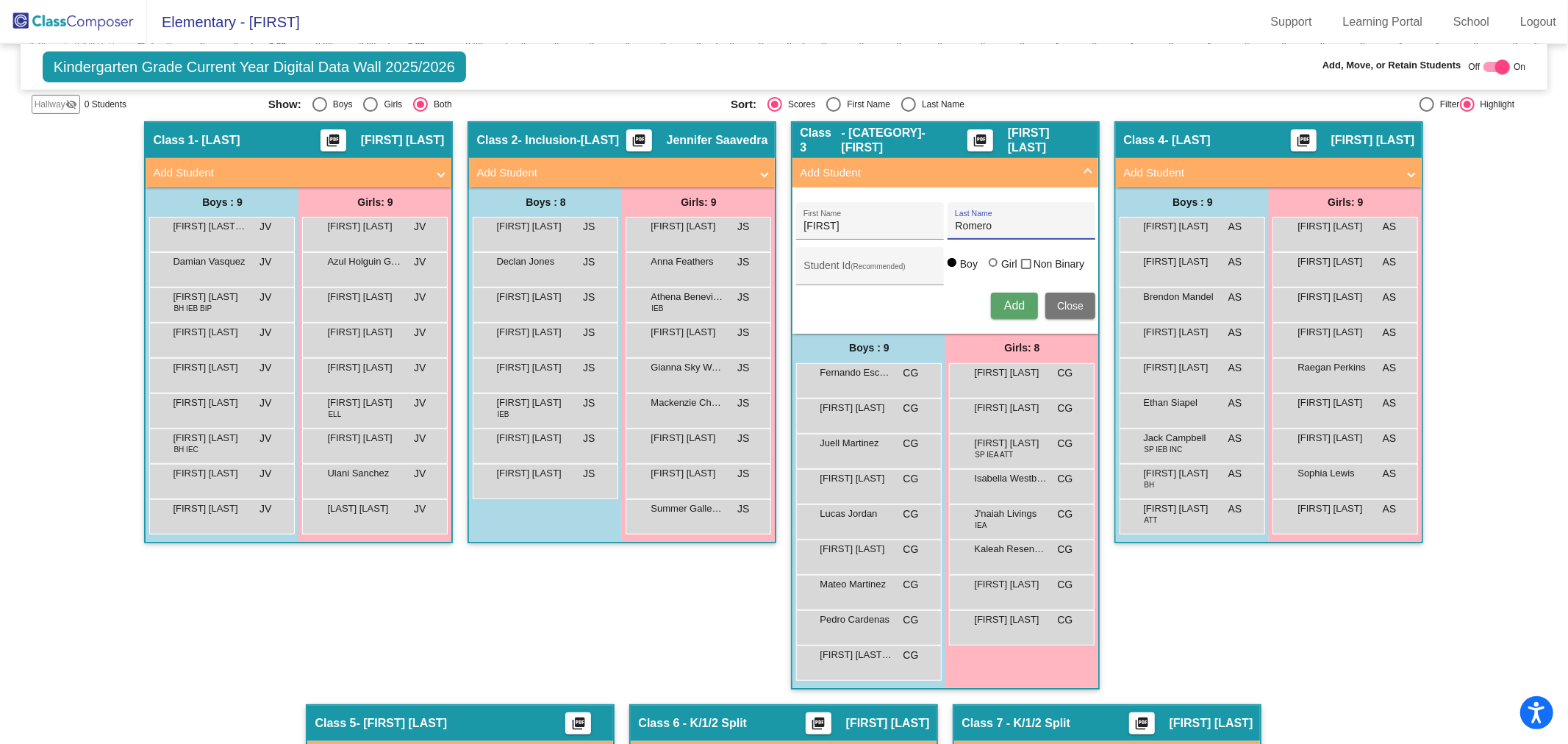 type on "Romero" 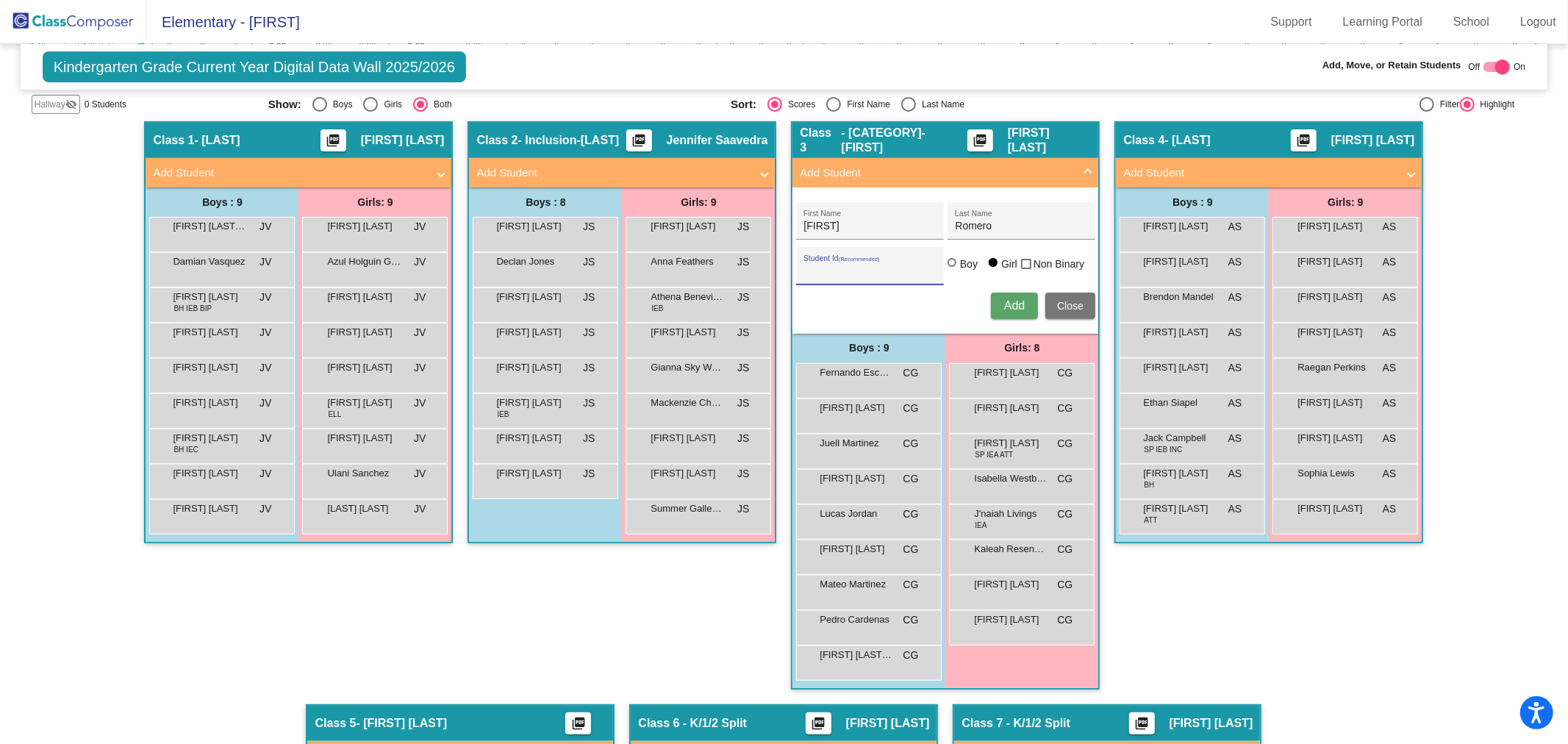 click on "Student Id  (Recommended)" at bounding box center (870, 271) 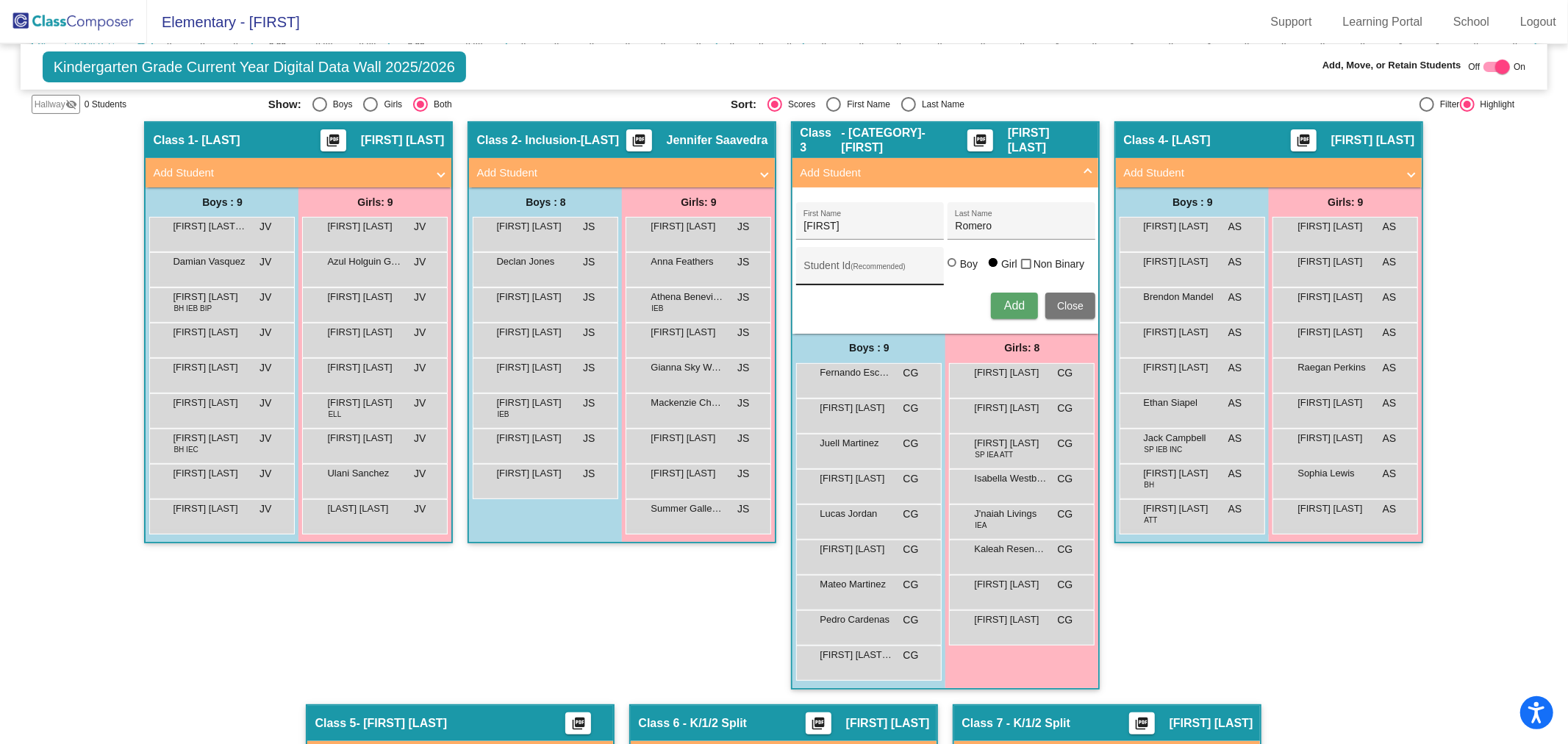 click on "Student Id  (Recommended)" at bounding box center (870, 271) 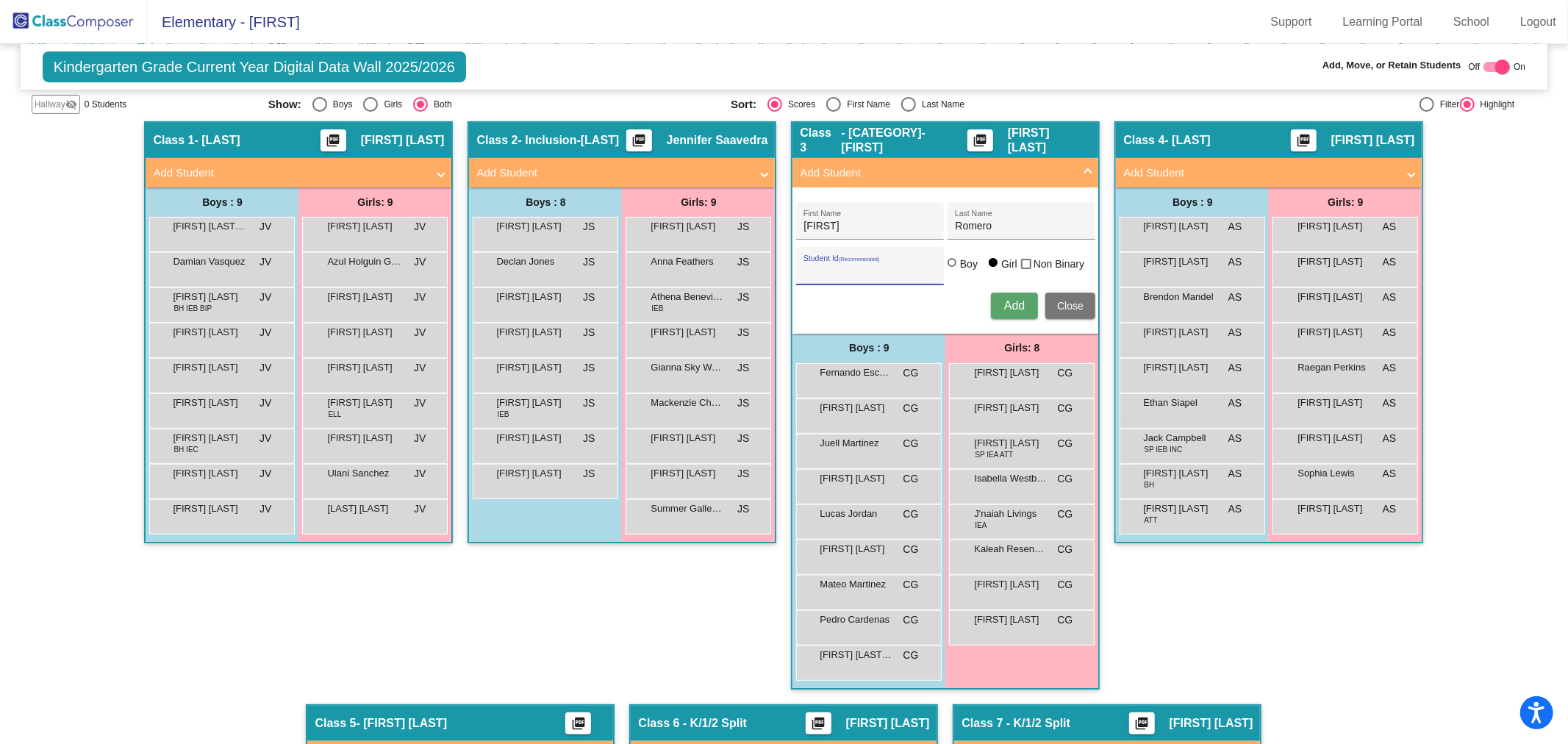 paste on "300049117" 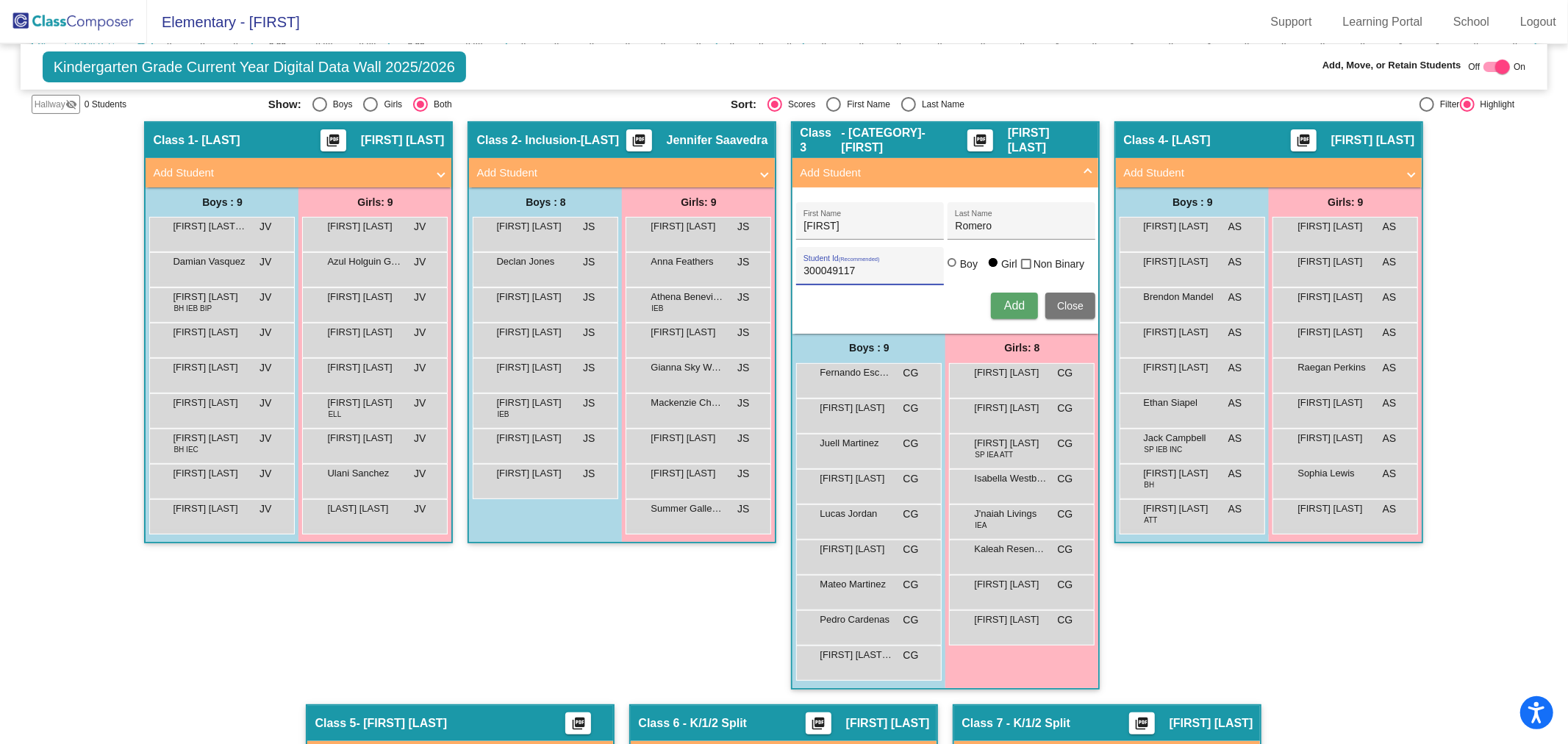 type on "300049117" 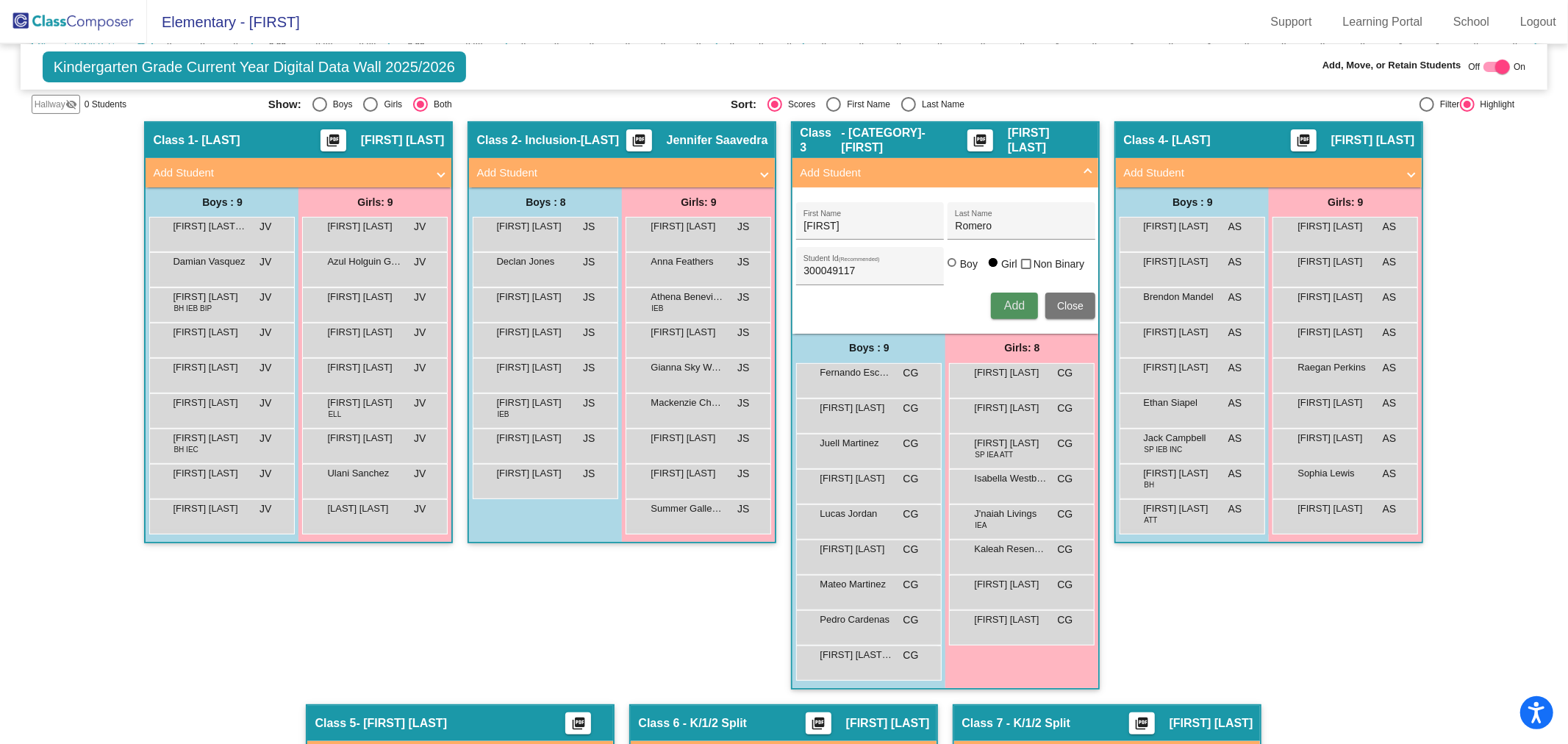 click on "Add" at bounding box center (1014, 305) 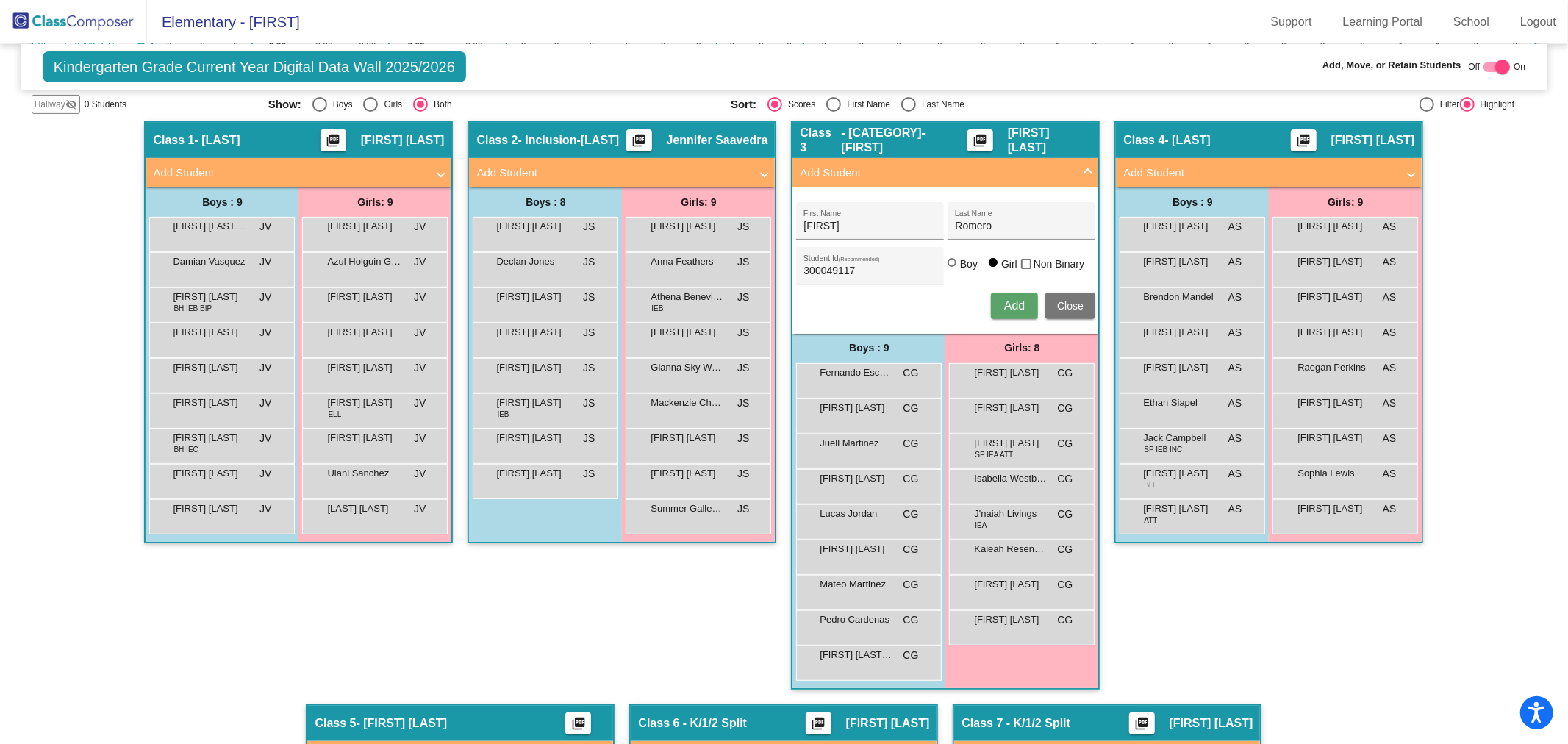 type 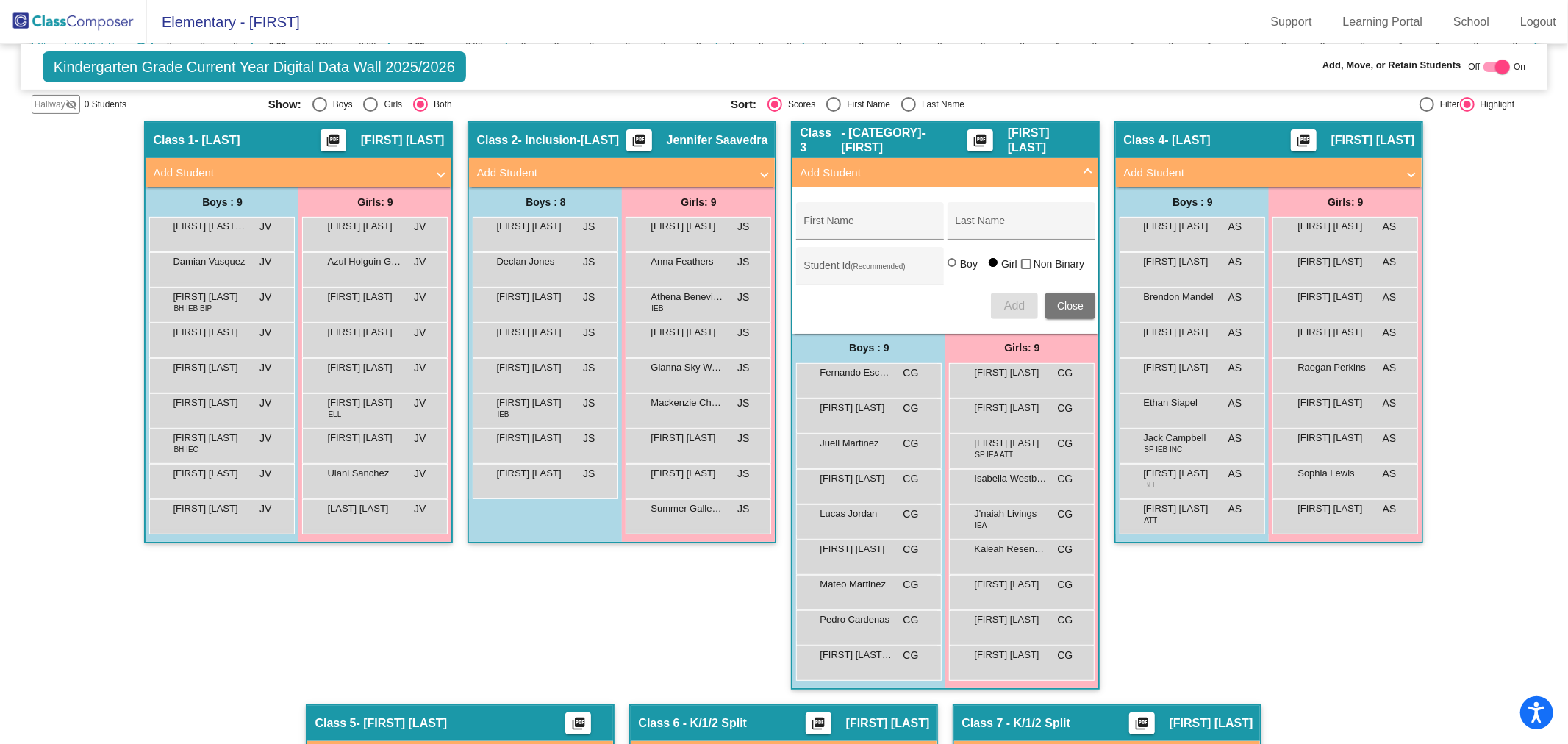 click on "Close" at bounding box center (1070, 306) 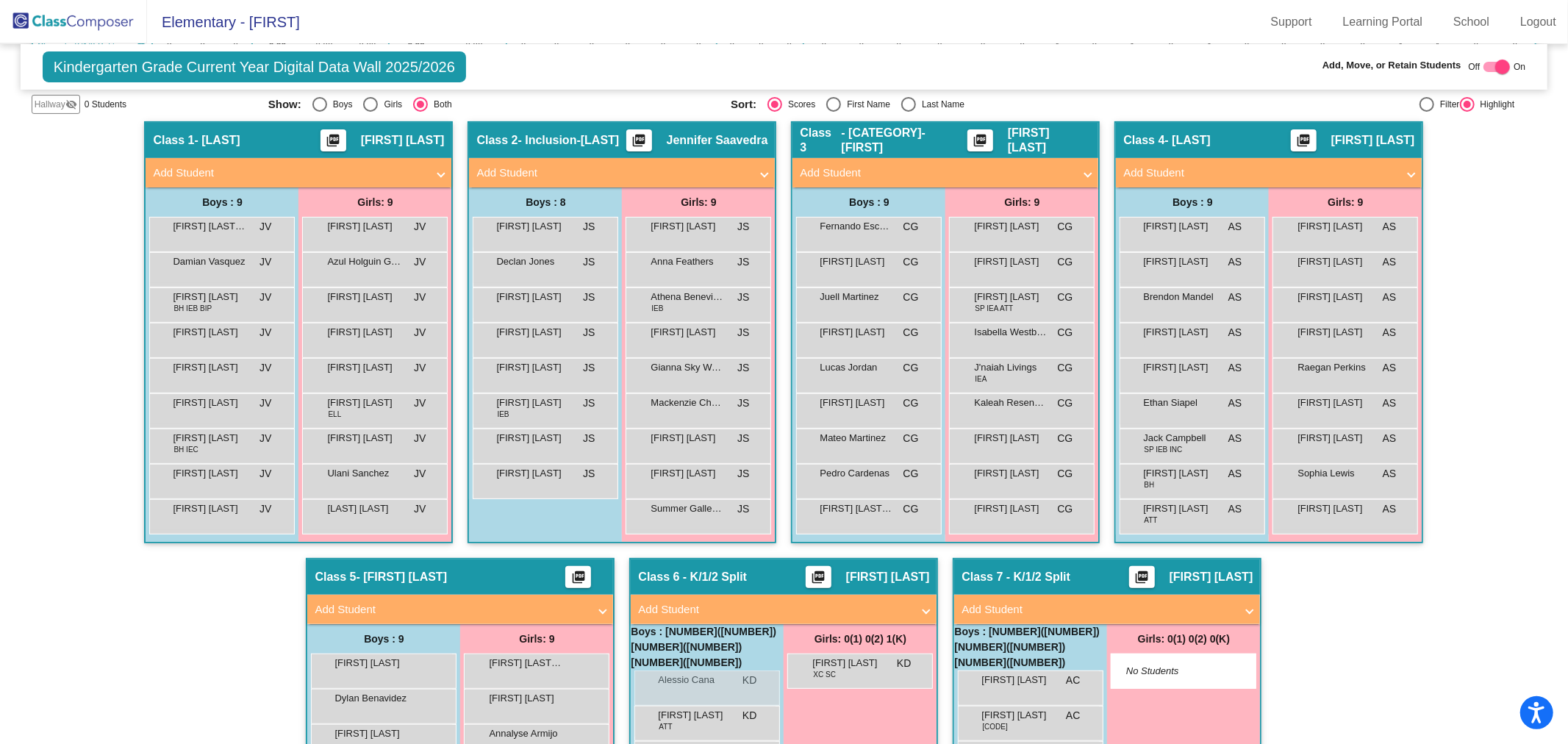 click 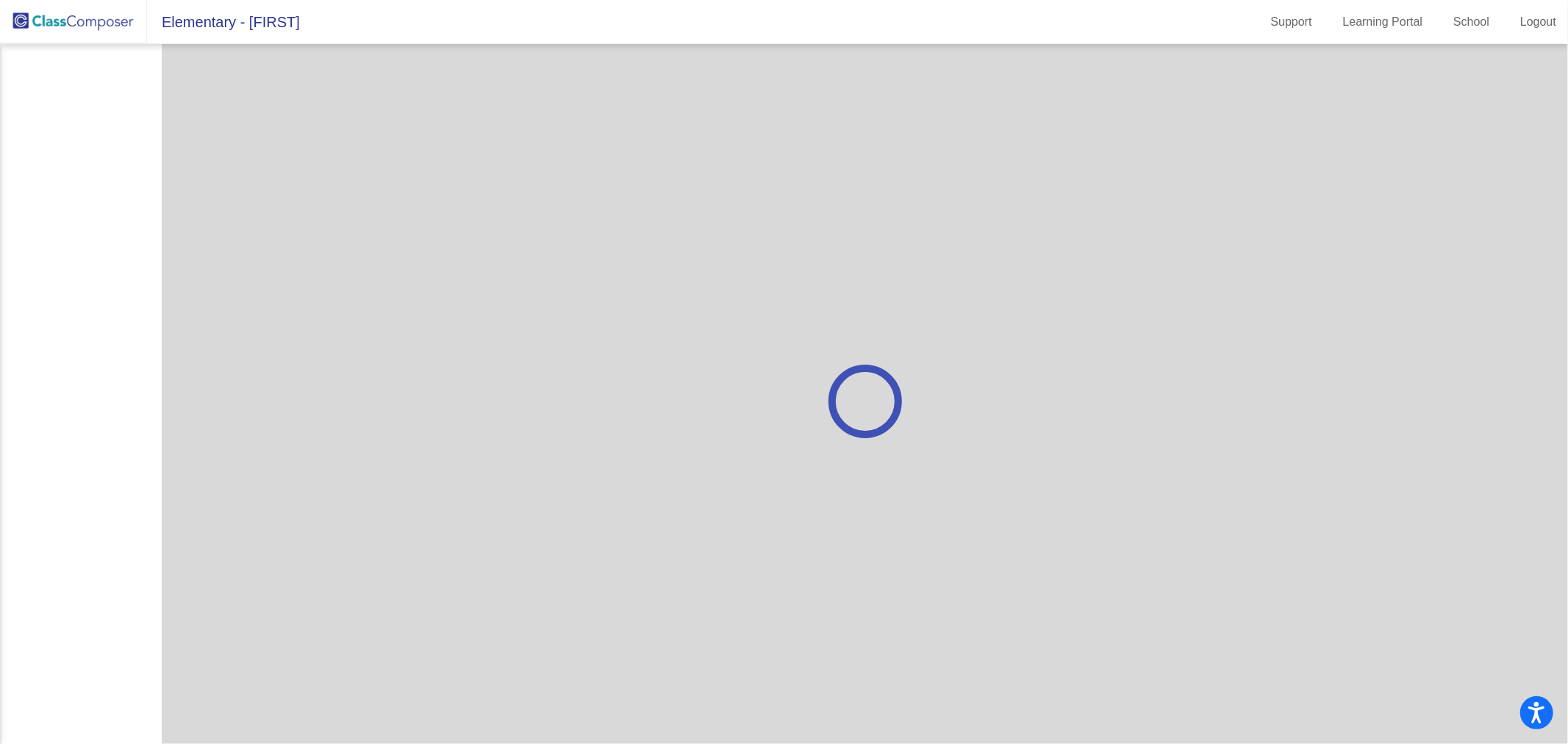 scroll, scrollTop: 0, scrollLeft: 0, axis: both 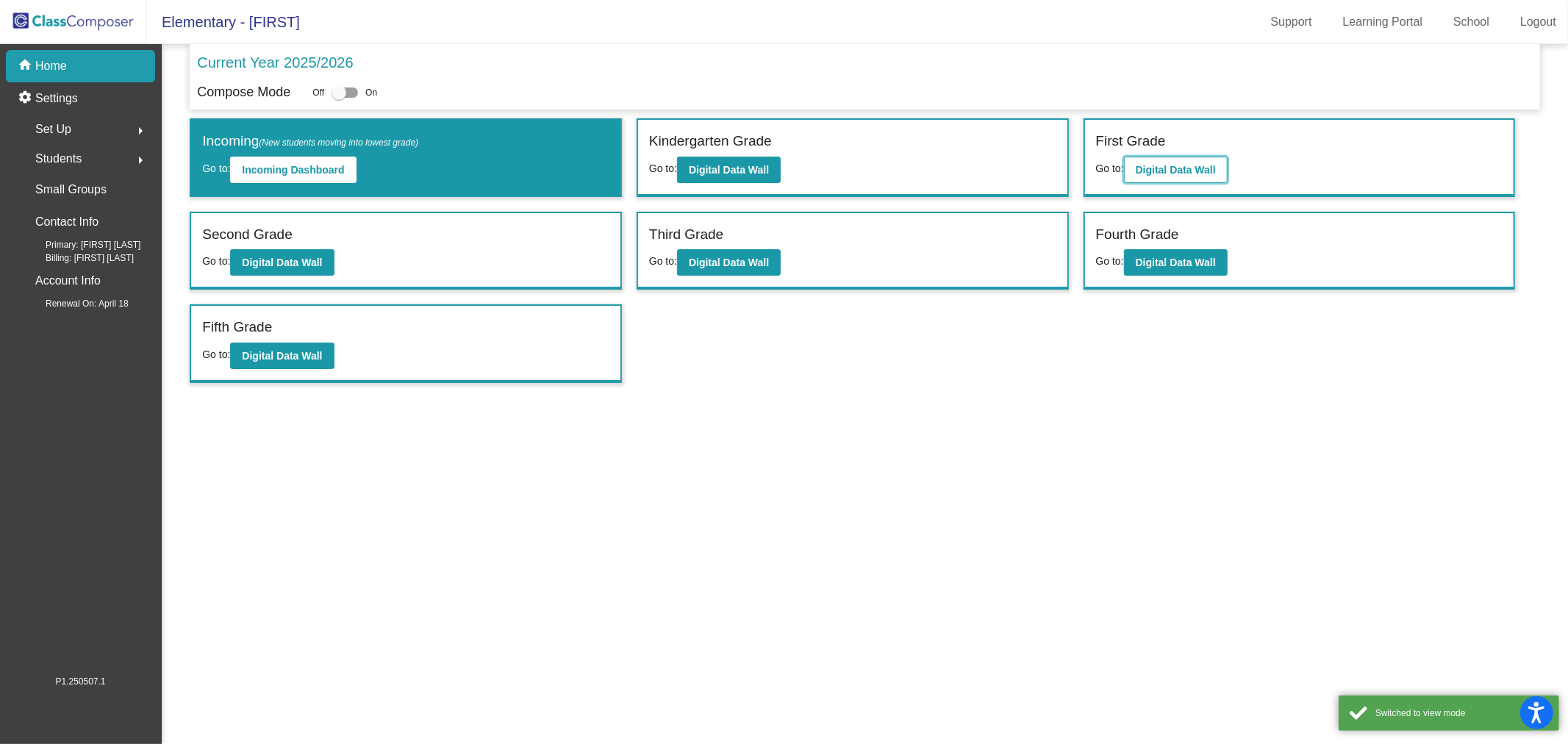 click on "Digital Data Wall" 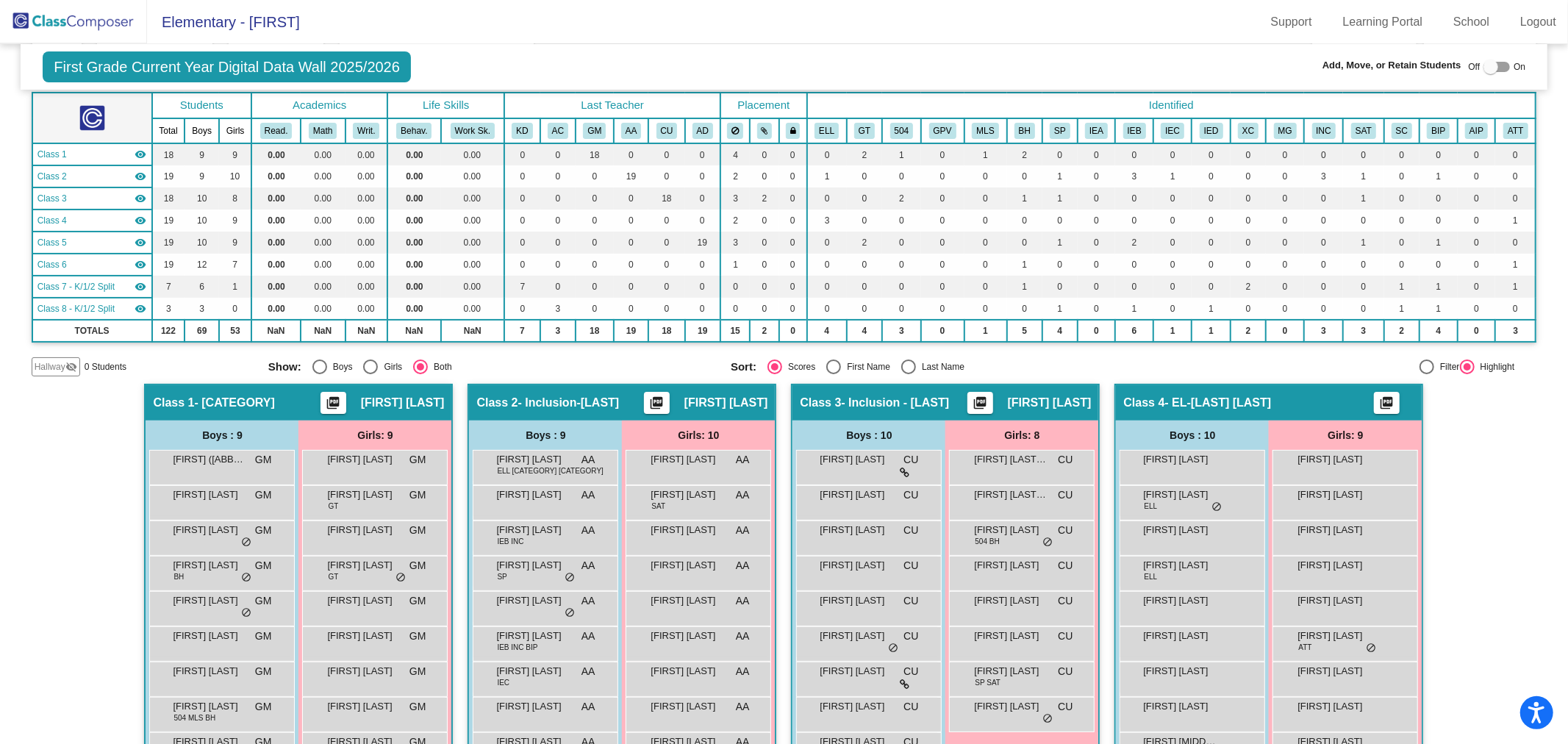 scroll, scrollTop: 163, scrollLeft: 0, axis: vertical 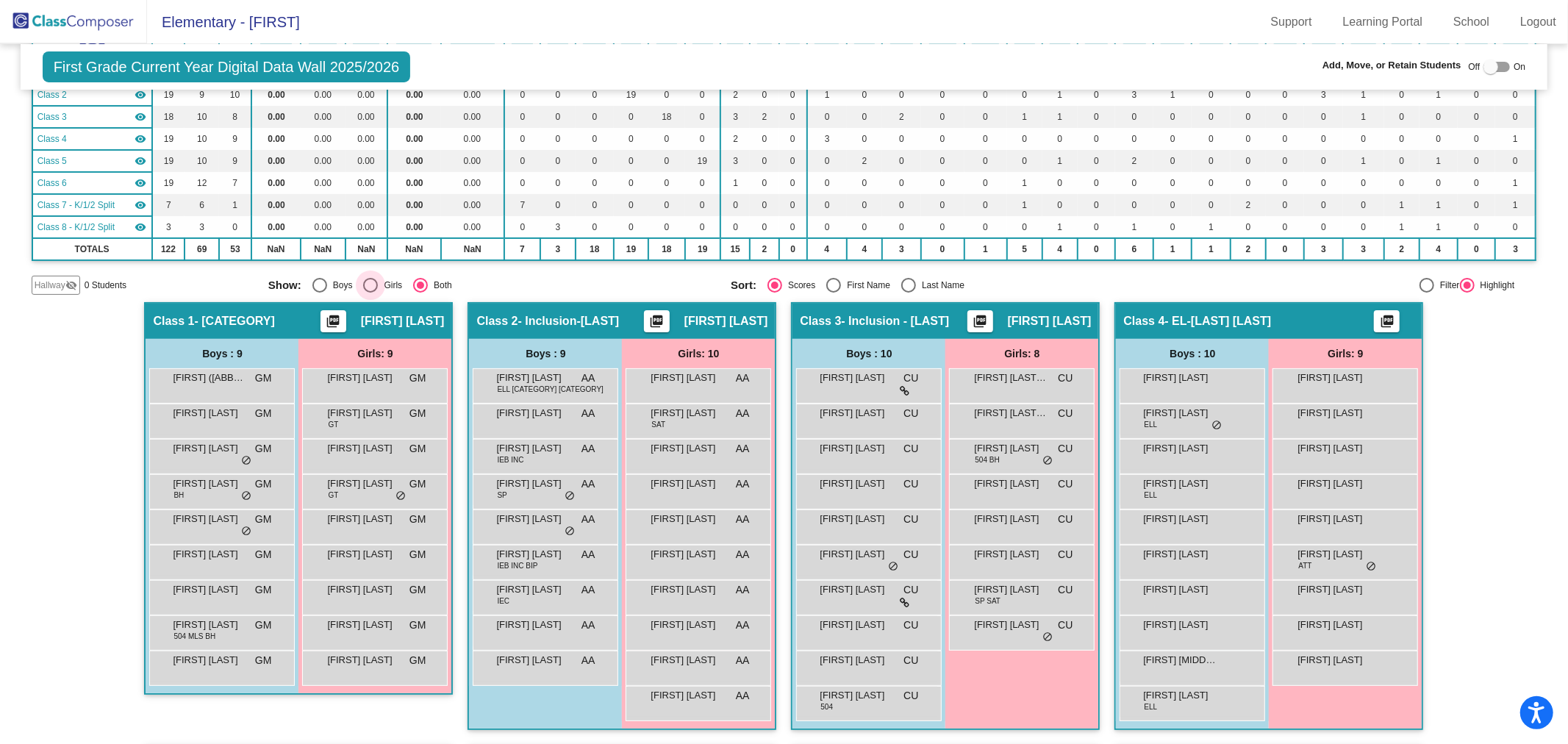 click at bounding box center (370, 285) 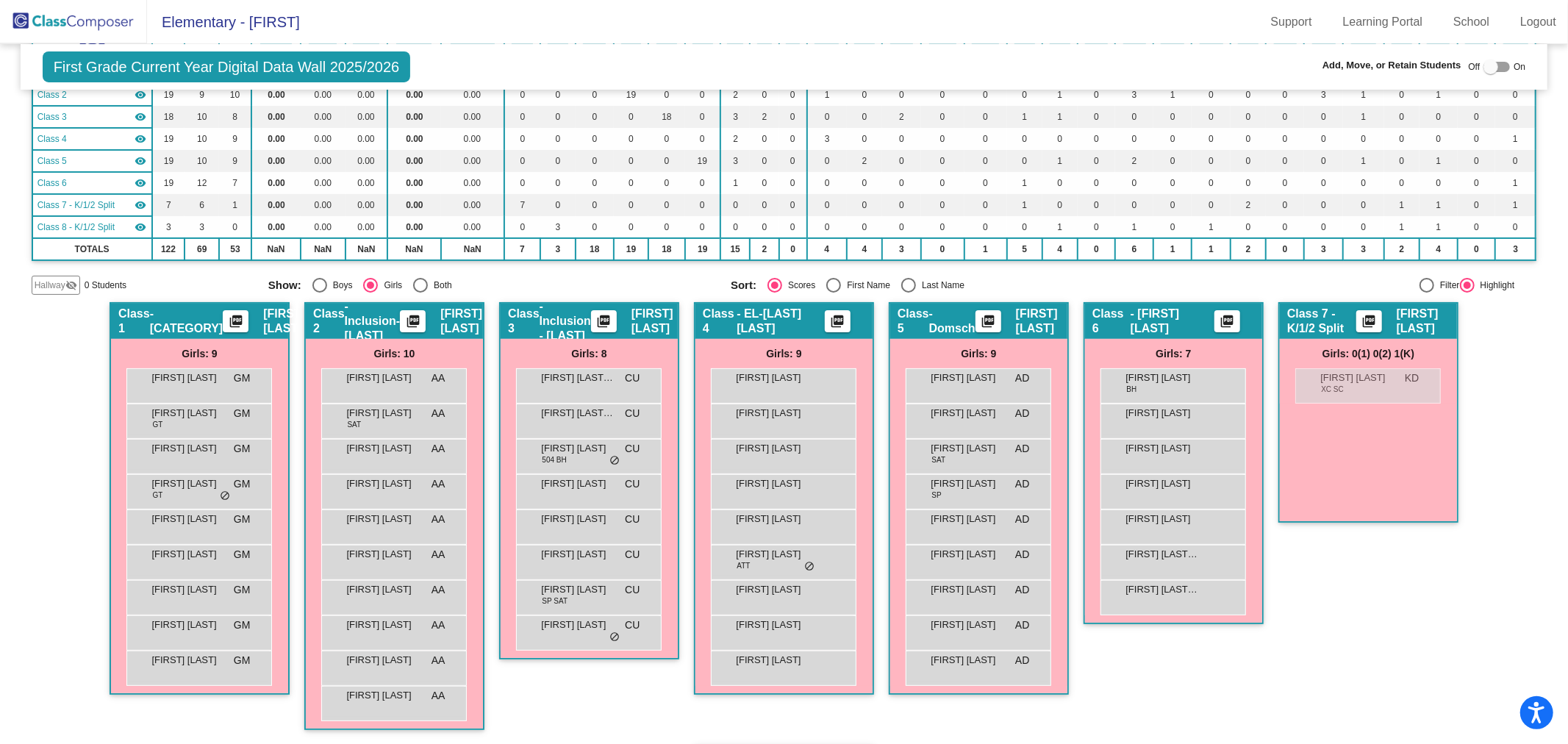 click 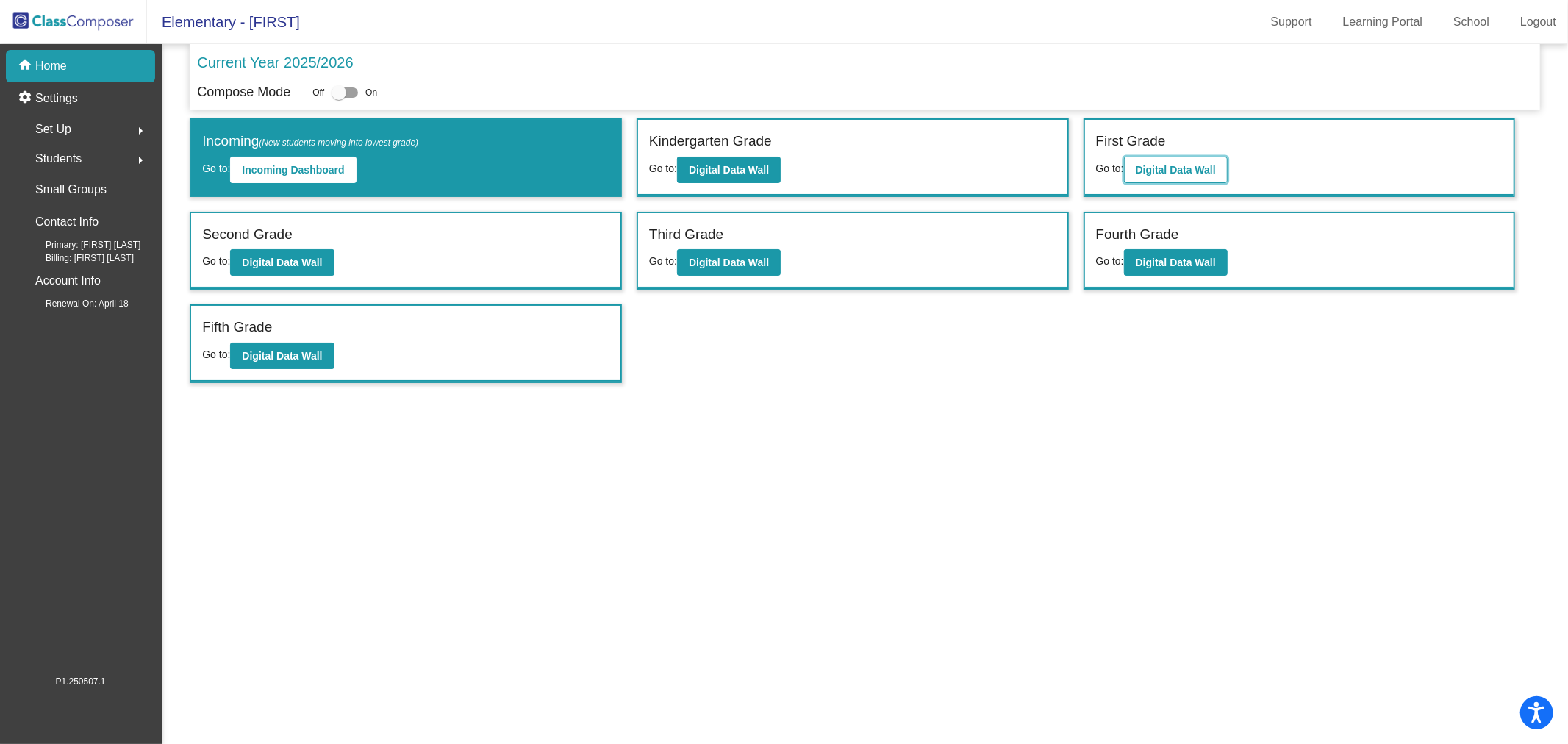 click on "Digital Data Wall" 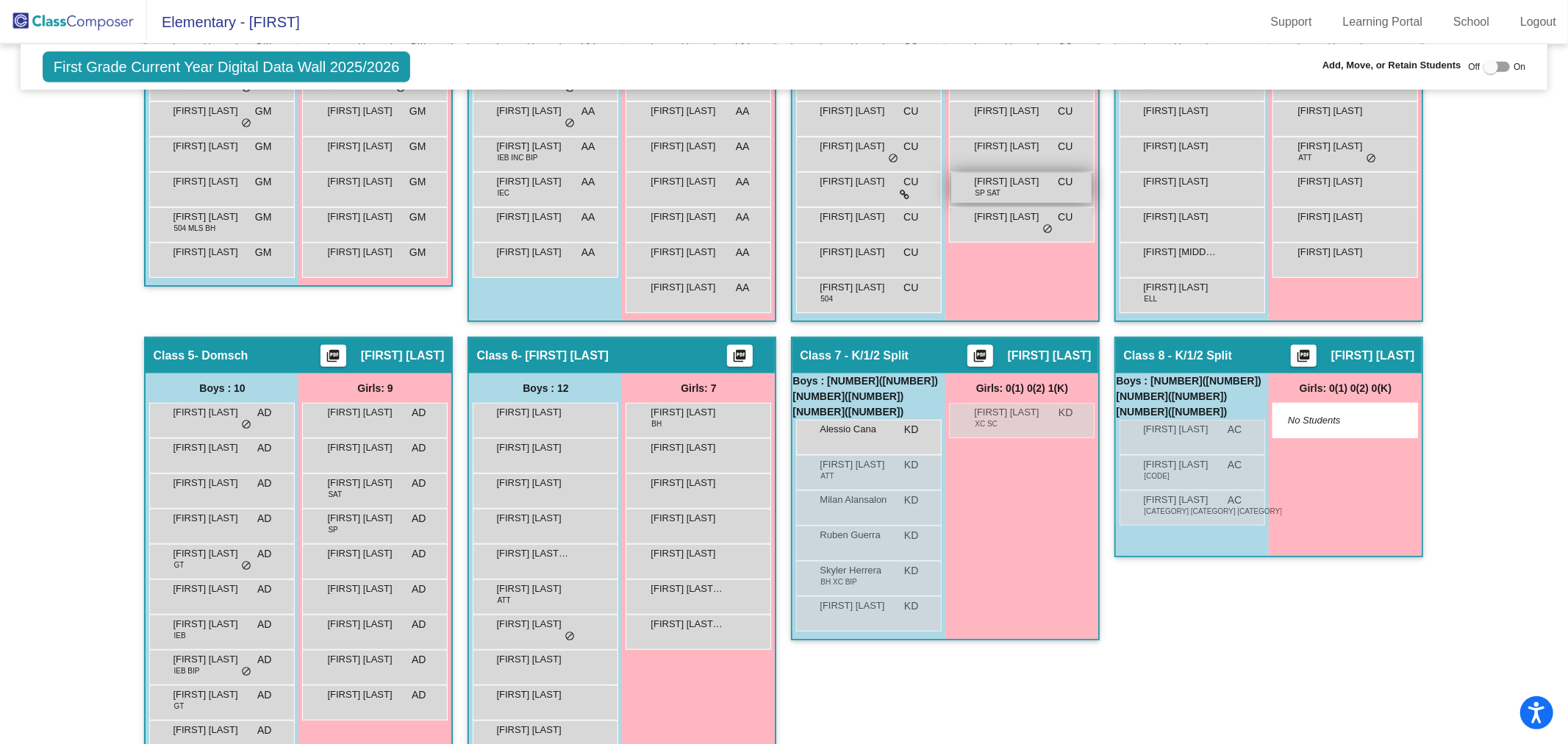 scroll, scrollTop: 653, scrollLeft: 0, axis: vertical 